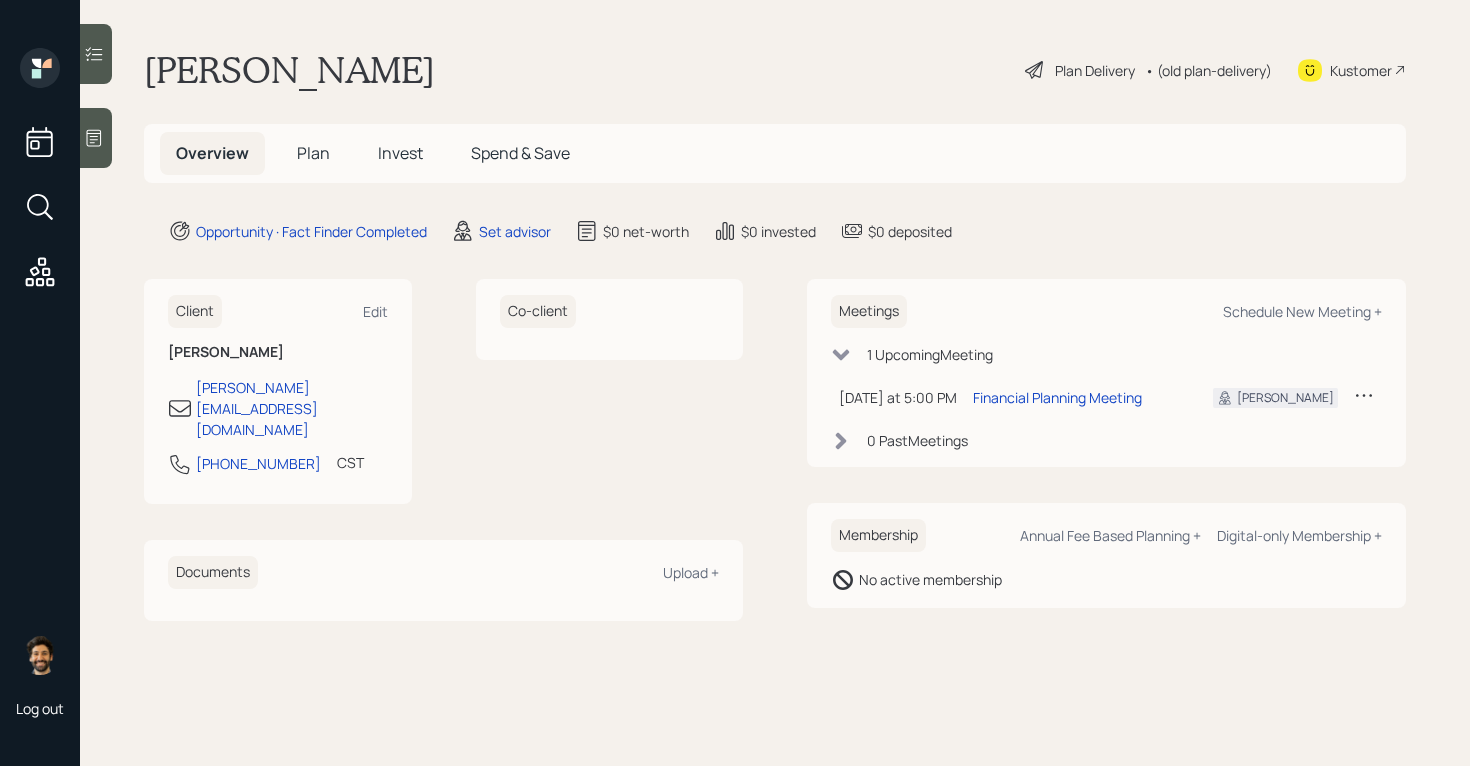 scroll, scrollTop: 0, scrollLeft: 0, axis: both 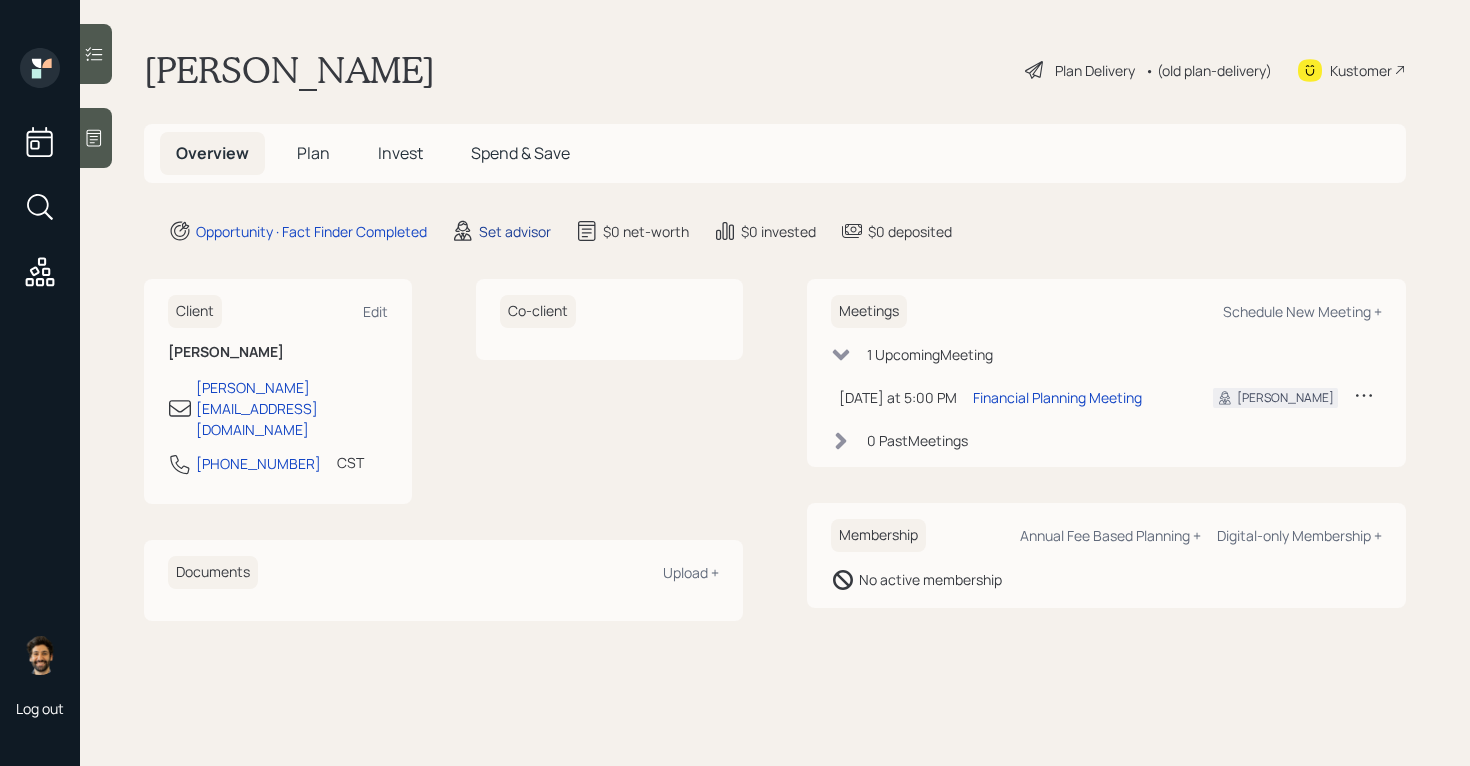 click on "Set advisor" at bounding box center [515, 231] 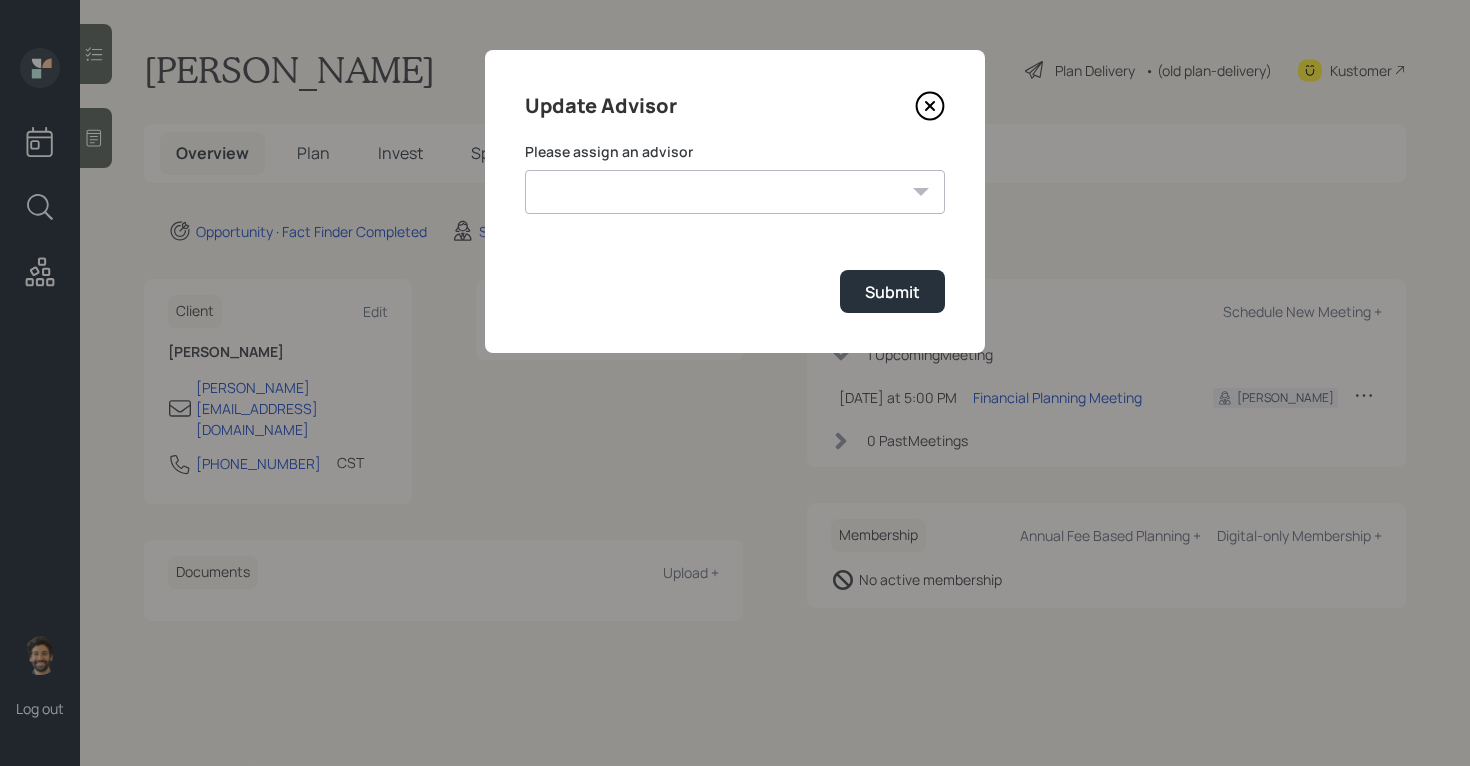 click on "[PERSON_NAME] [PERSON_NAME] End [PERSON_NAME] [PERSON_NAME] [PERSON_NAME] [PERSON_NAME] [PERSON_NAME] [PERSON_NAME] [PERSON_NAME]" at bounding box center [735, 192] 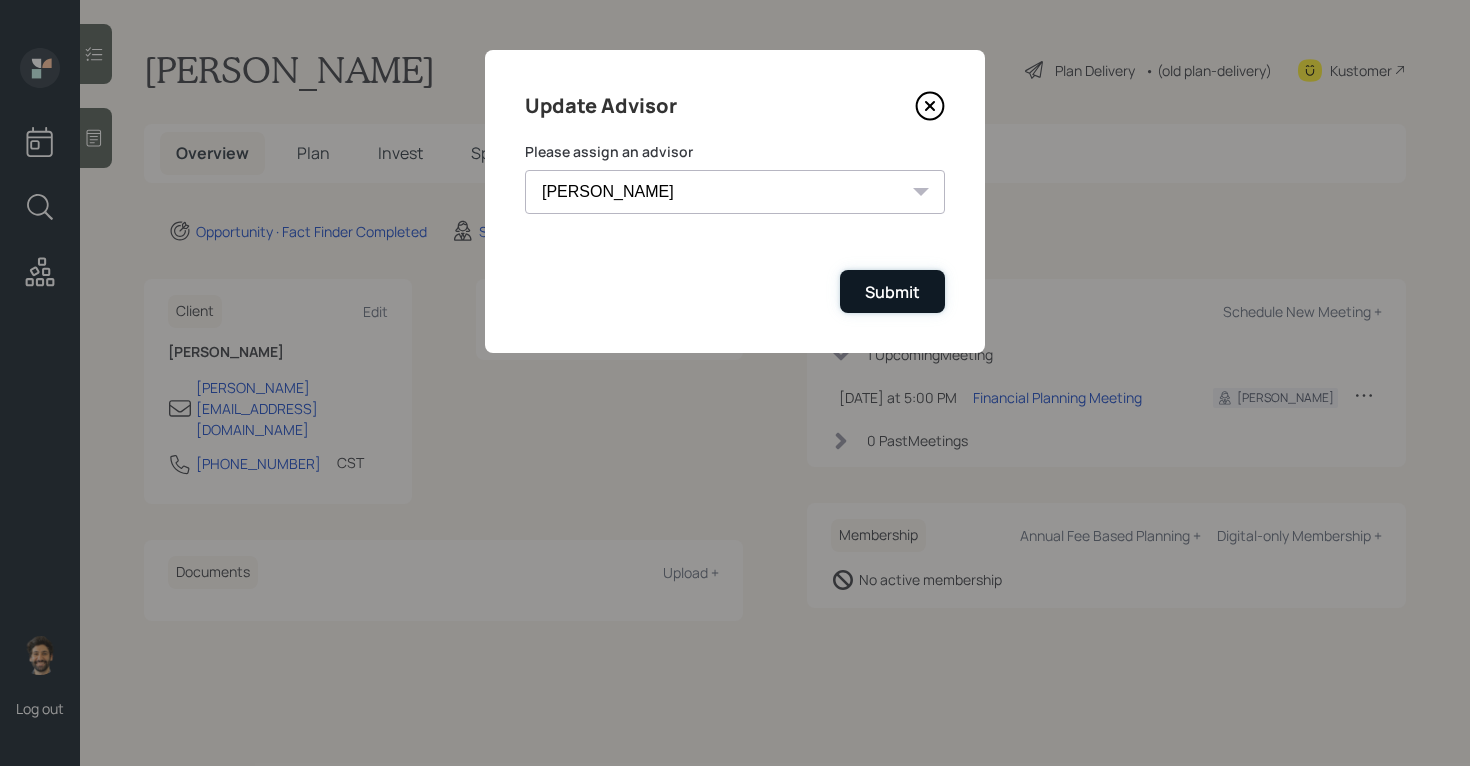 click on "Submit" at bounding box center (892, 291) 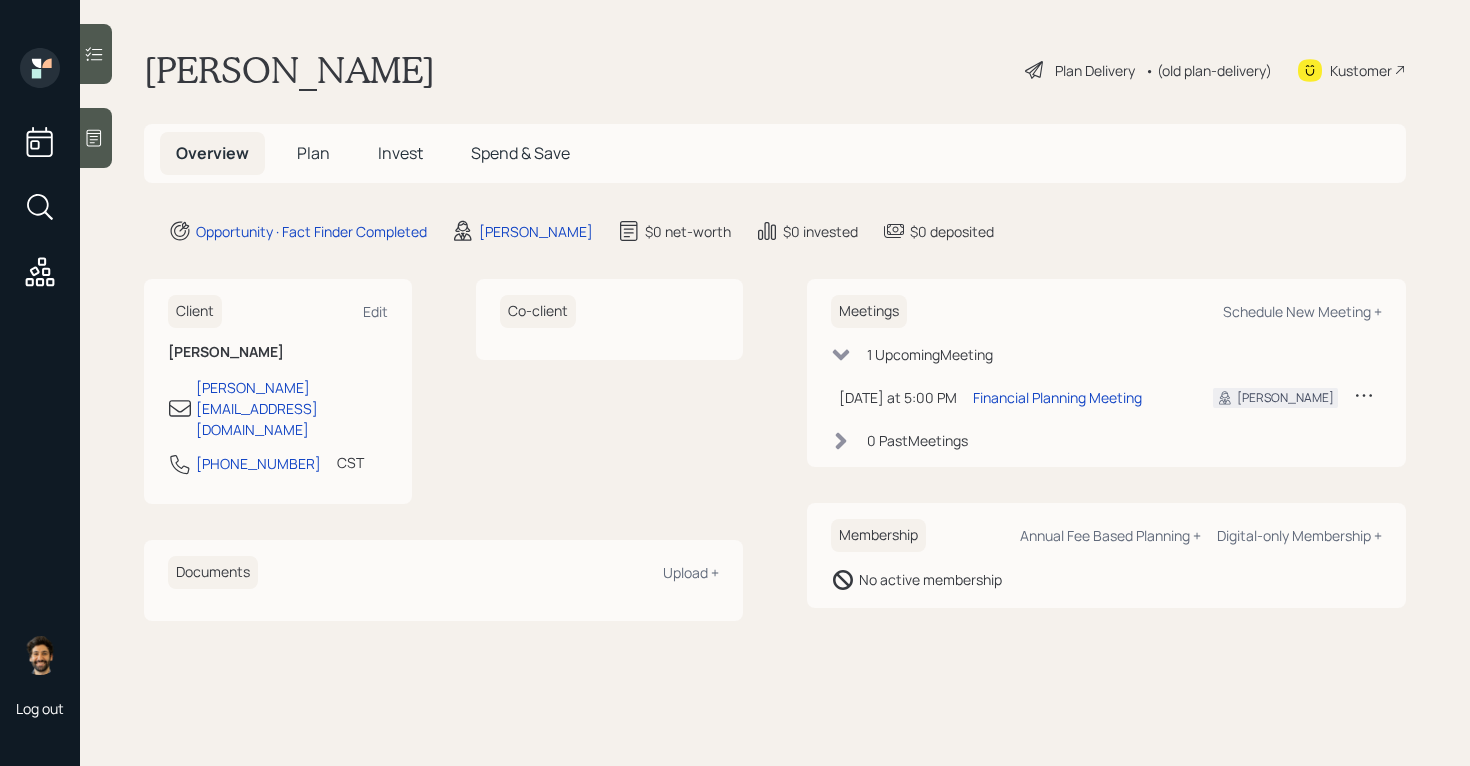 click on "Invest" at bounding box center [400, 153] 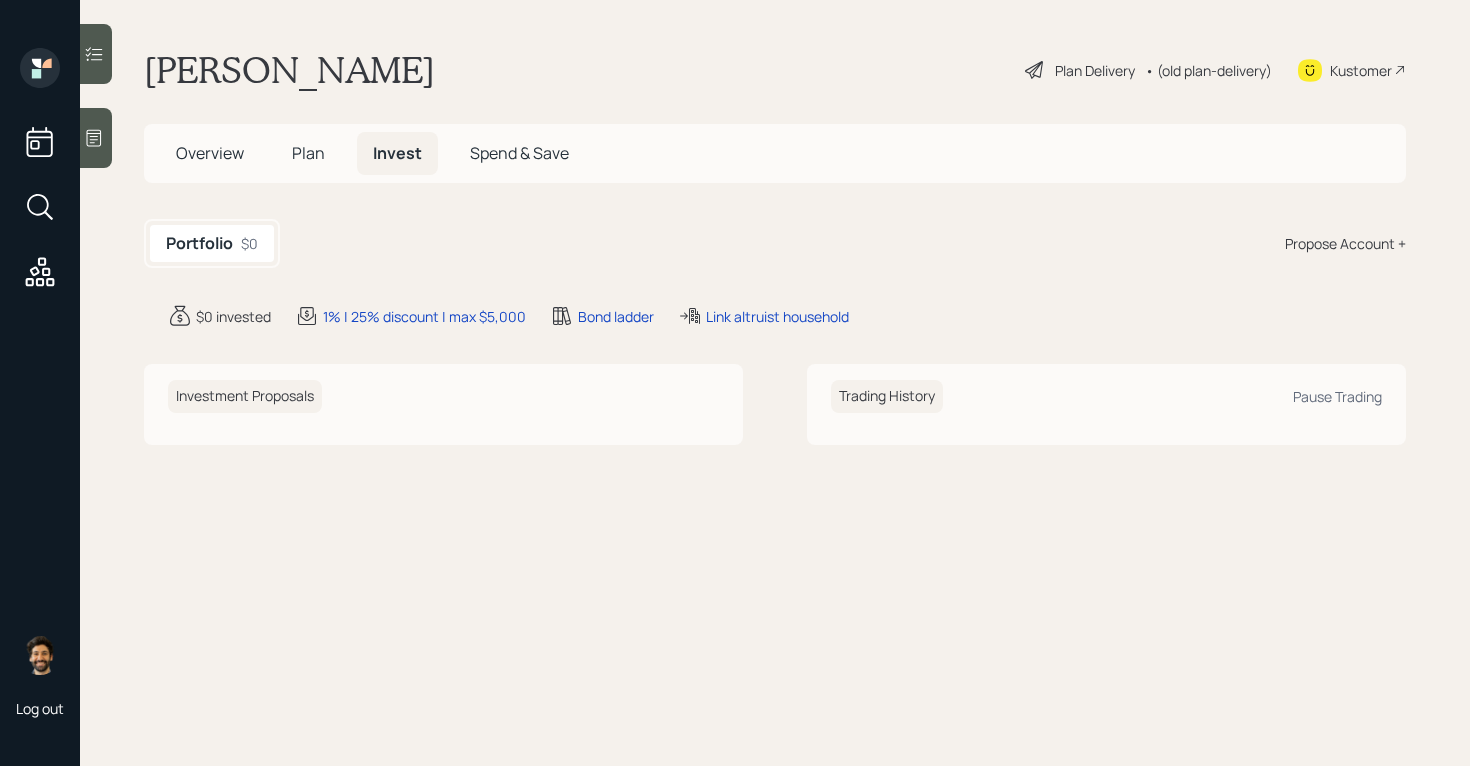 click on "Plan" at bounding box center (308, 153) 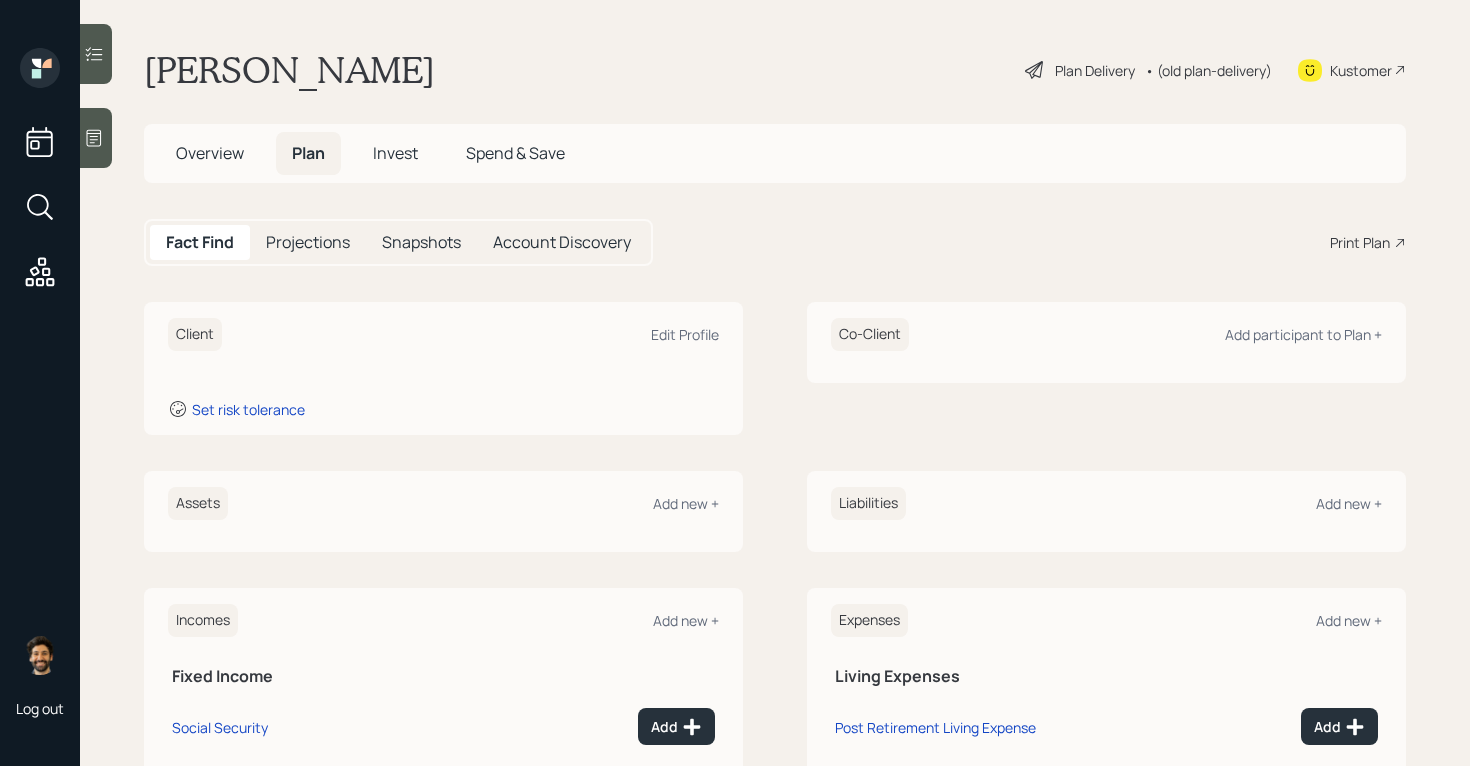 scroll, scrollTop: 210, scrollLeft: 0, axis: vertical 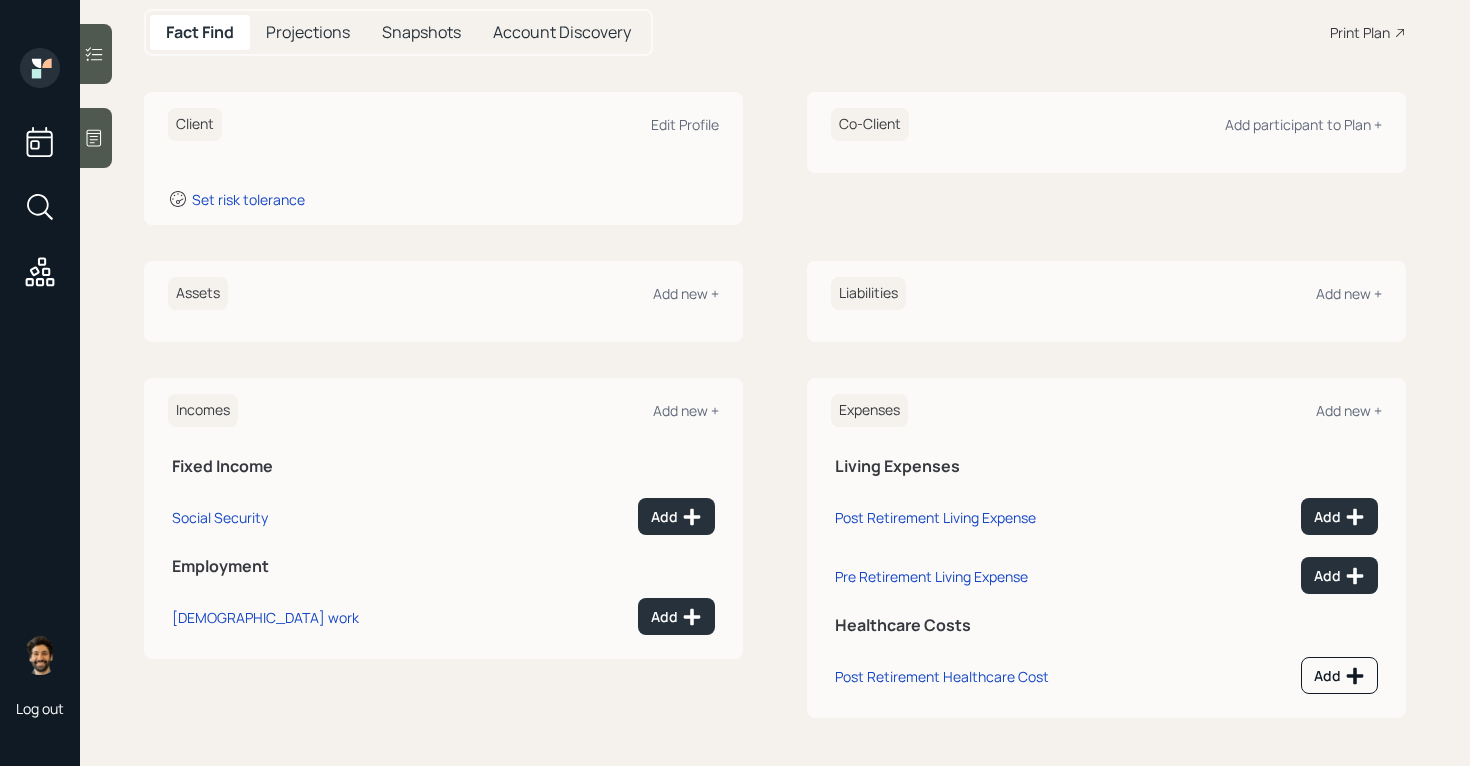click 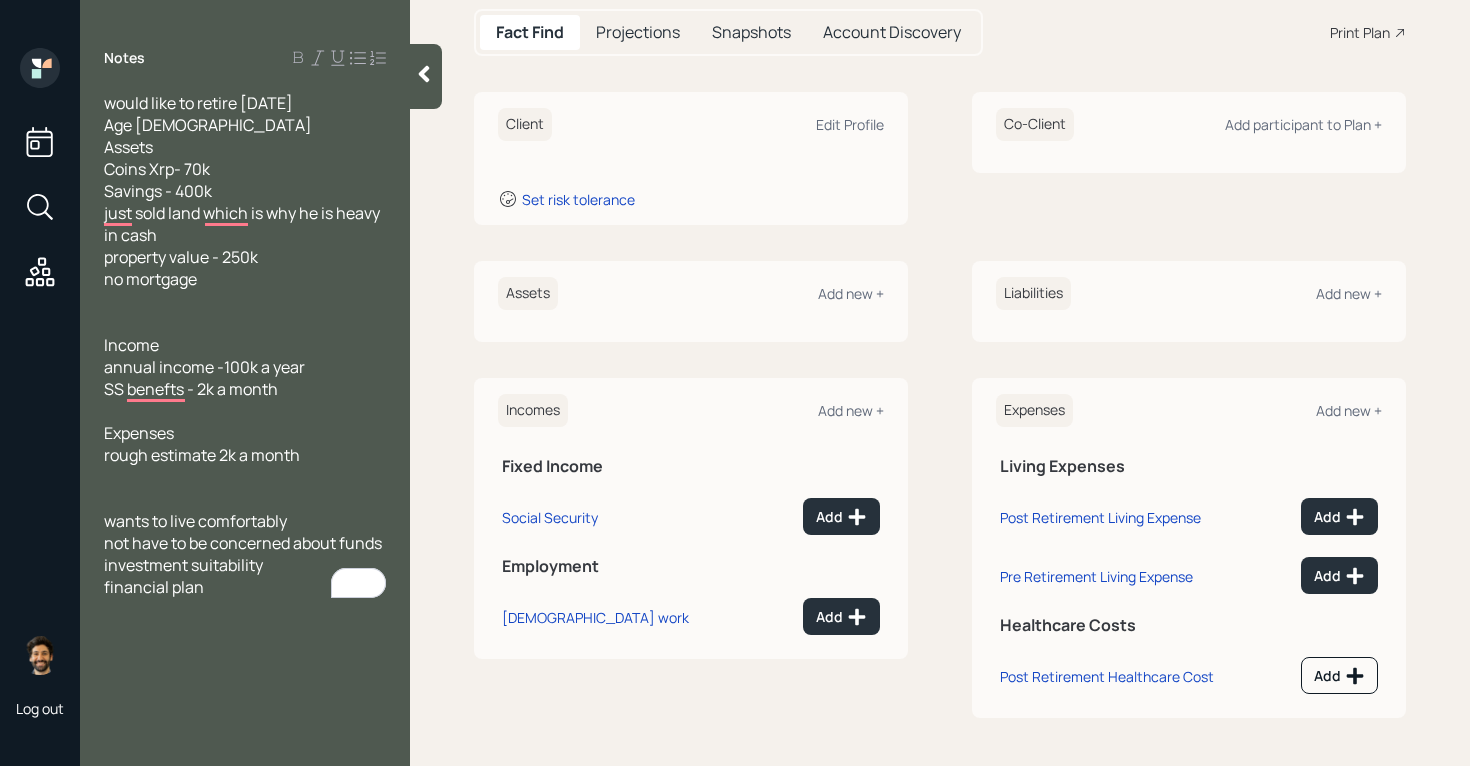 click at bounding box center (426, 76) 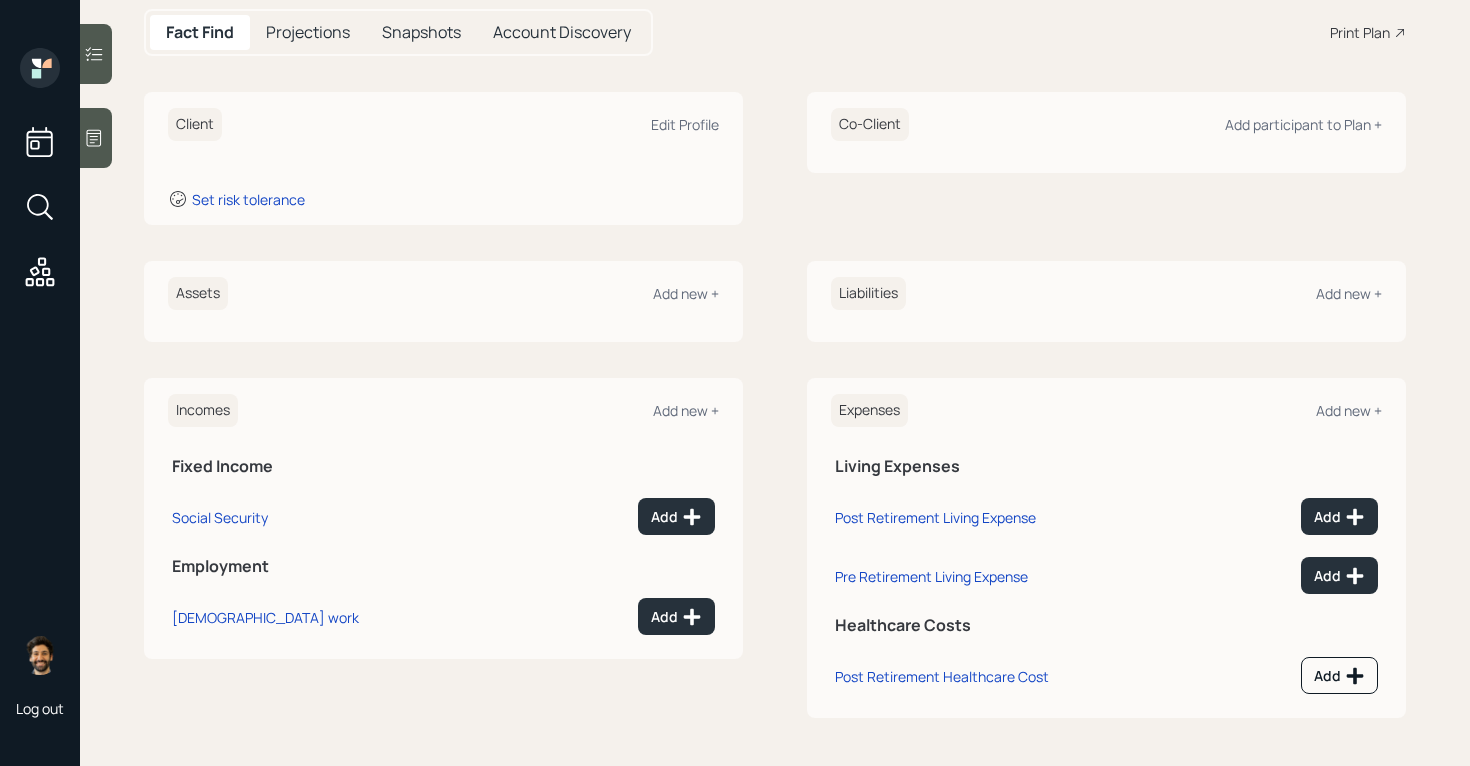 click at bounding box center (96, 138) 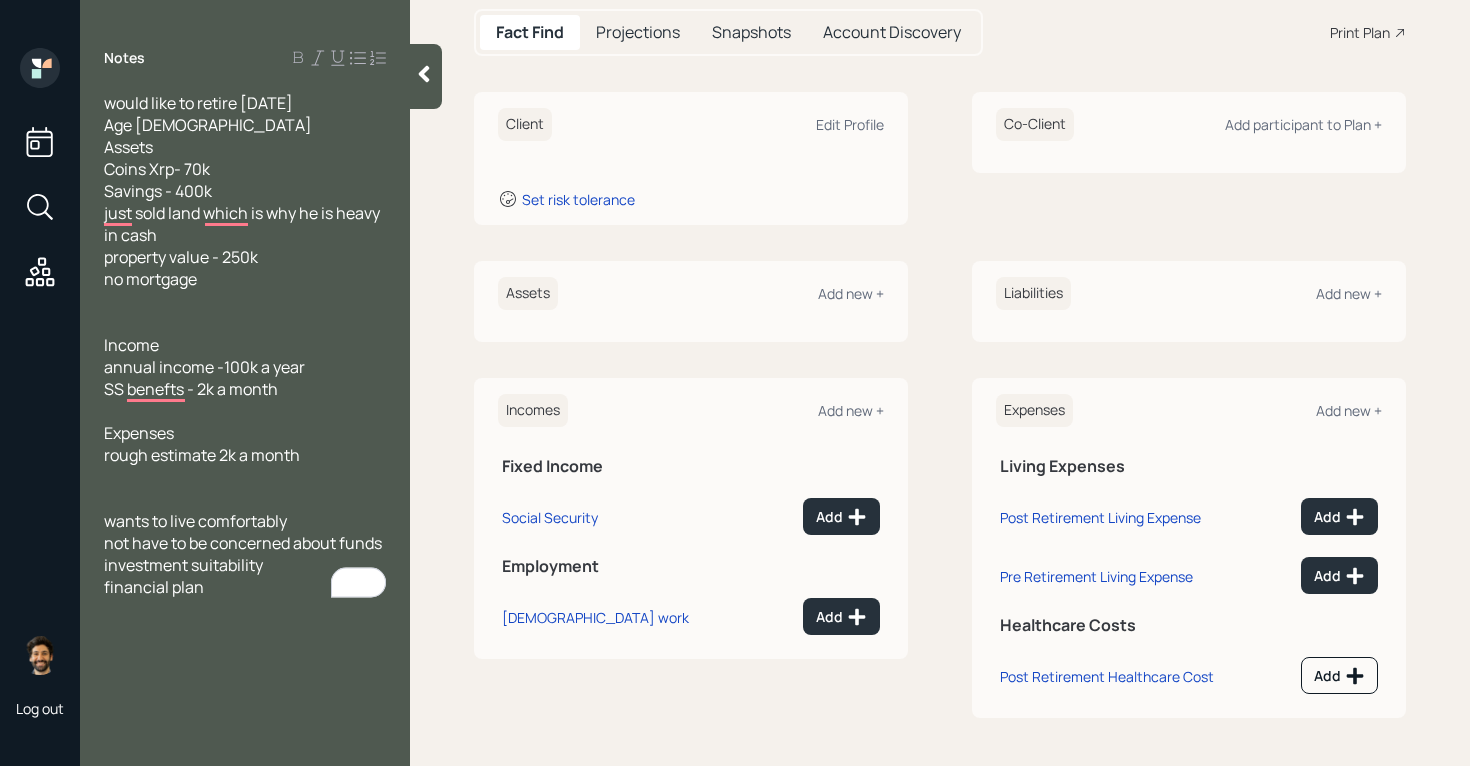 click at bounding box center [426, 76] 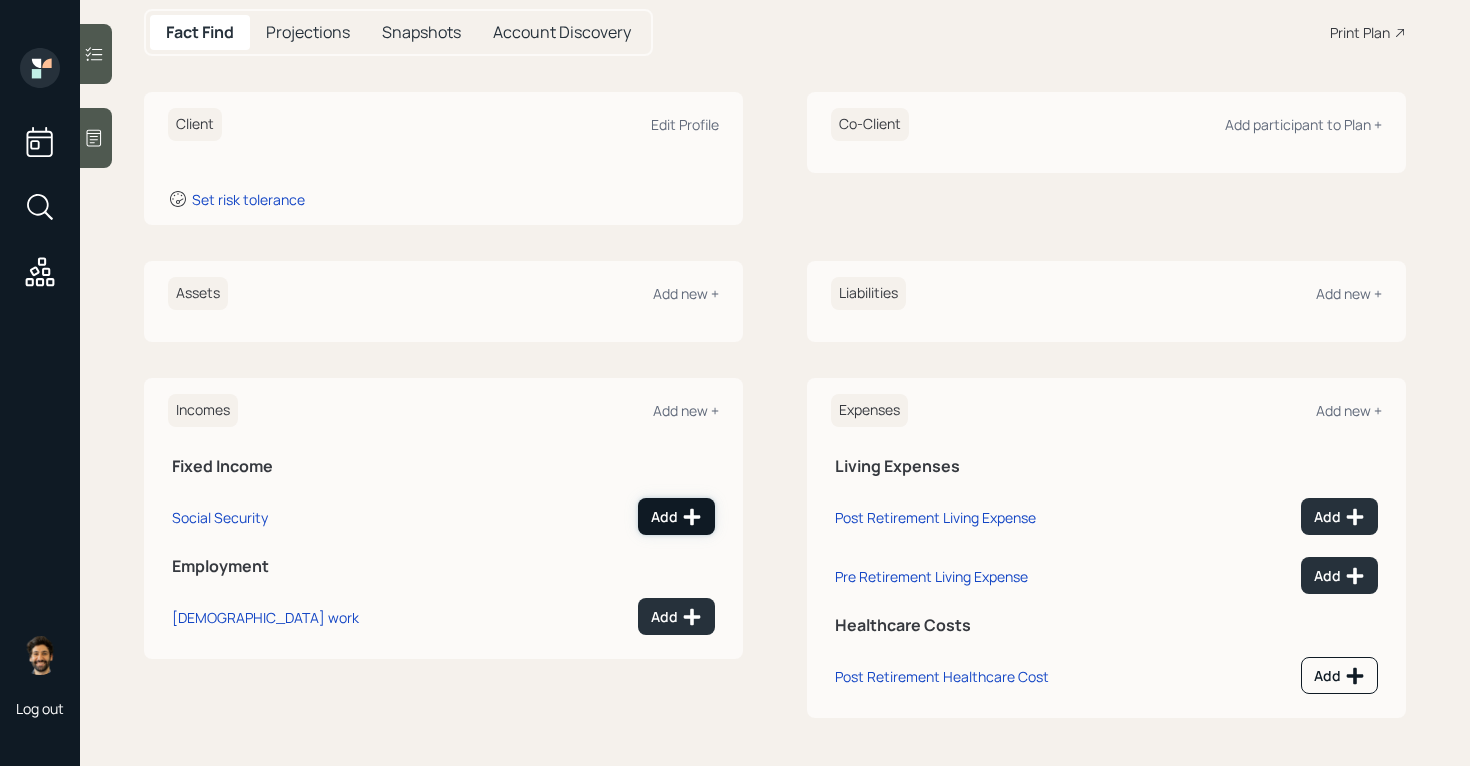 click on "Add" at bounding box center (676, 517) 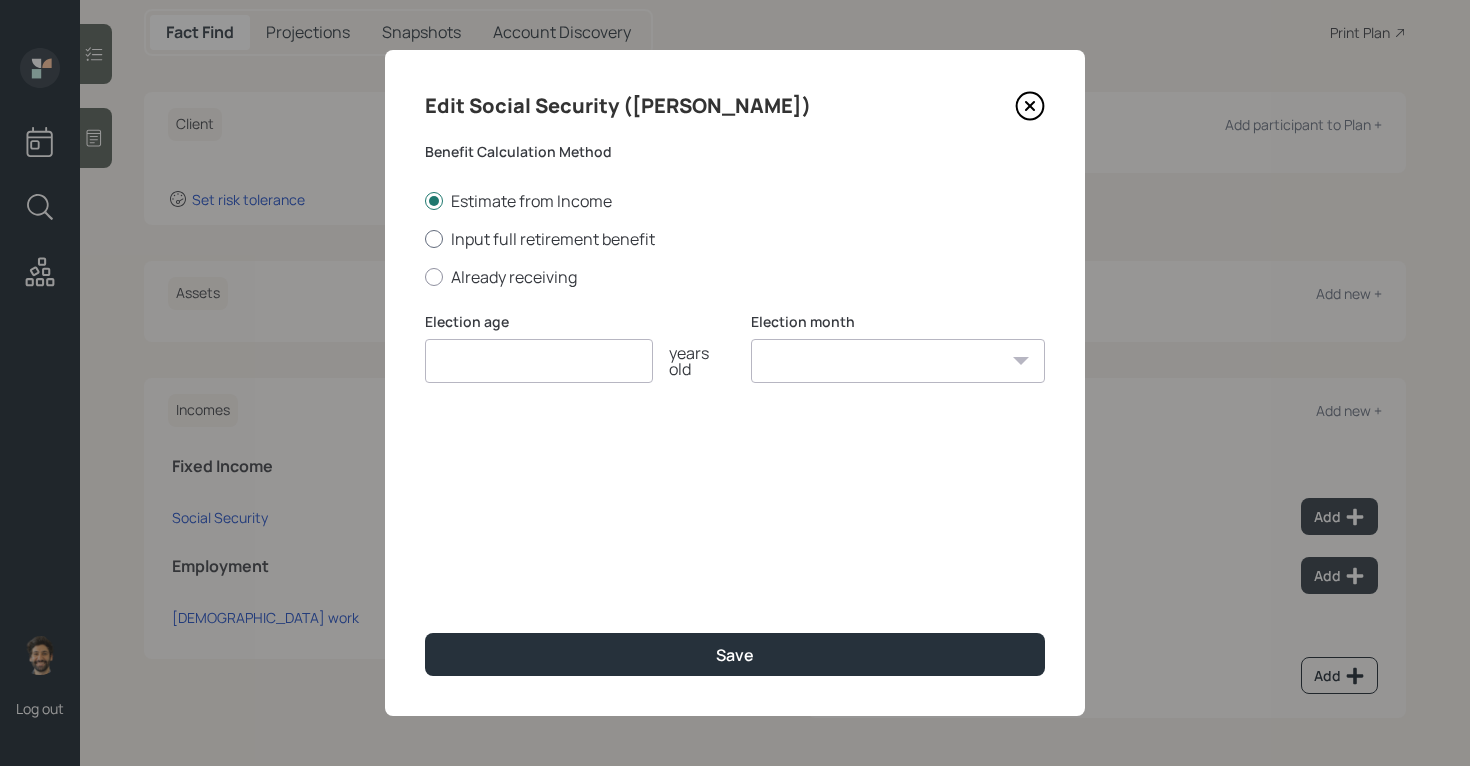 click on "Input full retirement benefit" at bounding box center [735, 239] 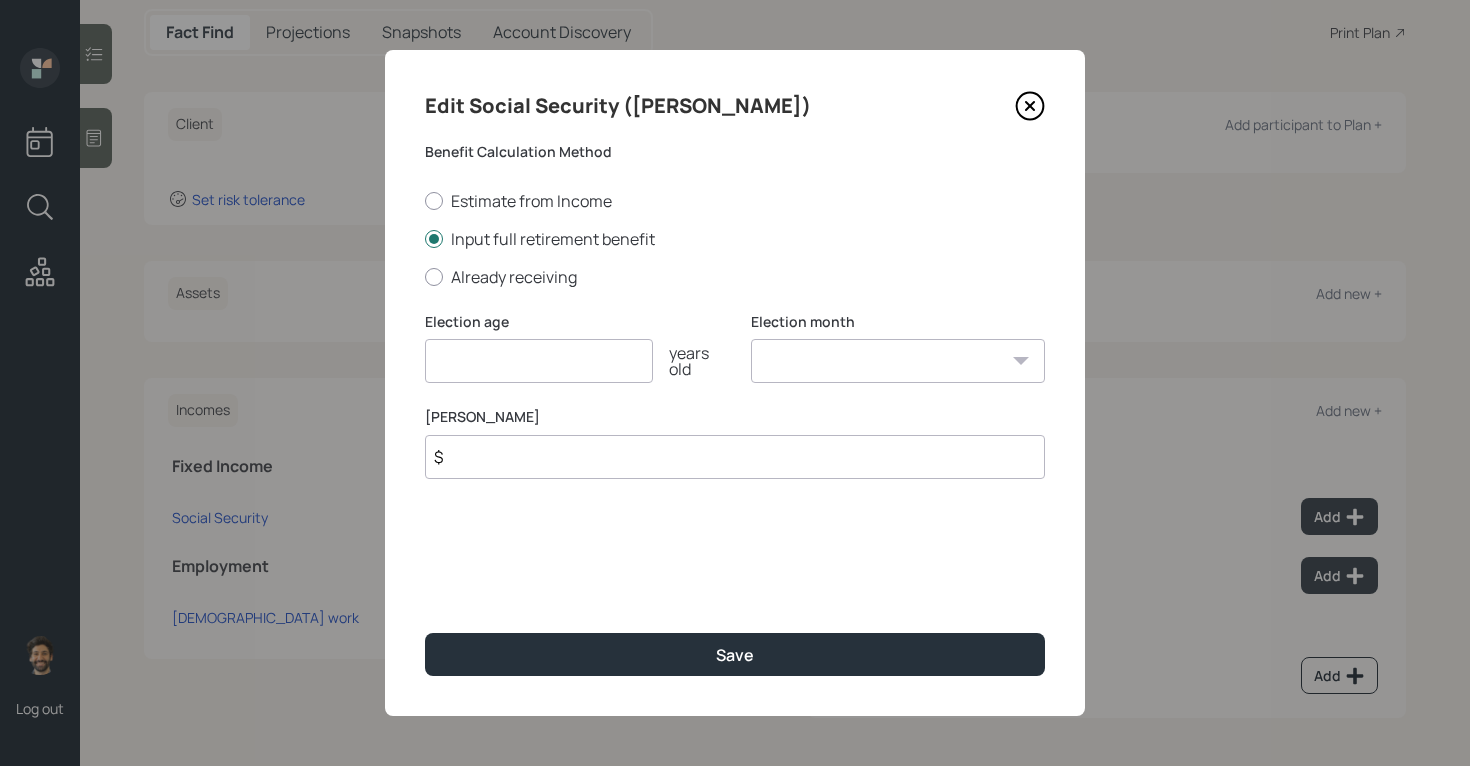 click on "$" at bounding box center [735, 457] 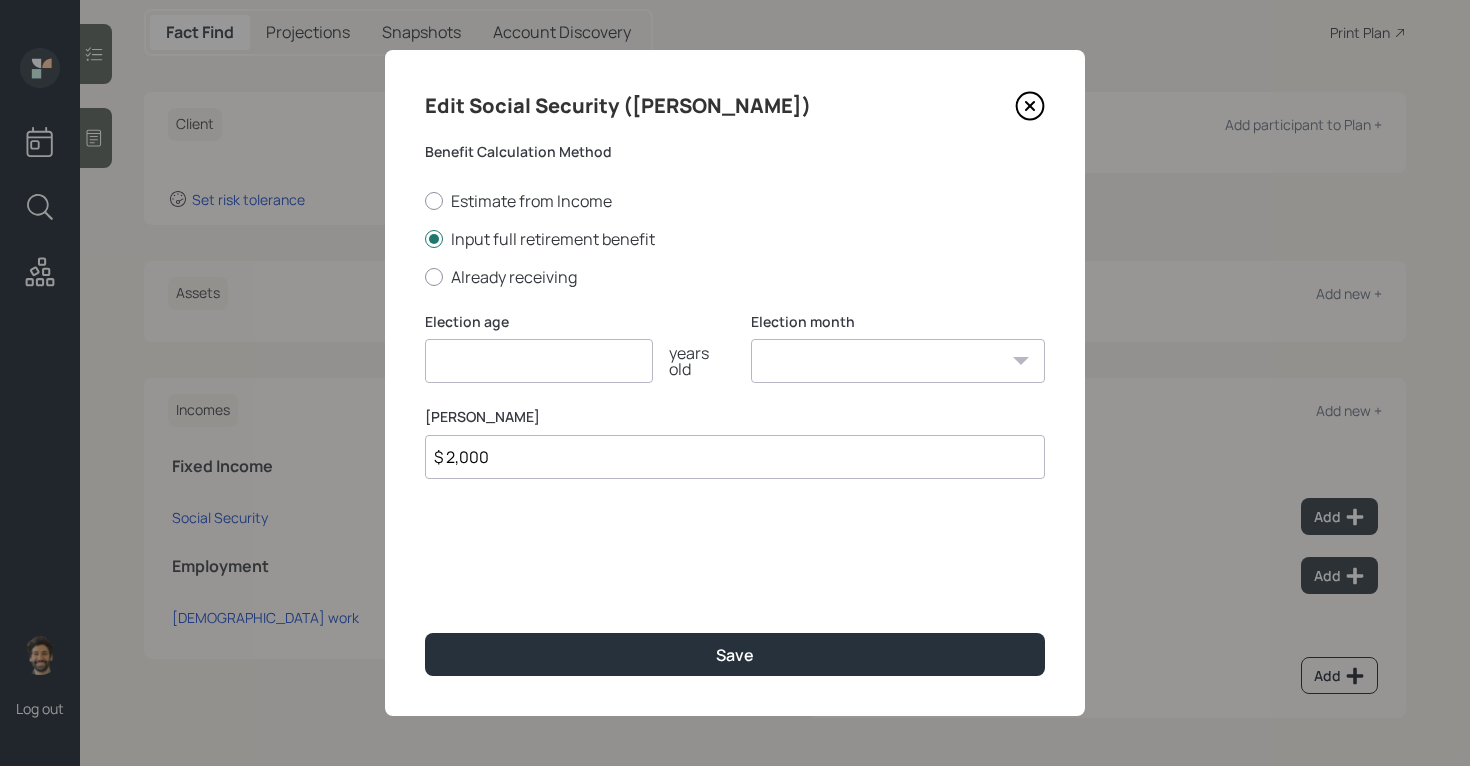 type on "$ 2,000" 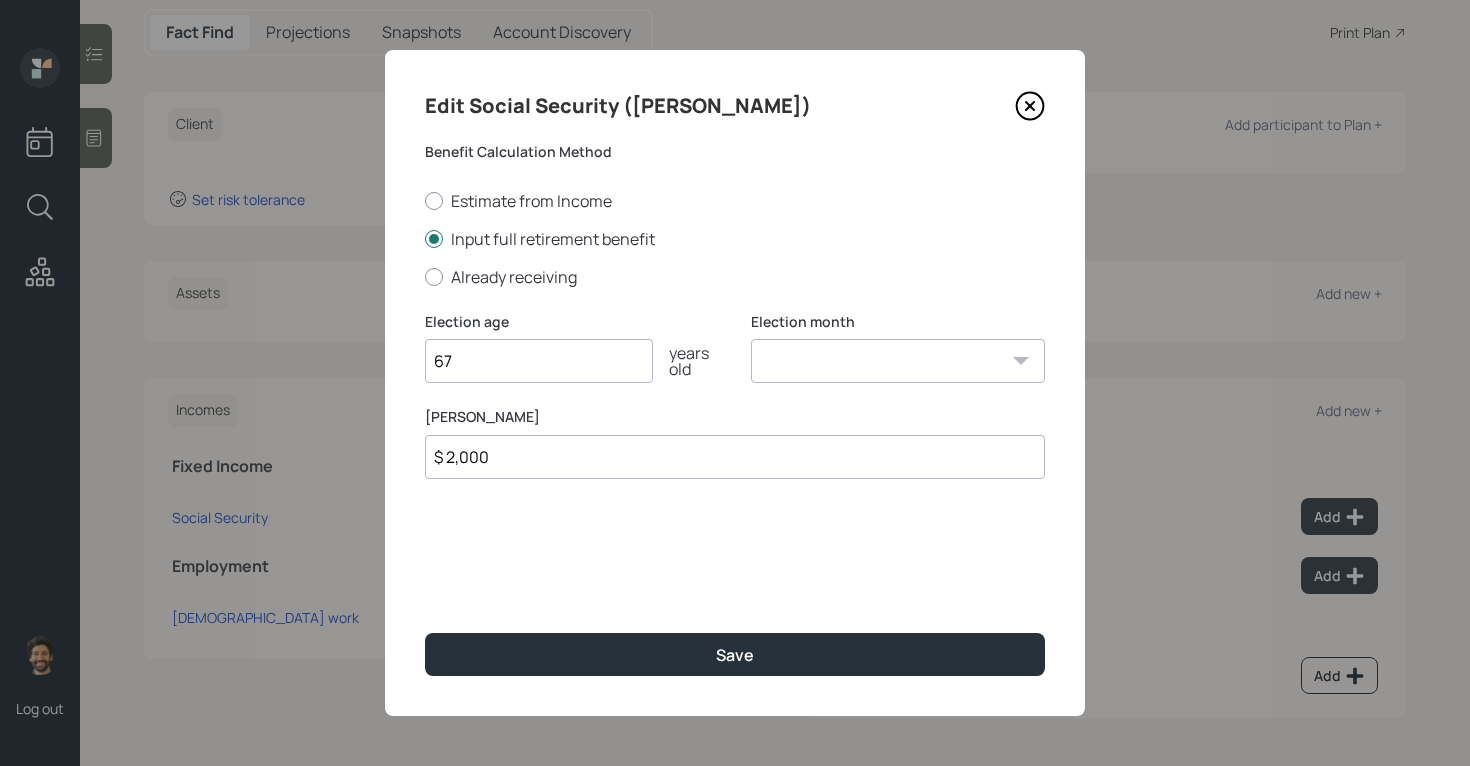 type on "67" 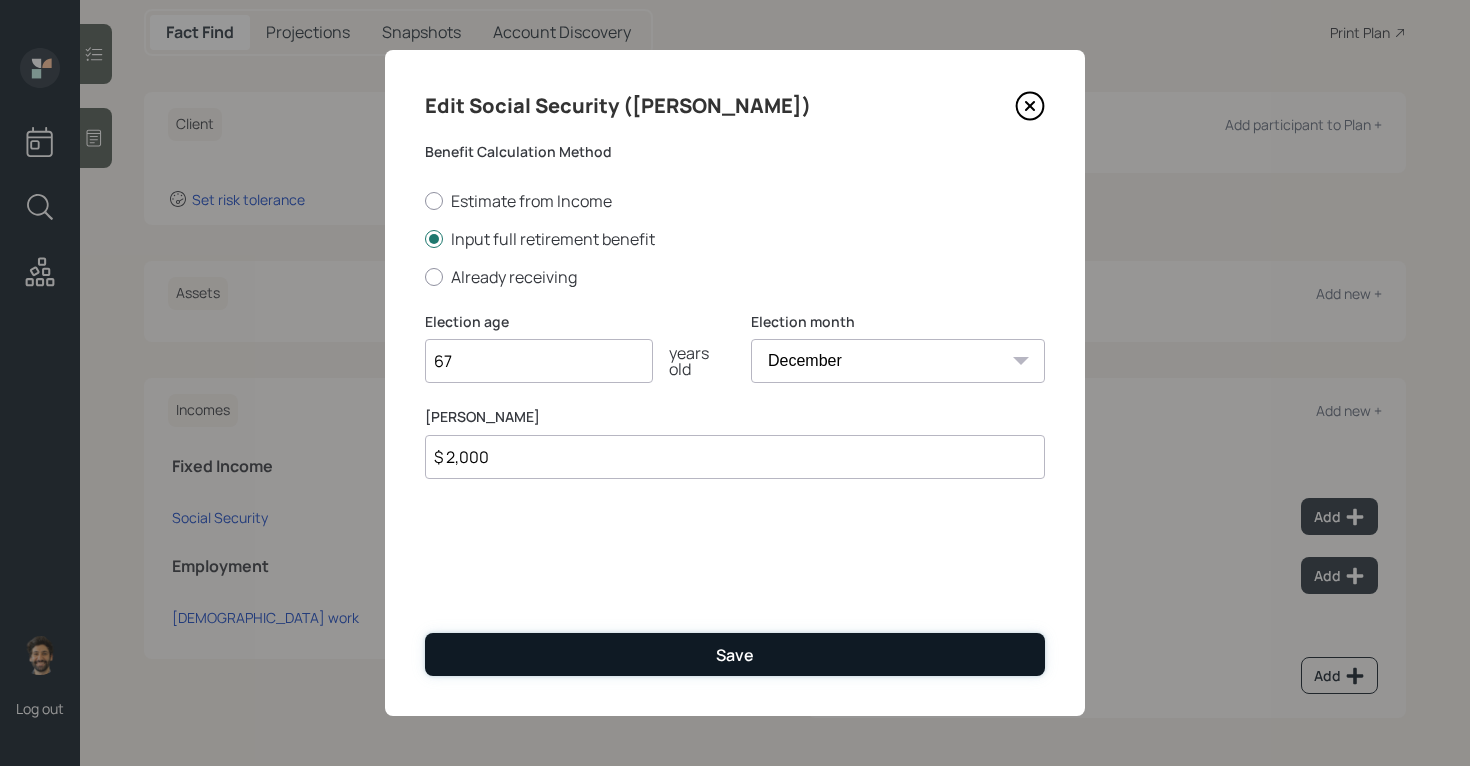 click on "Save" at bounding box center (735, 654) 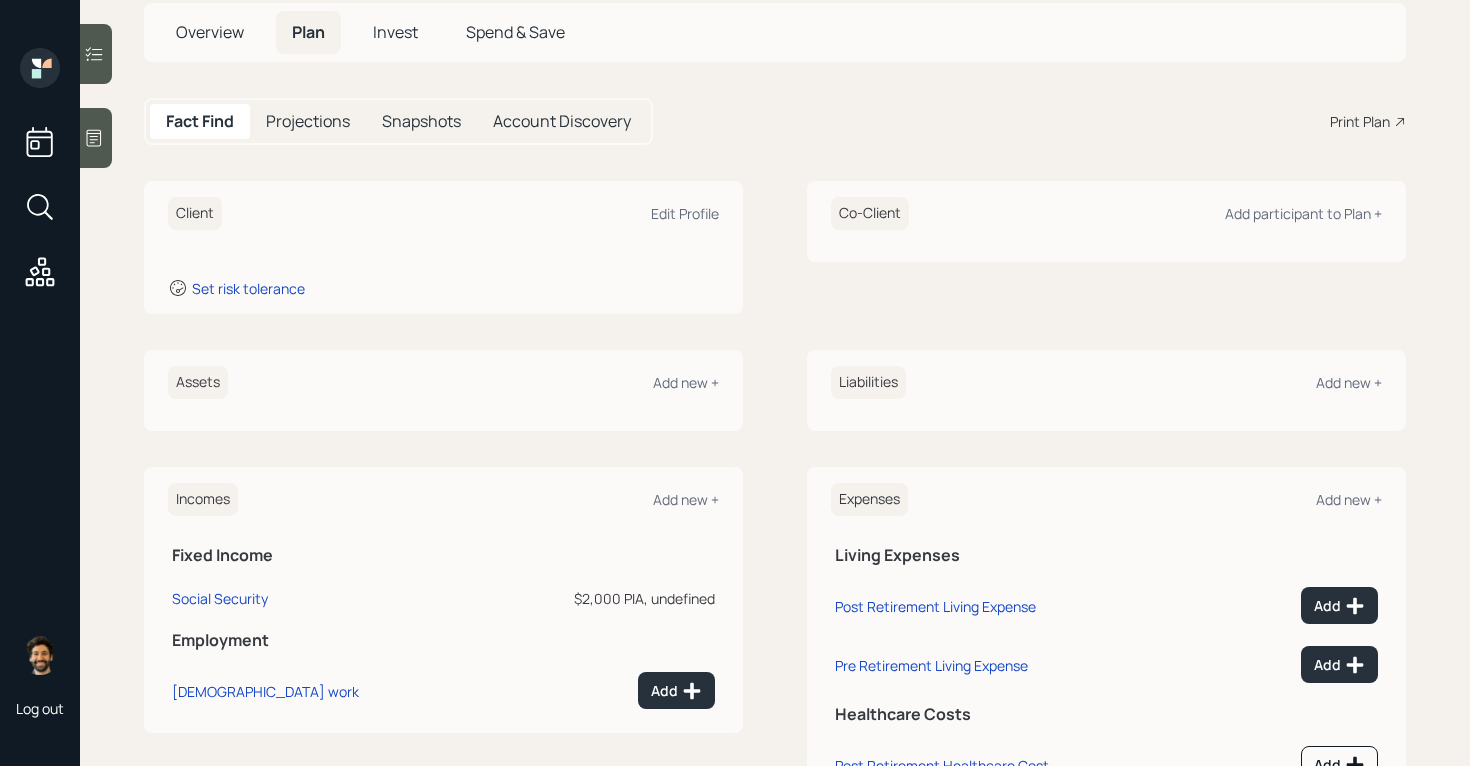 scroll, scrollTop: 89, scrollLeft: 0, axis: vertical 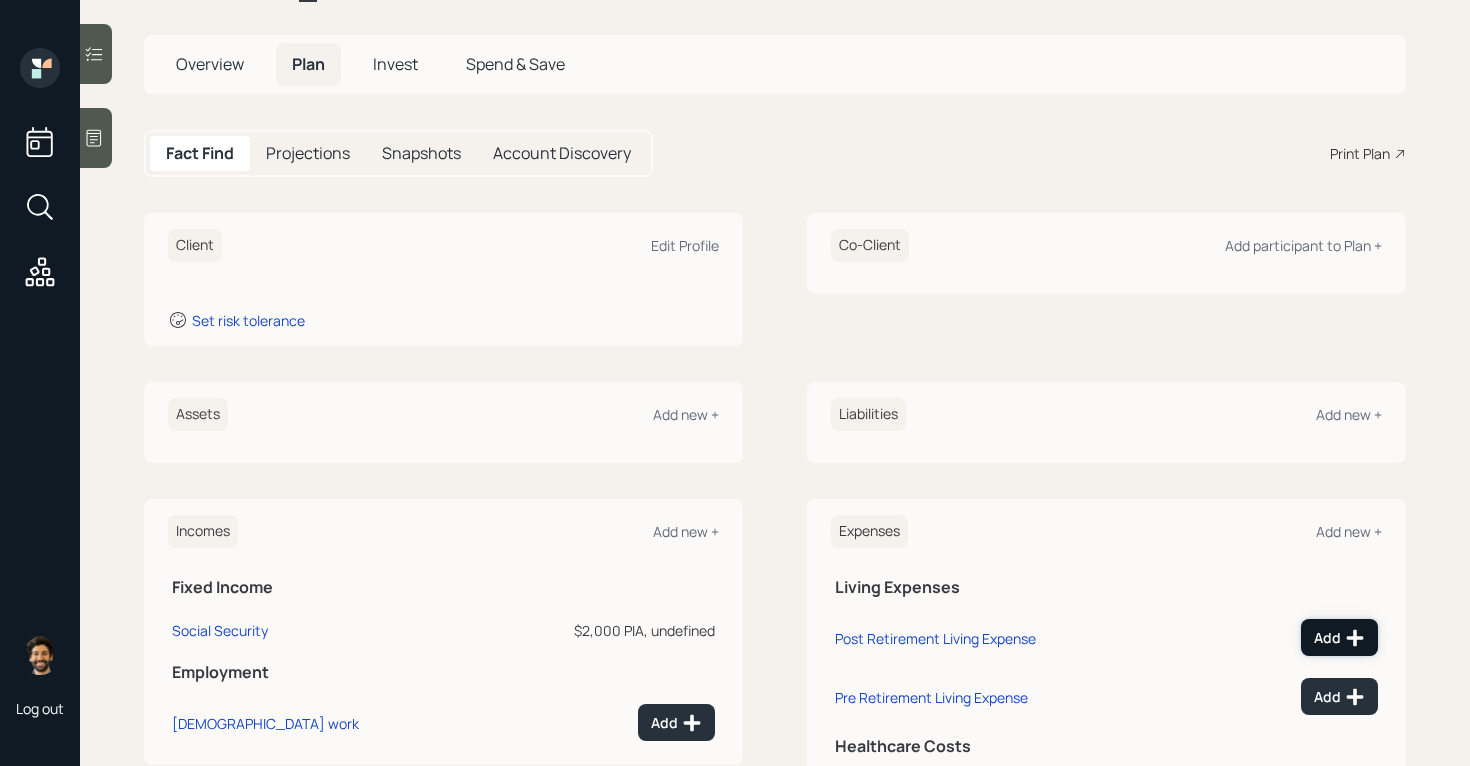 click 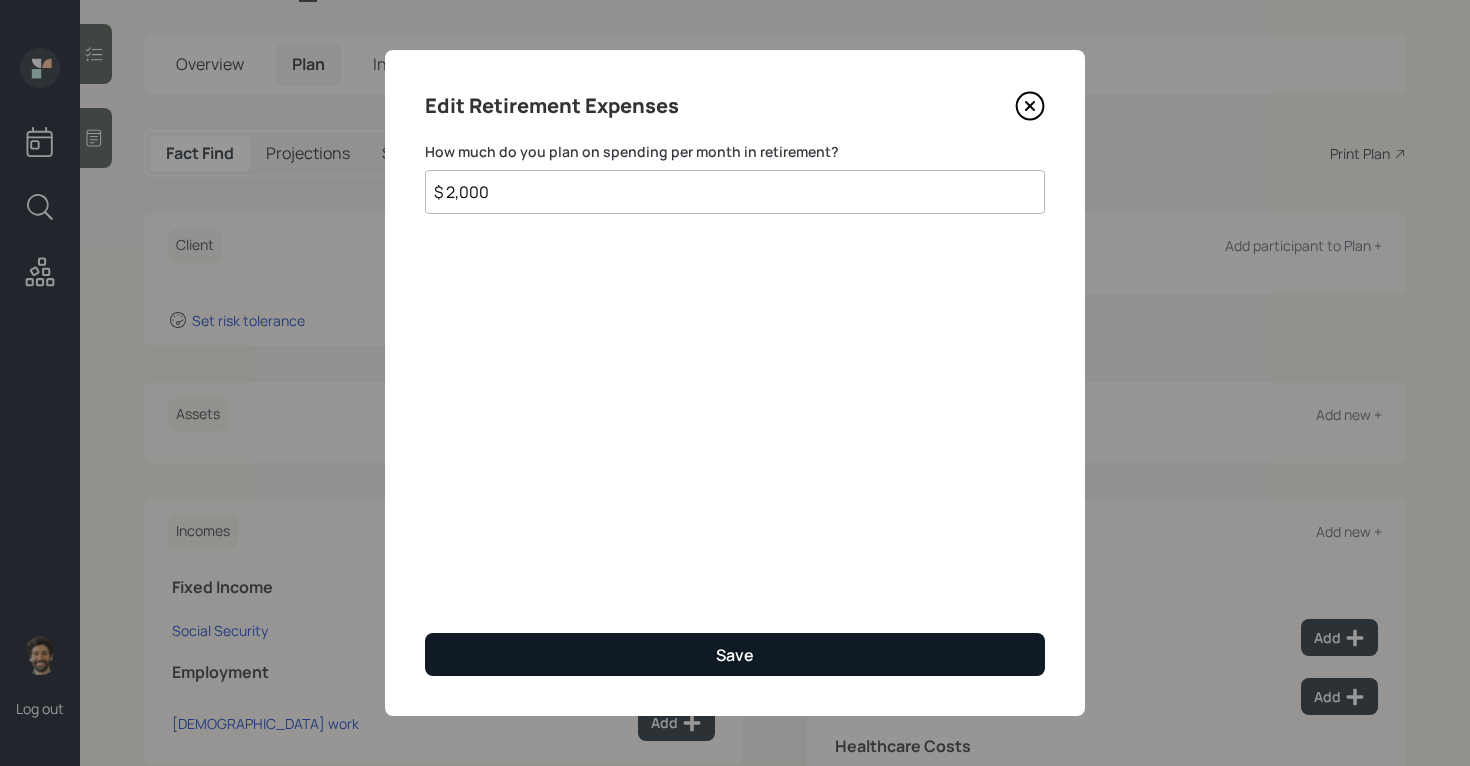 type on "$ 2,000" 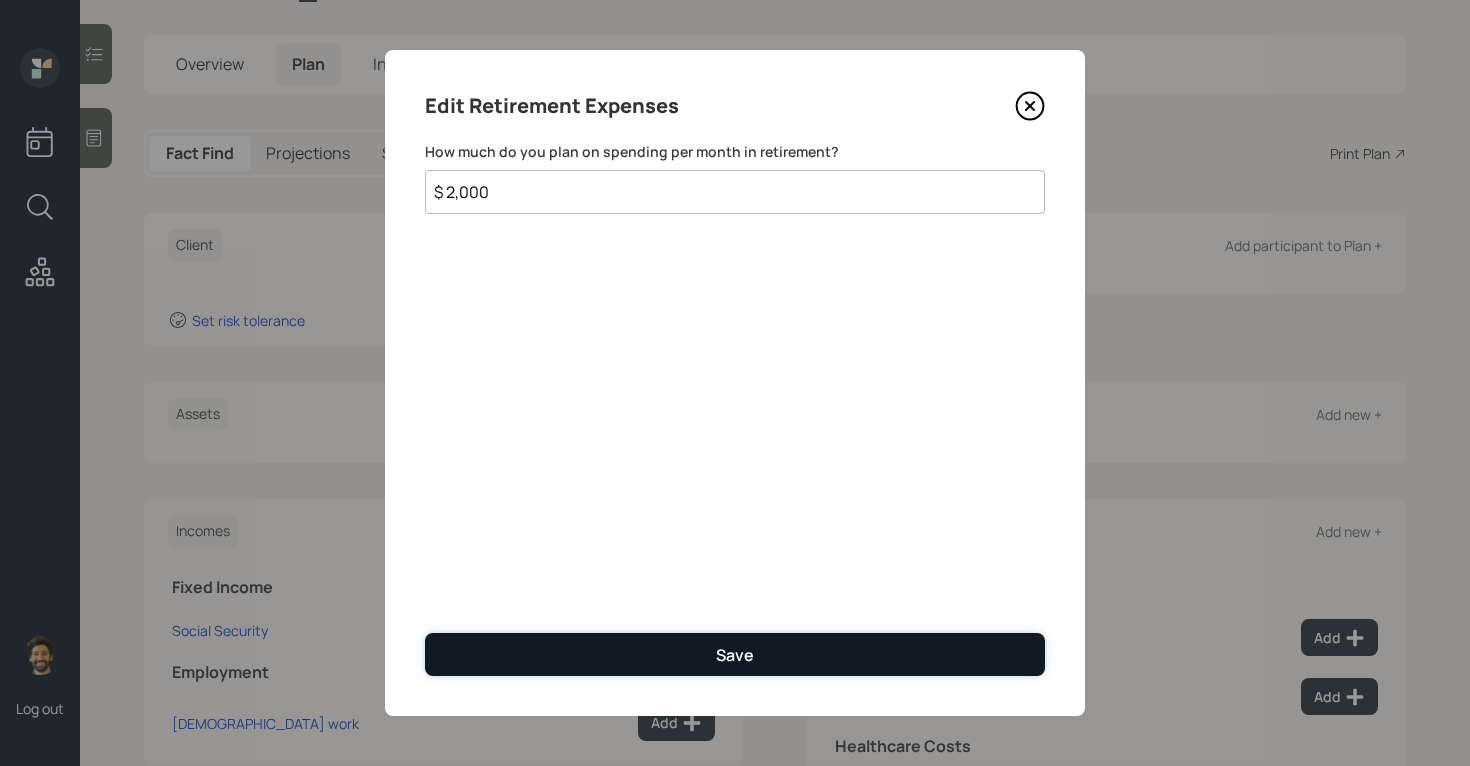 click on "Save" at bounding box center [735, 654] 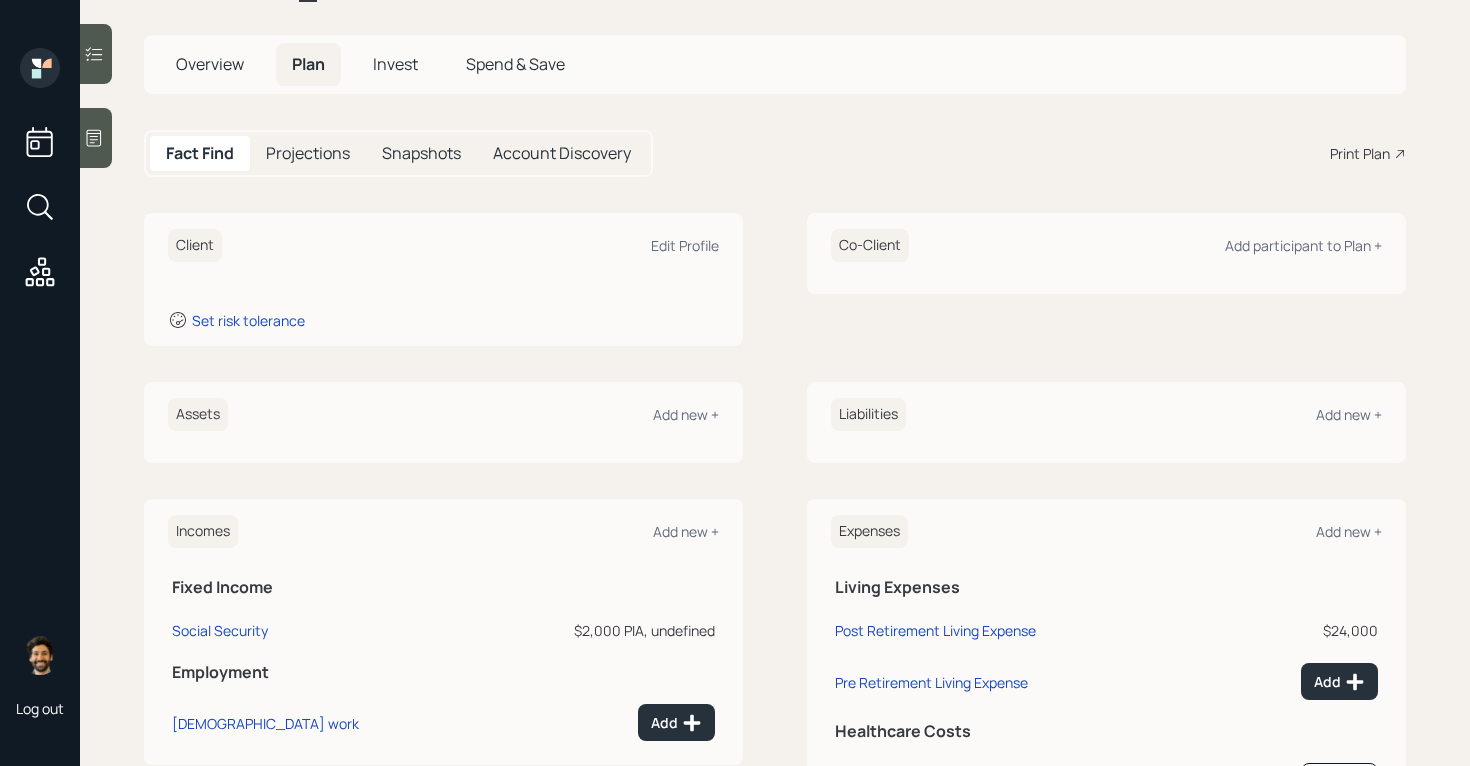 click on "$24,000" at bounding box center (1305, 630) 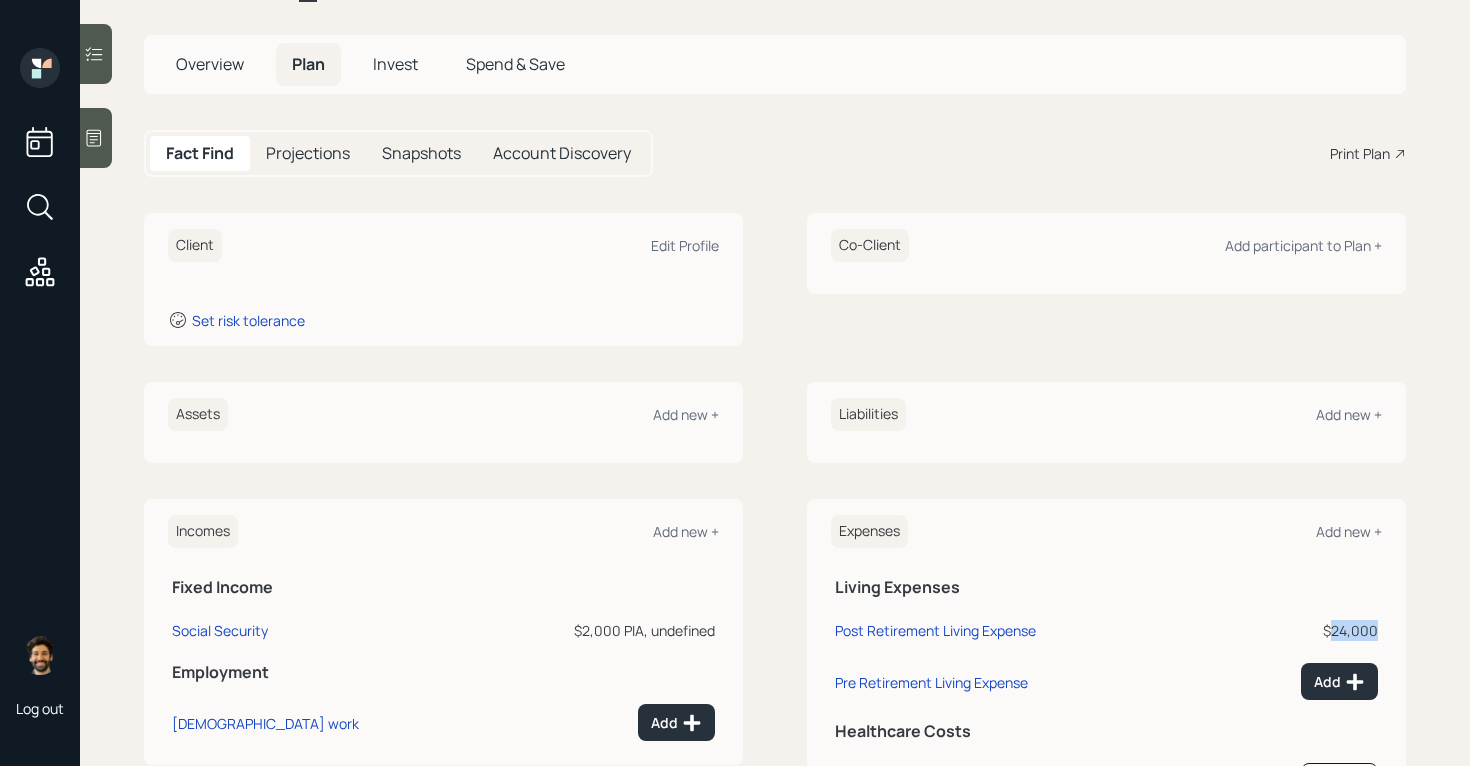 click on "$24,000" at bounding box center (1305, 630) 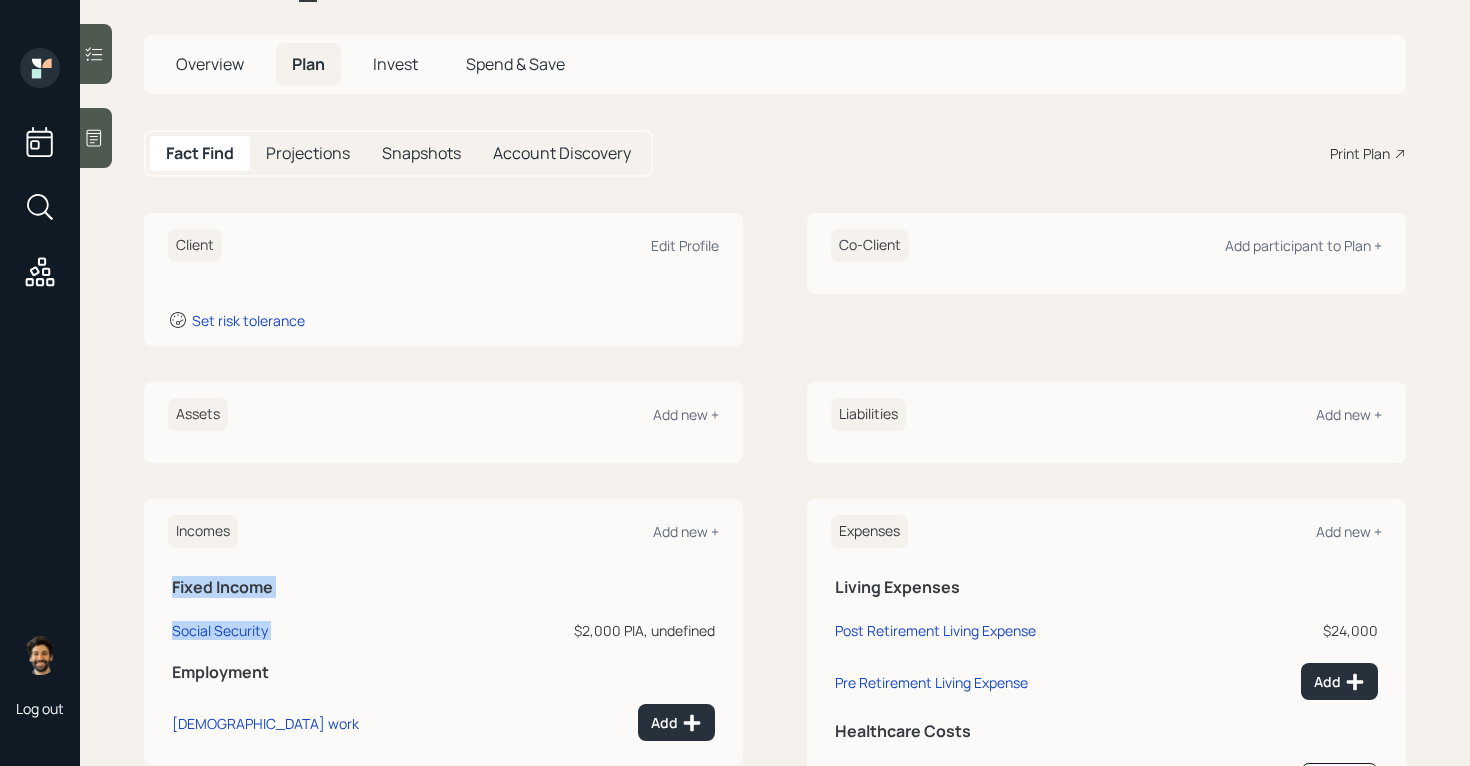drag, startPoint x: 721, startPoint y: 624, endPoint x: 559, endPoint y: 629, distance: 162.07715 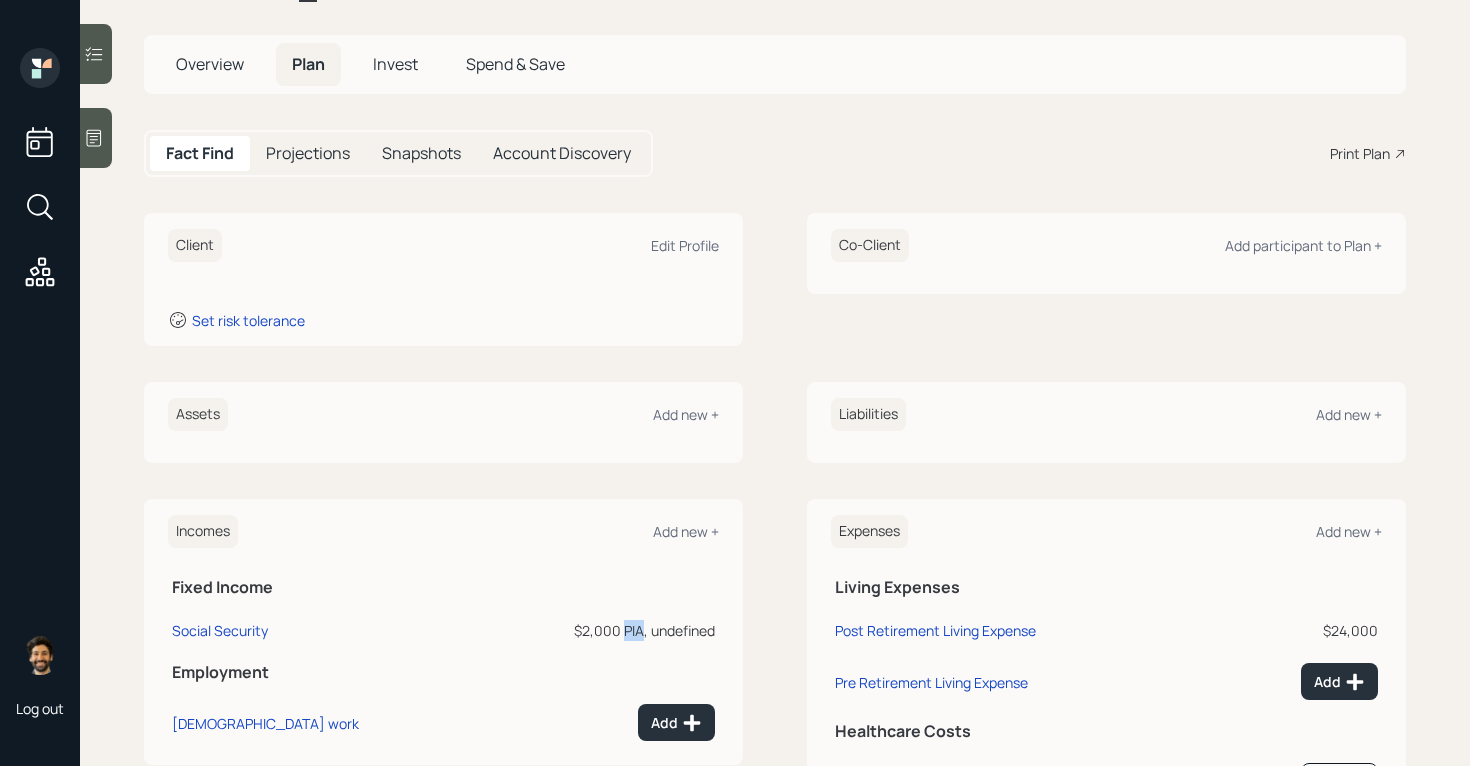 click on "$2,000 PIA, undefined" at bounding box center [599, 630] 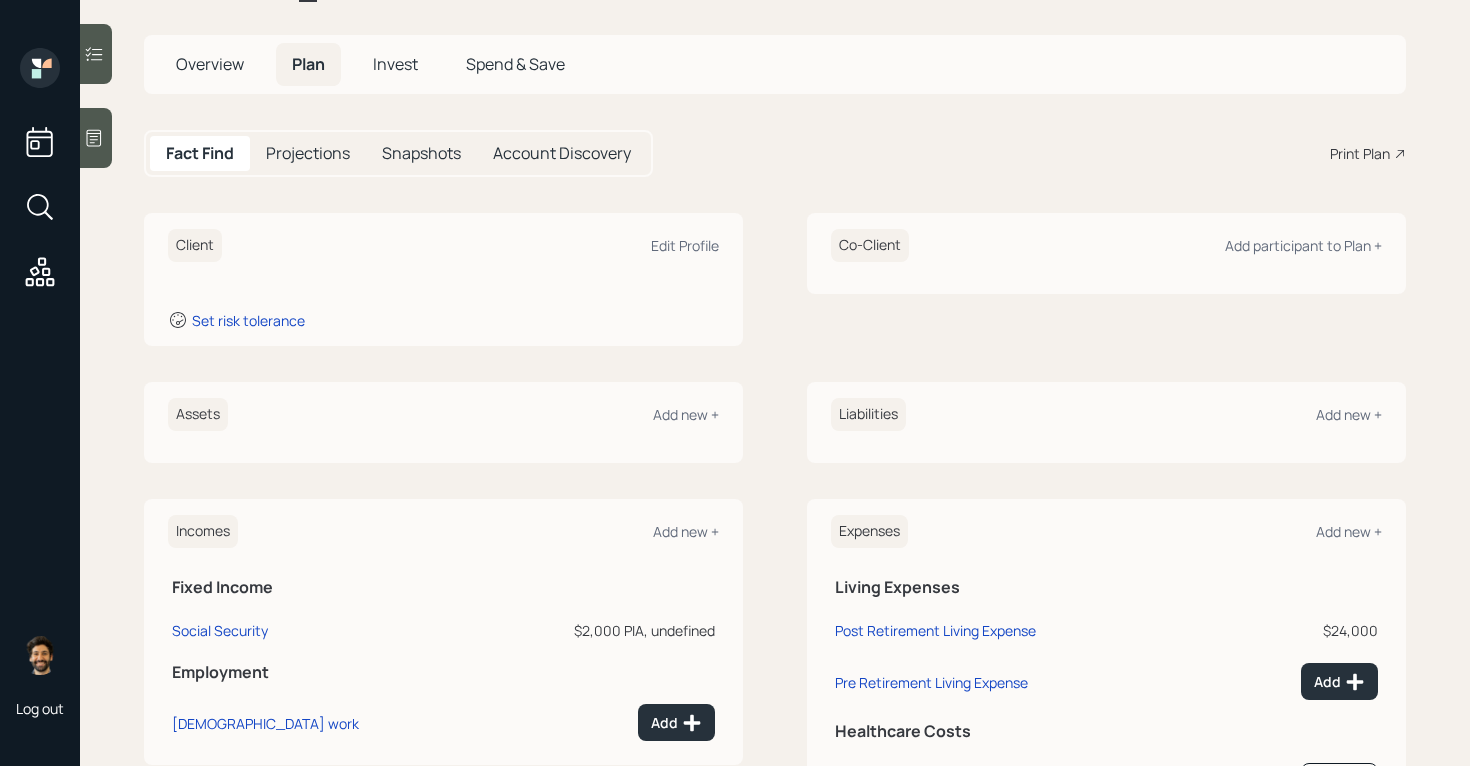 click on "$2,000 PIA, undefined" at bounding box center [599, 630] 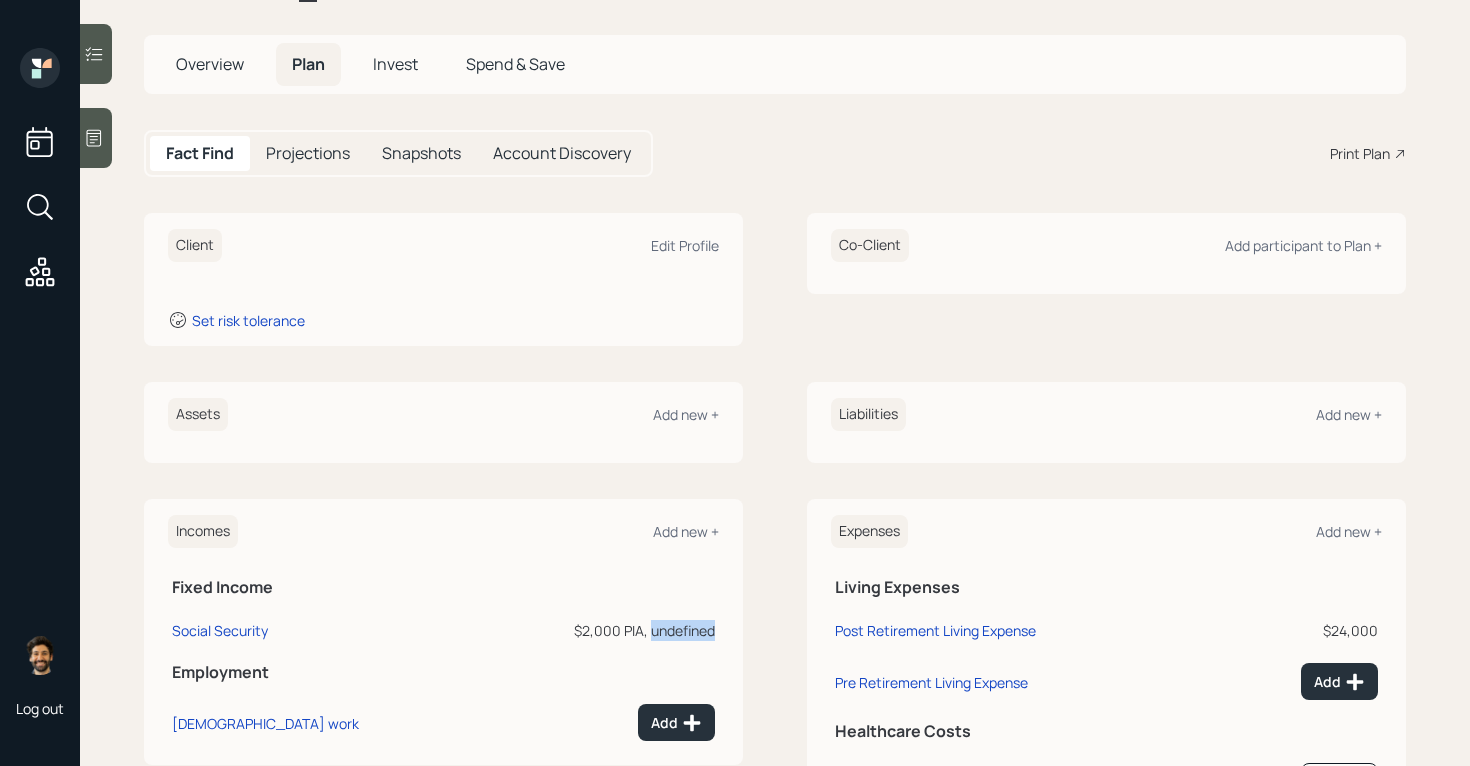 click on "$2,000 PIA, undefined" at bounding box center (599, 630) 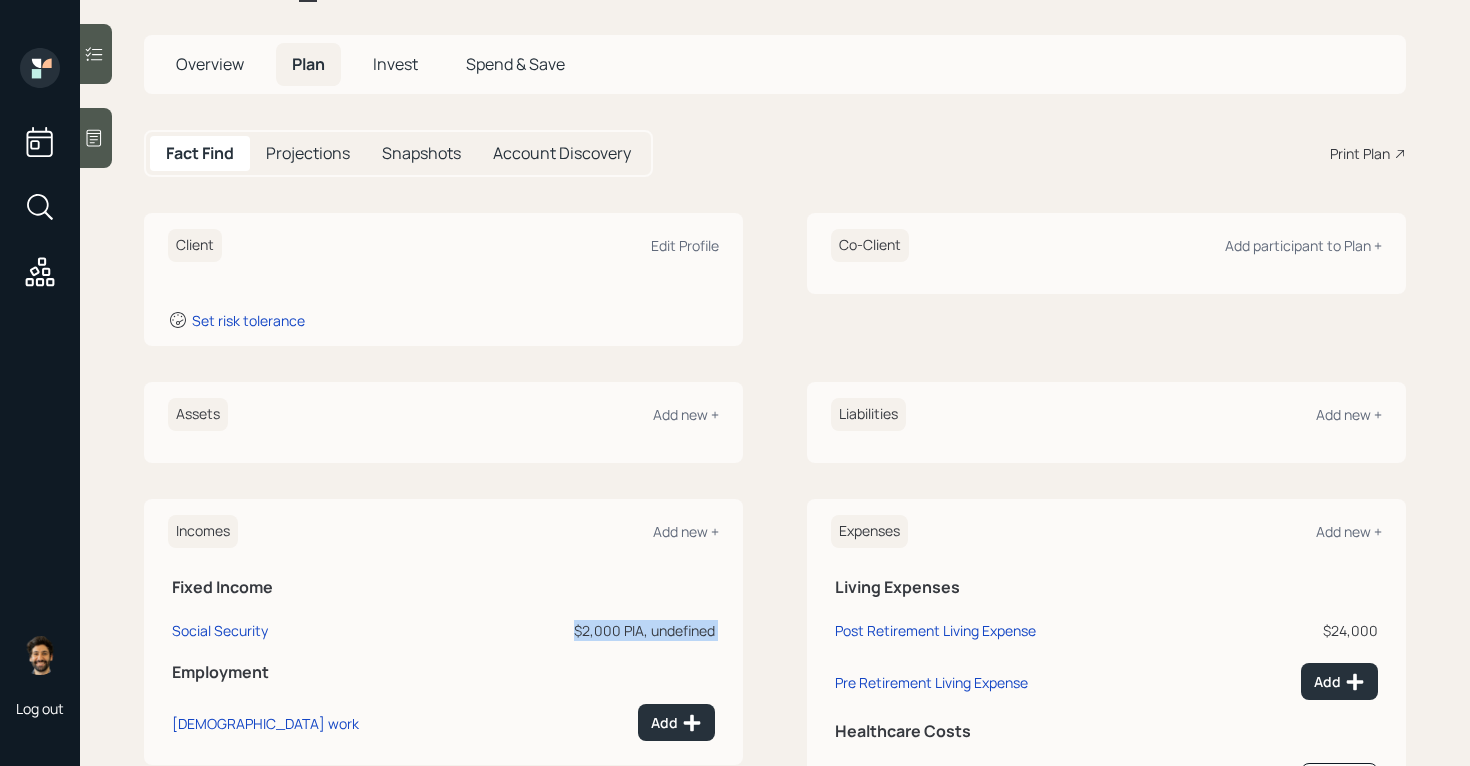 click on "$2,000 PIA, undefined" at bounding box center (599, 630) 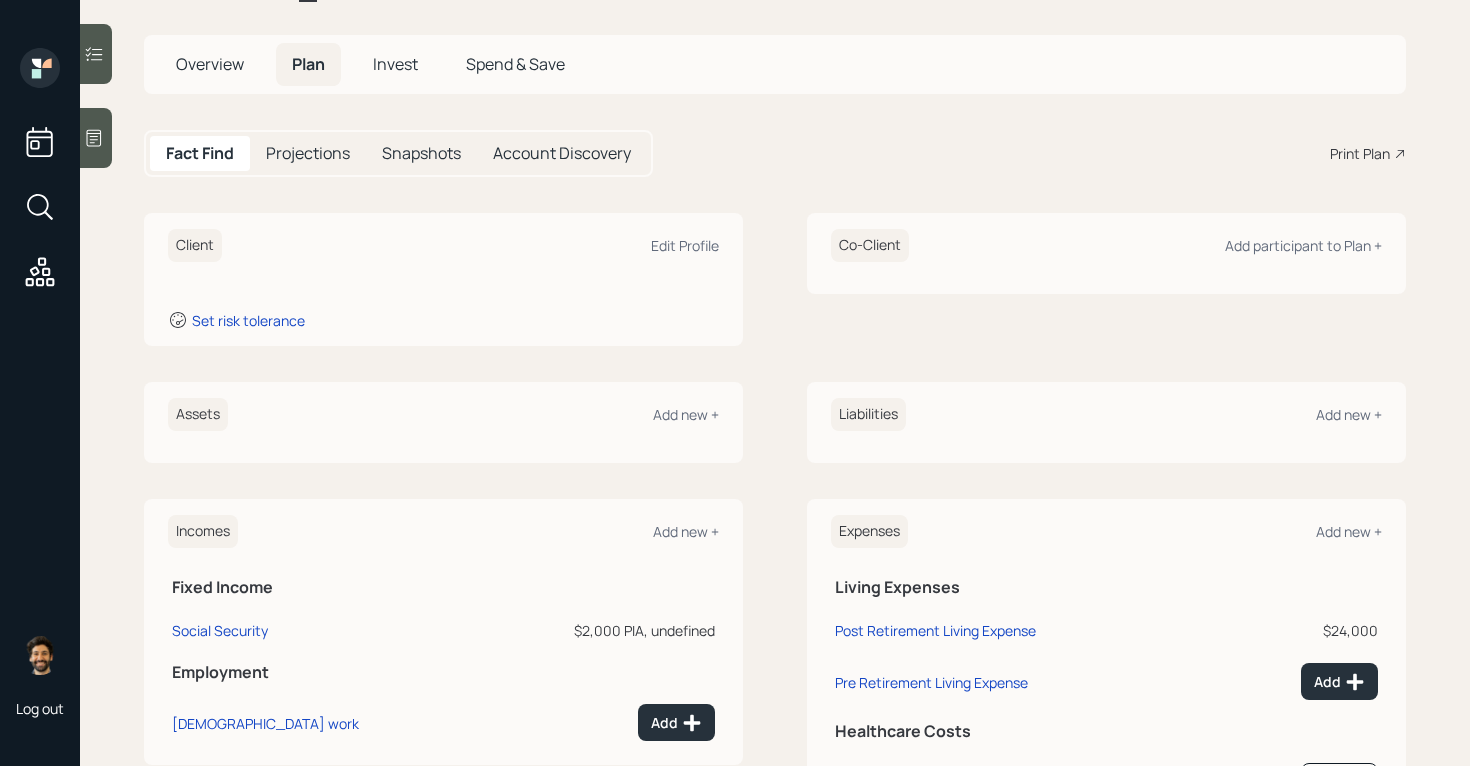 click on "$24,000" at bounding box center (1305, 630) 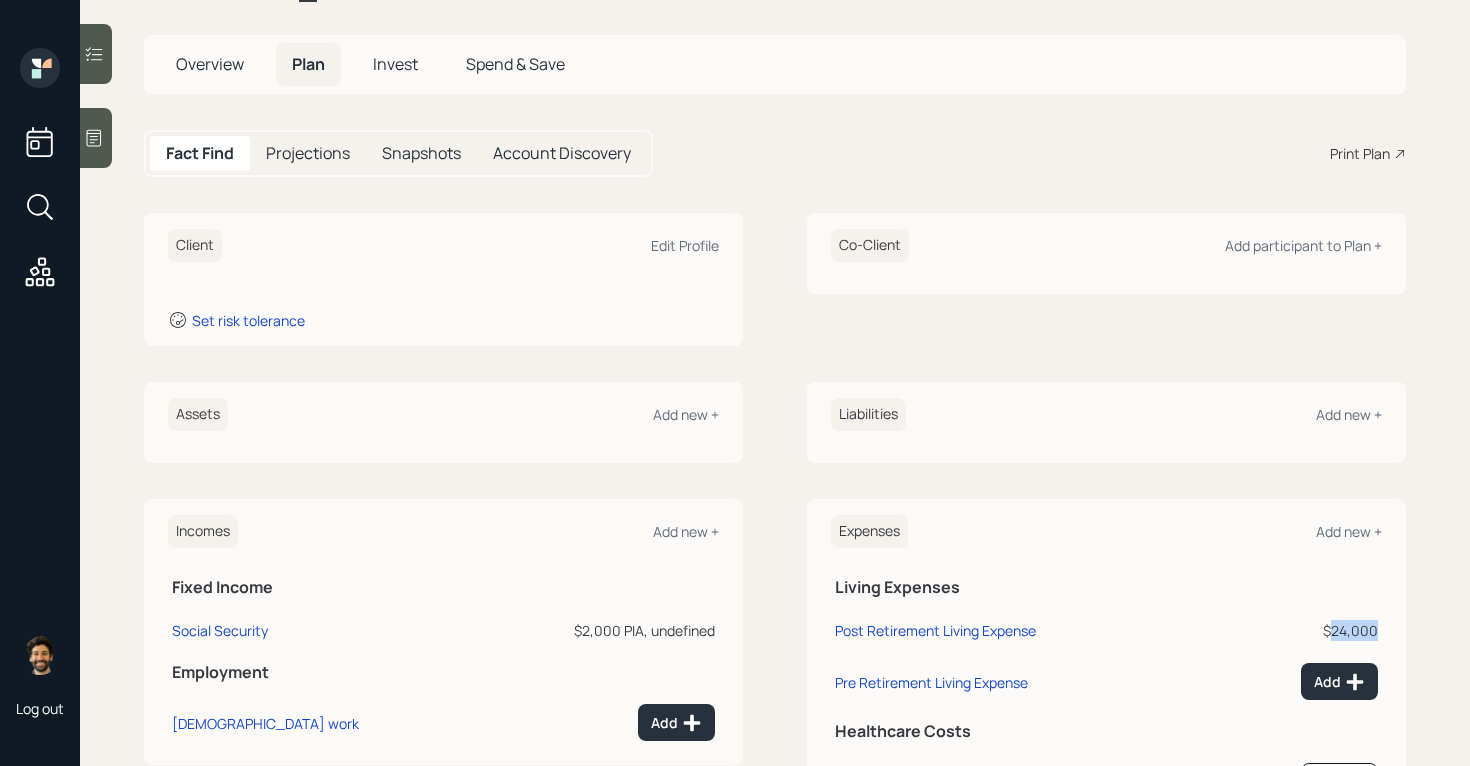 click on "$24,000" at bounding box center [1305, 630] 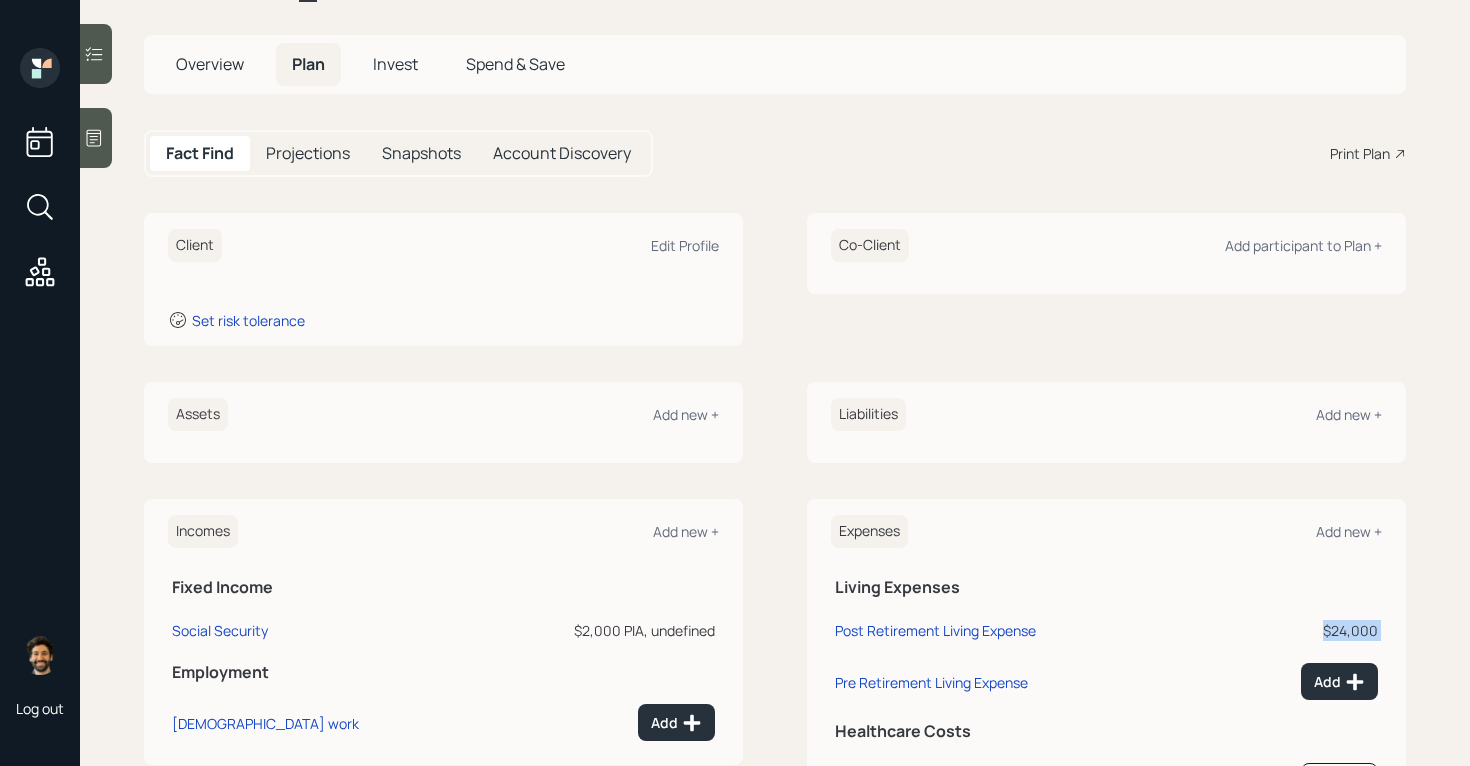 click on "$24,000" at bounding box center [1305, 630] 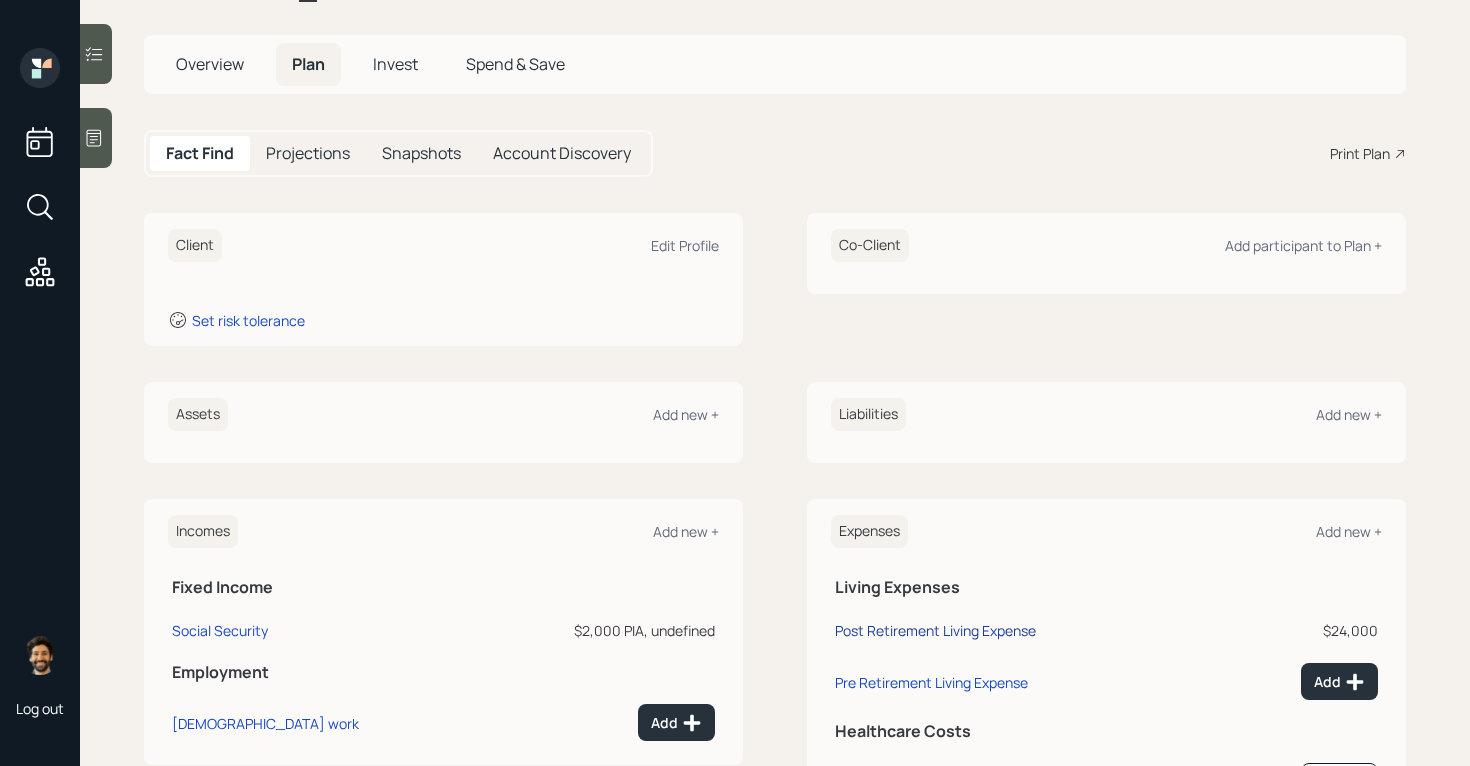 click on "Post Retirement Living Expense" at bounding box center [935, 630] 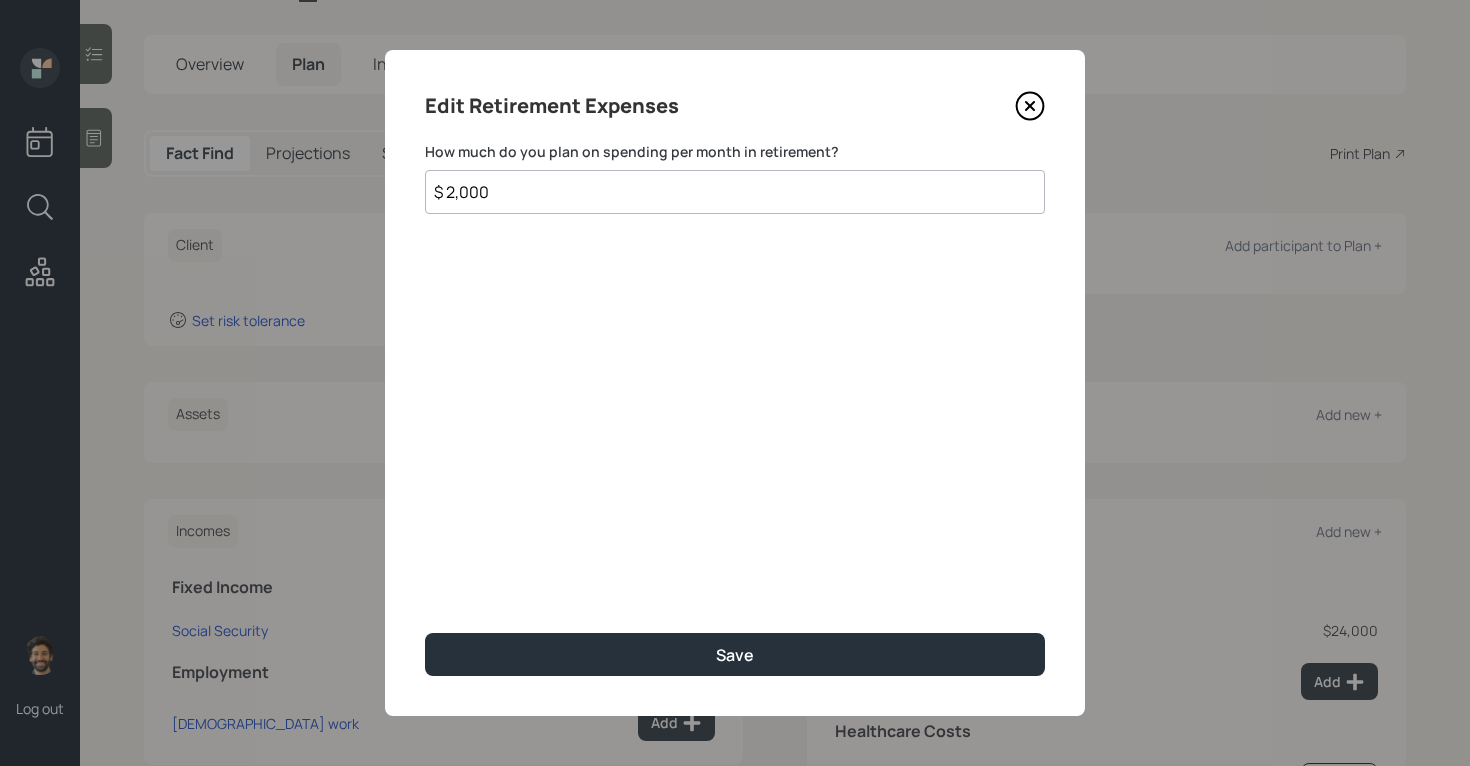 click on "$ 2,000" at bounding box center [735, 192] 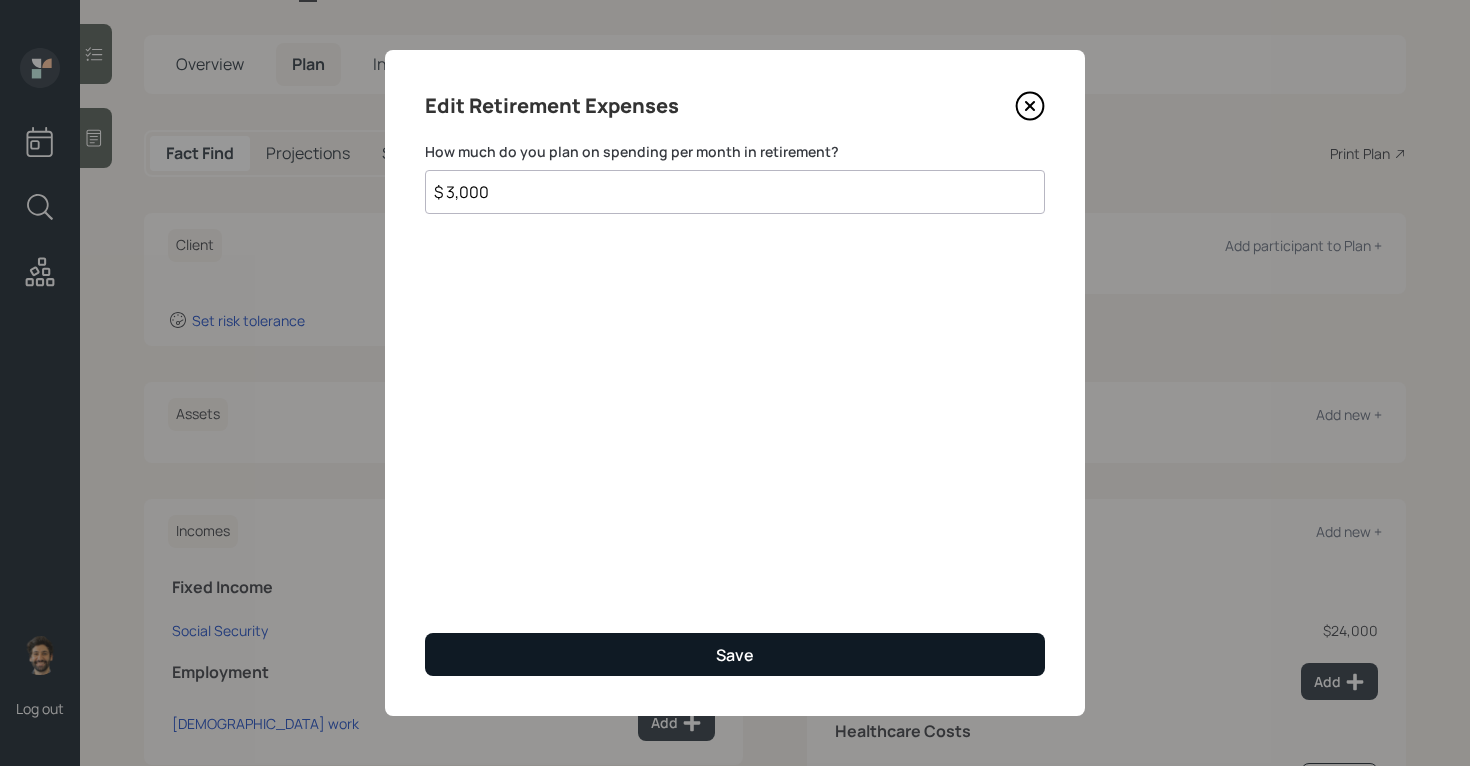 type on "$ 3,000" 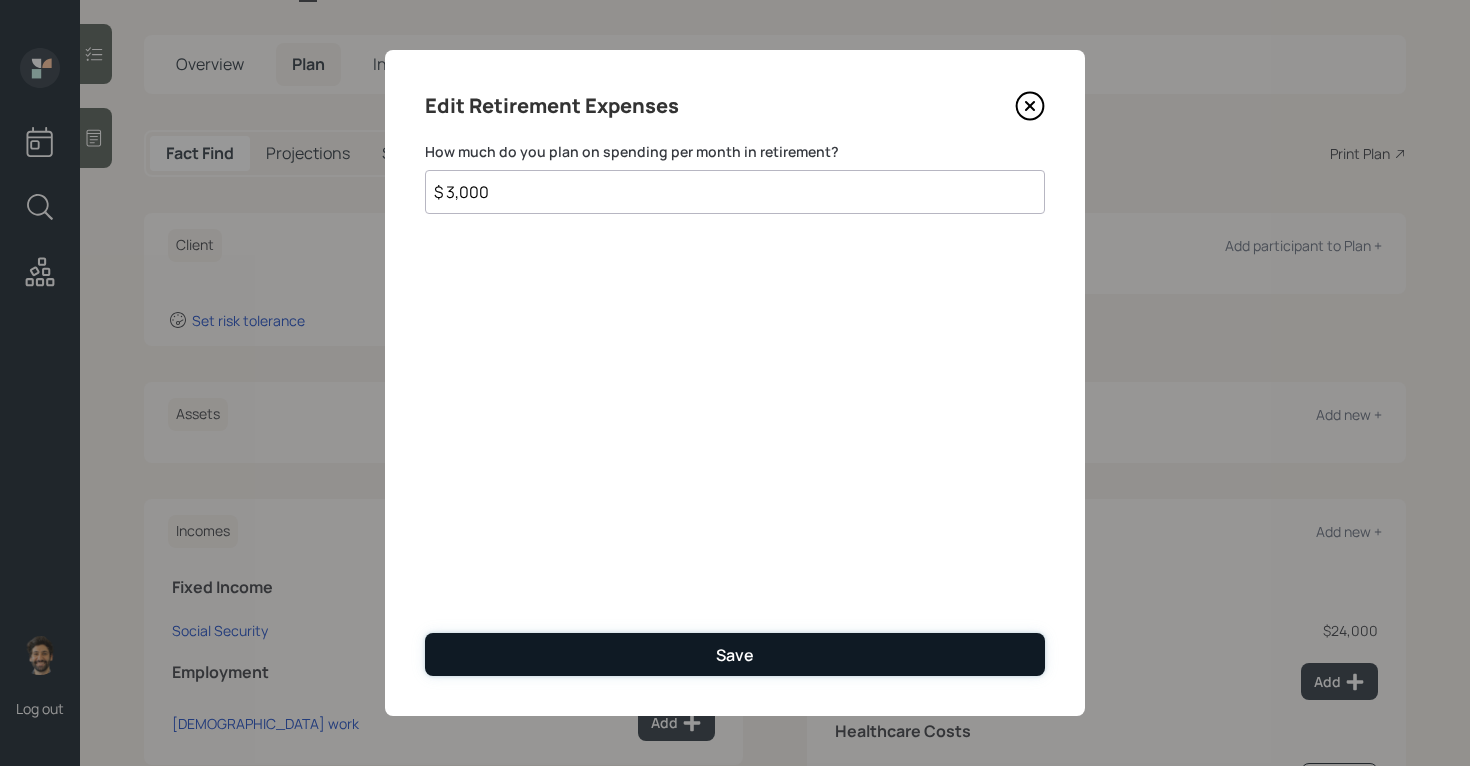 click on "Save" at bounding box center [735, 654] 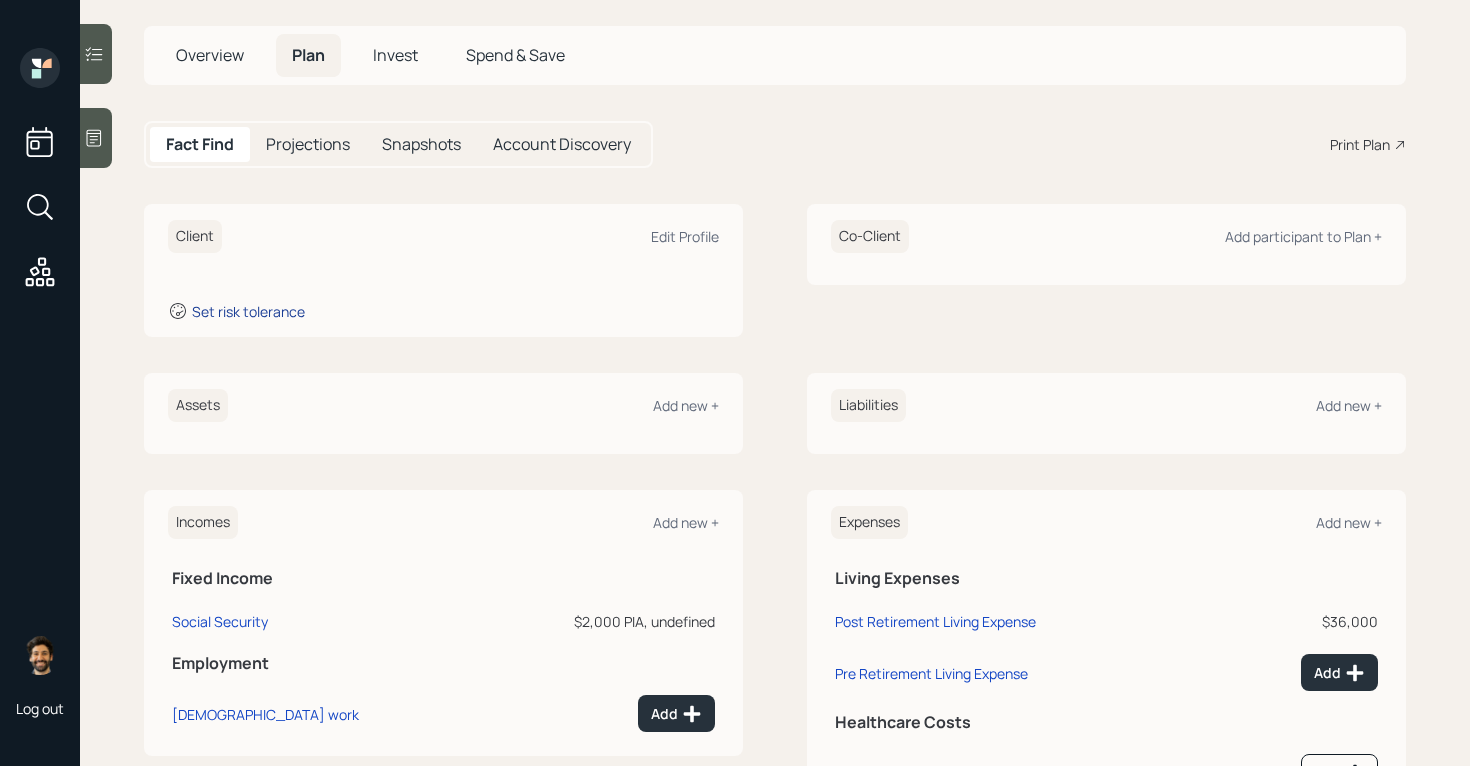 scroll, scrollTop: 79, scrollLeft: 0, axis: vertical 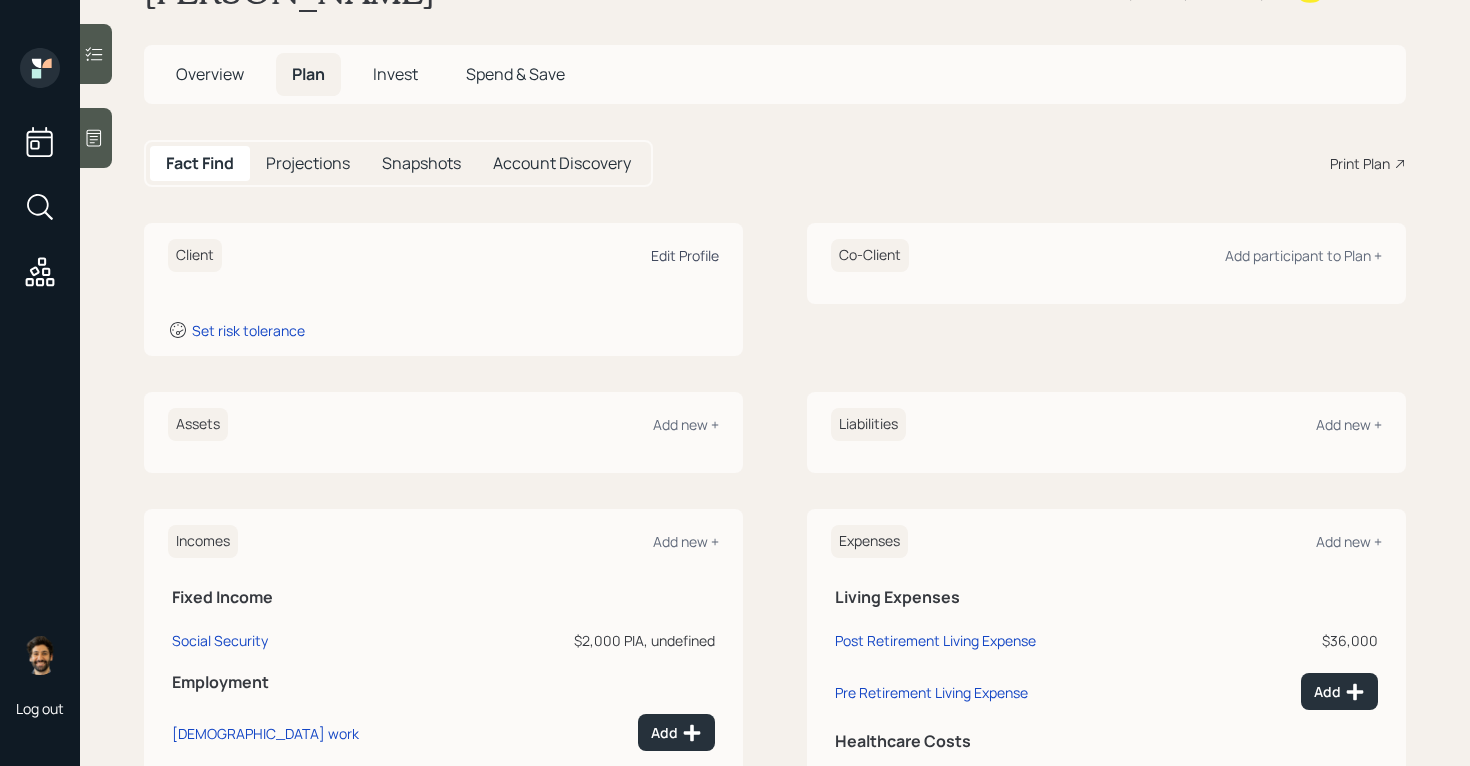 click on "Edit Profile" at bounding box center (685, 255) 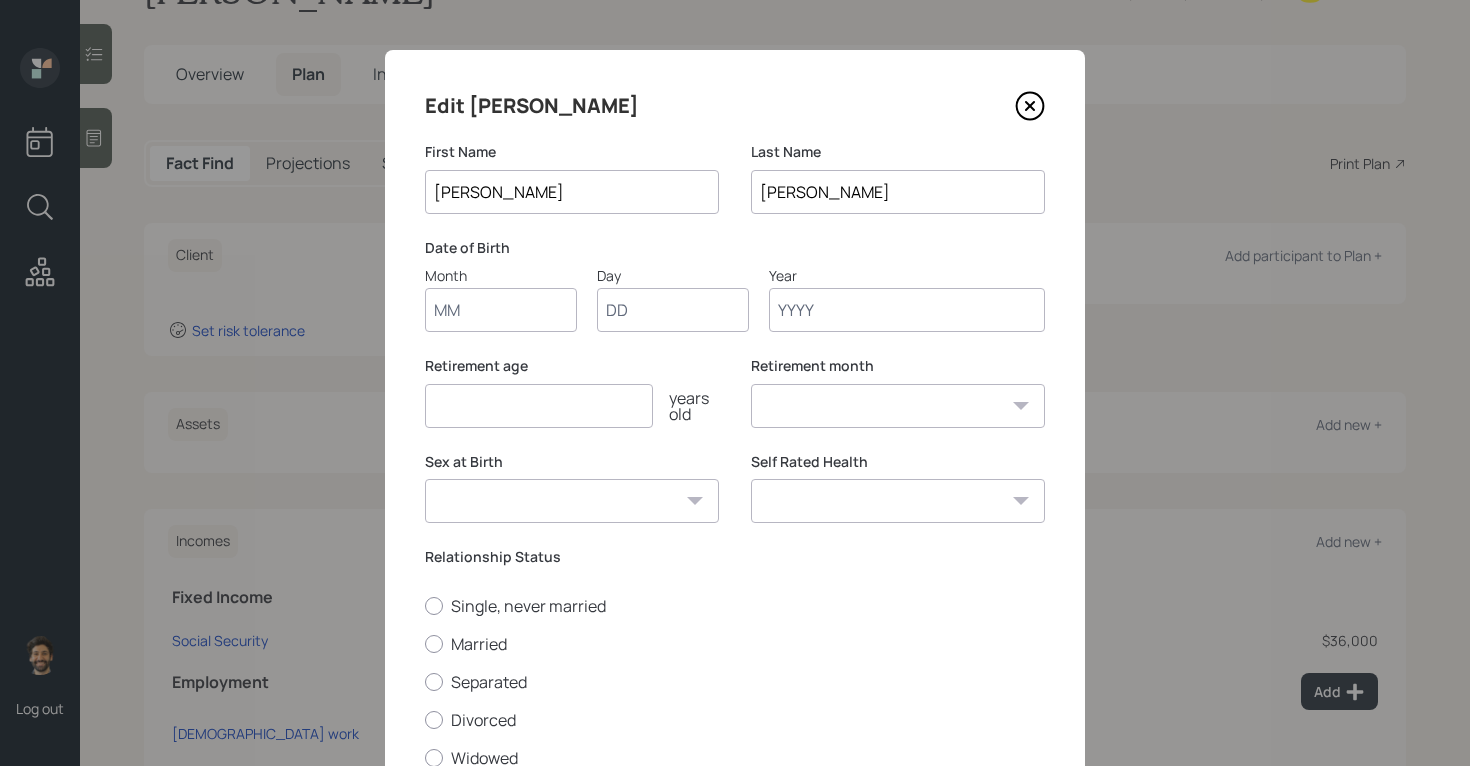 click on "Month" at bounding box center (501, 310) 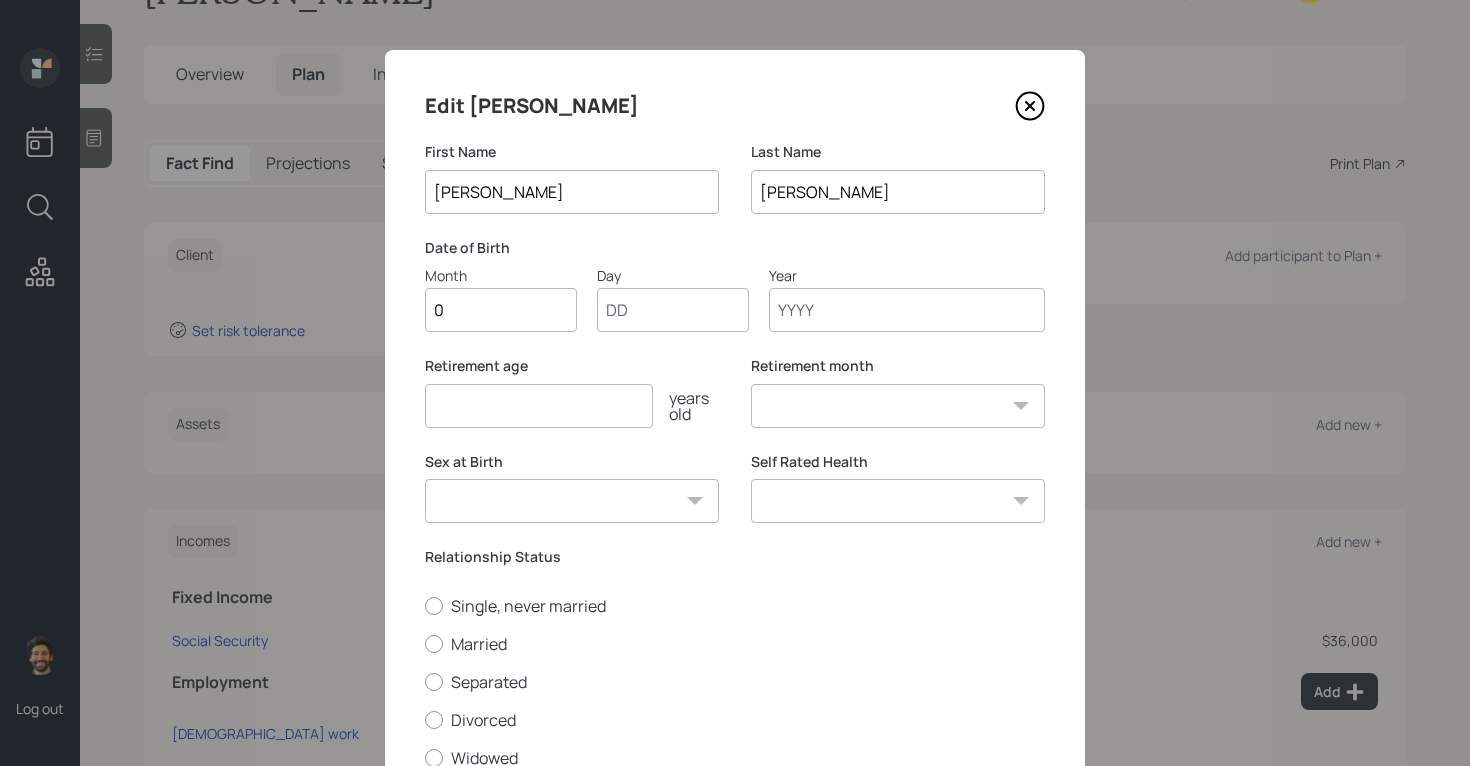 type on "05" 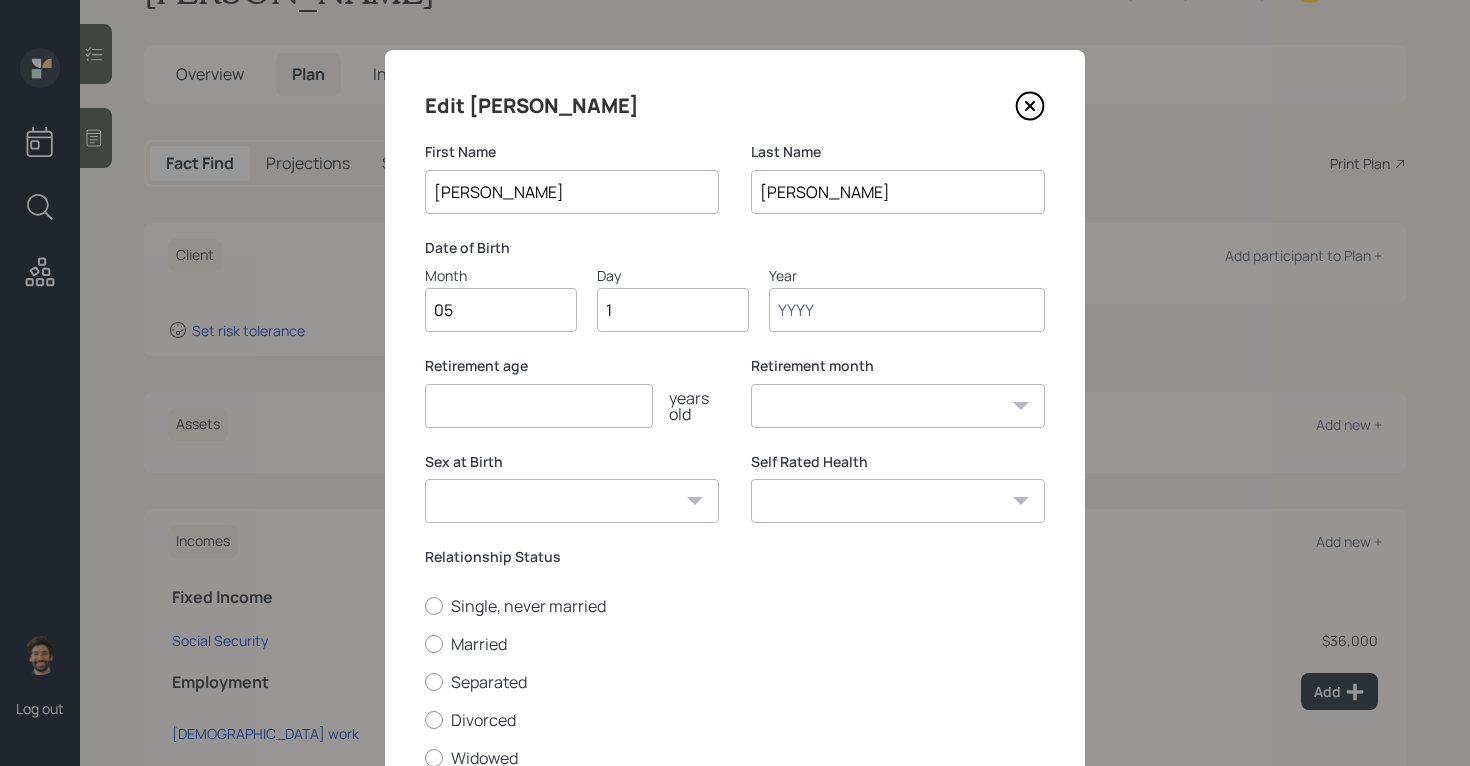 type on "15" 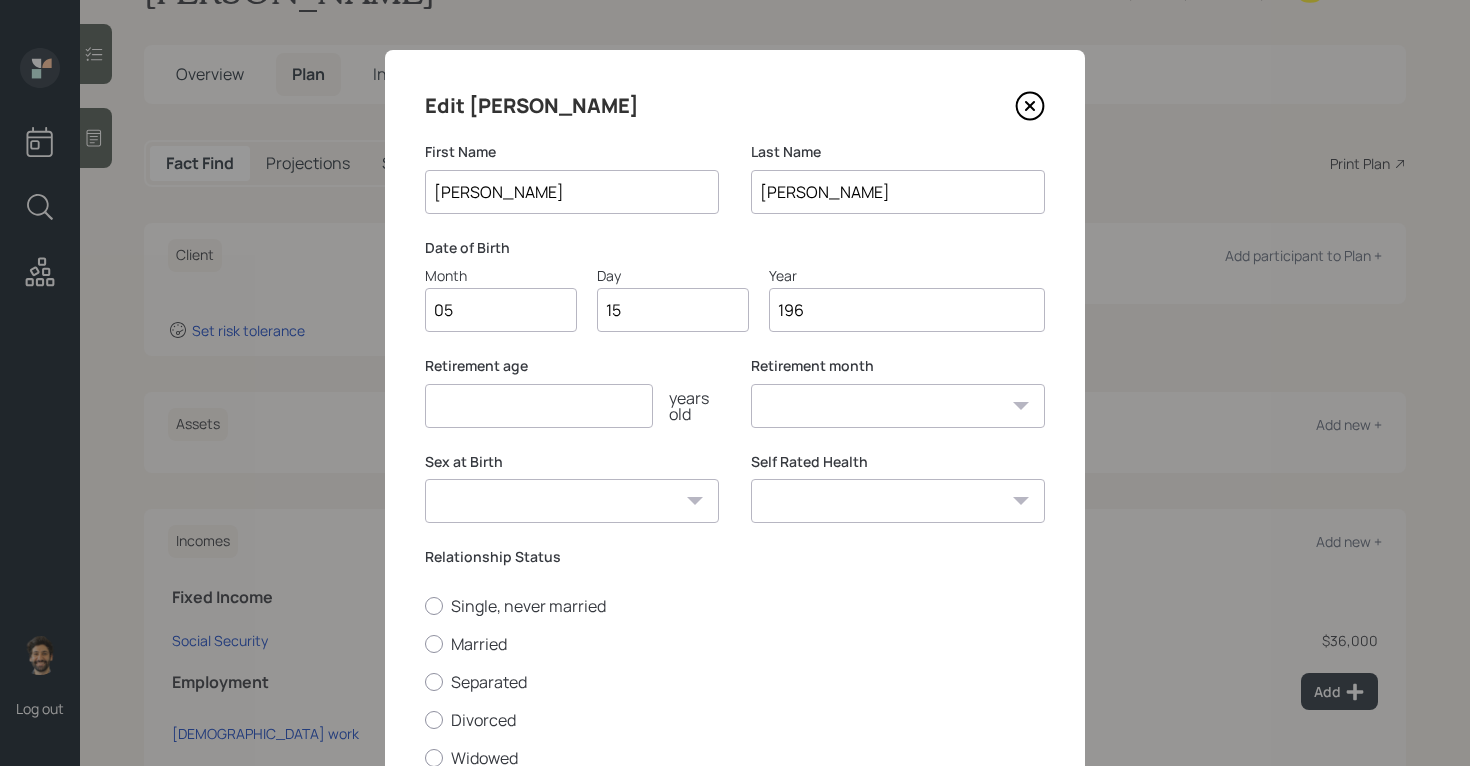 type on "1962" 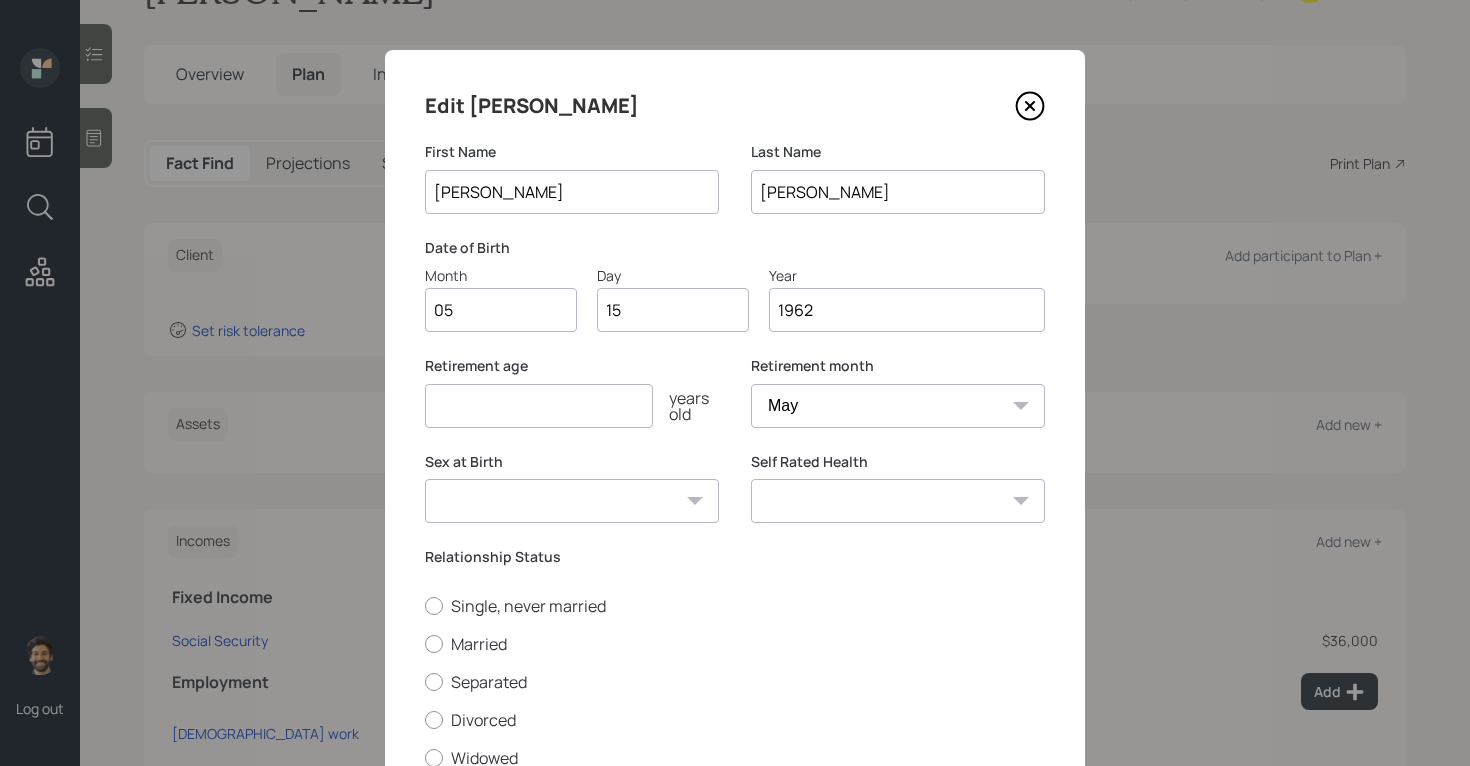 scroll, scrollTop: 161, scrollLeft: 0, axis: vertical 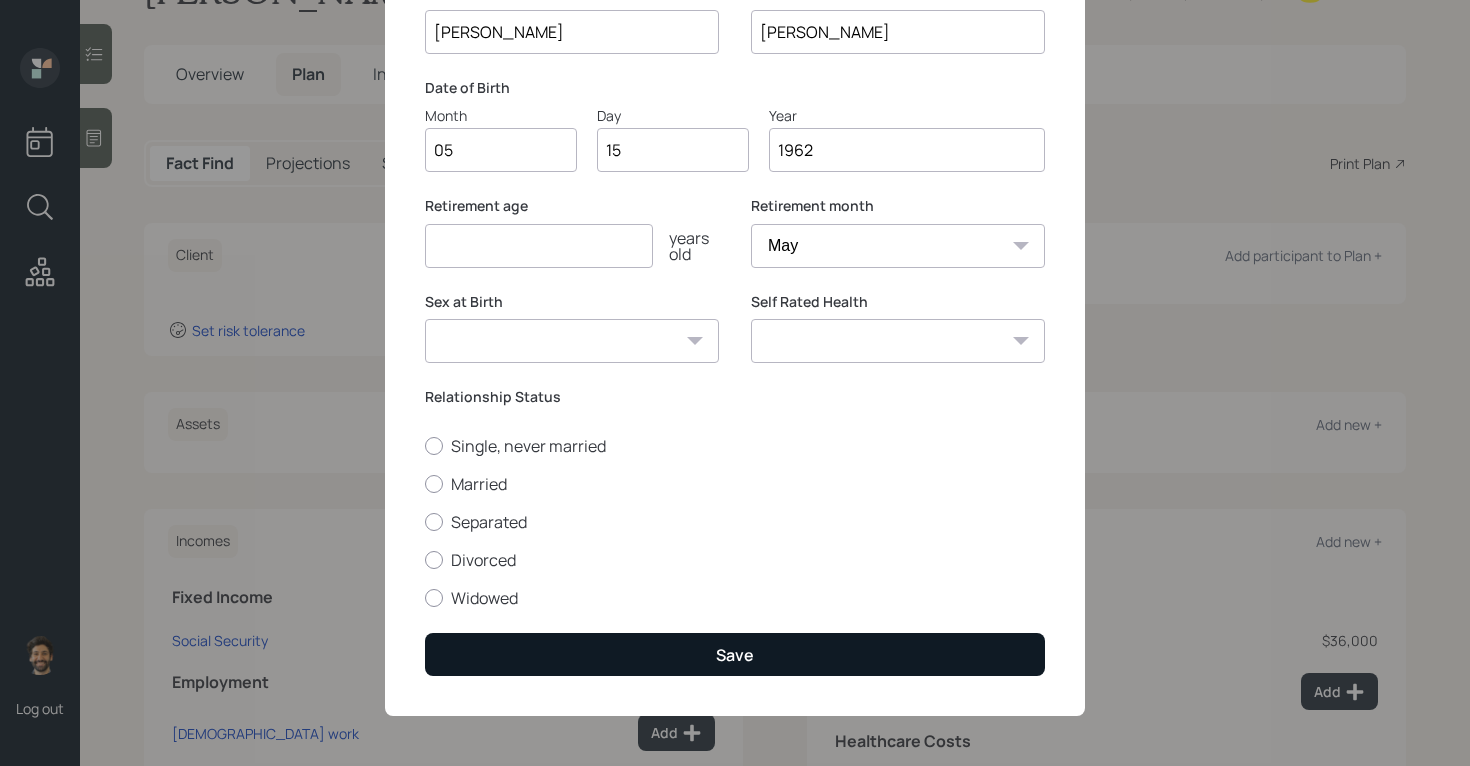 type on "1962" 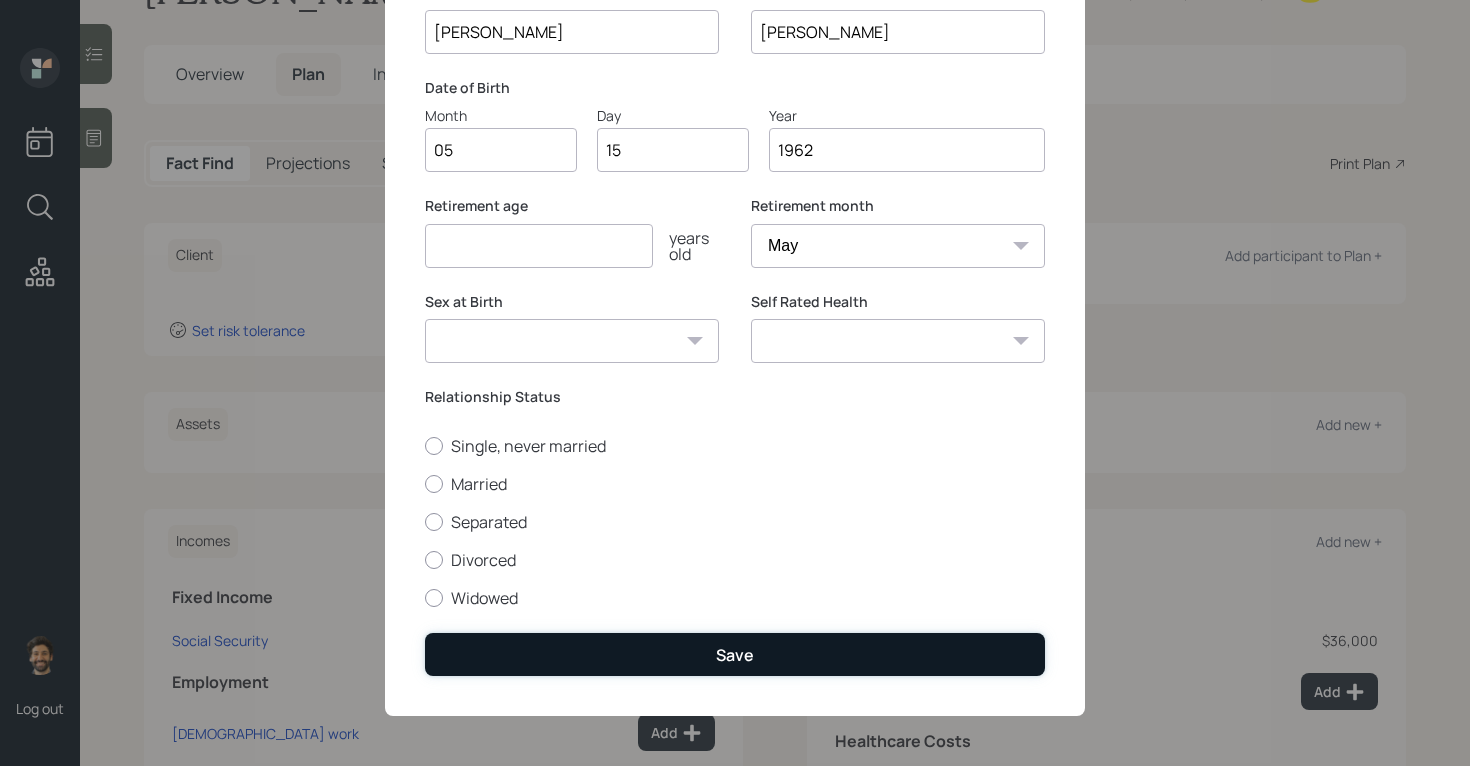 click on "Save" at bounding box center (735, 654) 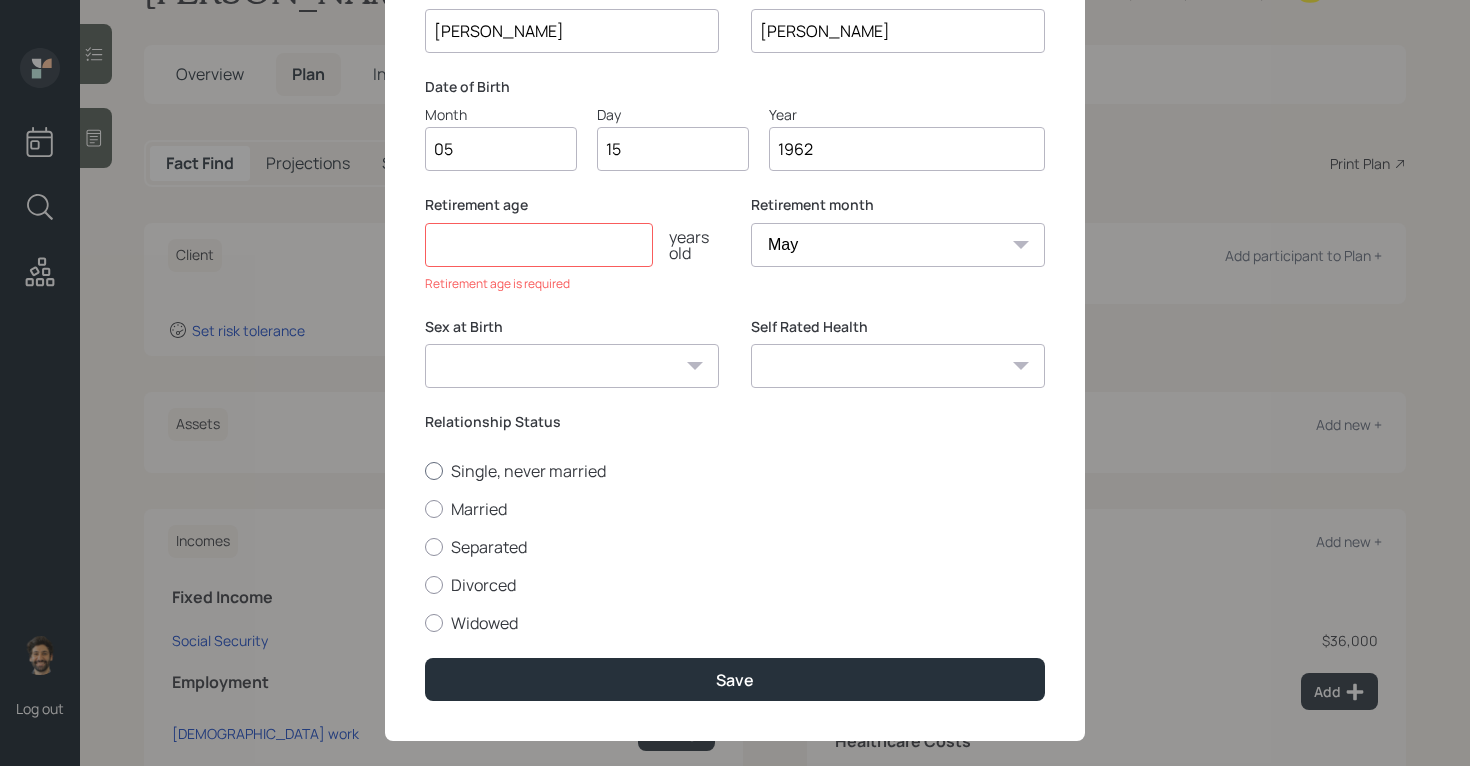 click on "Single, never married" at bounding box center (735, 471) 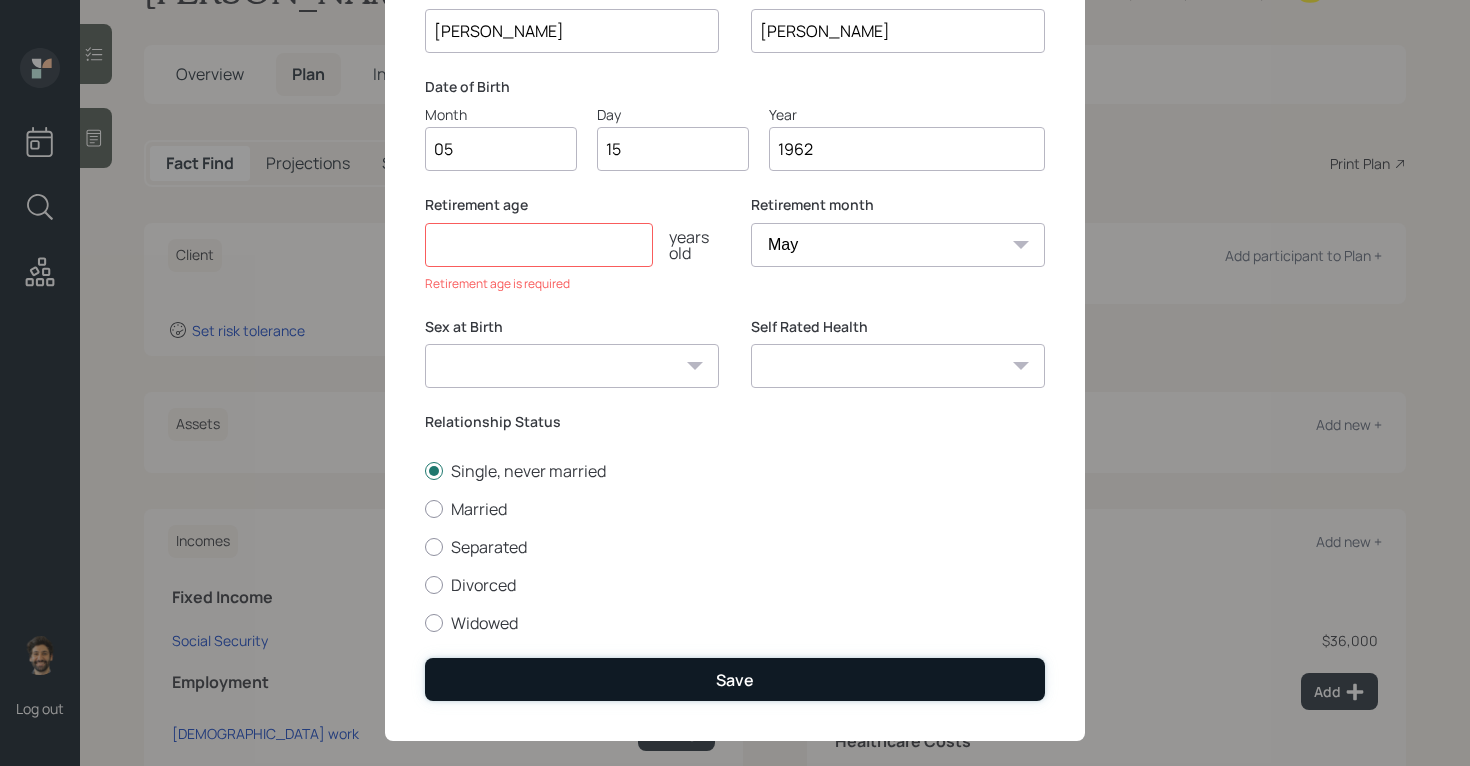click on "Save" at bounding box center [735, 679] 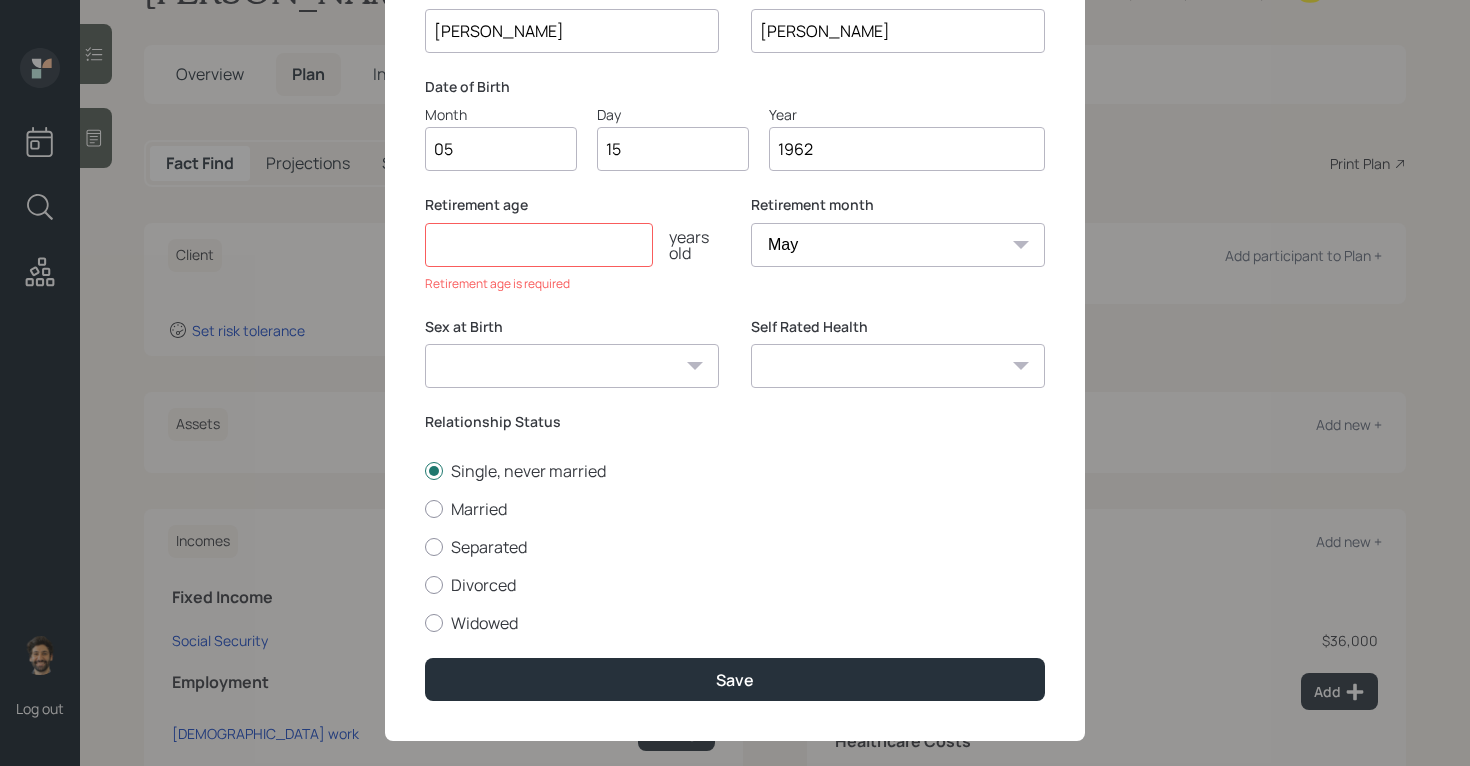 click at bounding box center [539, 245] 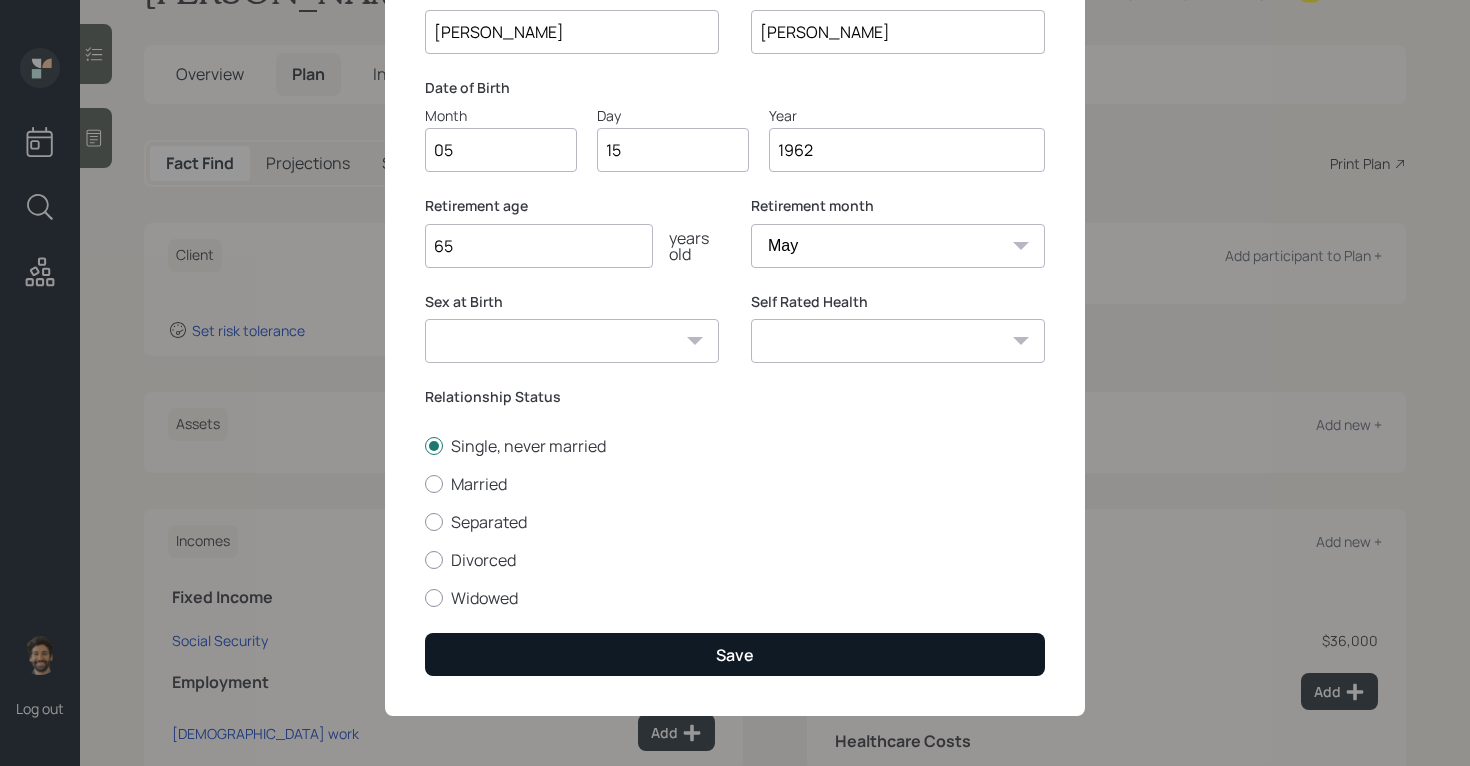 type on "65" 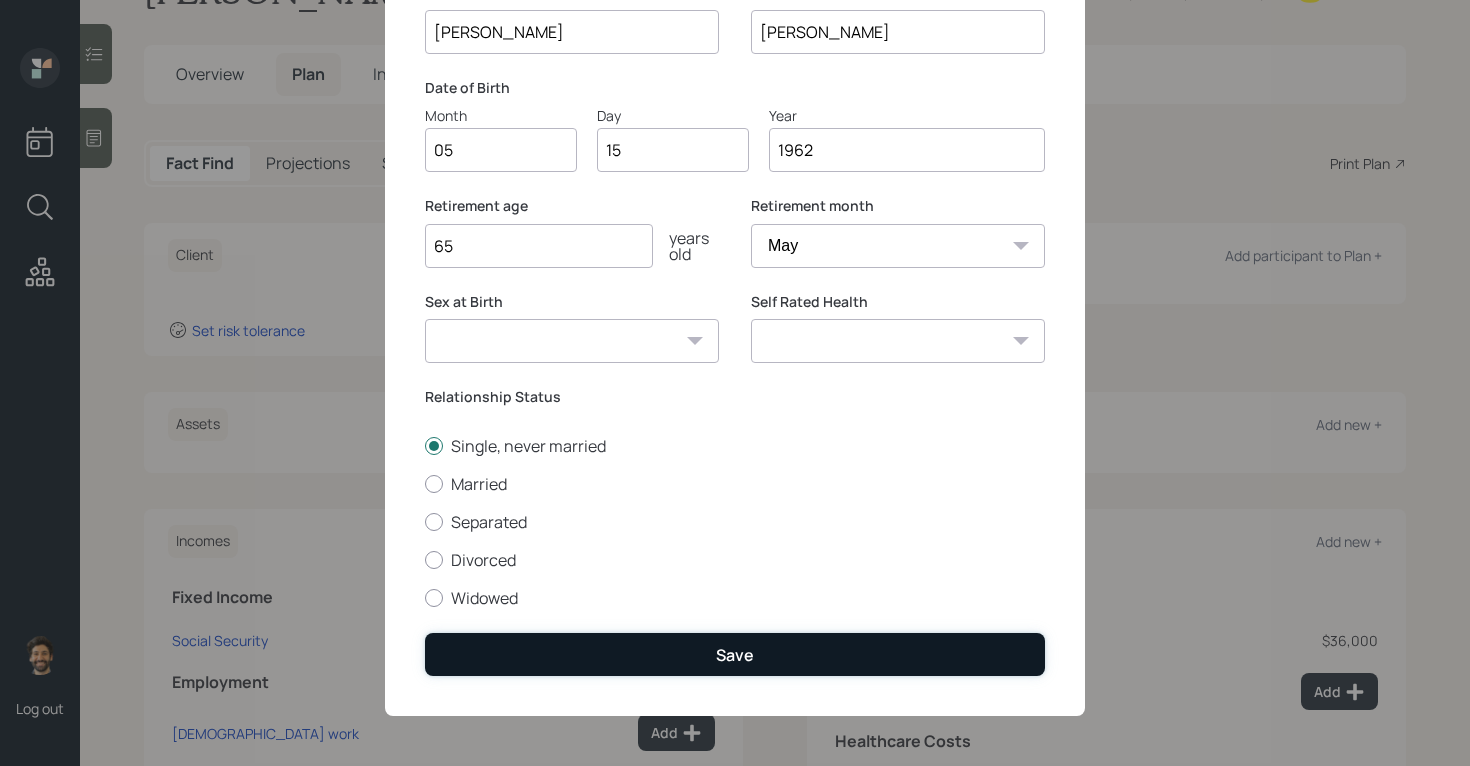 click on "Save" at bounding box center [735, 654] 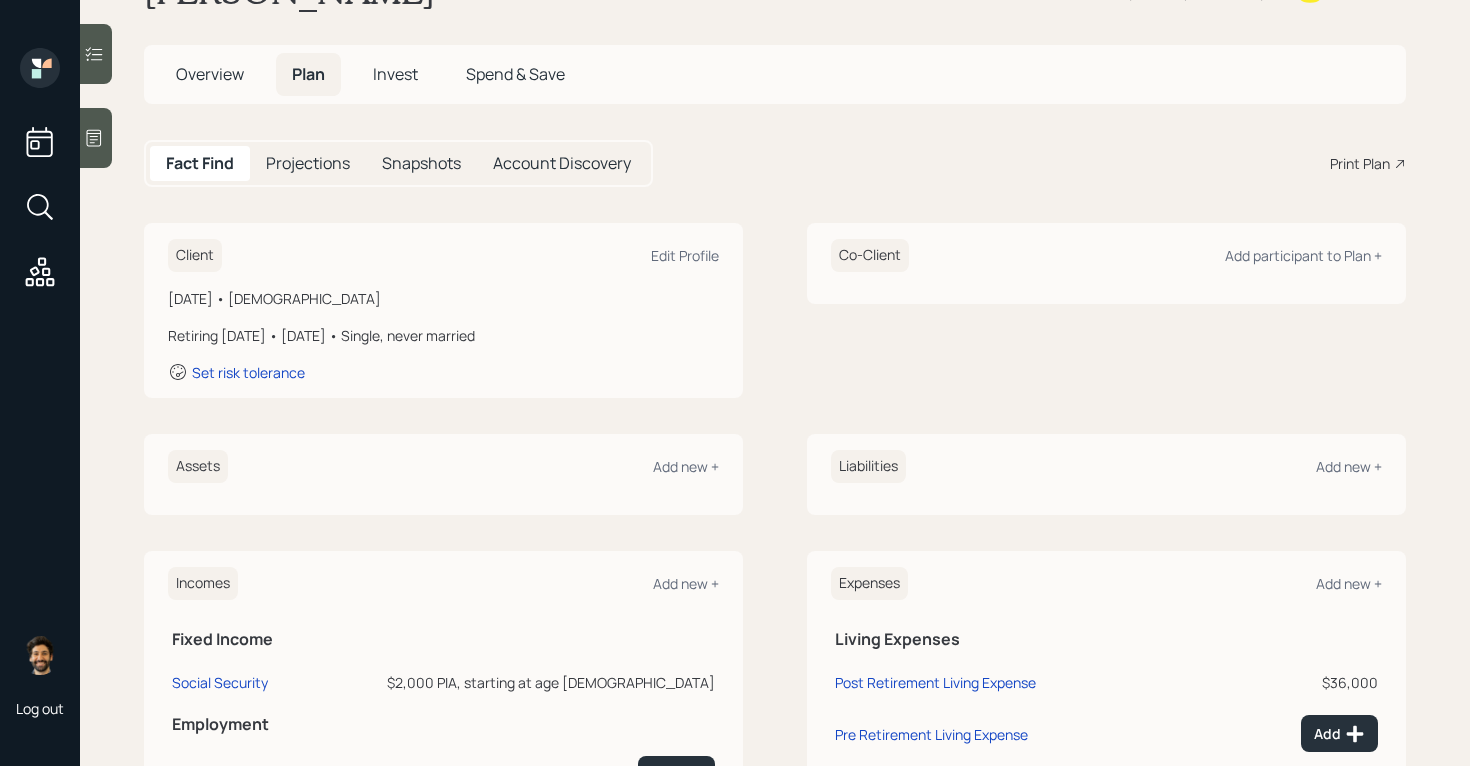 click on "Projections" at bounding box center [308, 163] 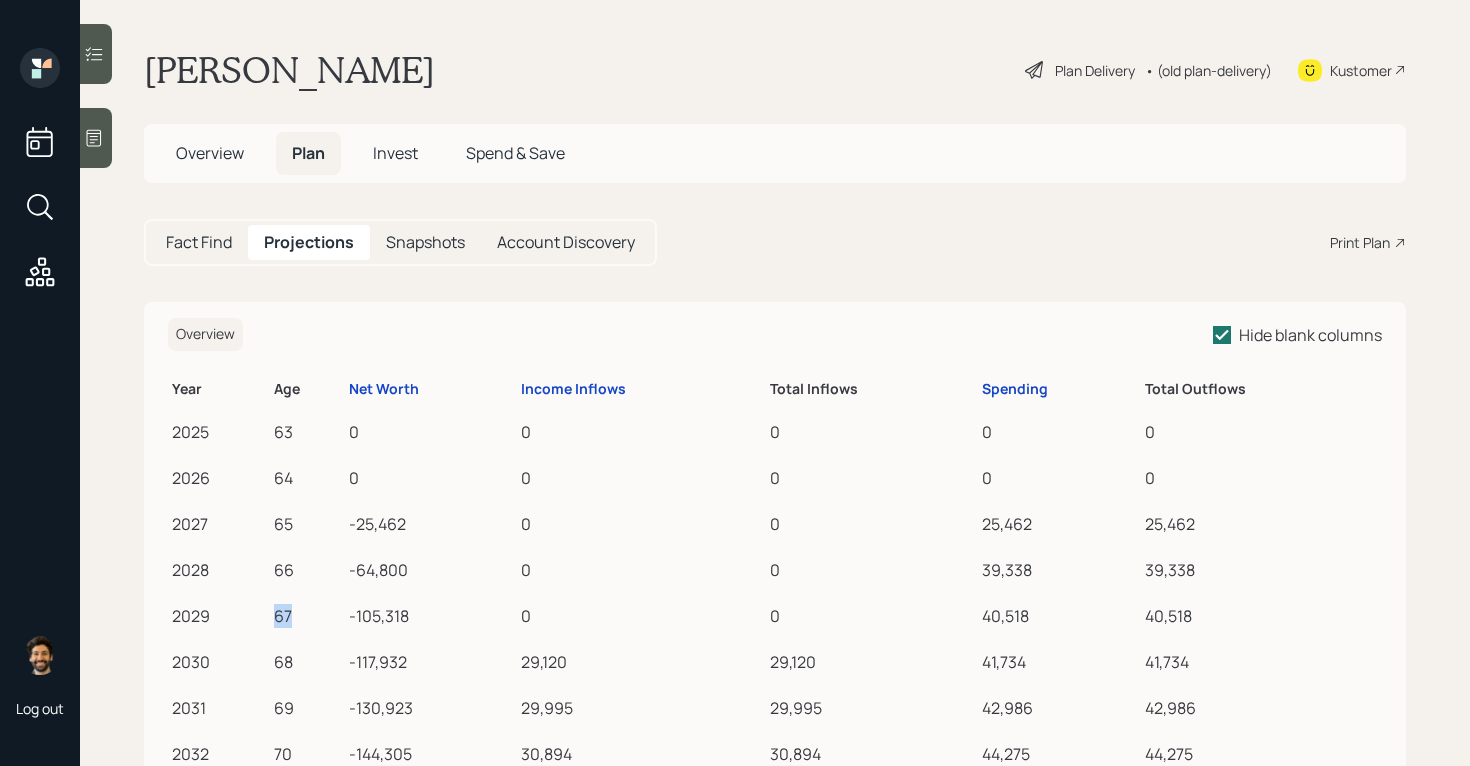 drag, startPoint x: 295, startPoint y: 612, endPoint x: 263, endPoint y: 612, distance: 32 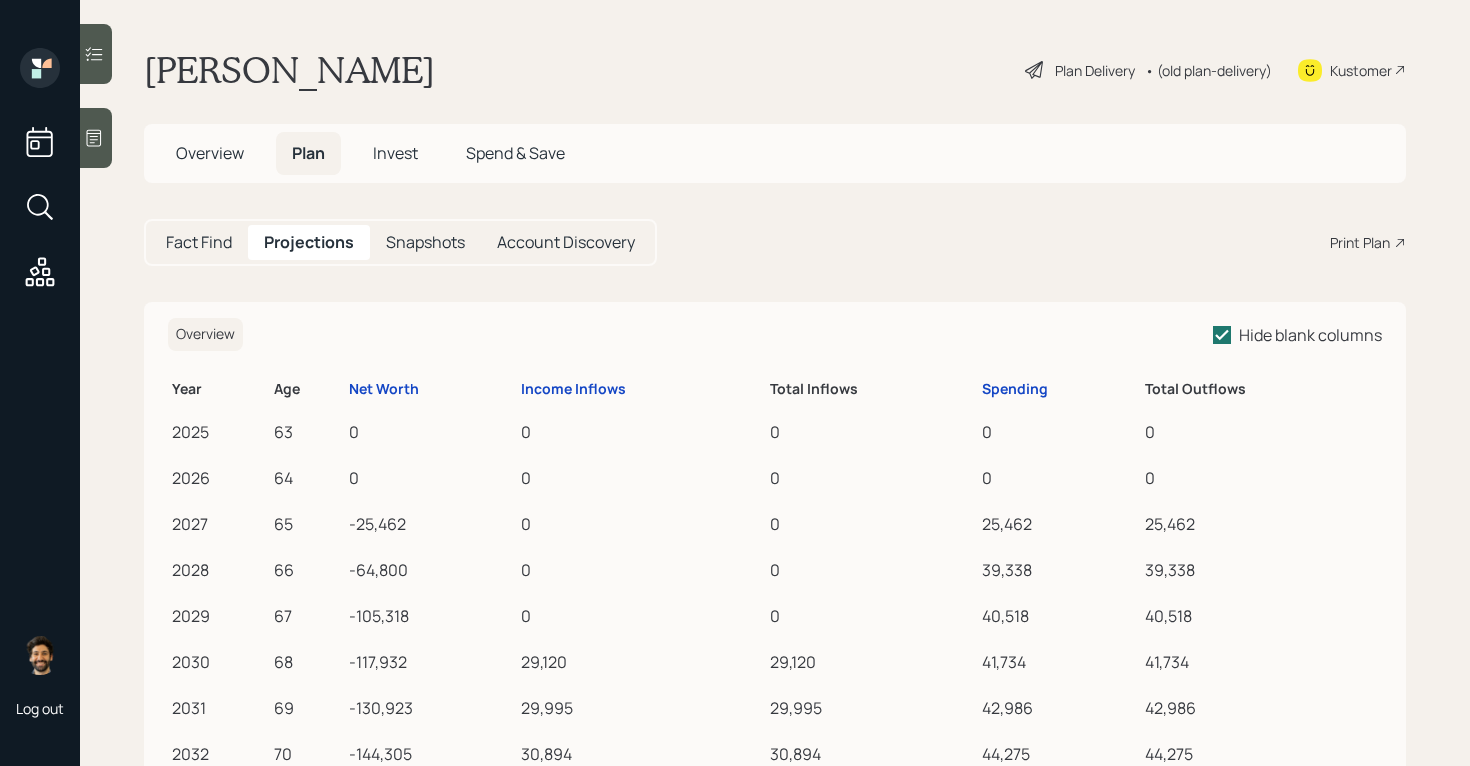 click on "Fact Find" at bounding box center (199, 242) 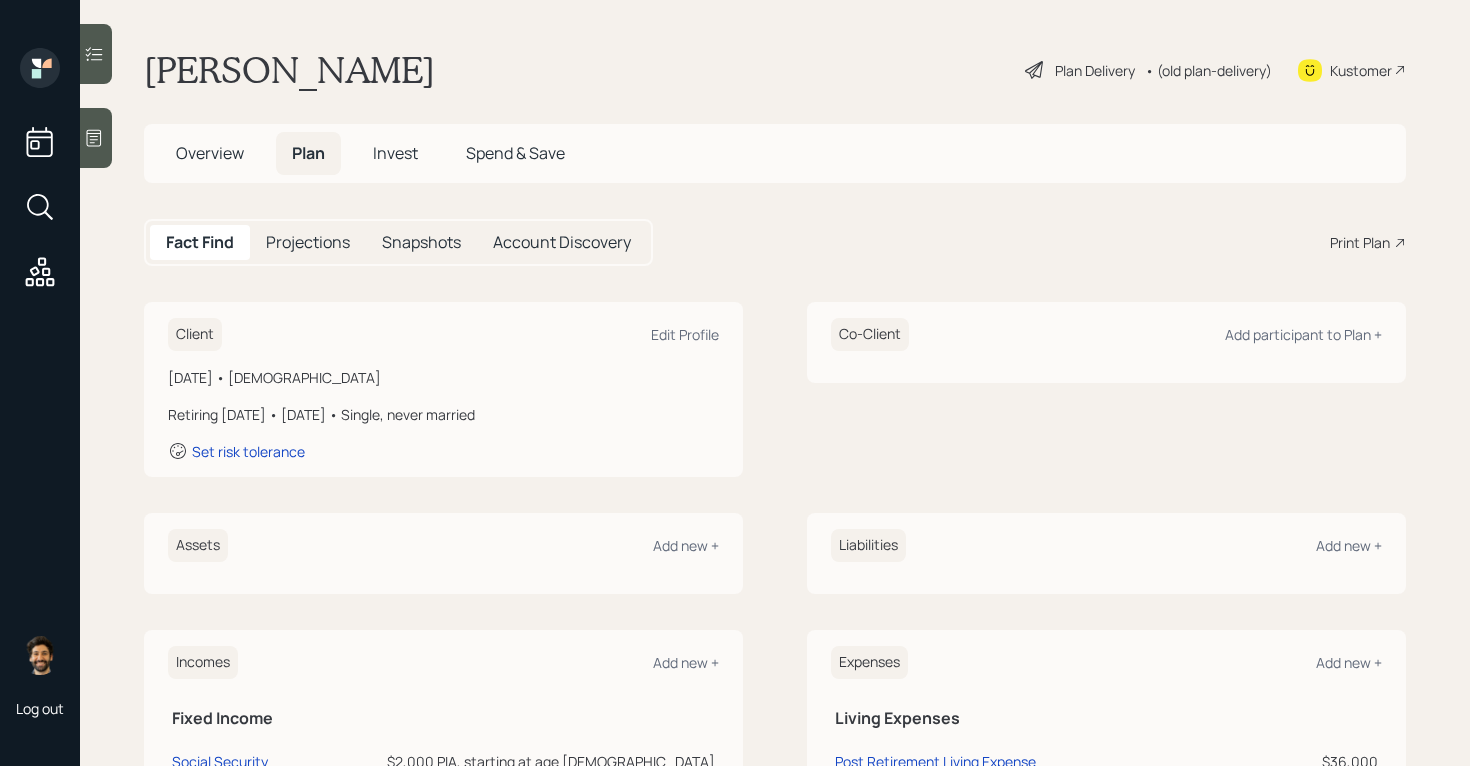 scroll, scrollTop: 237, scrollLeft: 0, axis: vertical 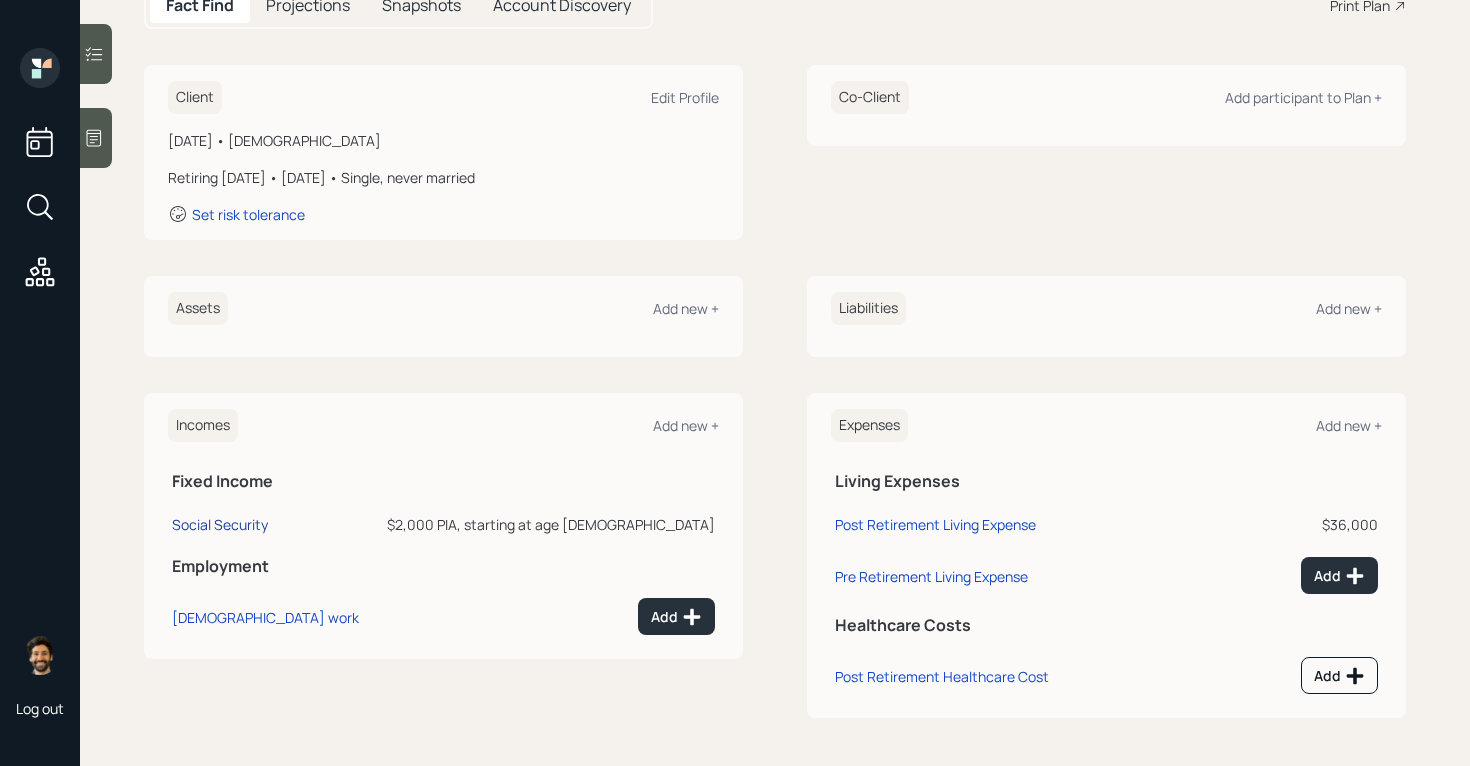 click on "Social Security" at bounding box center (220, 524) 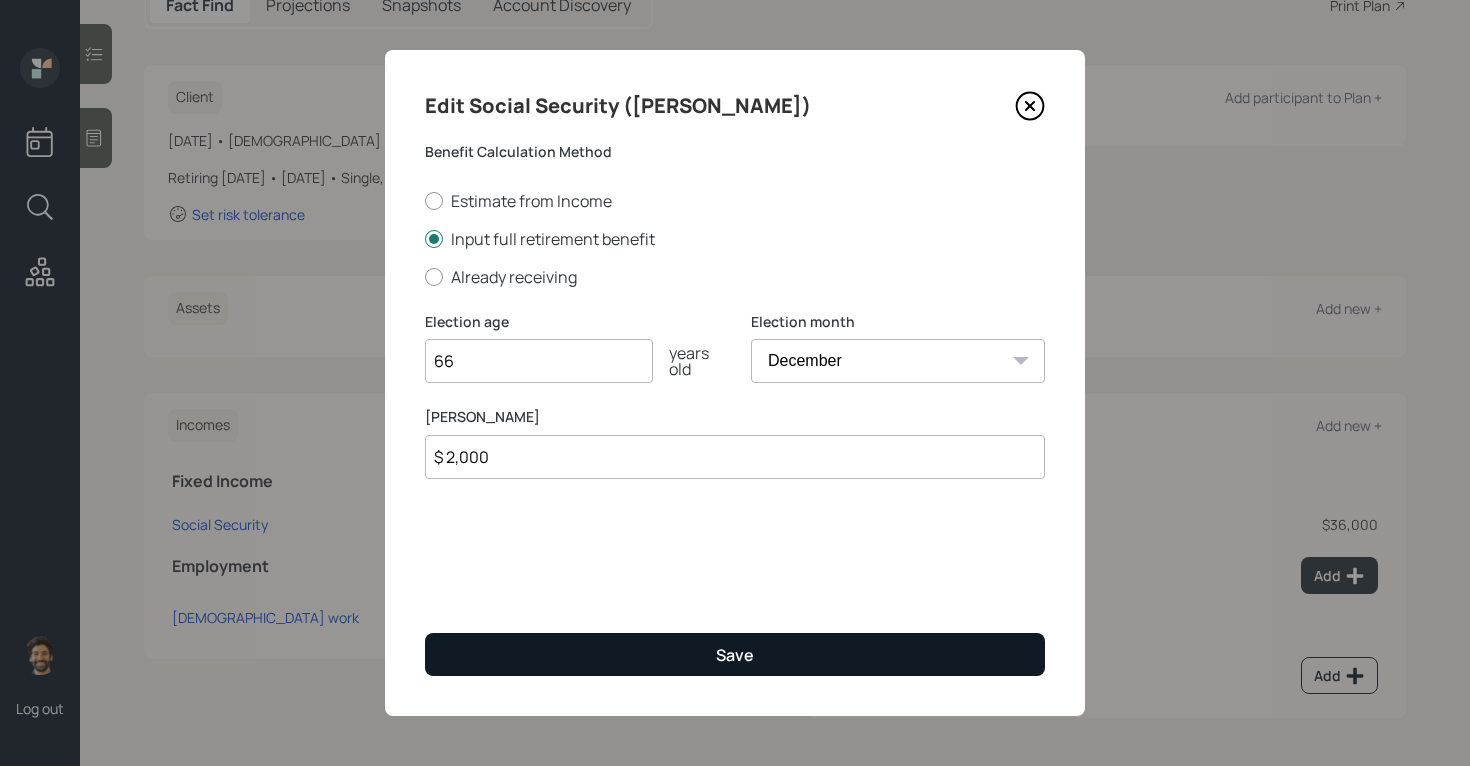 type on "66" 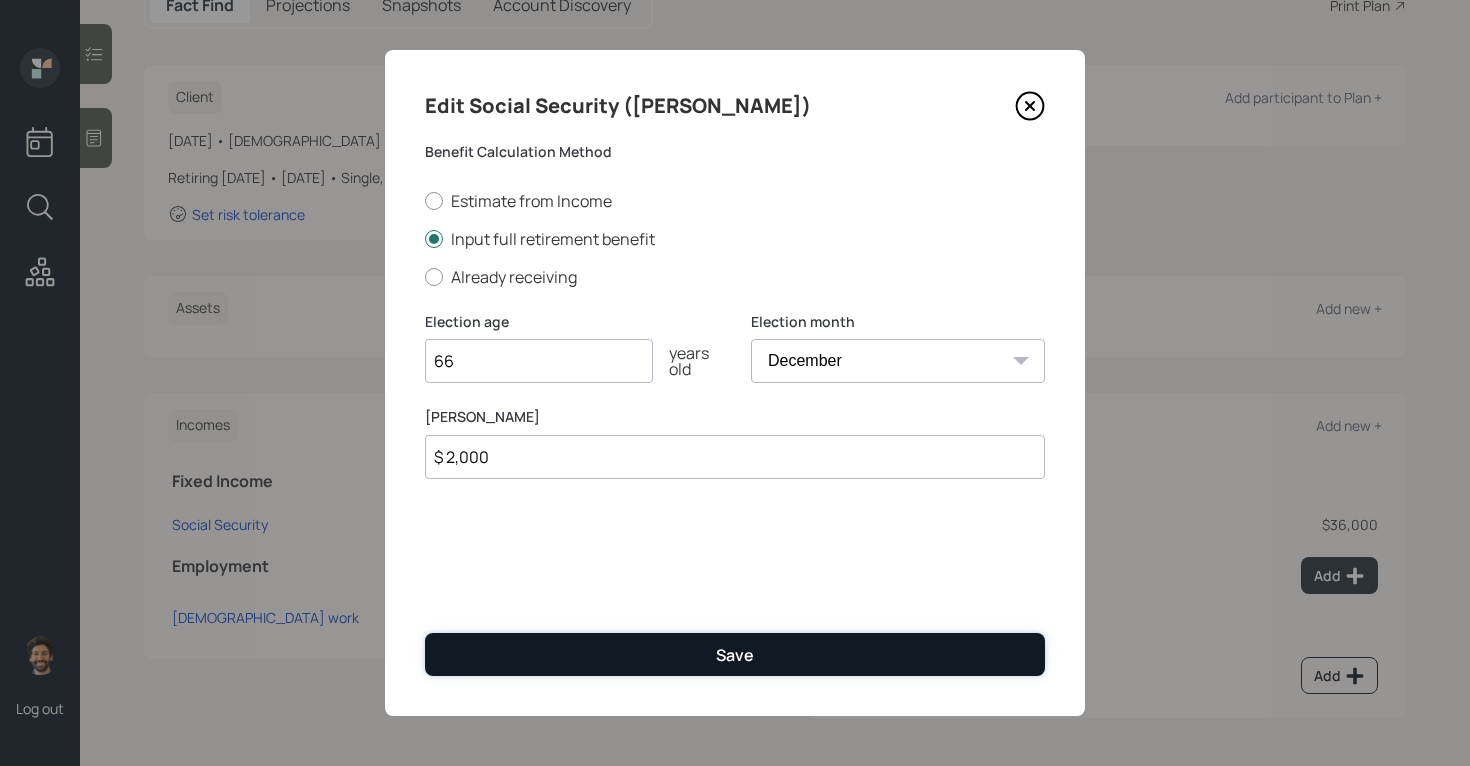 click on "Save" at bounding box center (735, 654) 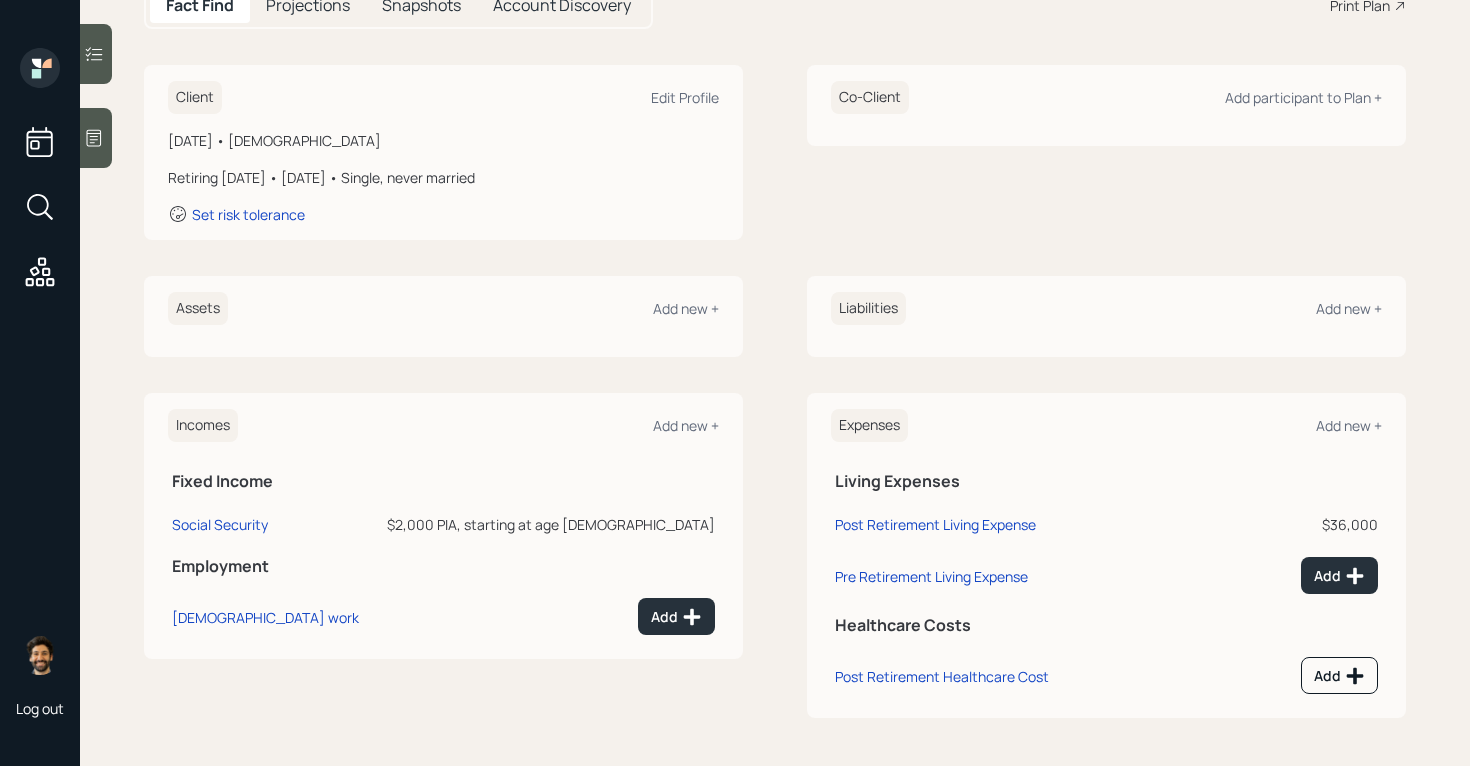 scroll, scrollTop: 0, scrollLeft: 0, axis: both 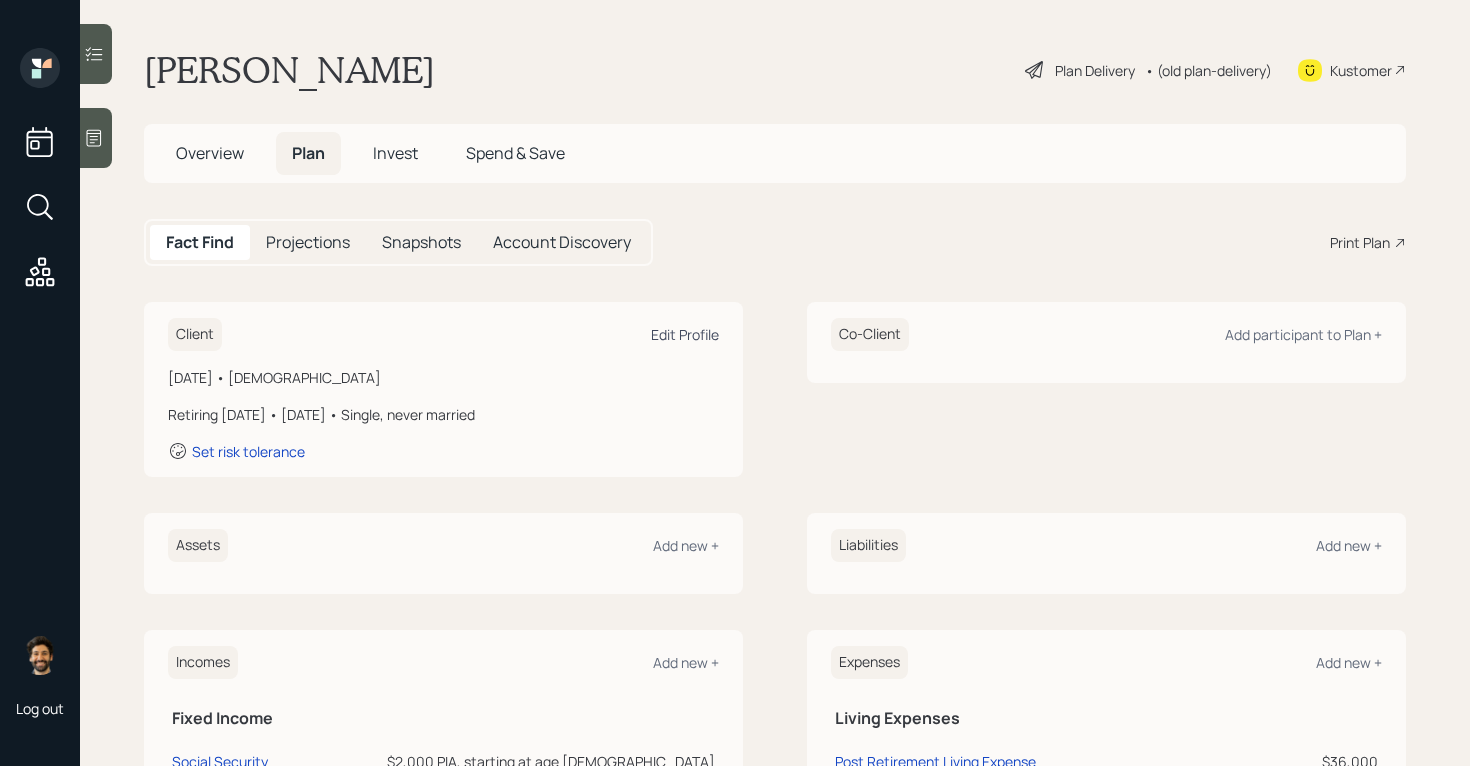 click on "Edit Profile" at bounding box center [685, 334] 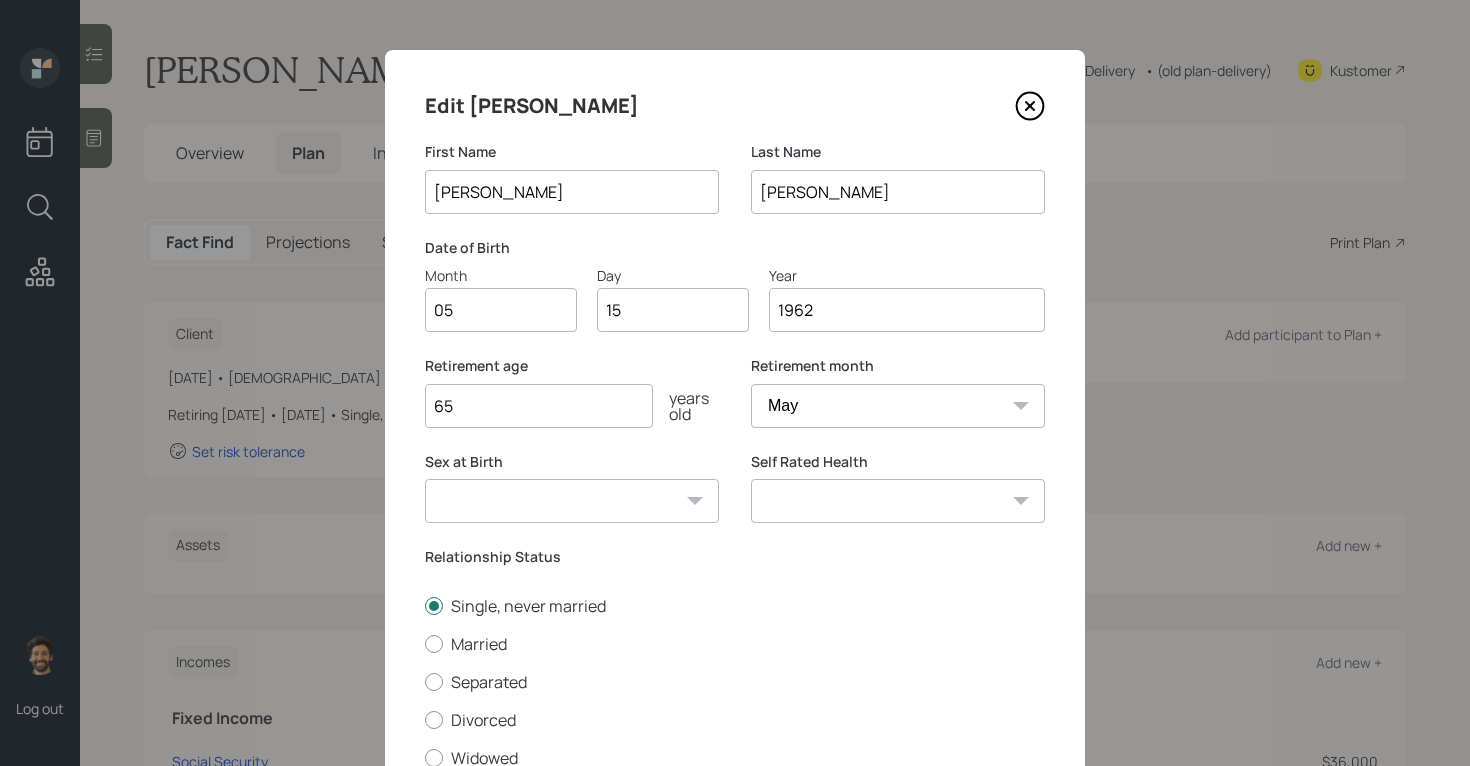 click on "65" at bounding box center (539, 406) 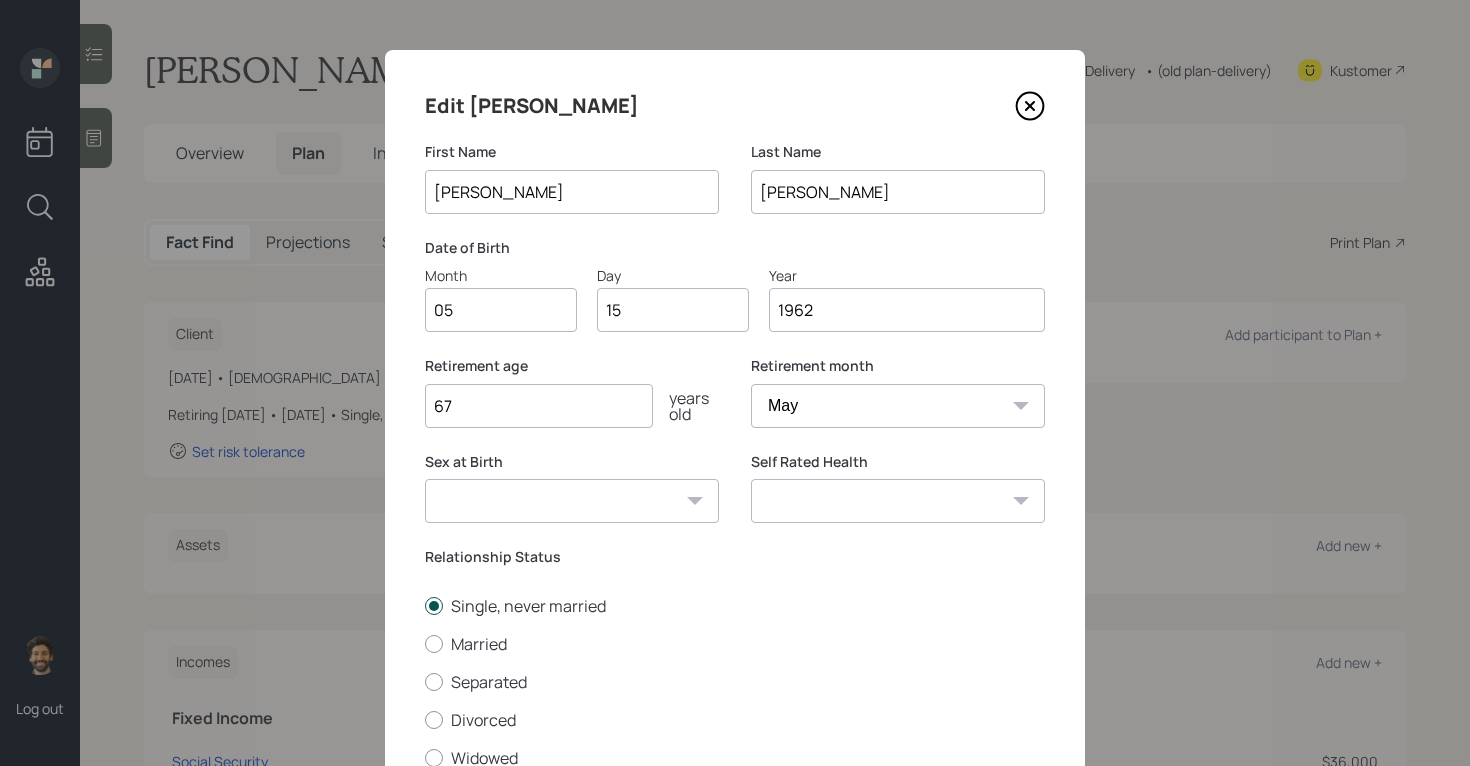 scroll, scrollTop: 161, scrollLeft: 0, axis: vertical 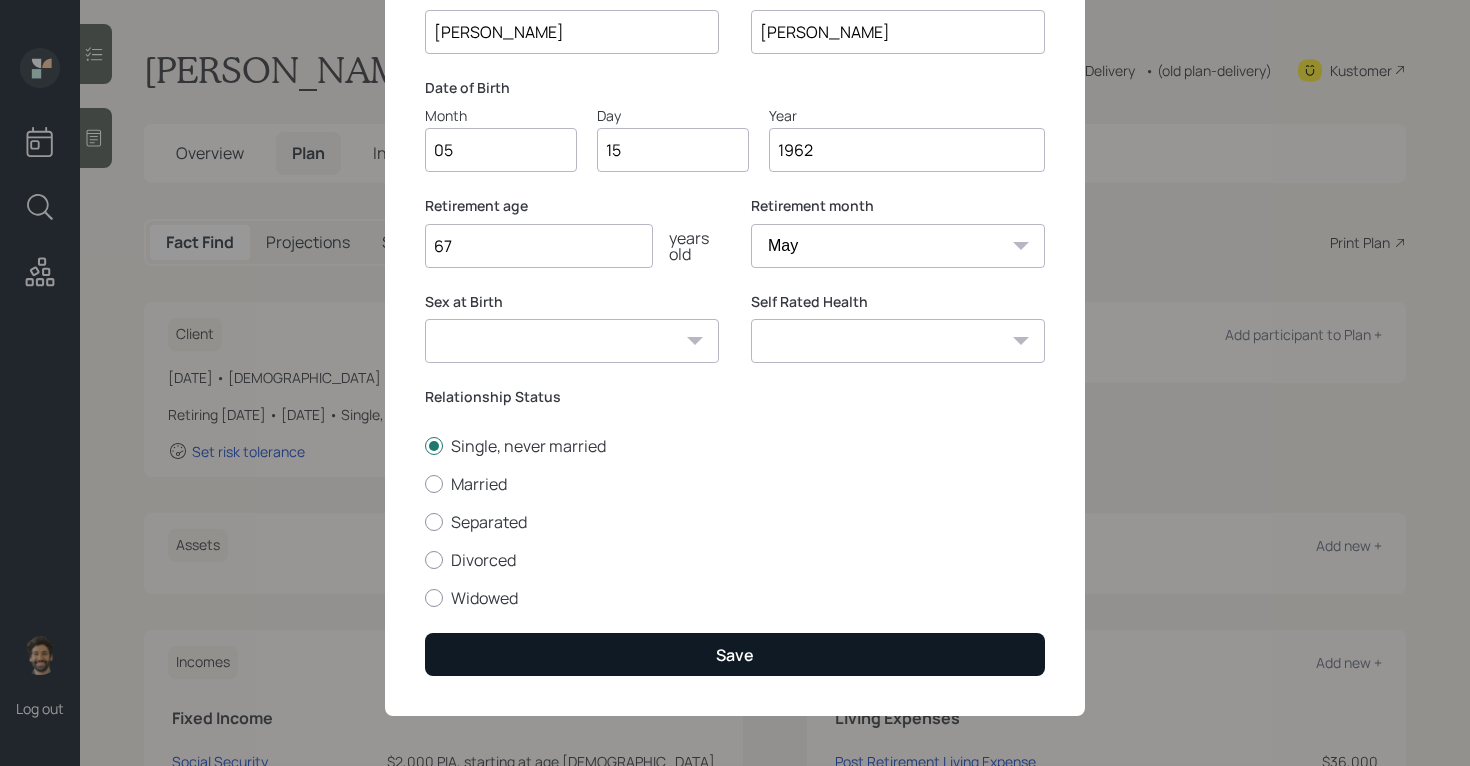 type on "67" 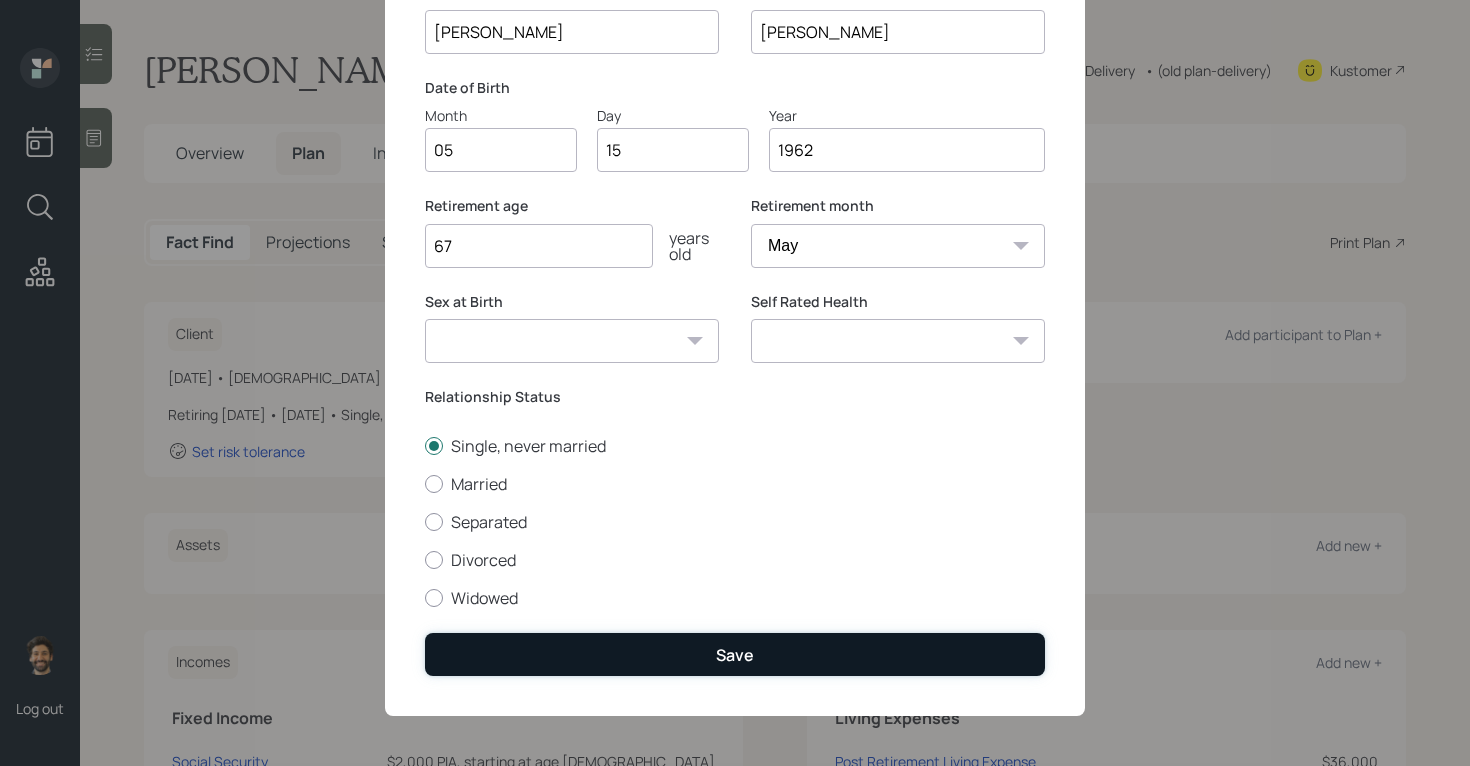 click on "Save" at bounding box center [735, 654] 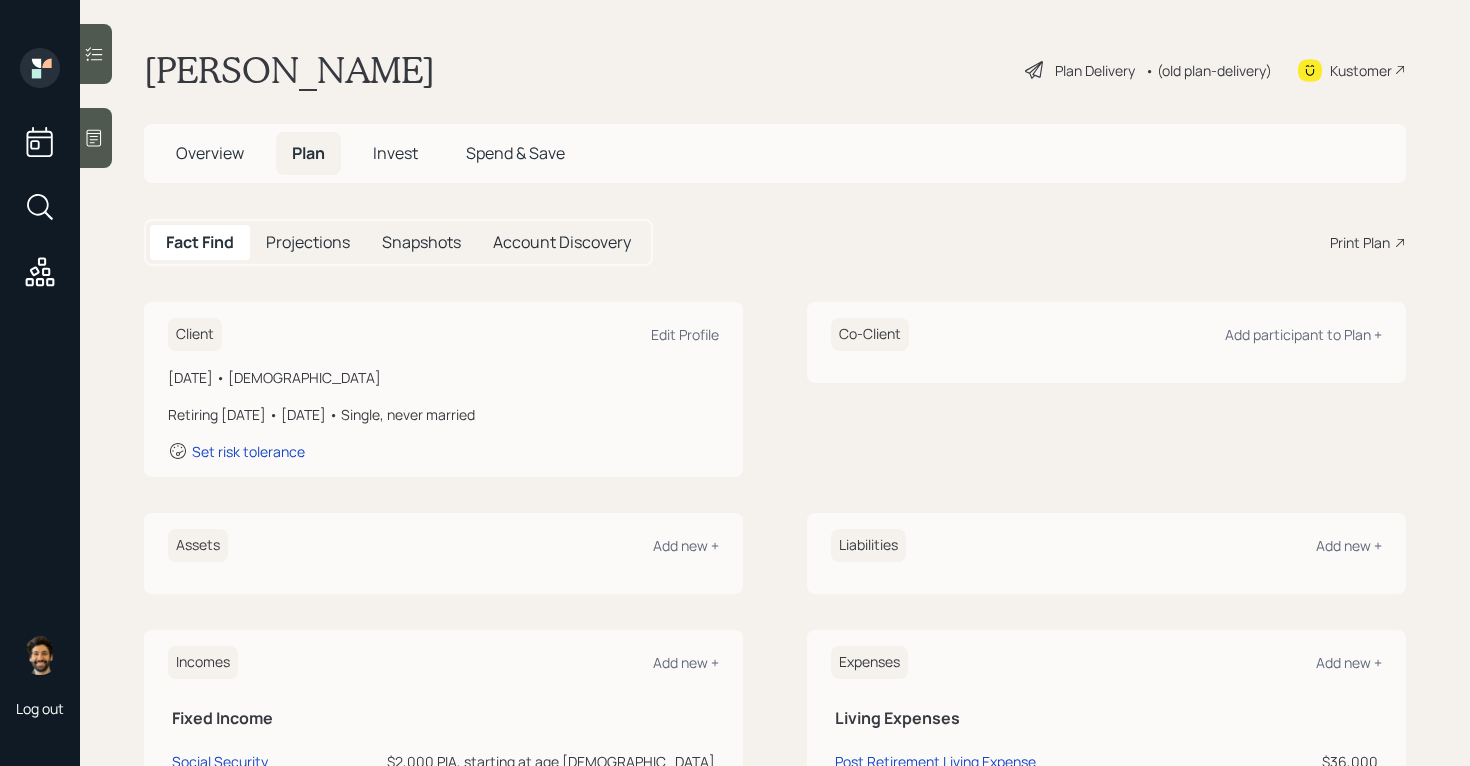 click on "Projections" at bounding box center (308, 242) 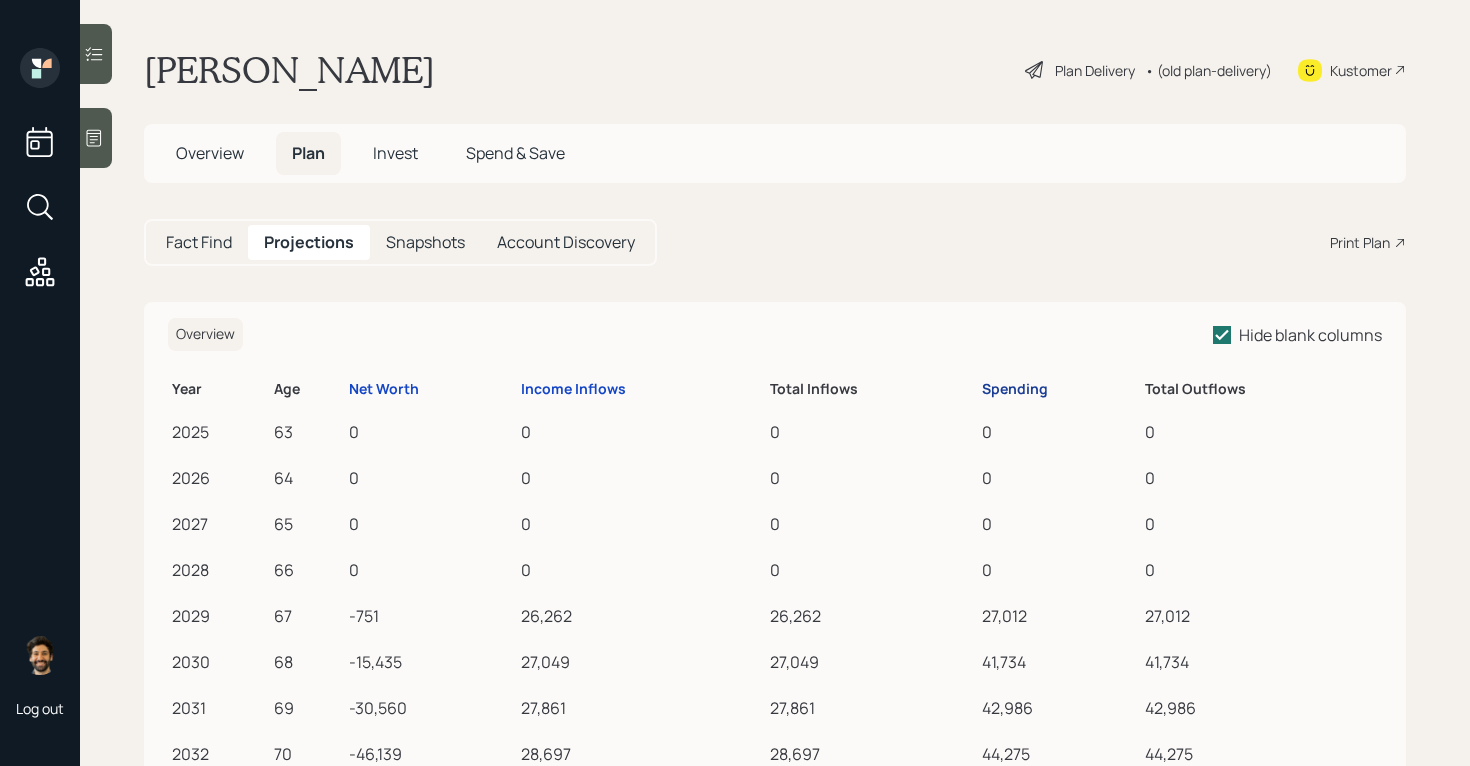 click on "Spending" at bounding box center (1015, 389) 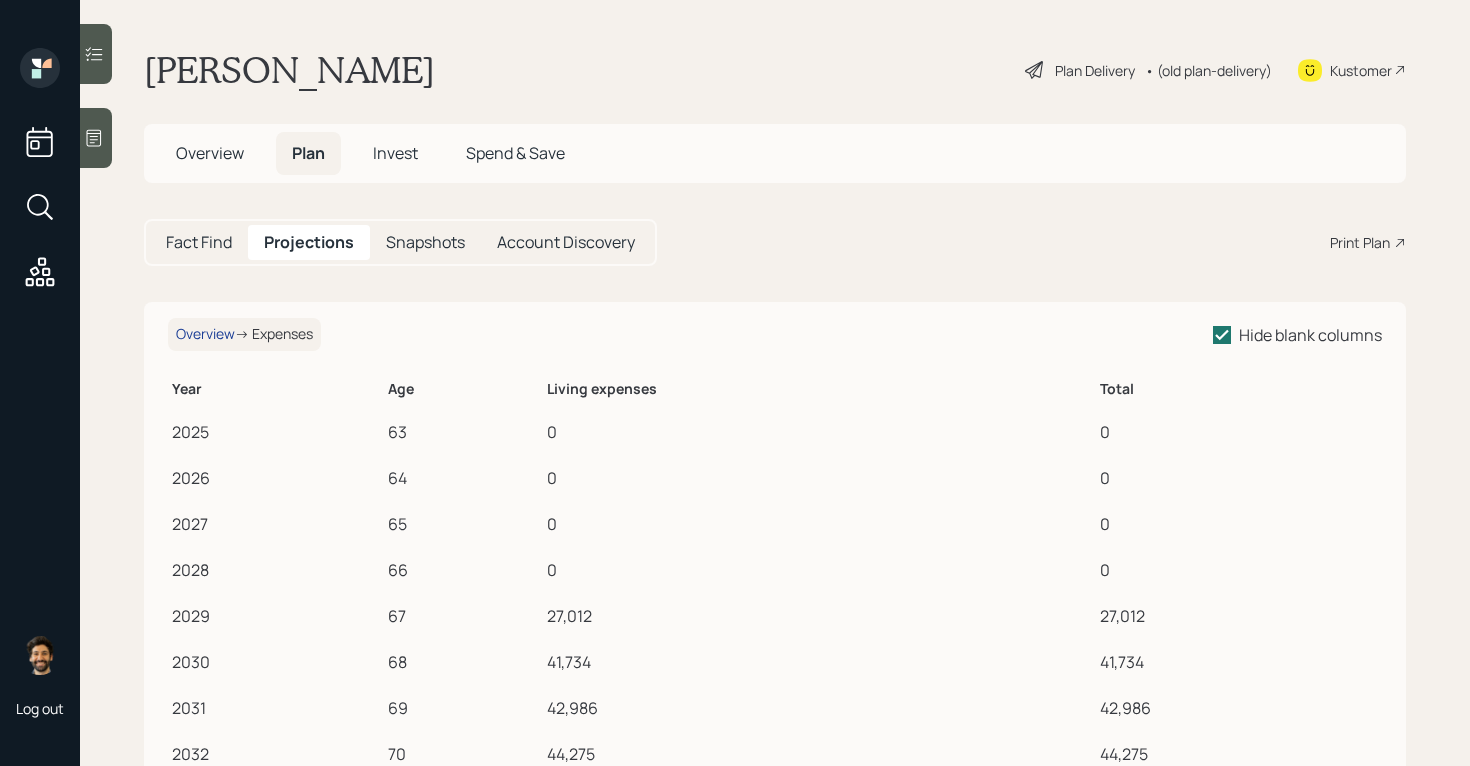 click on "Overview" at bounding box center [205, 334] 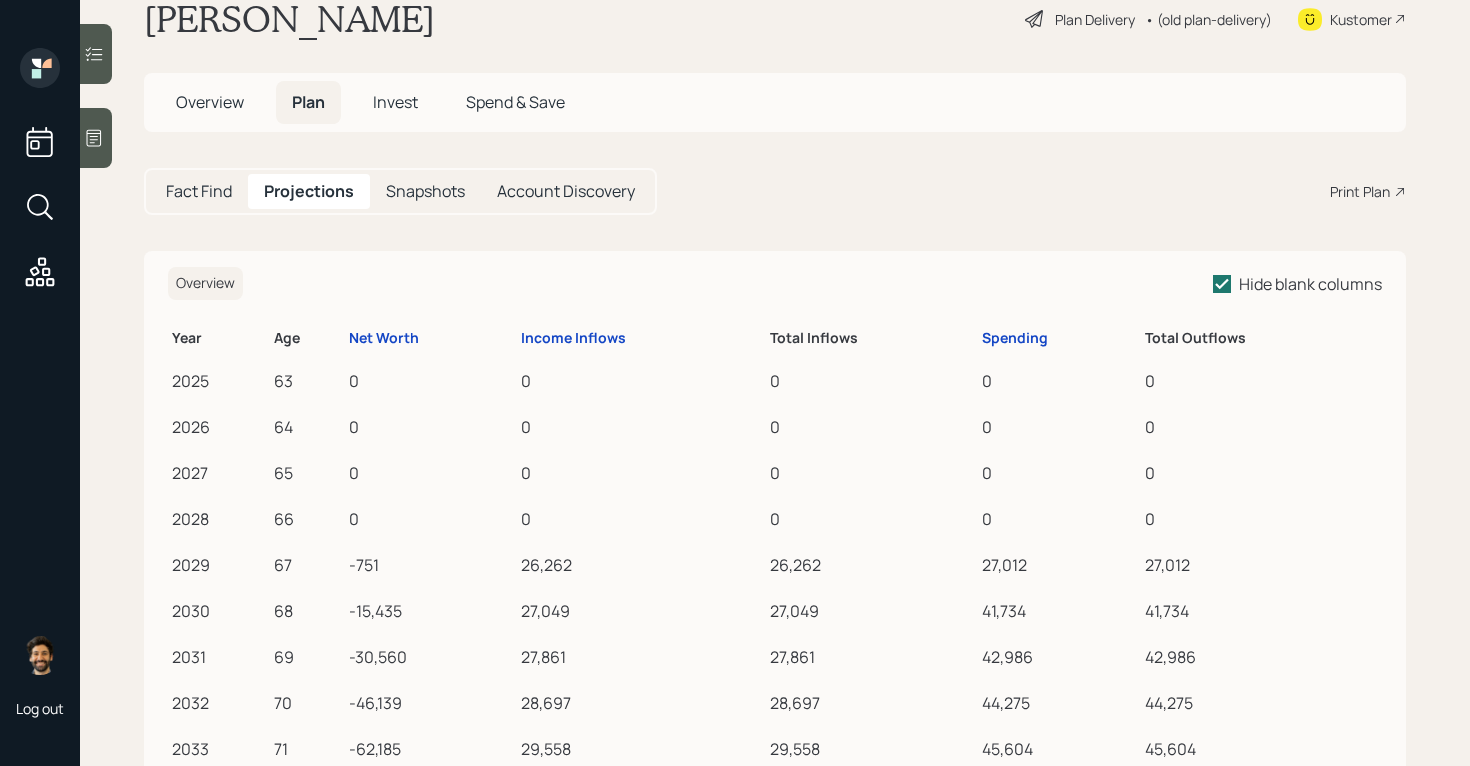 scroll, scrollTop: 37, scrollLeft: 0, axis: vertical 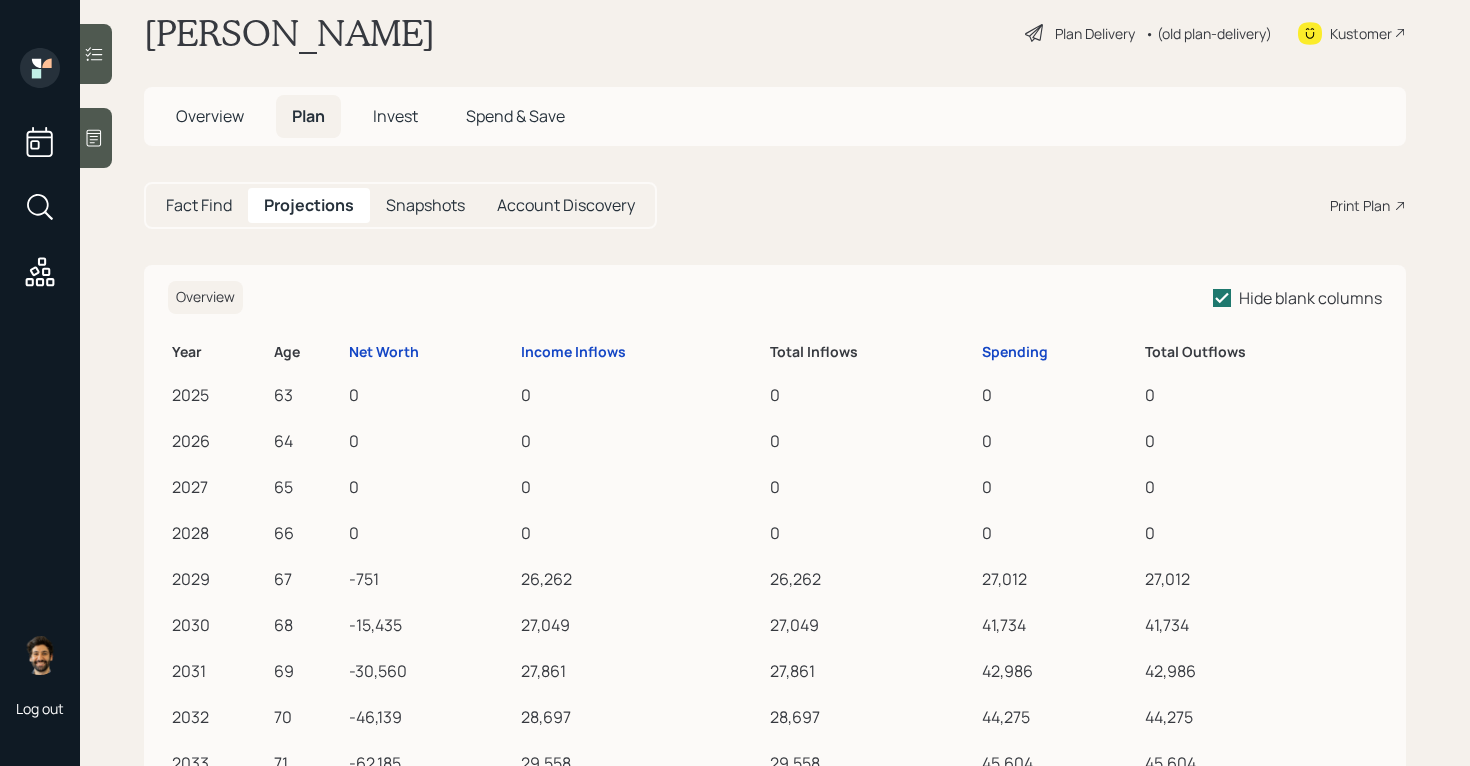 click on "• (old plan-delivery)" at bounding box center [1208, 33] 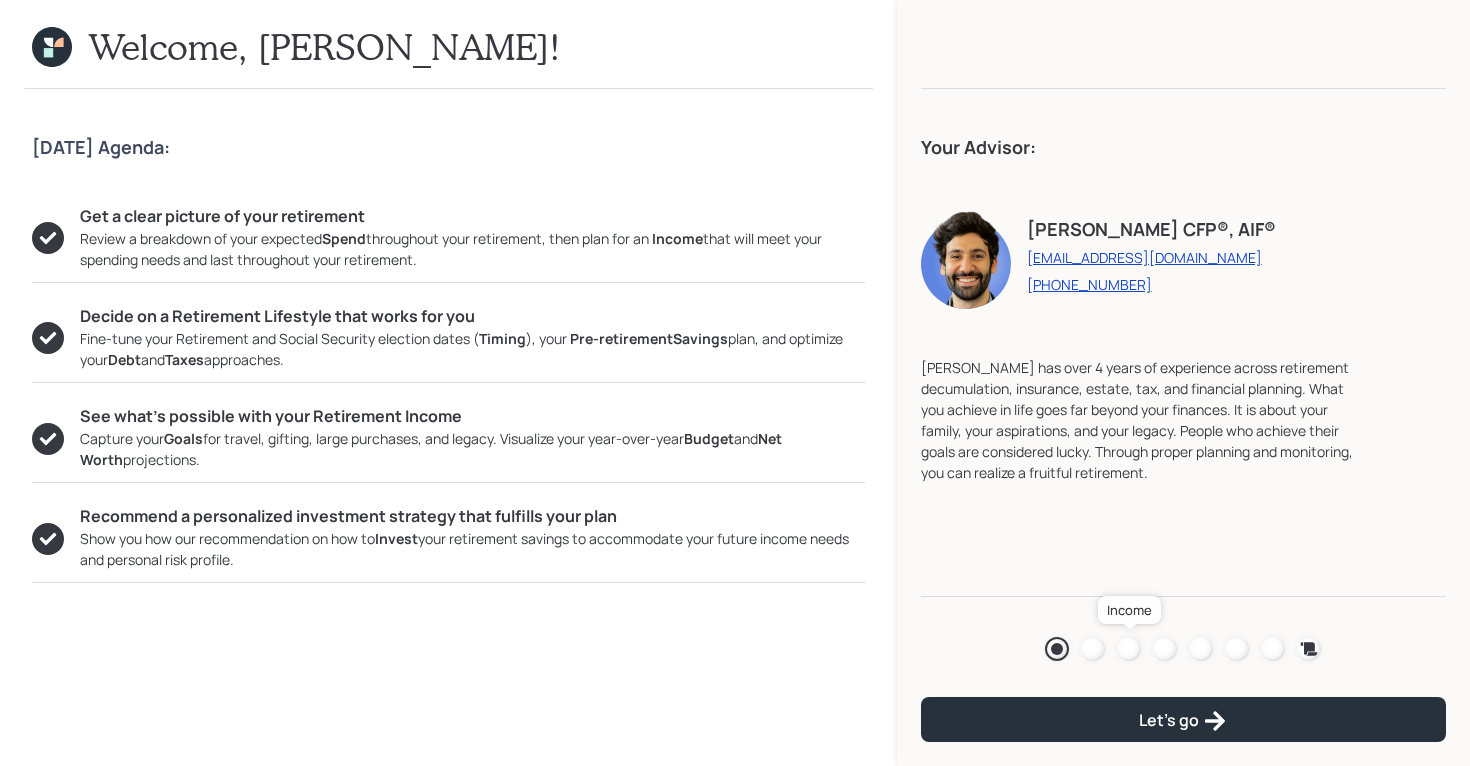 click at bounding box center (1129, 649) 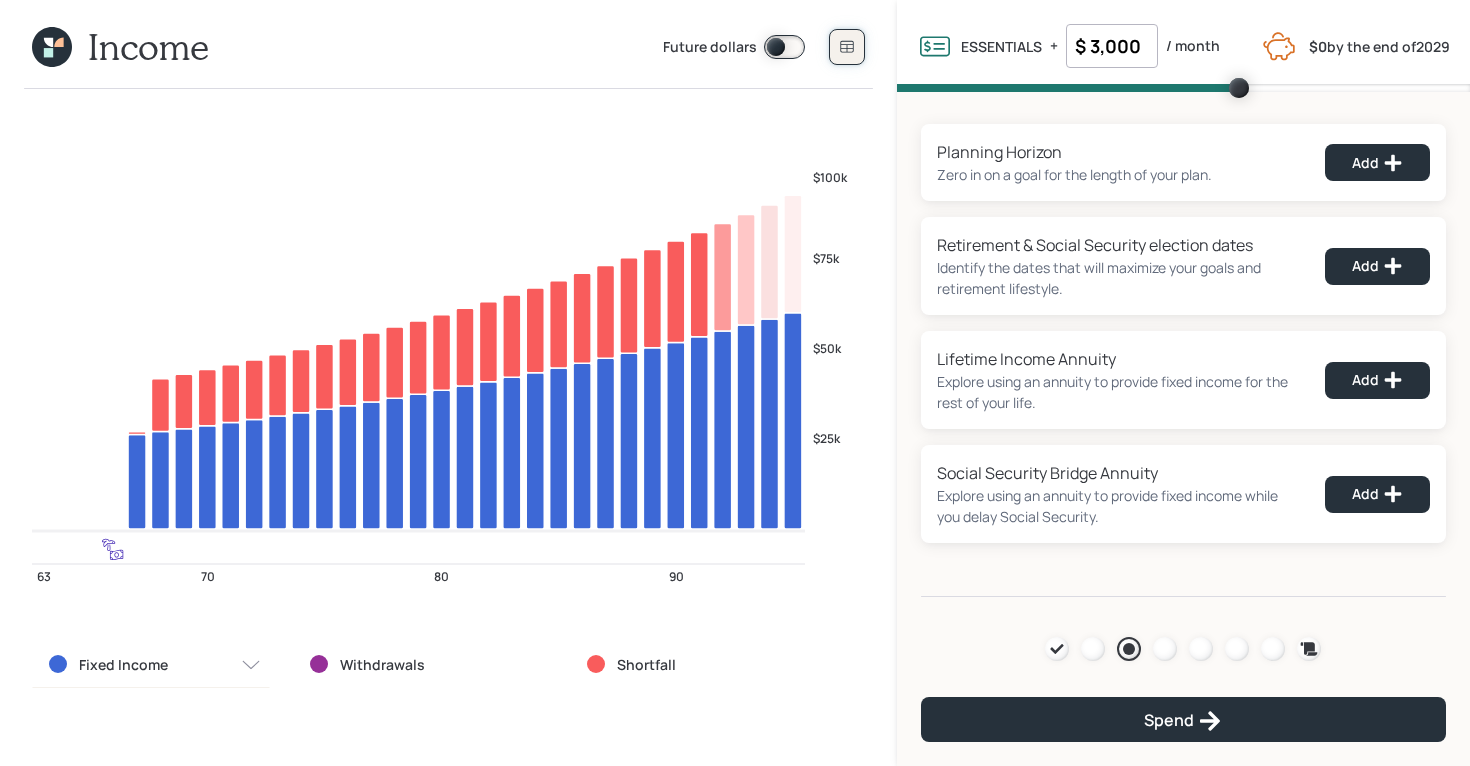 click 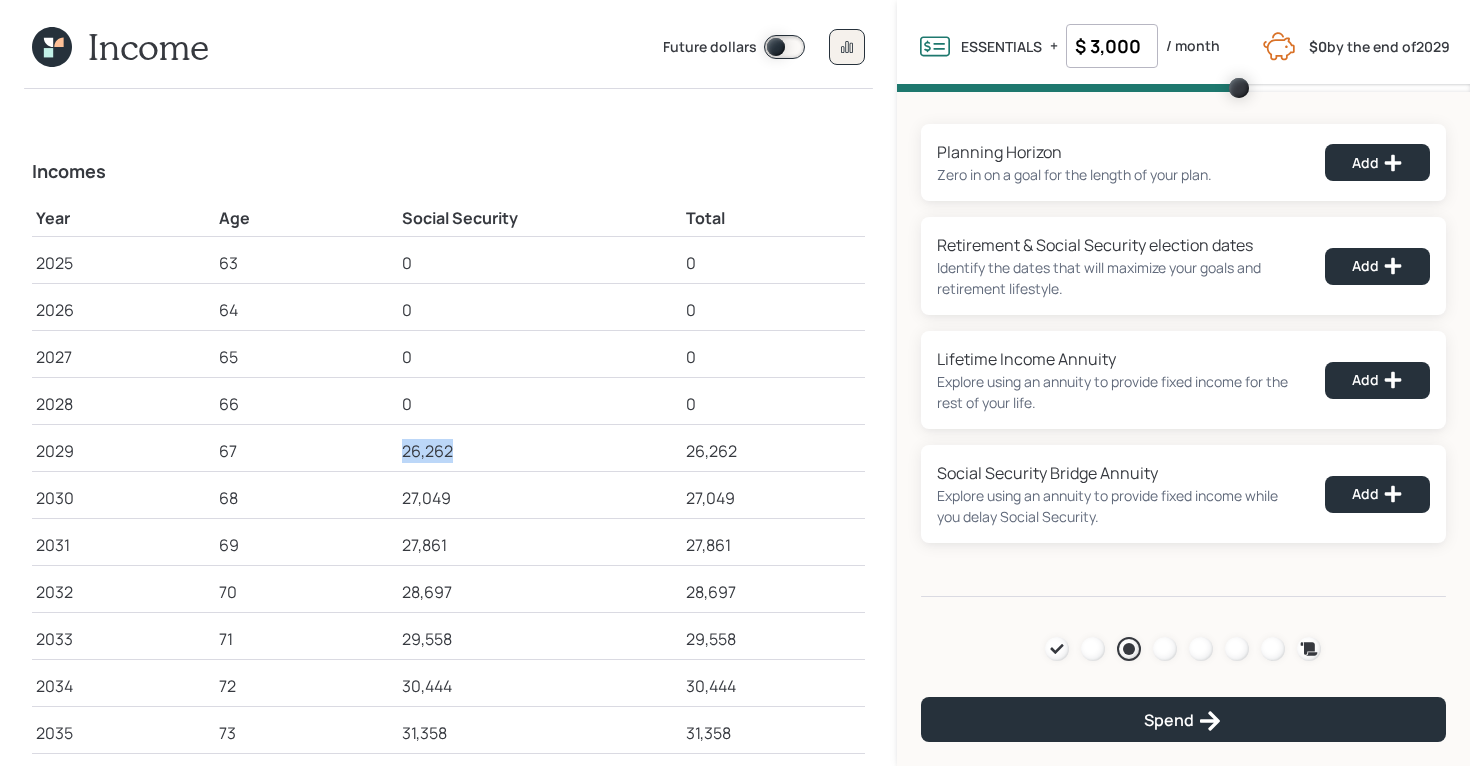 drag, startPoint x: 397, startPoint y: 445, endPoint x: 474, endPoint y: 446, distance: 77.00649 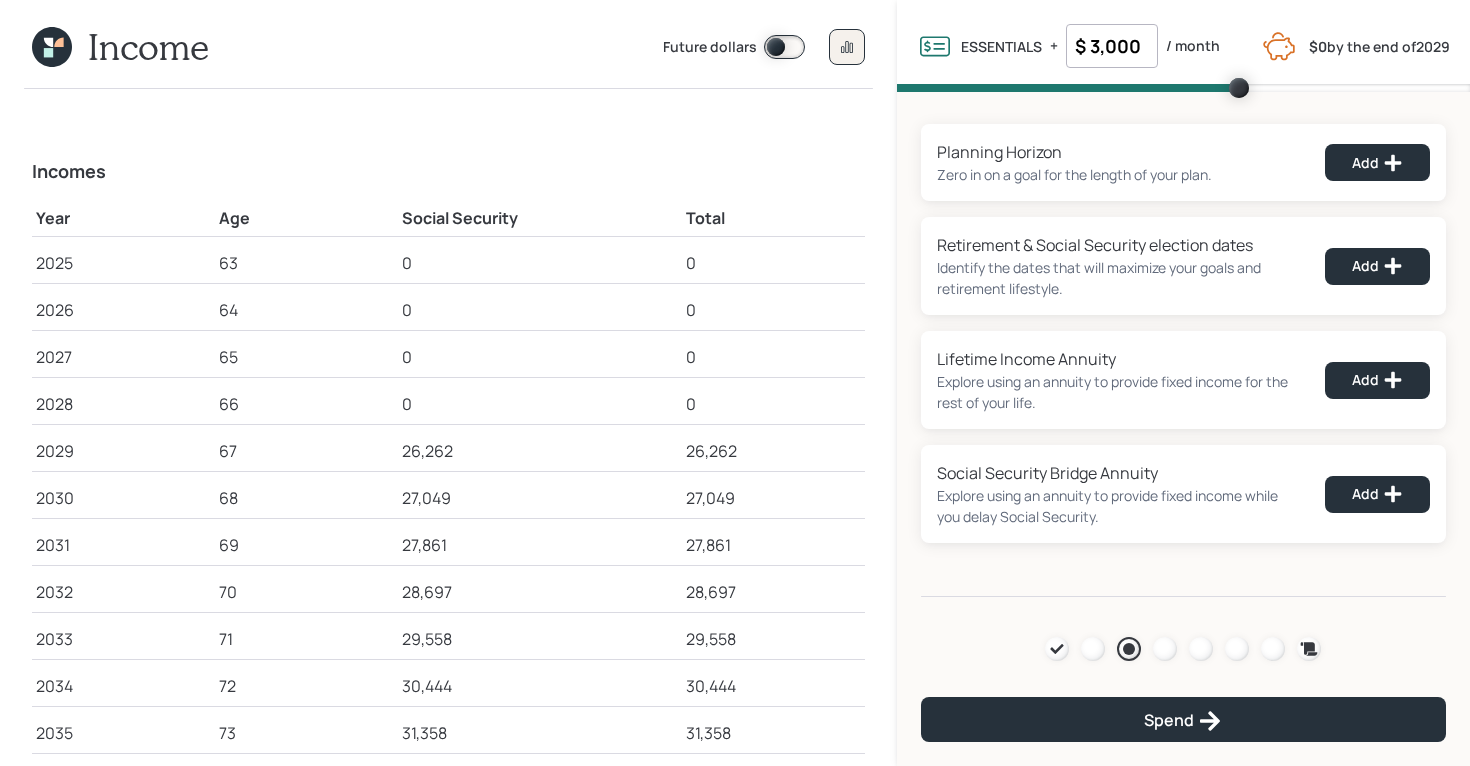 click on "Incomes Year Age Social Security Total 2025 63  0 0 2026 64  0 0 2027 65  0 0 2028 66  0 0 2029 67  26,262 26,262 2030 68  27,049 27,049 2031 69  27,861 27,861 2032 70  28,697 28,697 2033 71  29,558 29,558 2034 72  30,444 30,444 2035 73  31,358 31,358 2036 74  32,298 32,298 2037 75  33,268 33,268 2038 76  34,265 34,265 2039 77  35,293 35,293 2040 78  36,352 36,352 2041 79  37,443 37,443 2042 80  38,565 38,565 2043 81  39,723 39,723 2044 82  40,915 40,915 2045 83  42,142 42,142 2046 84  43,406 43,406 2047 85  44,709 44,709 2048 86  46,050 46,050 2049 87  47,431 47,431 2050 88  48,854 48,854 2051 89  50,320 50,320 2052 90  51,829 51,829 2053 91  53,384 53,384 2054 92  54,986 54,986 2055 93  56,636 56,636 2056 94  58,335 58,335 2057 95  60,084 60,084" at bounding box center [448, 427] 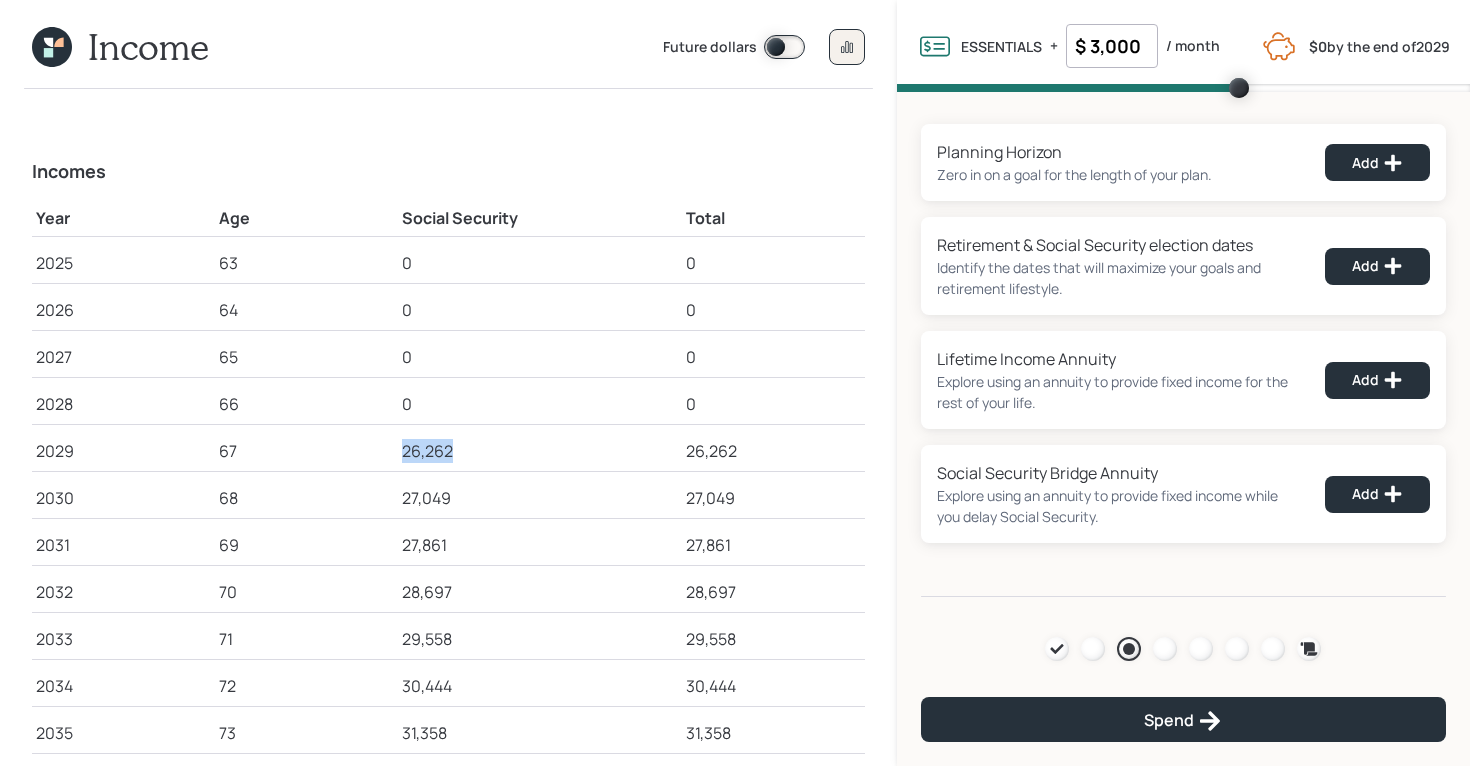 click on "26,262" at bounding box center (540, 451) 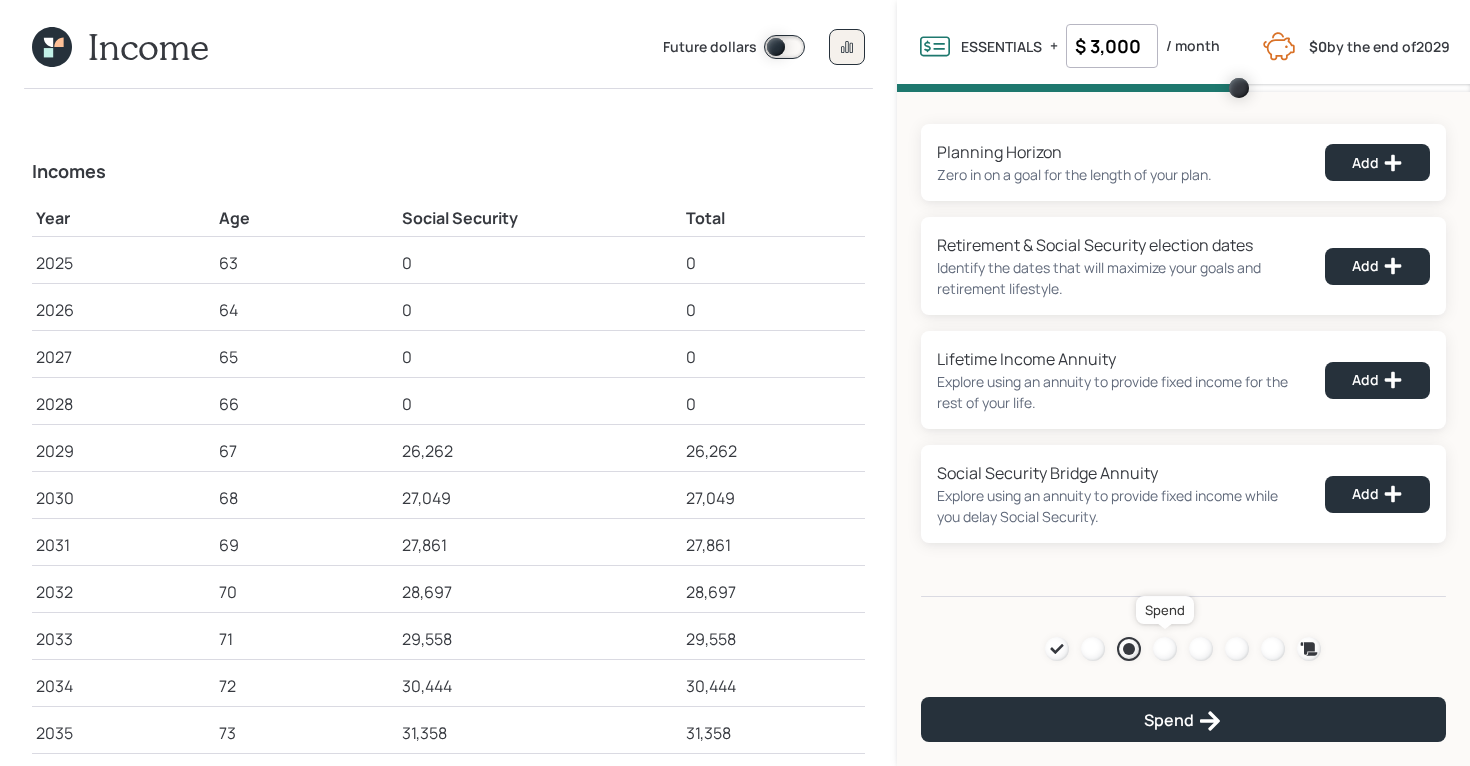click at bounding box center (1165, 649) 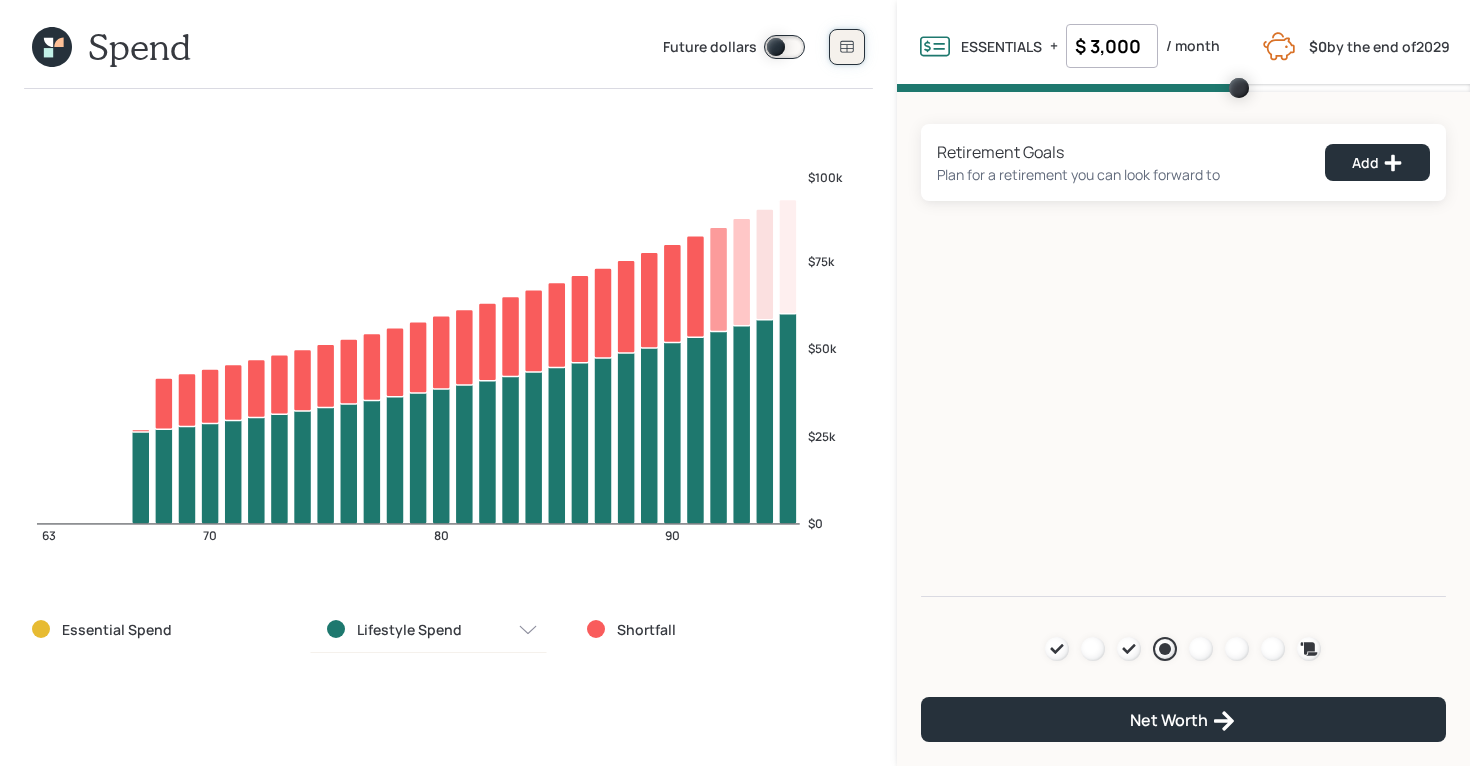 click 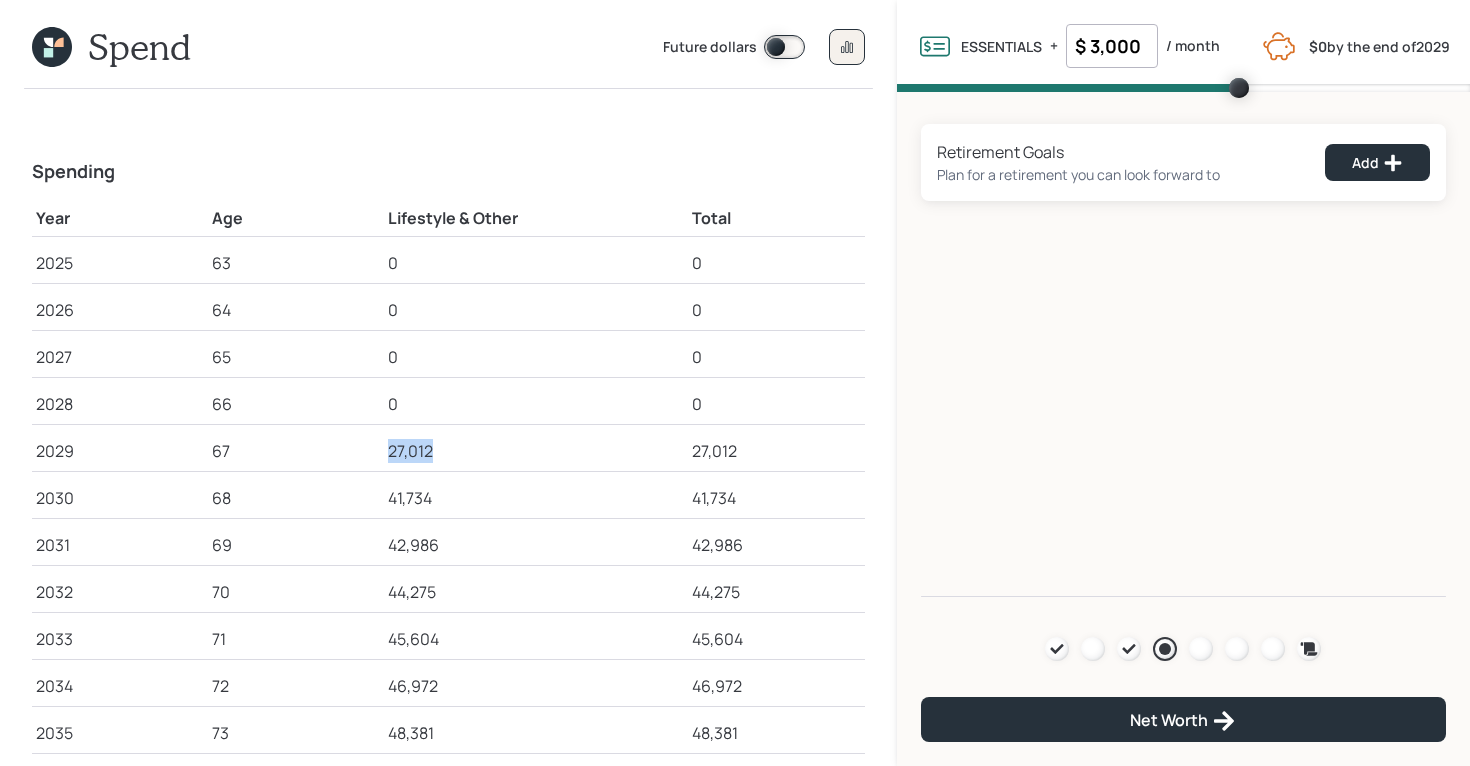drag, startPoint x: 388, startPoint y: 449, endPoint x: 478, endPoint y: 460, distance: 90.66973 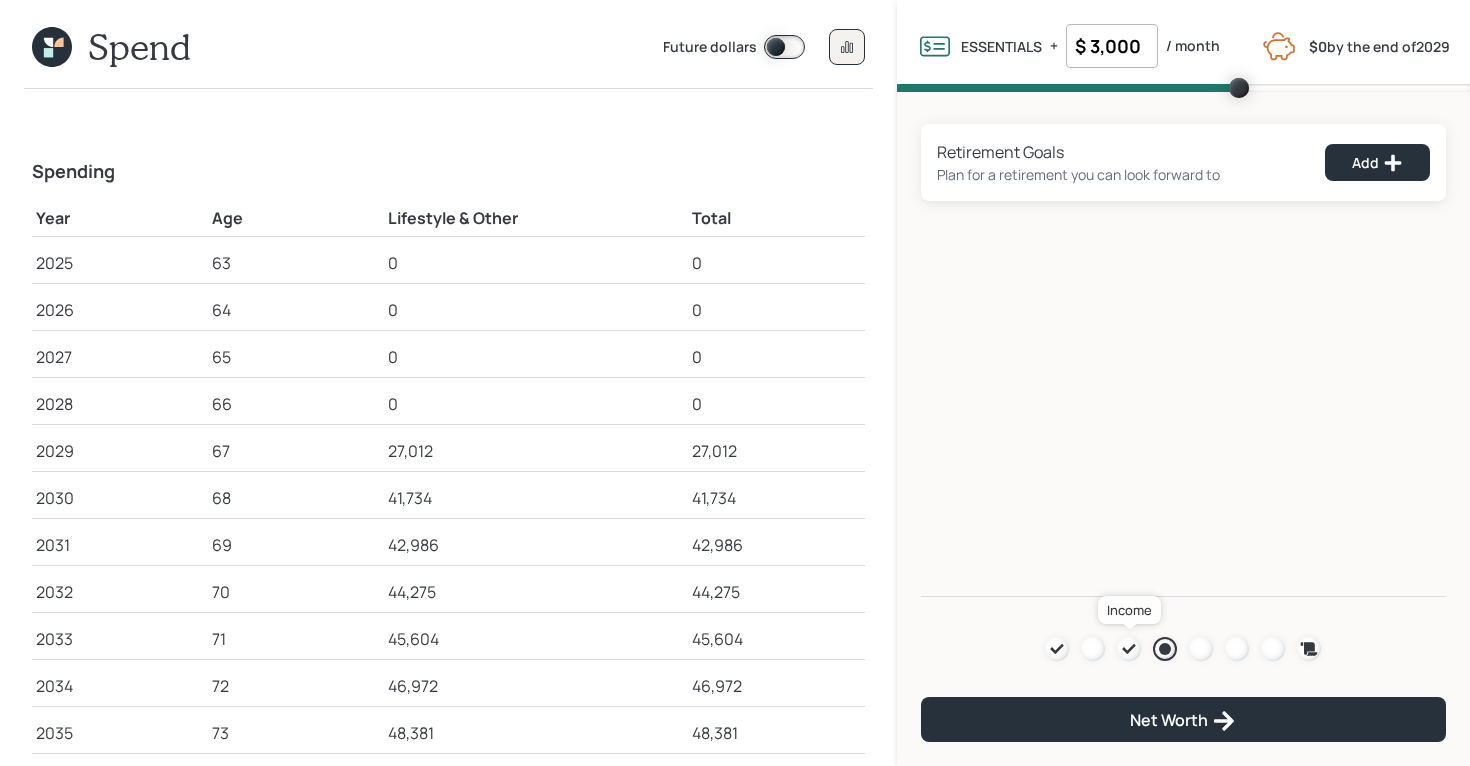 click 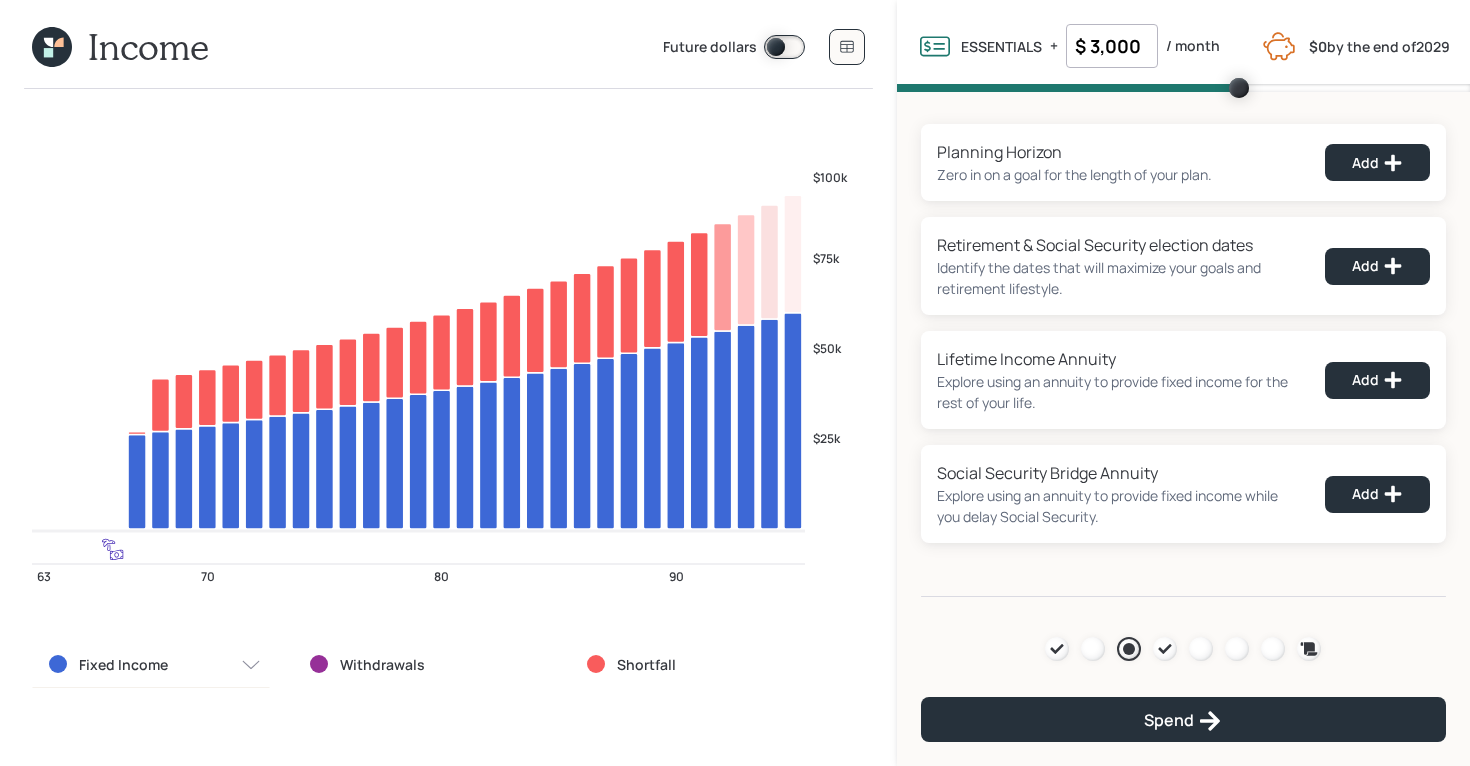 click 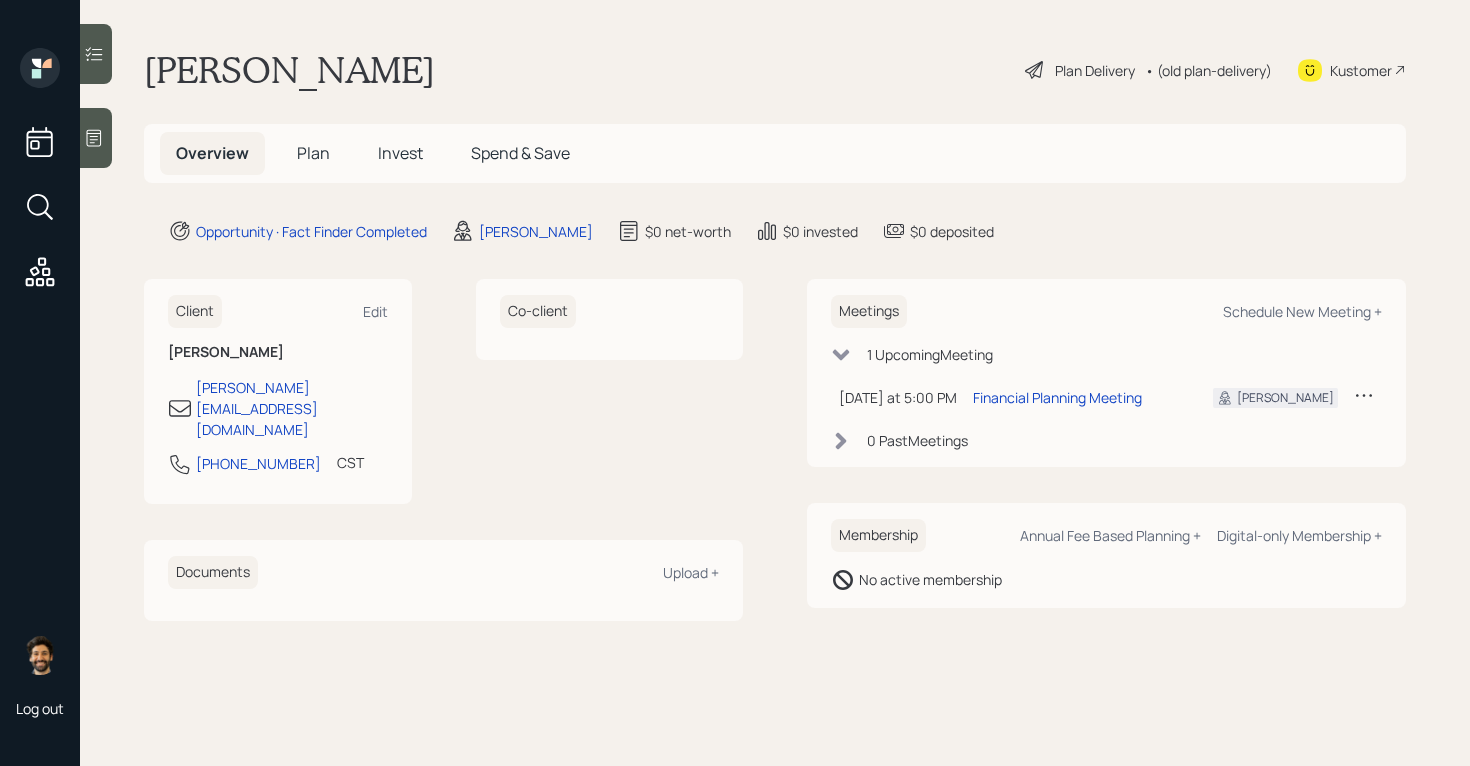 click on "Plan" at bounding box center (313, 153) 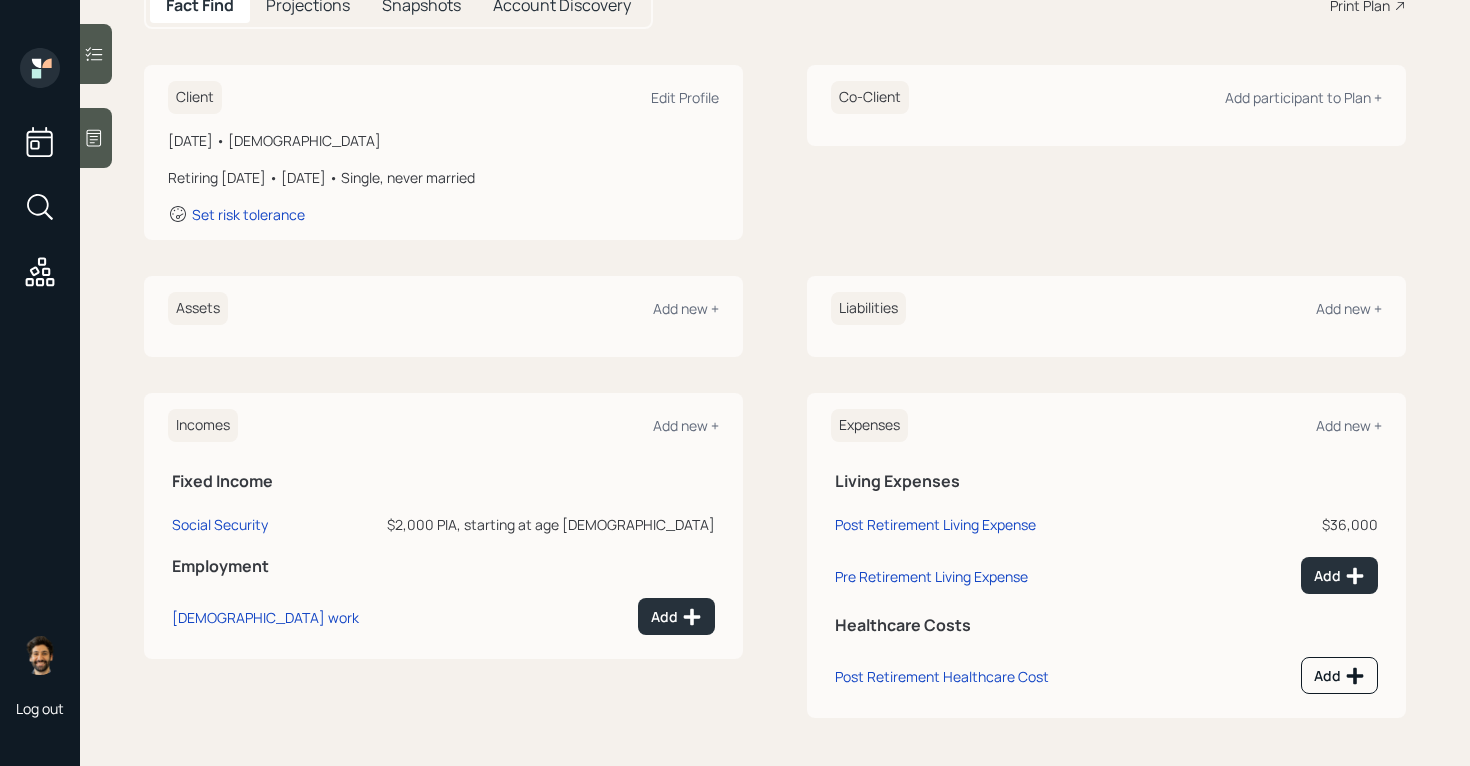 scroll, scrollTop: 199, scrollLeft: 0, axis: vertical 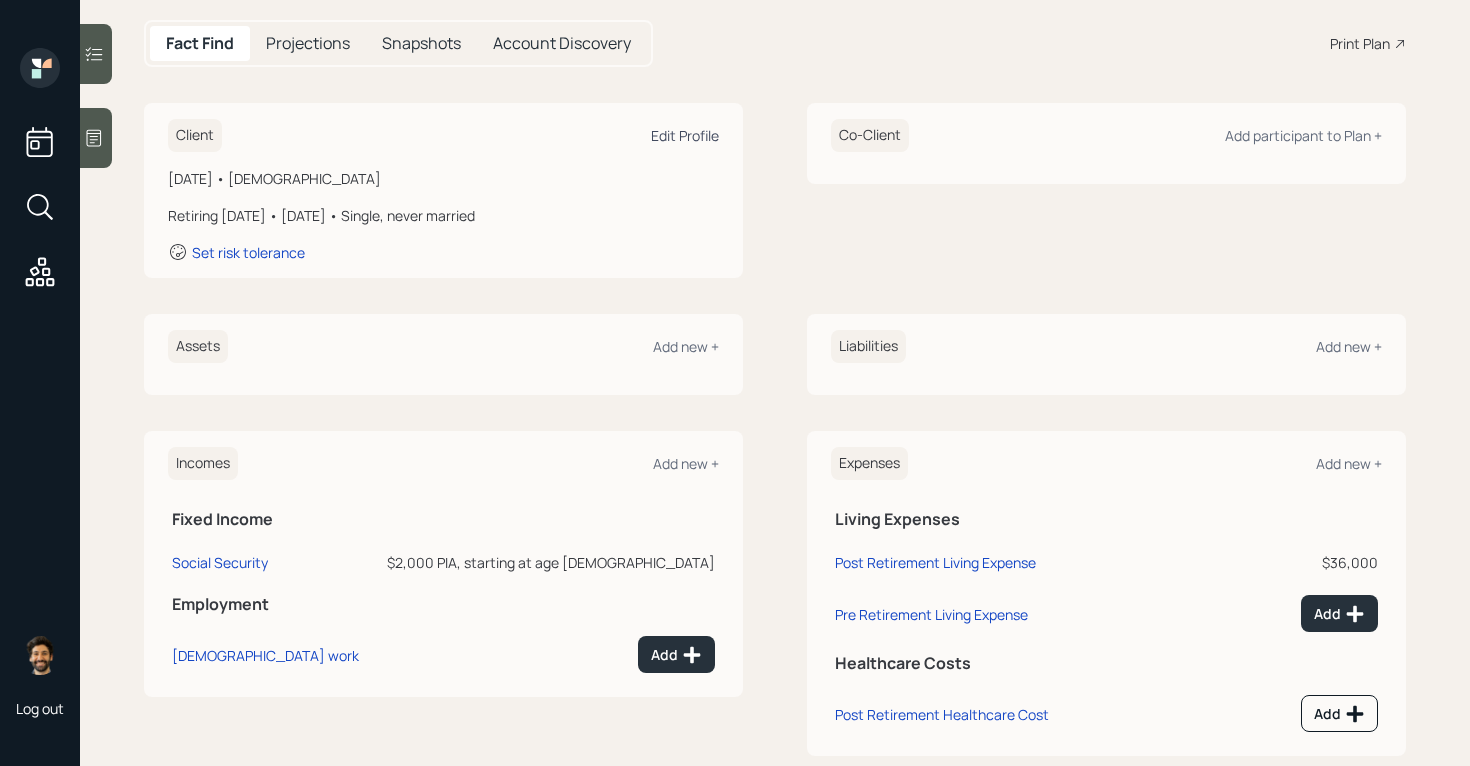 click on "Edit Profile" at bounding box center (685, 135) 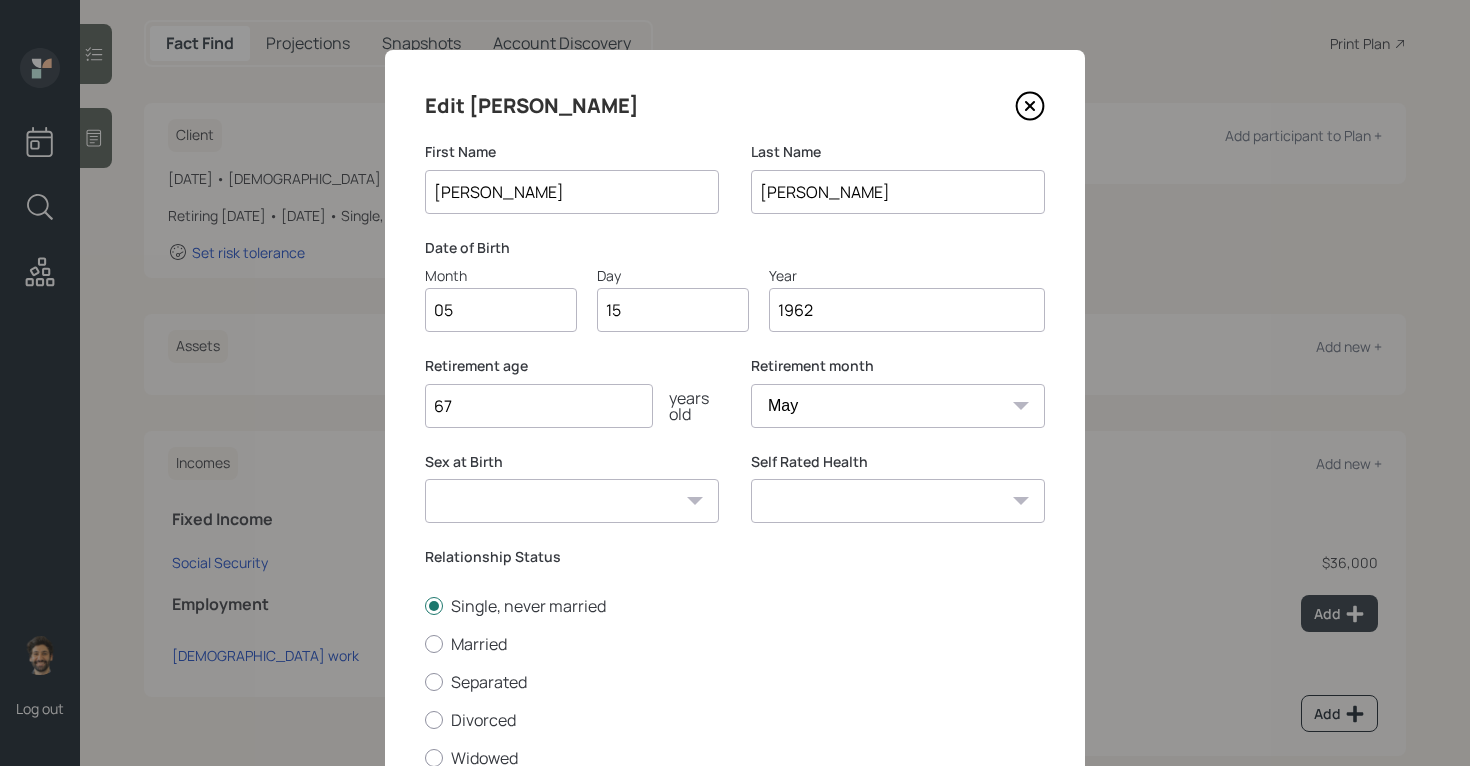 click on "January February March April May June July August September October November December" at bounding box center [898, 406] 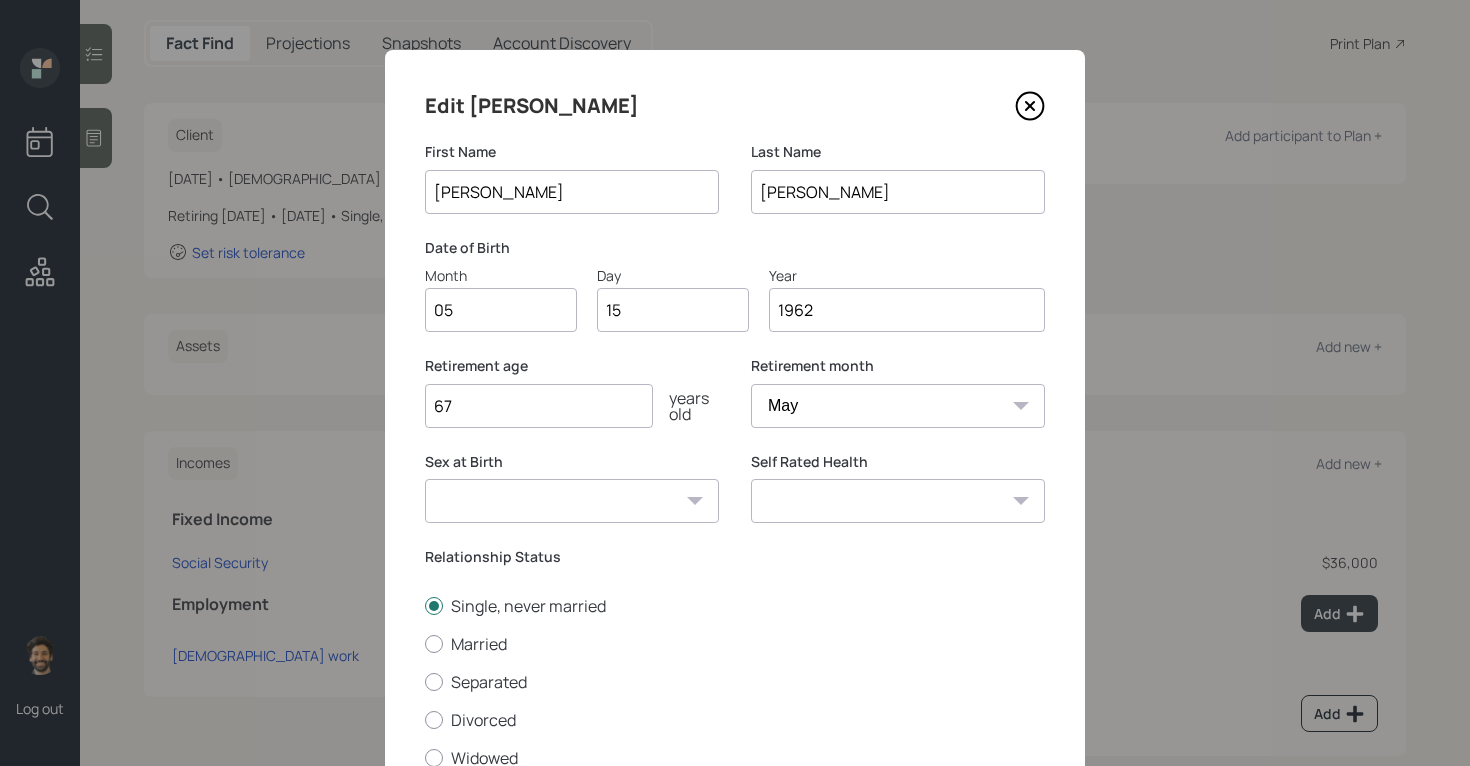 select on "1" 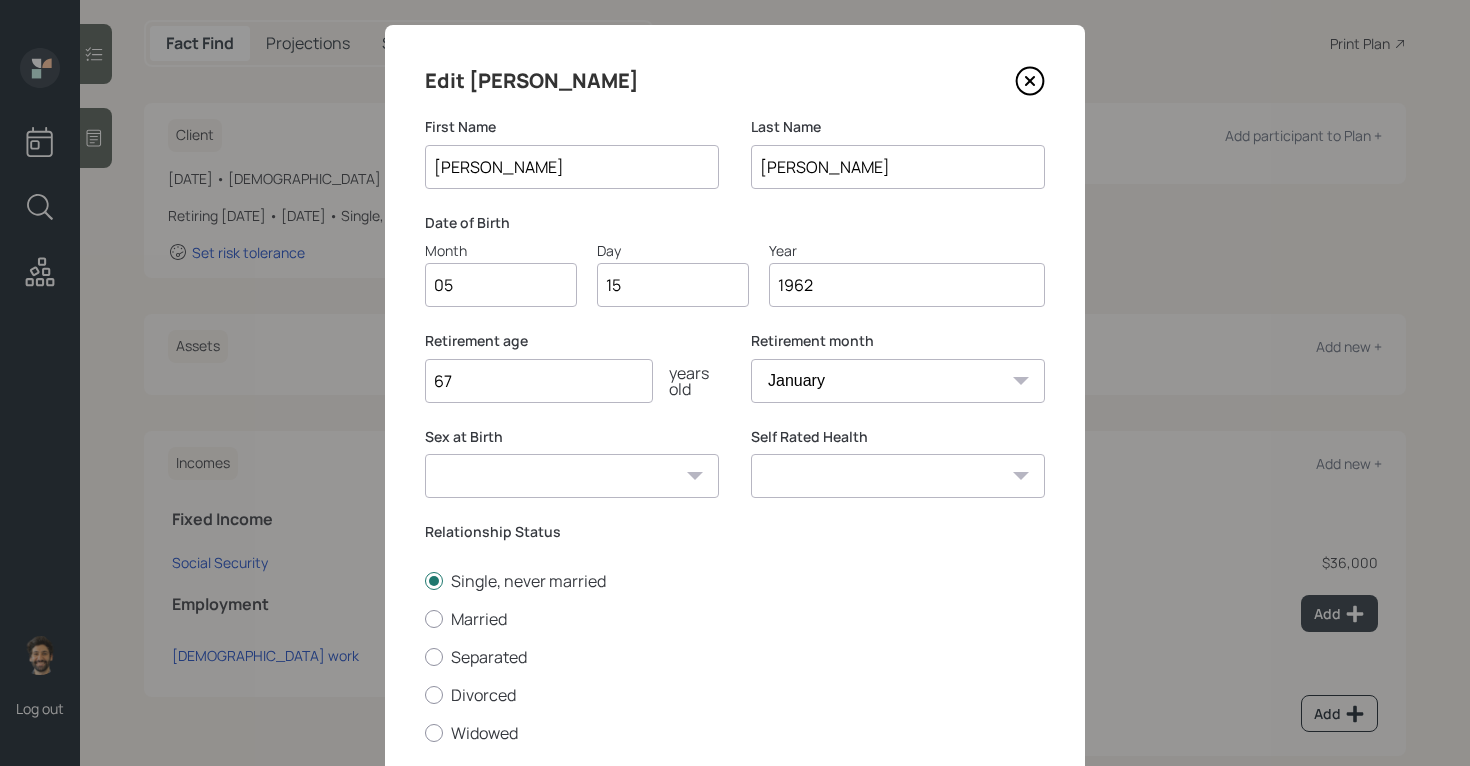 scroll, scrollTop: 161, scrollLeft: 0, axis: vertical 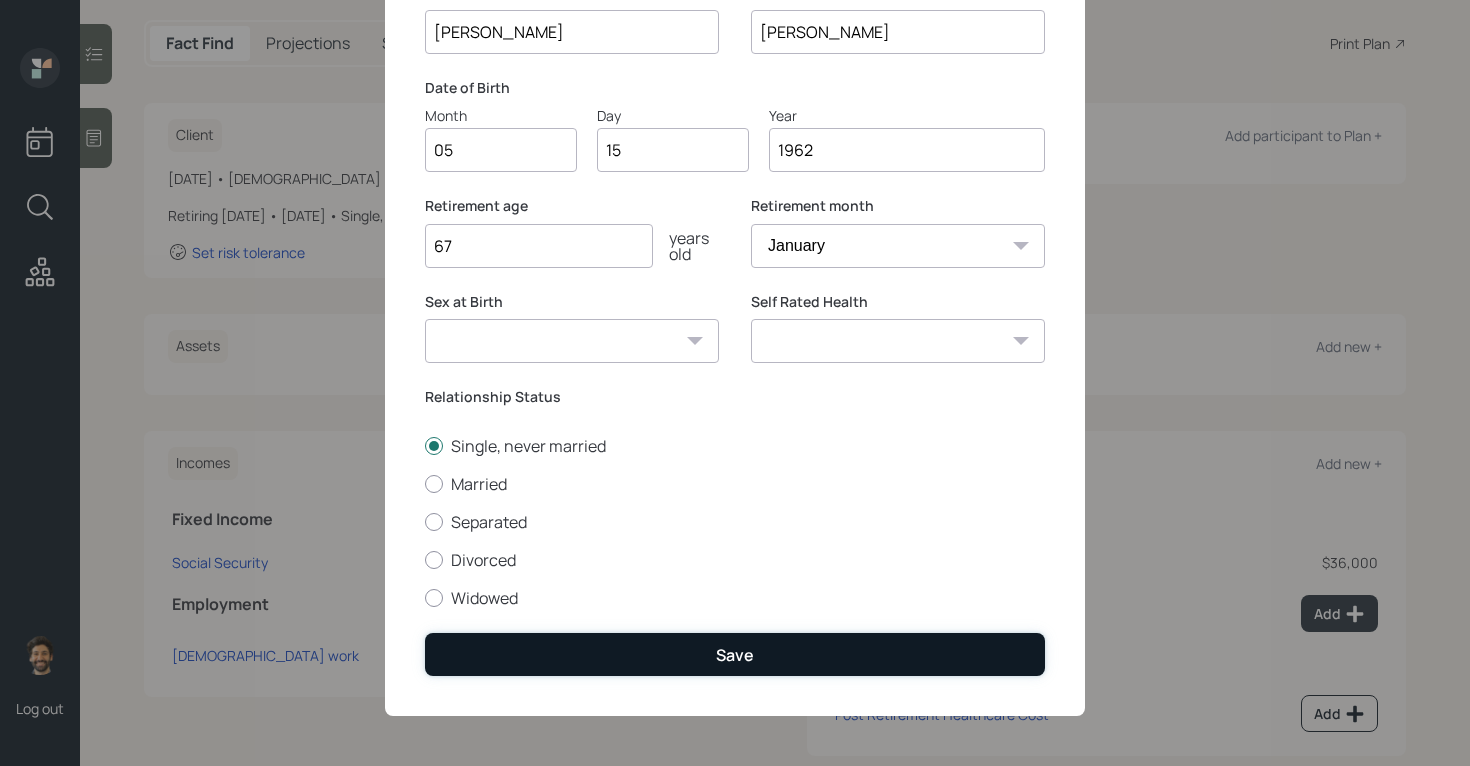 click on "Save" at bounding box center [735, 654] 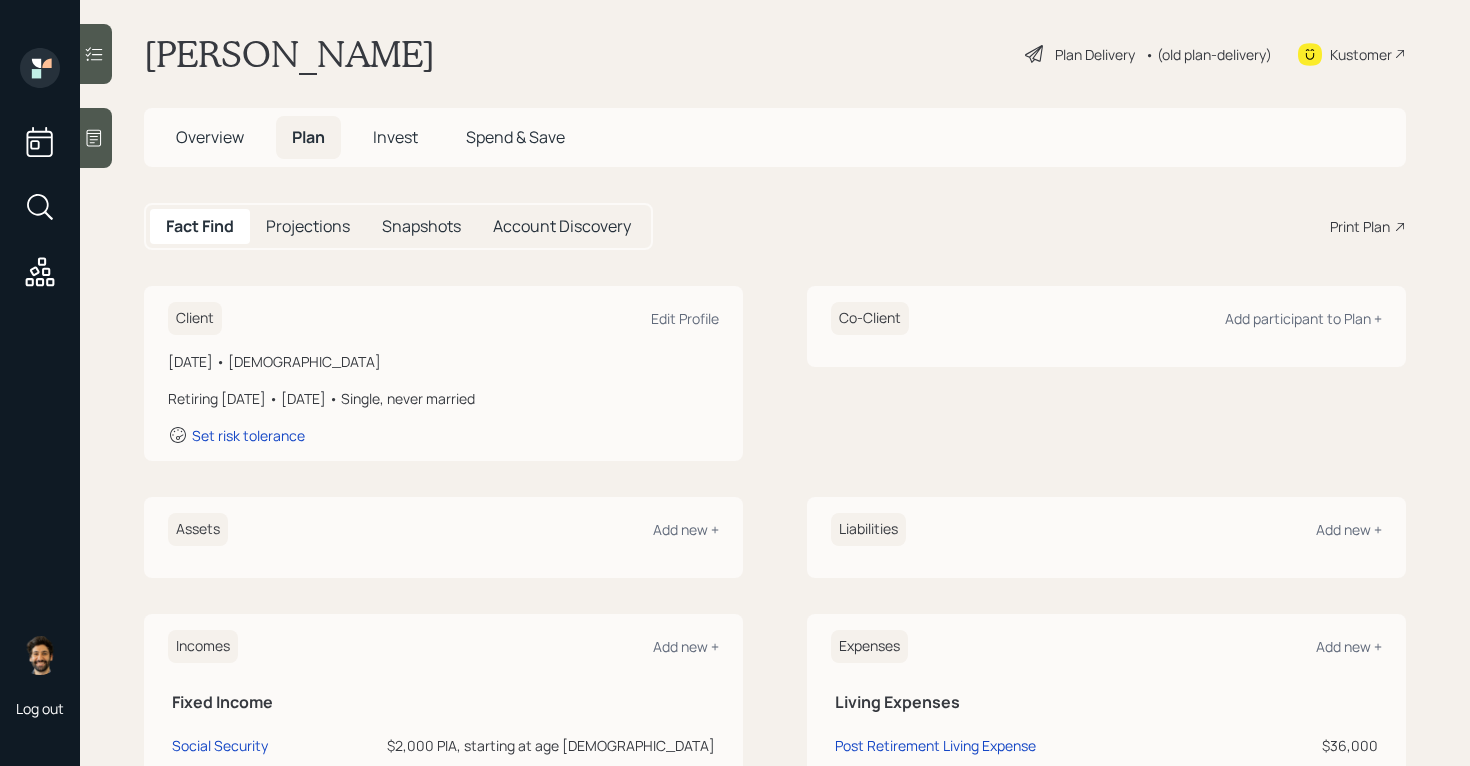 scroll, scrollTop: 0, scrollLeft: 0, axis: both 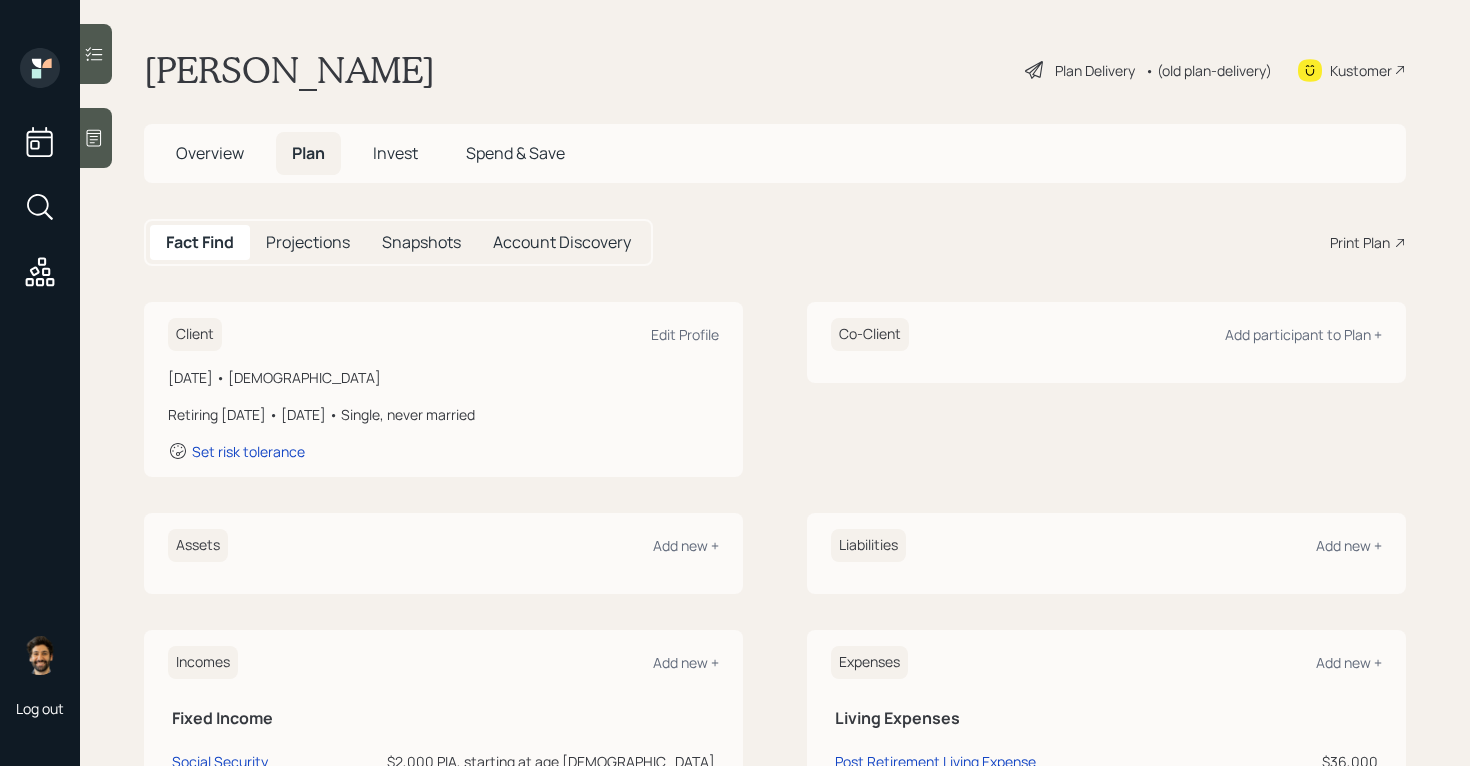 click on "Projections" at bounding box center (308, 242) 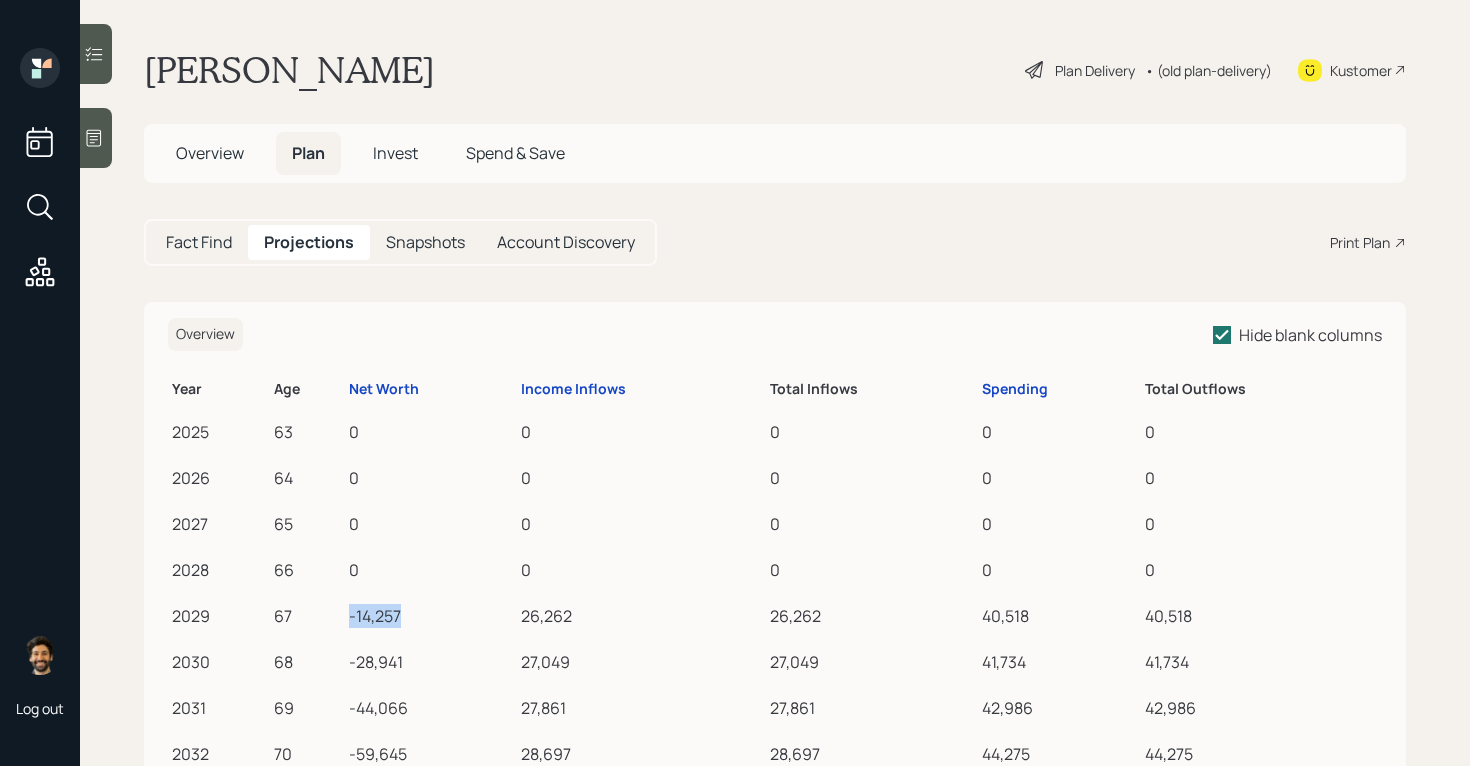 drag, startPoint x: 415, startPoint y: 620, endPoint x: 331, endPoint y: 620, distance: 84 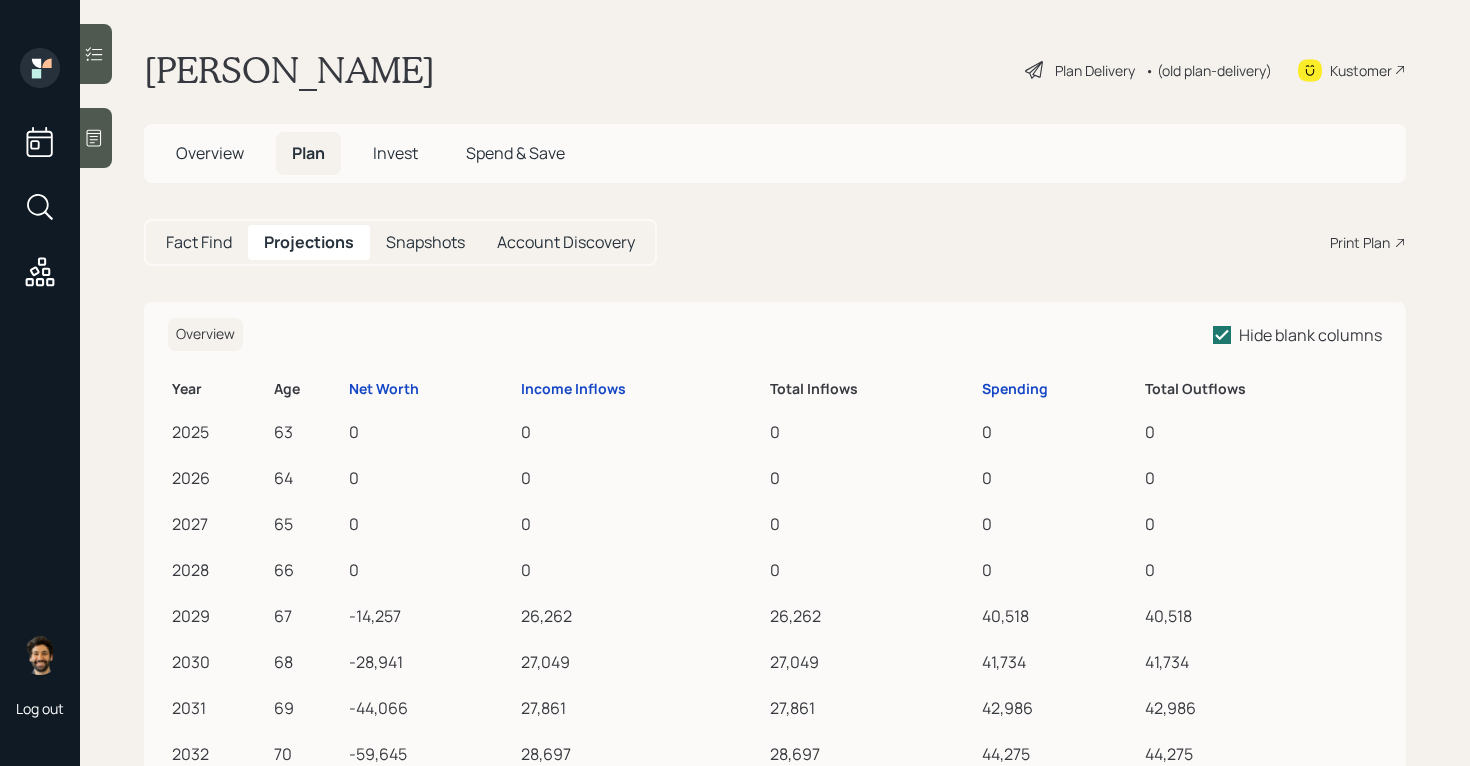 click on "• (old plan-delivery)" at bounding box center [1208, 70] 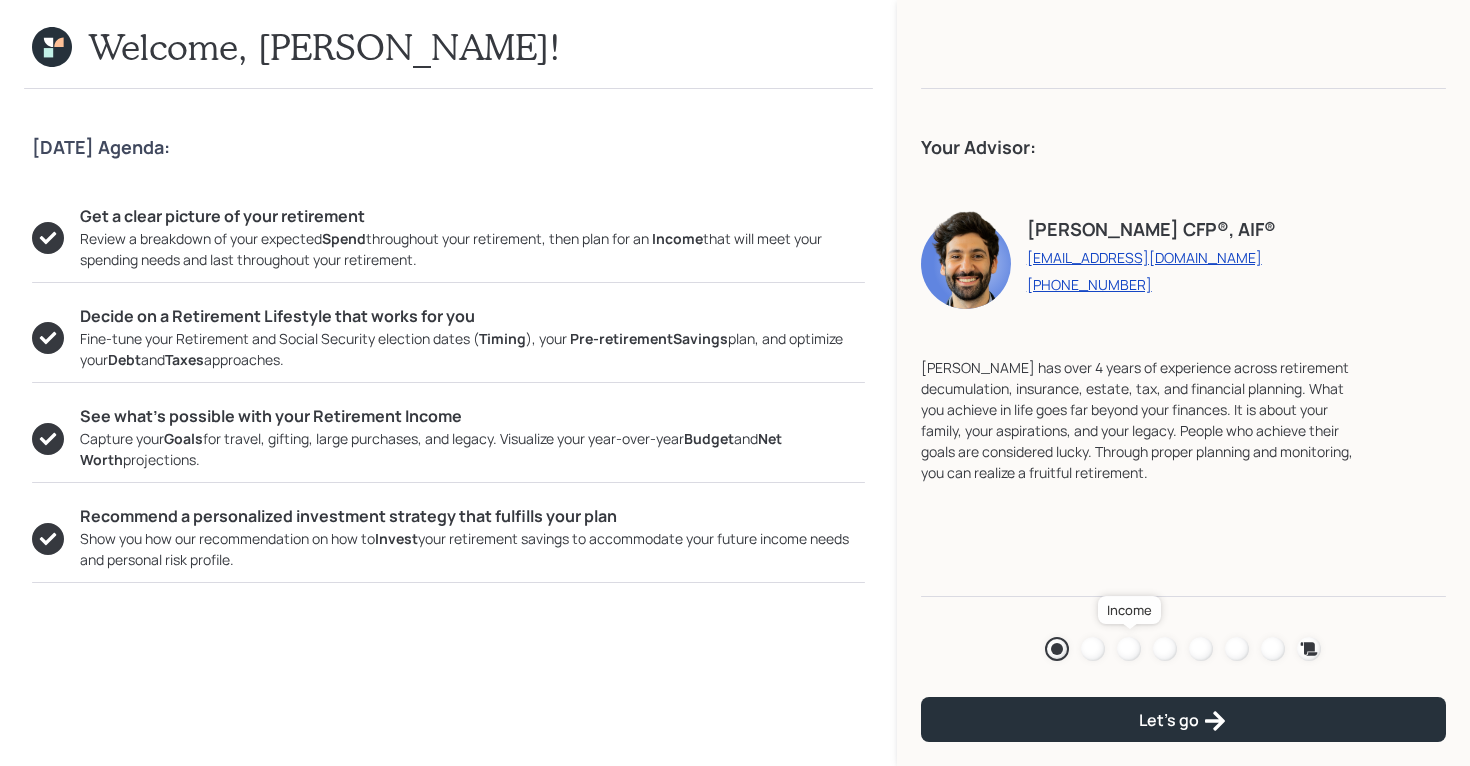 click at bounding box center (1129, 649) 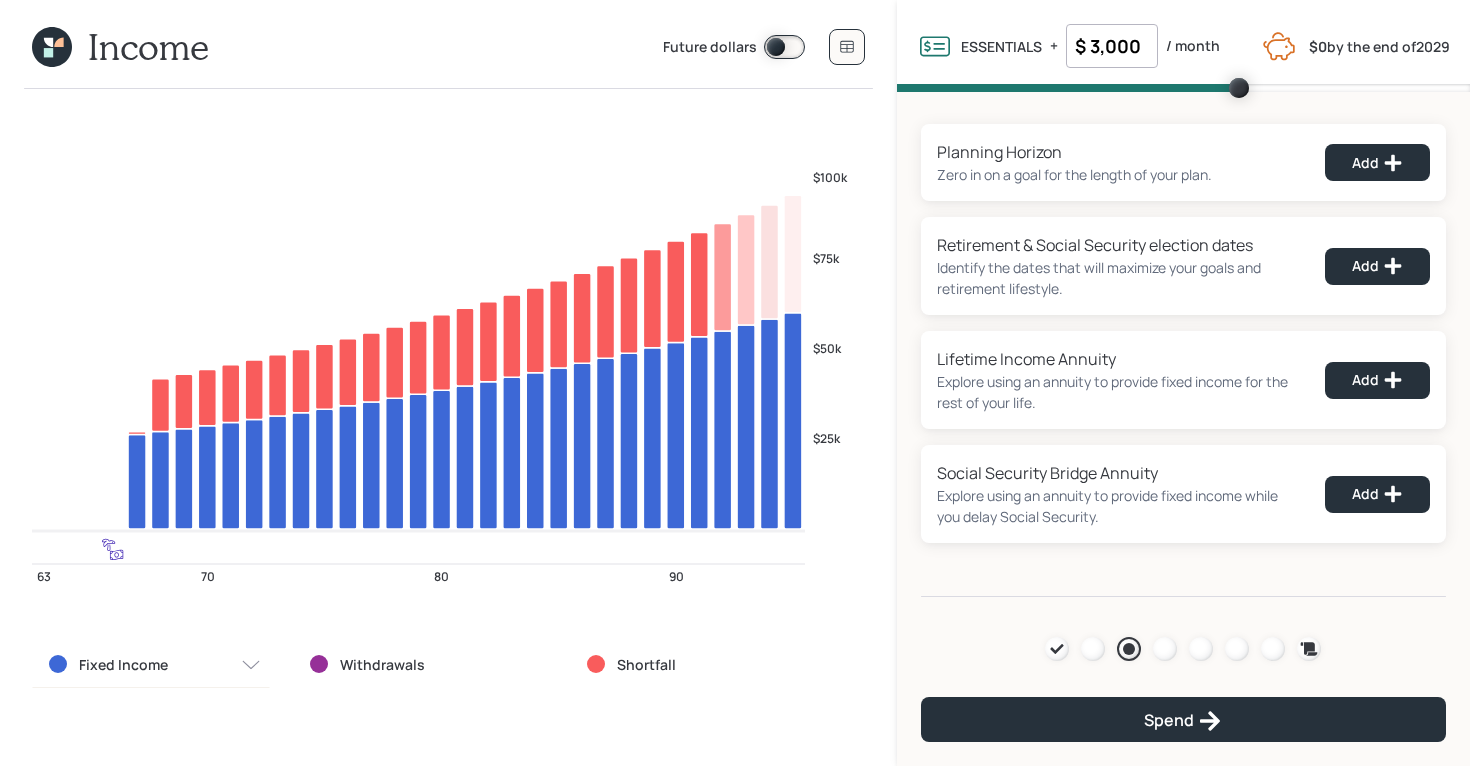 drag, startPoint x: 1148, startPoint y: 47, endPoint x: 1047, endPoint y: 47, distance: 101 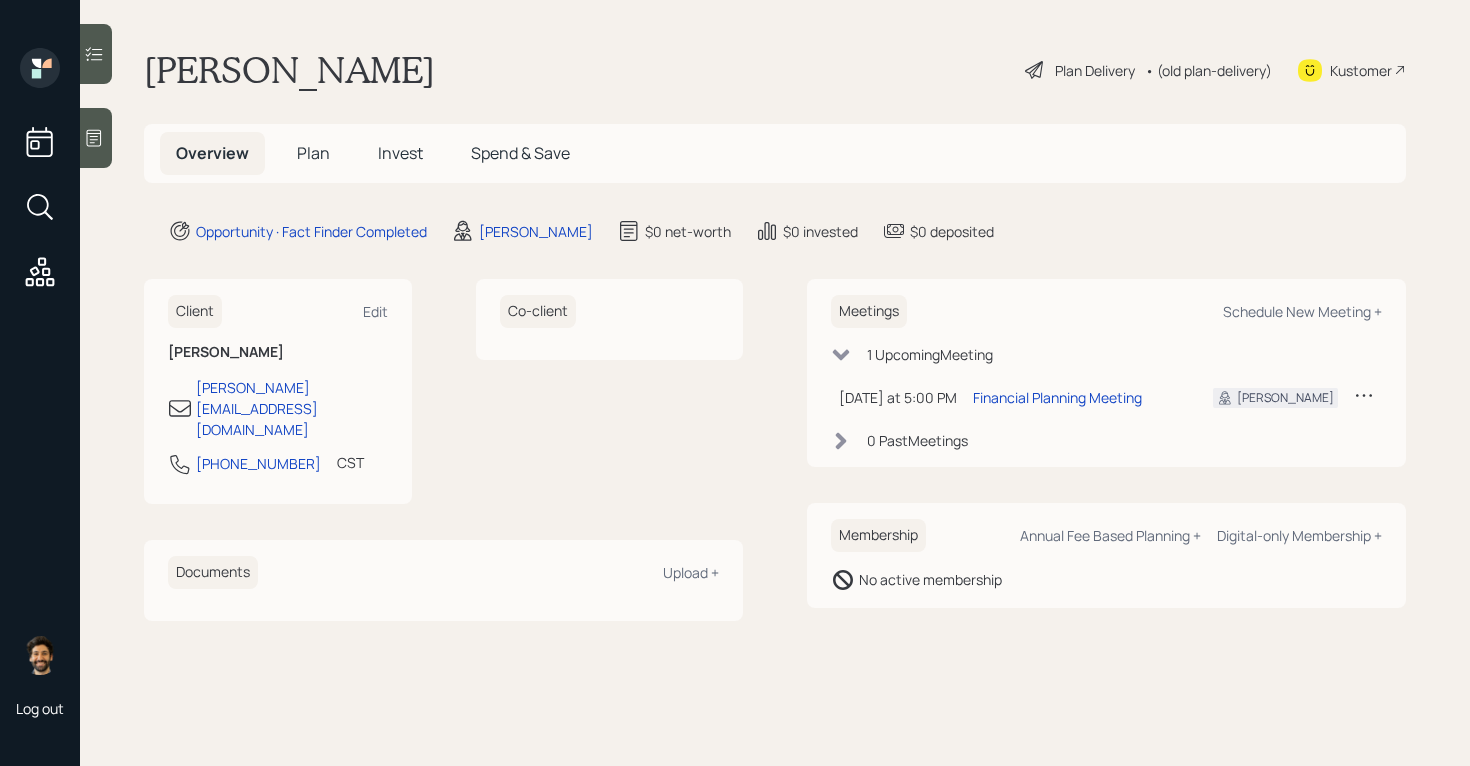 click on "Plan" at bounding box center (313, 153) 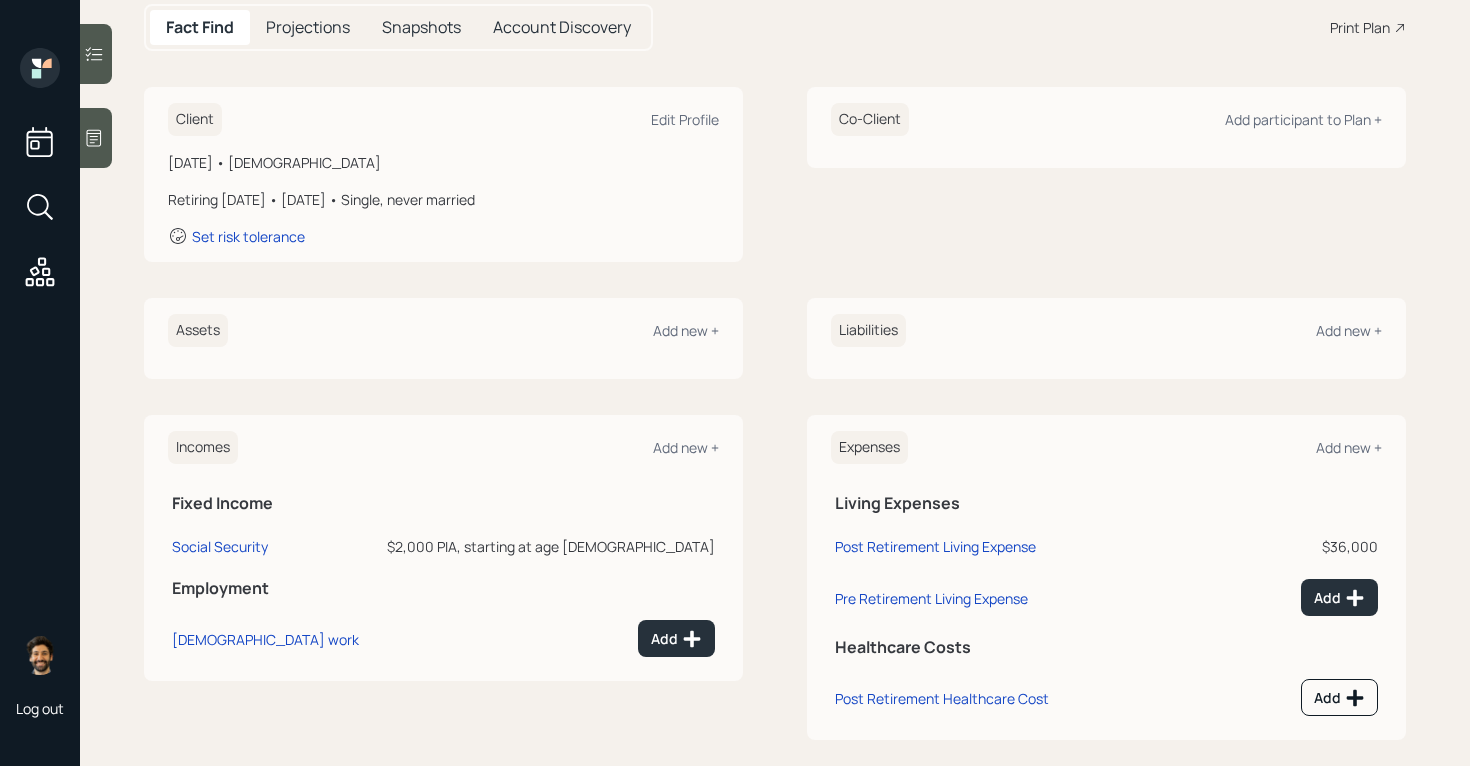 scroll, scrollTop: 237, scrollLeft: 0, axis: vertical 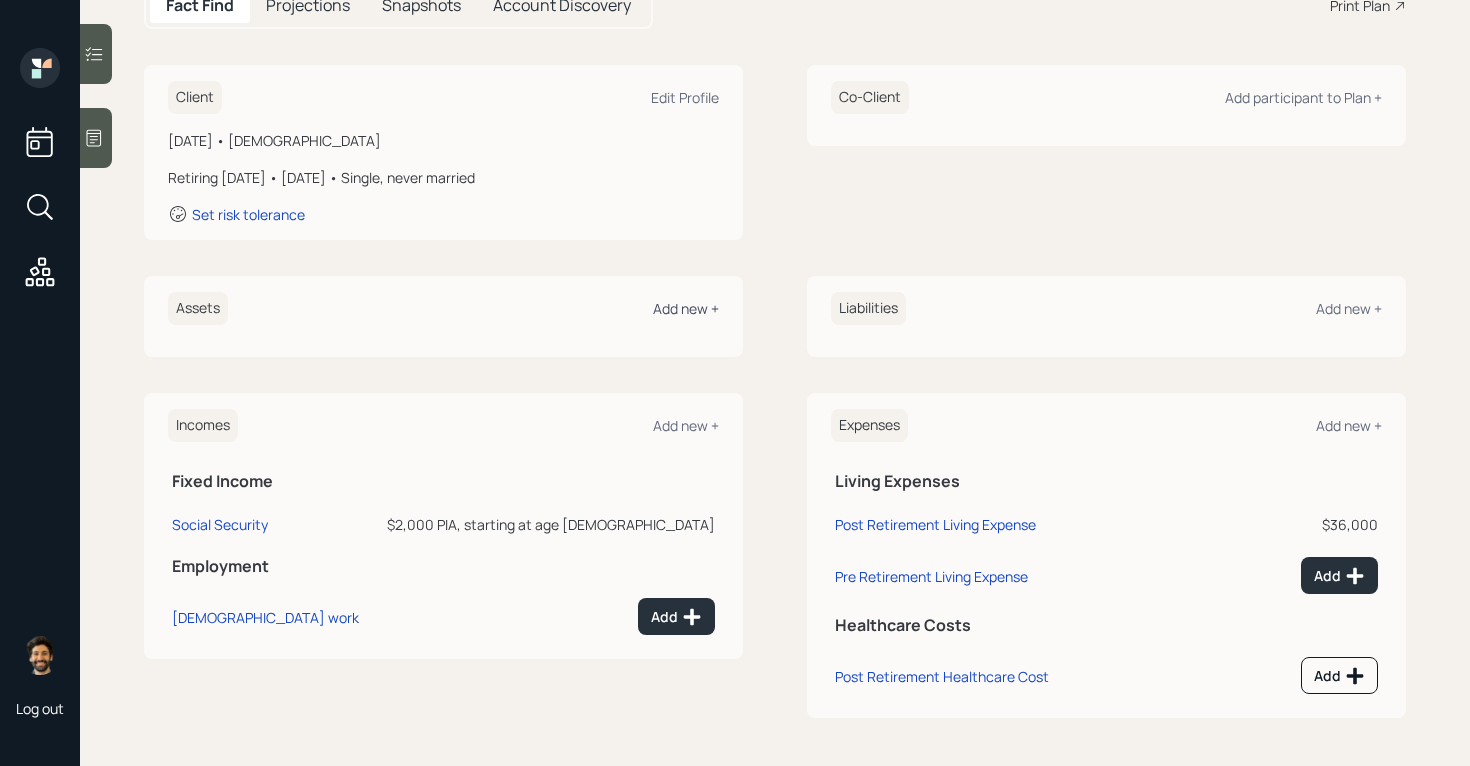 click on "Add new +" at bounding box center (686, 308) 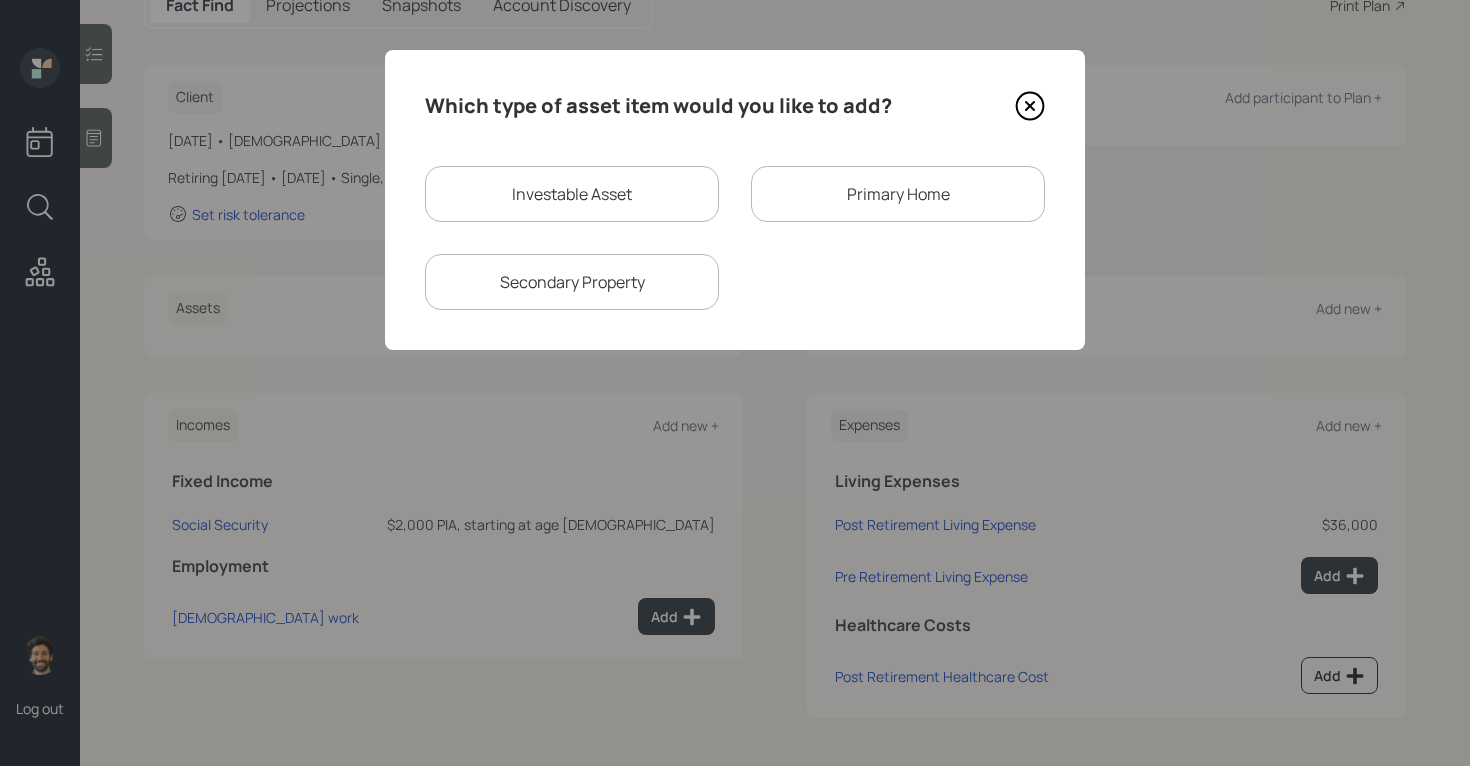 click on "Investable Asset" at bounding box center (572, 194) 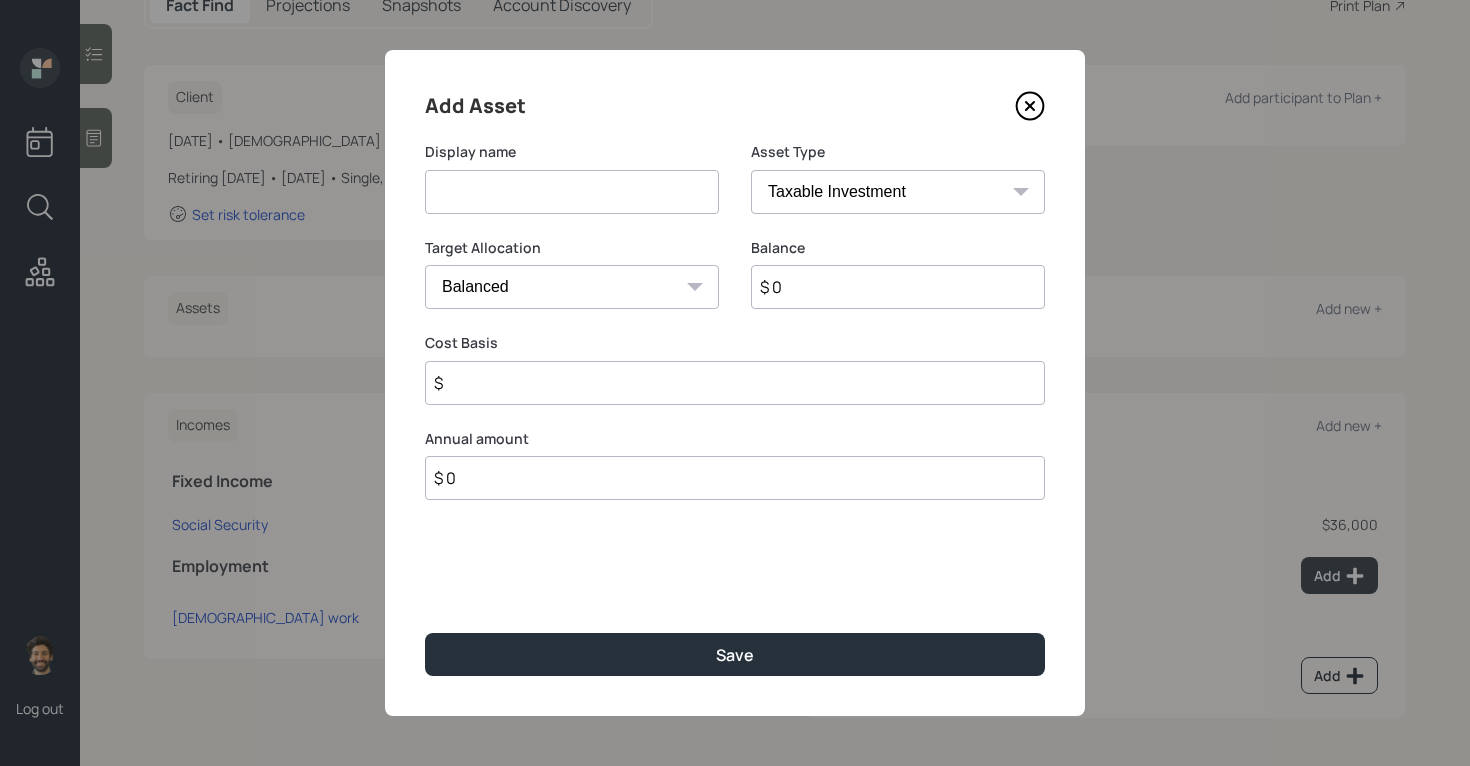 click at bounding box center (572, 192) 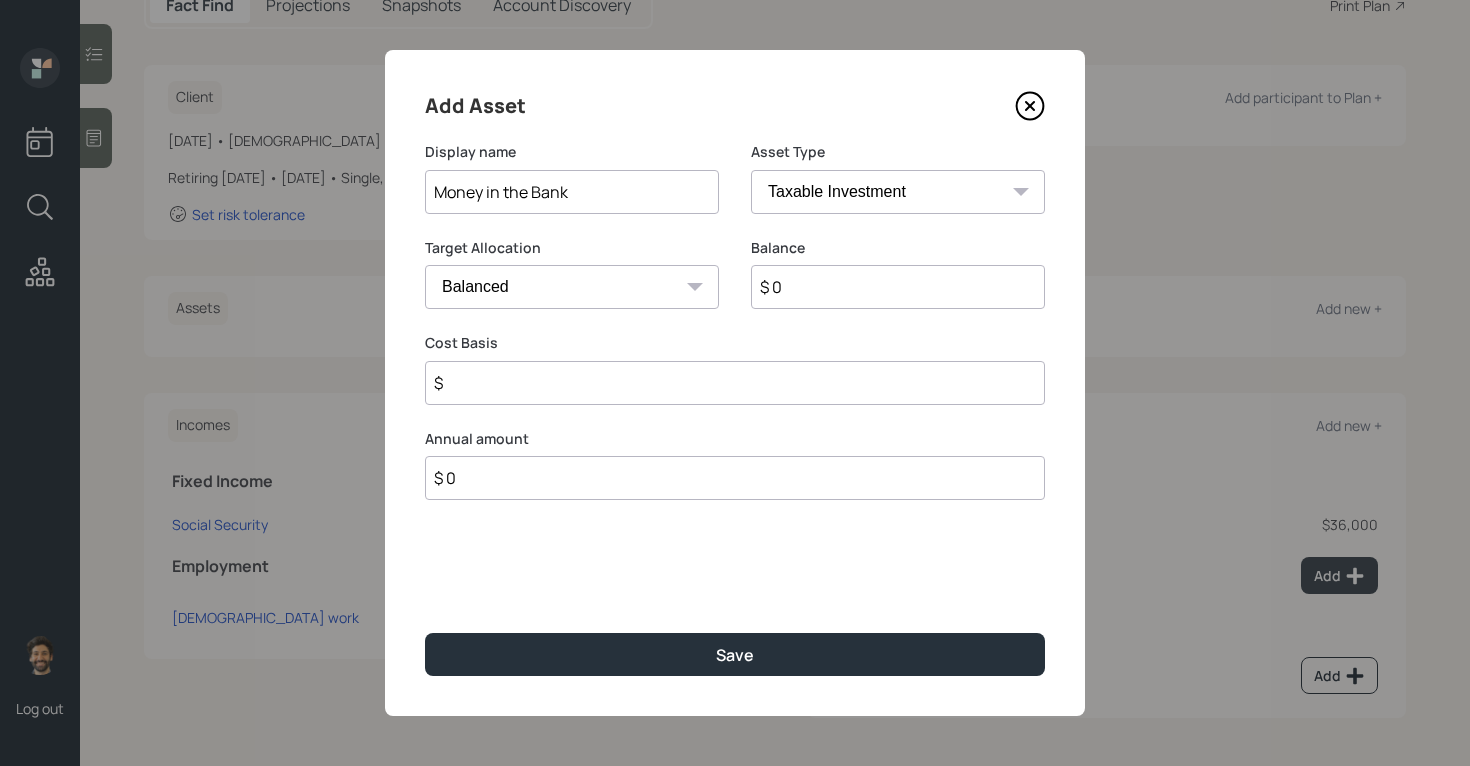 type on "Money in the Bank" 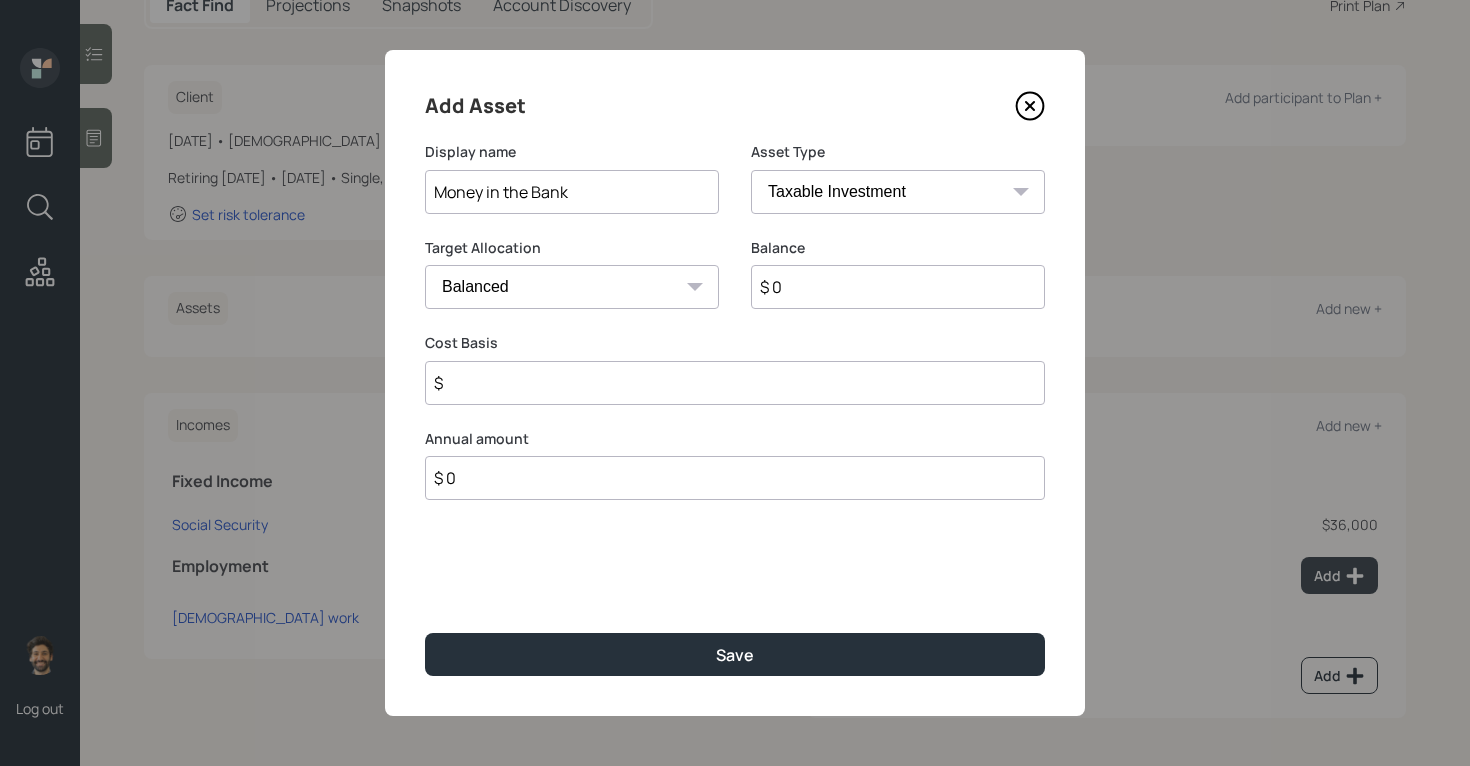 click on "SEP [PERSON_NAME] IRA 401(k) [PERSON_NAME] 401(k) 403(b) [PERSON_NAME] 403(b) 457(b) [PERSON_NAME] 457(b) Health Savings Account 529 Taxable Investment Checking / Savings Emergency Fund" at bounding box center (898, 192) 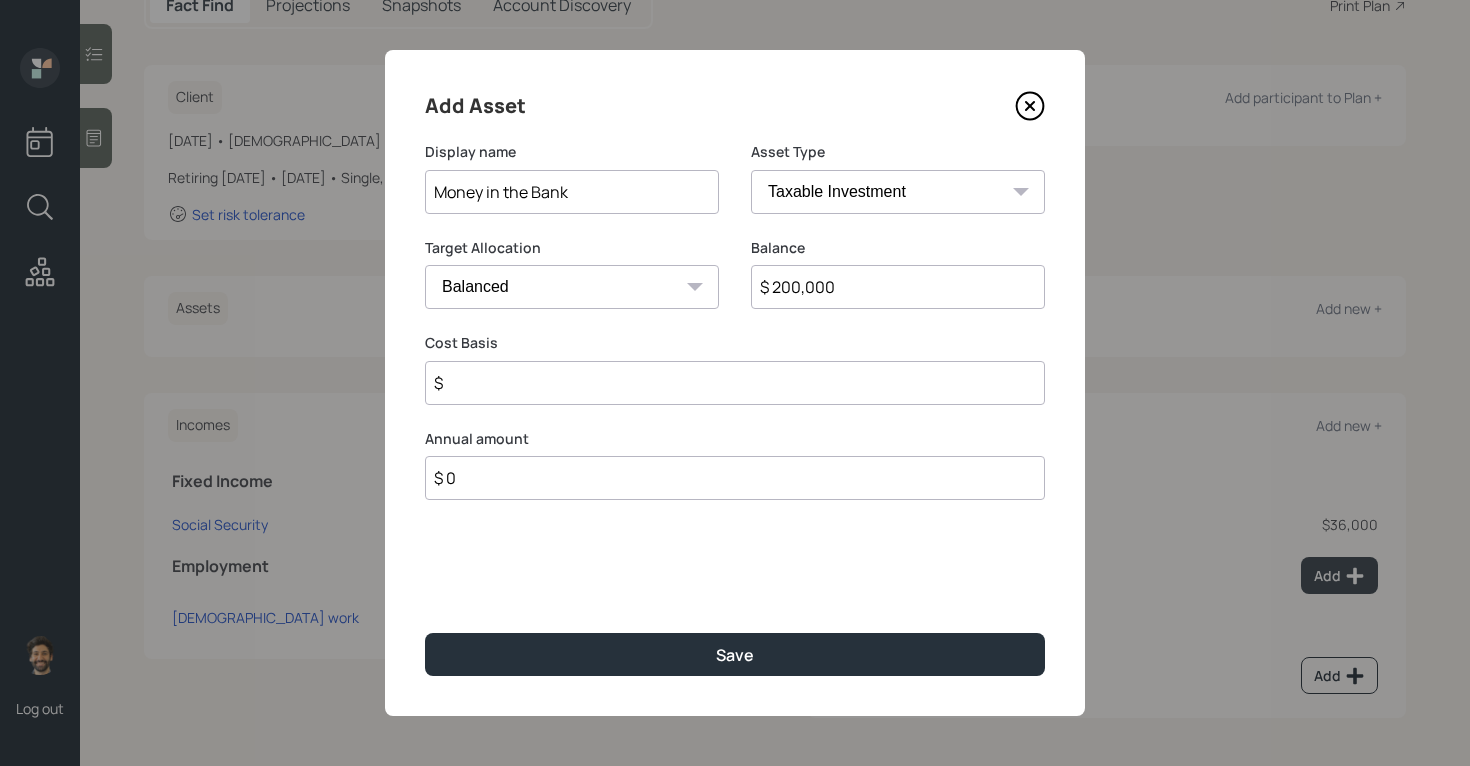 type on "$ 200,000" 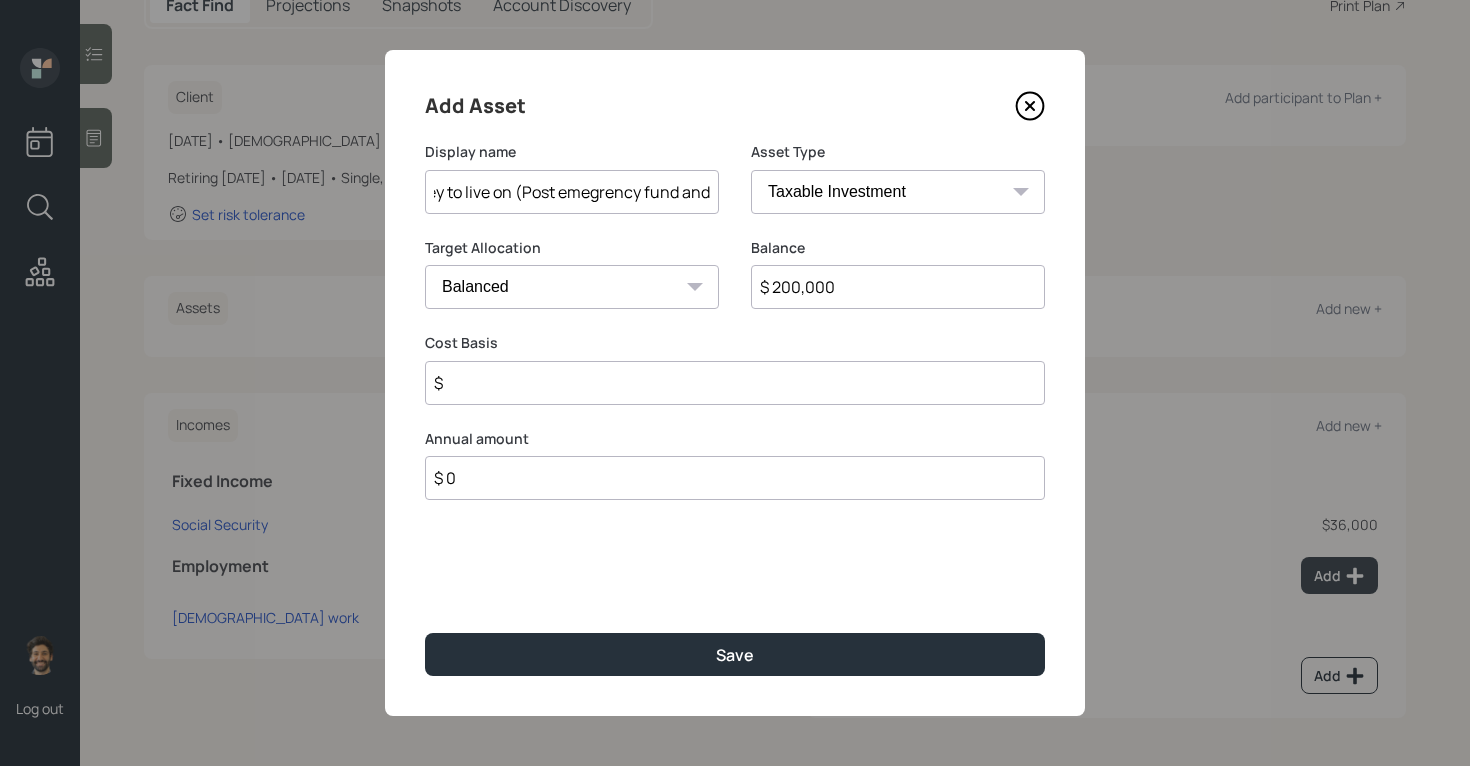 scroll, scrollTop: 0, scrollLeft: 43, axis: horizontal 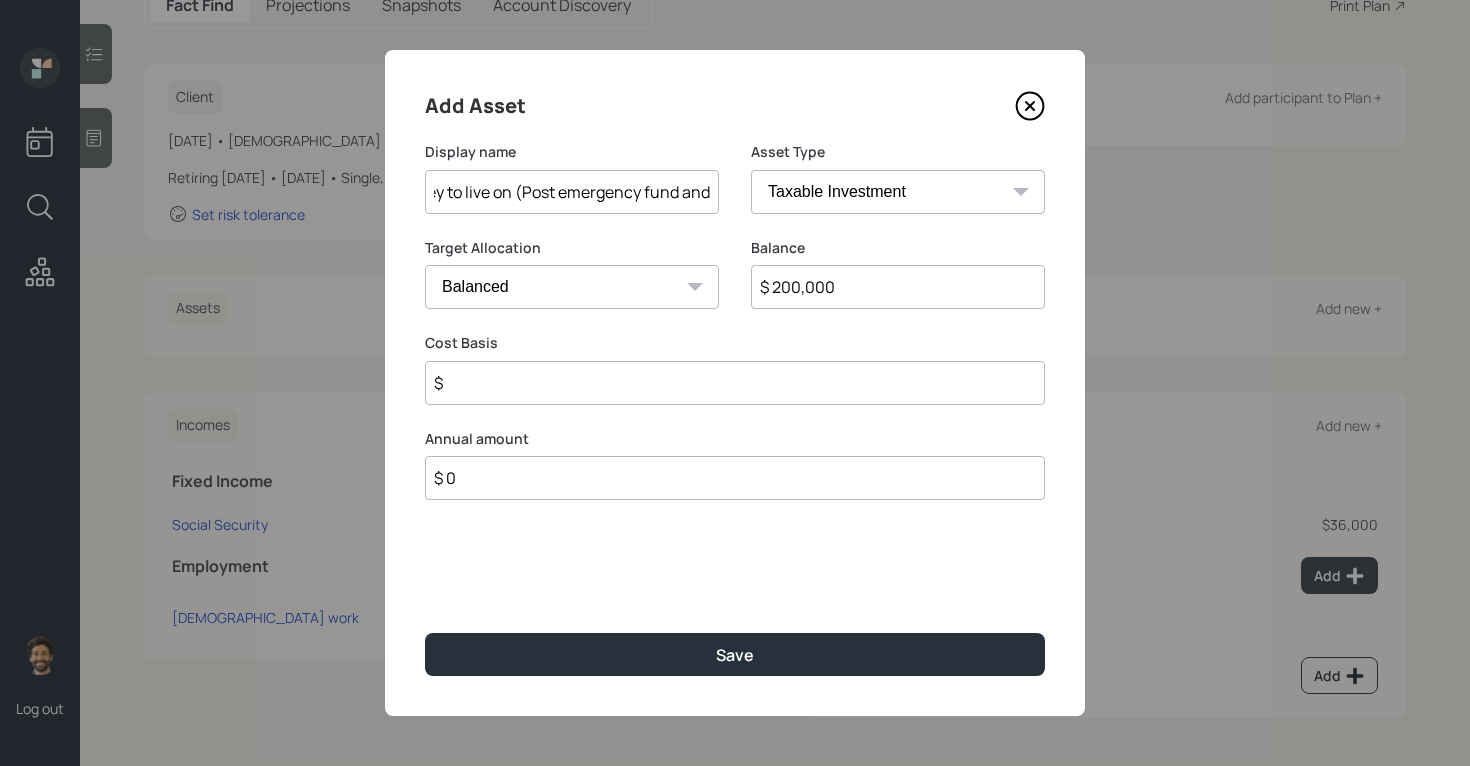 click on "Money to live on (Post emergency fund and" at bounding box center [572, 192] 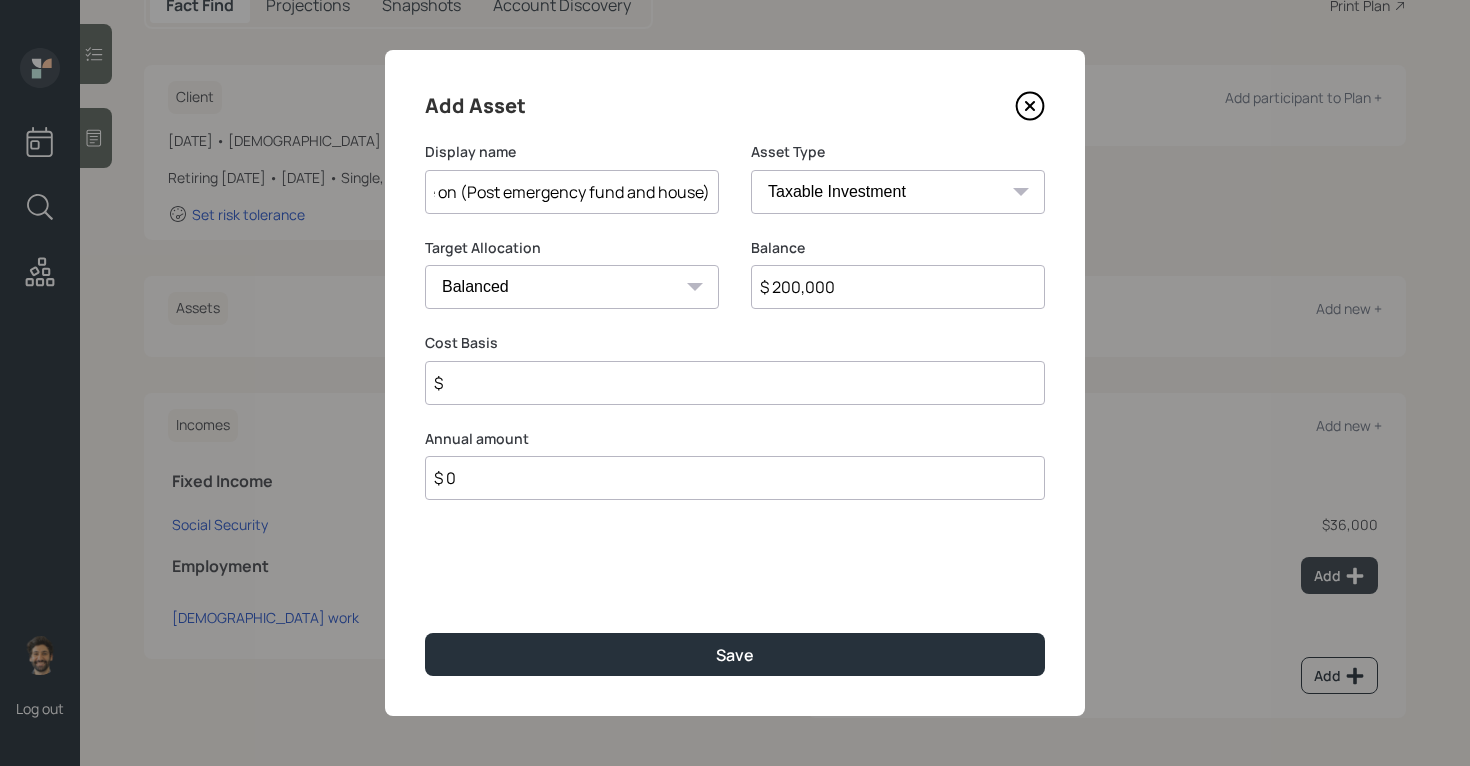 scroll, scrollTop: 0, scrollLeft: 100, axis: horizontal 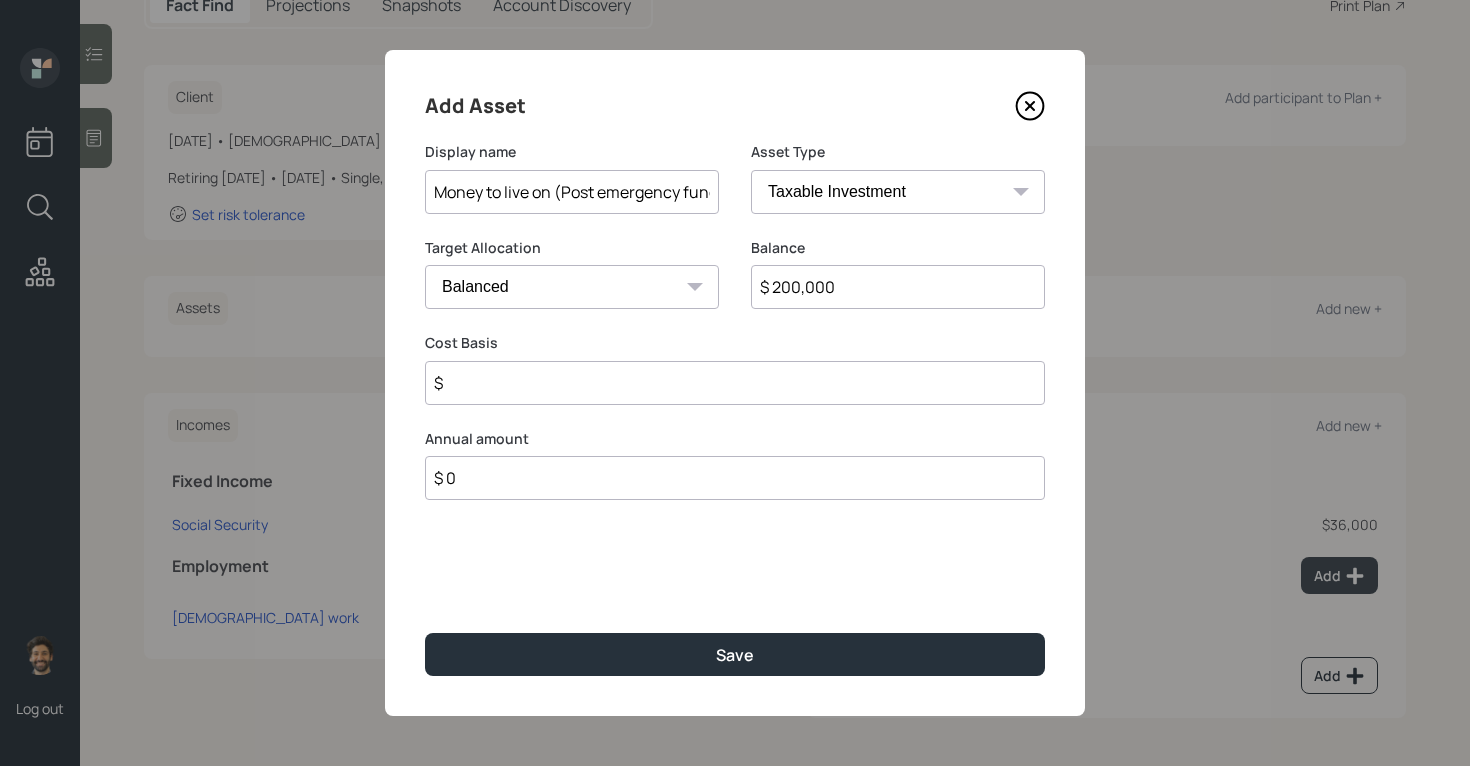 click on "$" at bounding box center [735, 383] 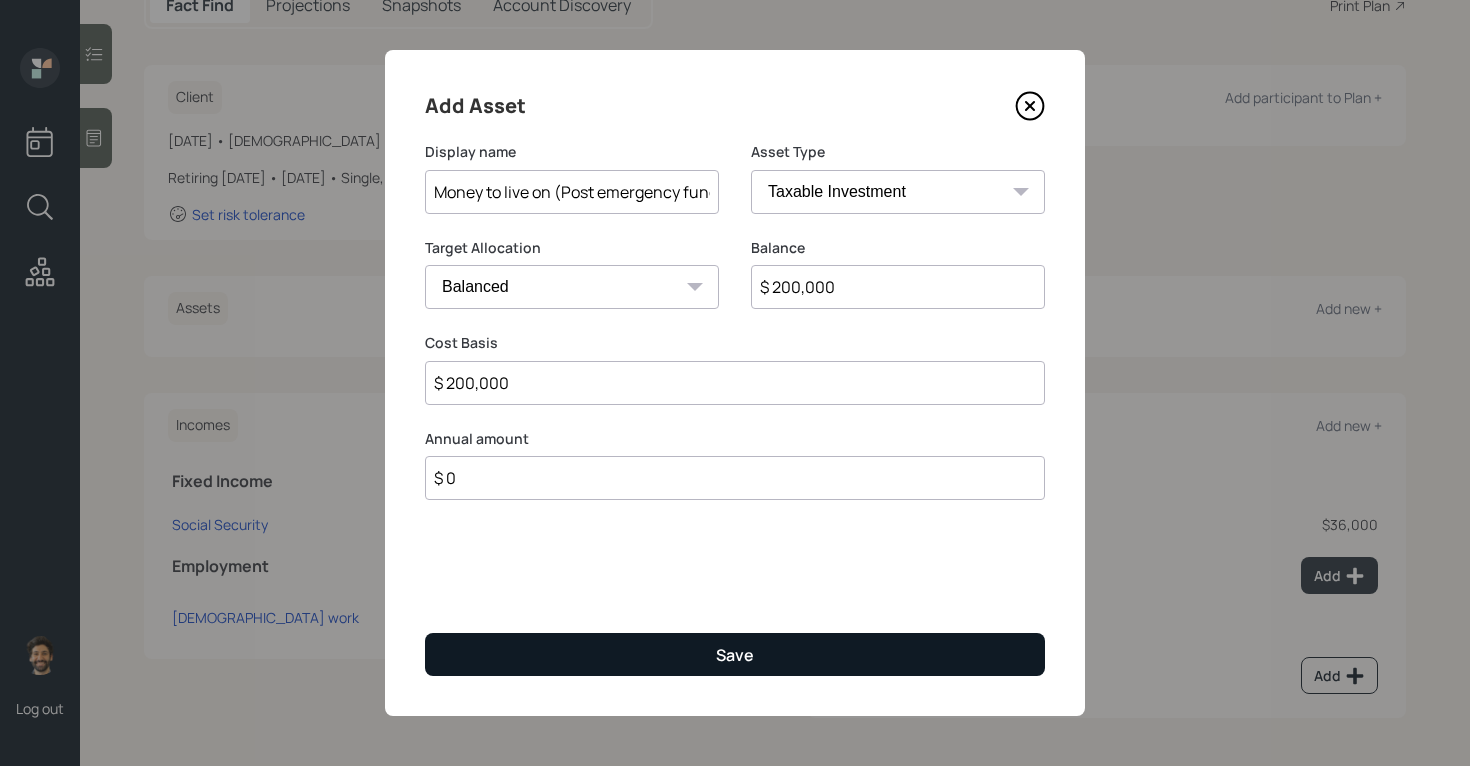 type on "$ 200,000" 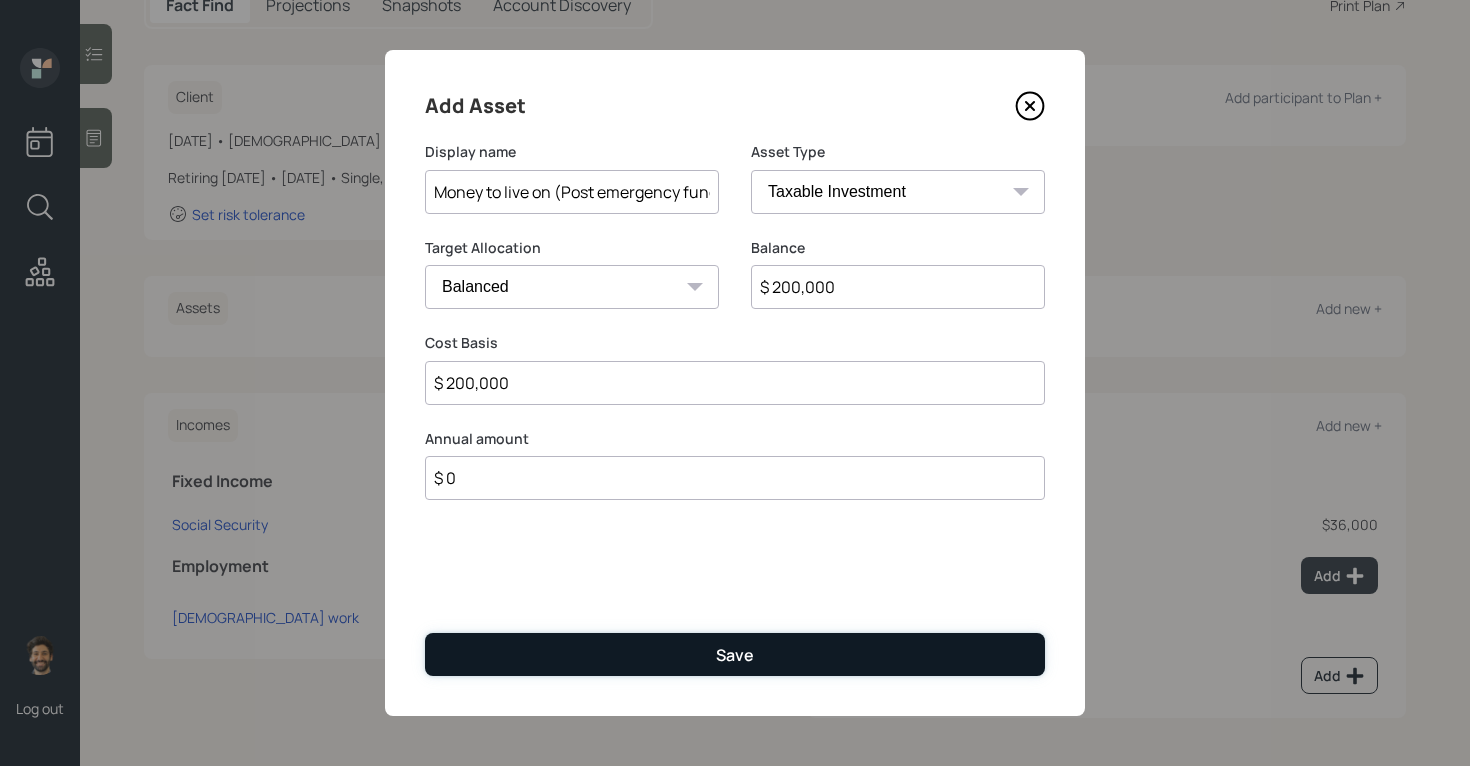 click on "Save" at bounding box center (735, 654) 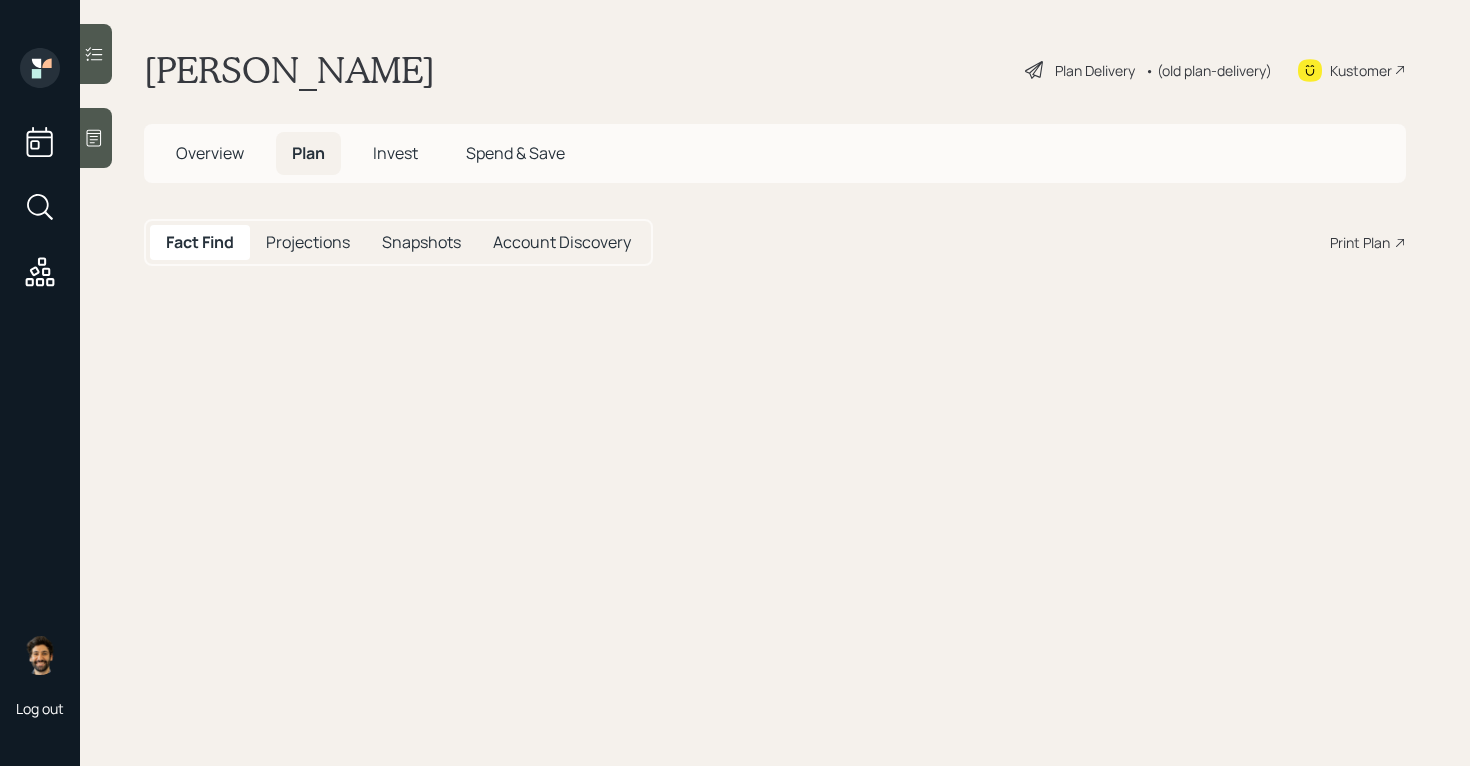 scroll, scrollTop: 0, scrollLeft: 0, axis: both 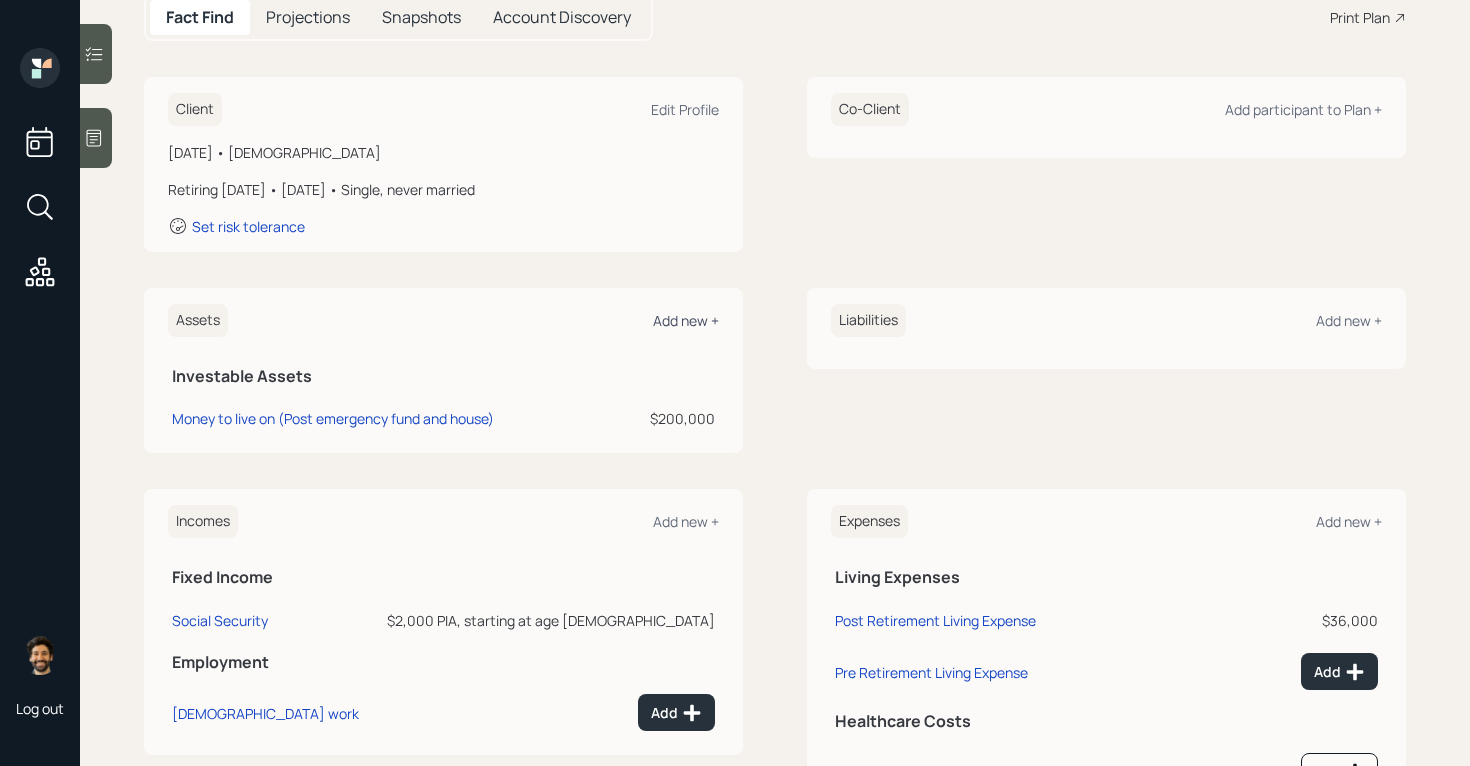 click on "Add new +" at bounding box center [686, 320] 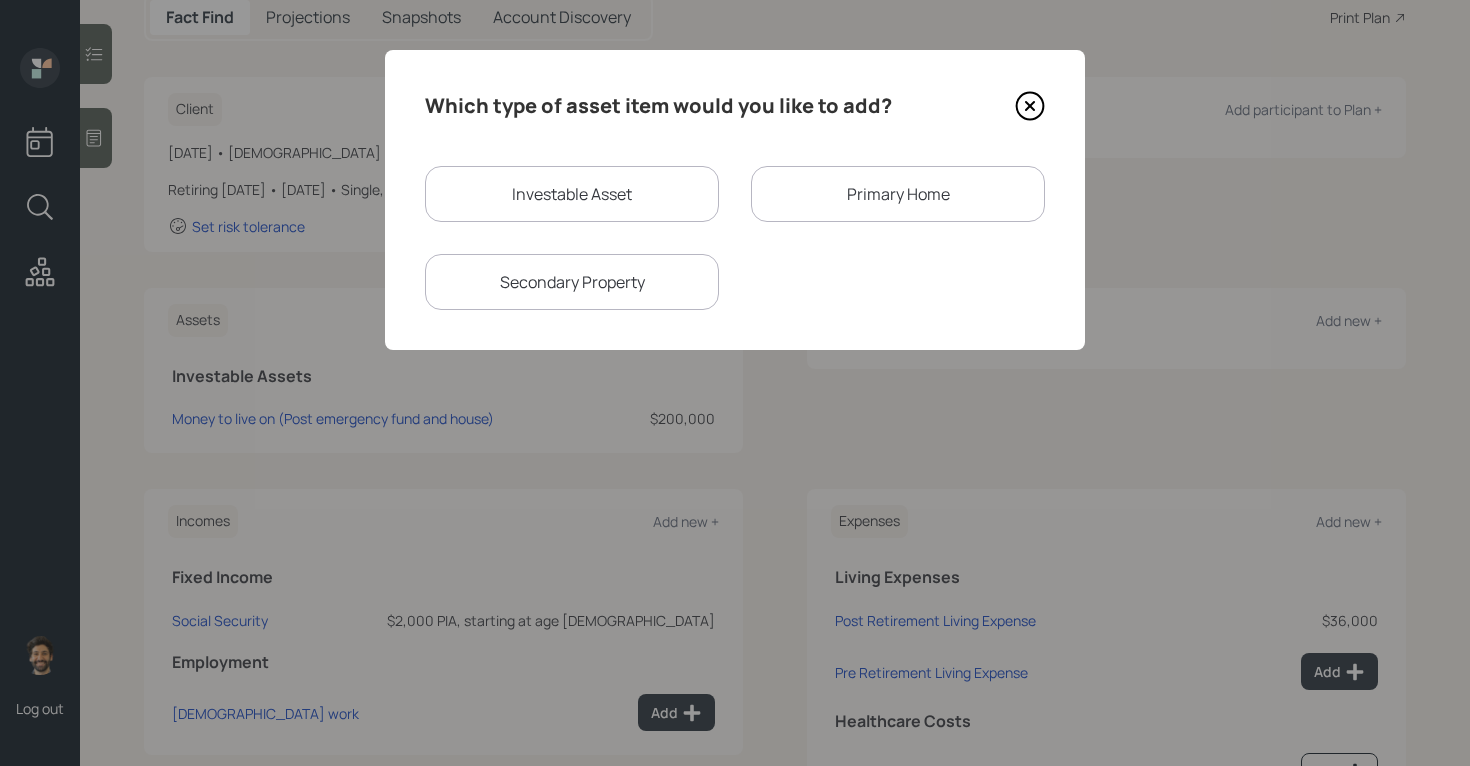 click on "Investable Asset" at bounding box center (572, 194) 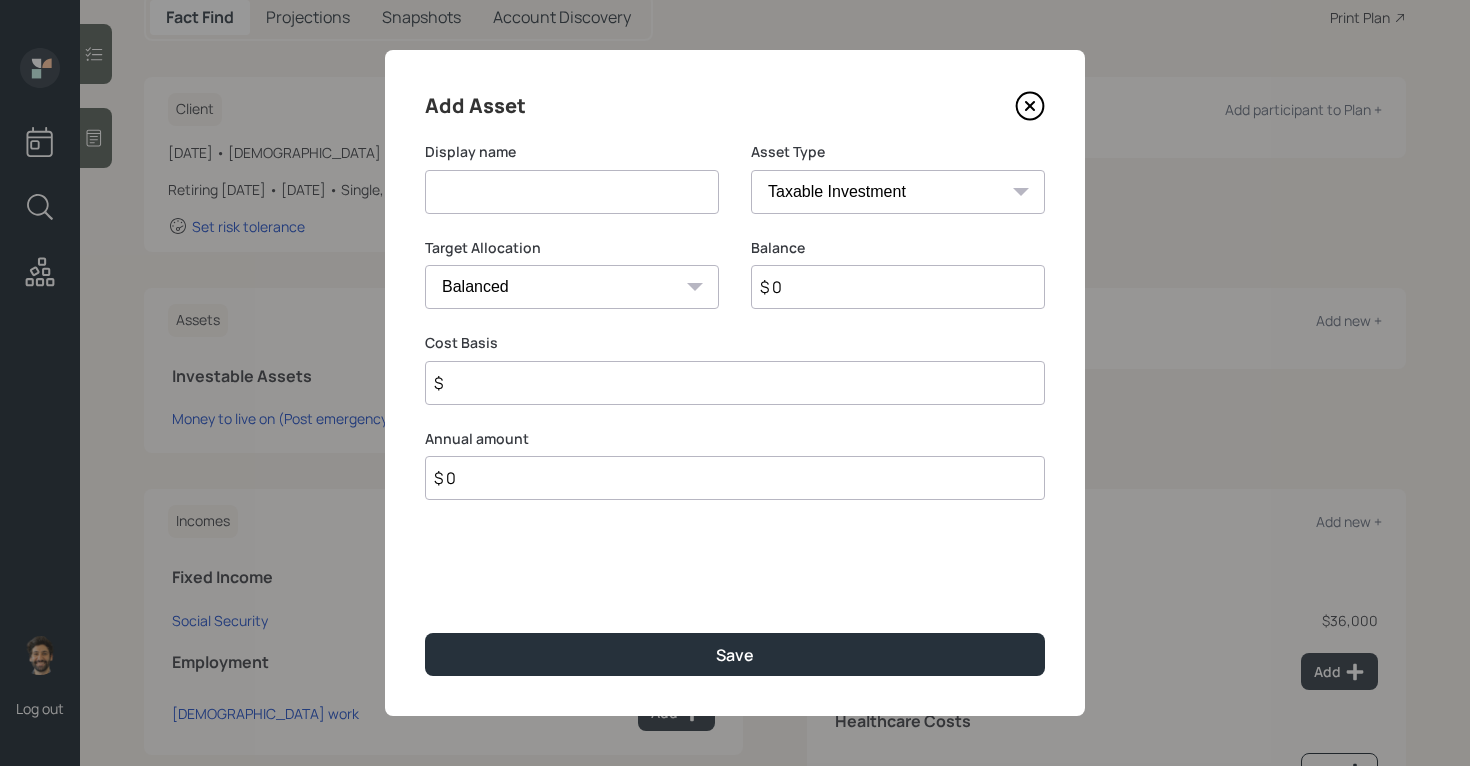 click at bounding box center (572, 192) 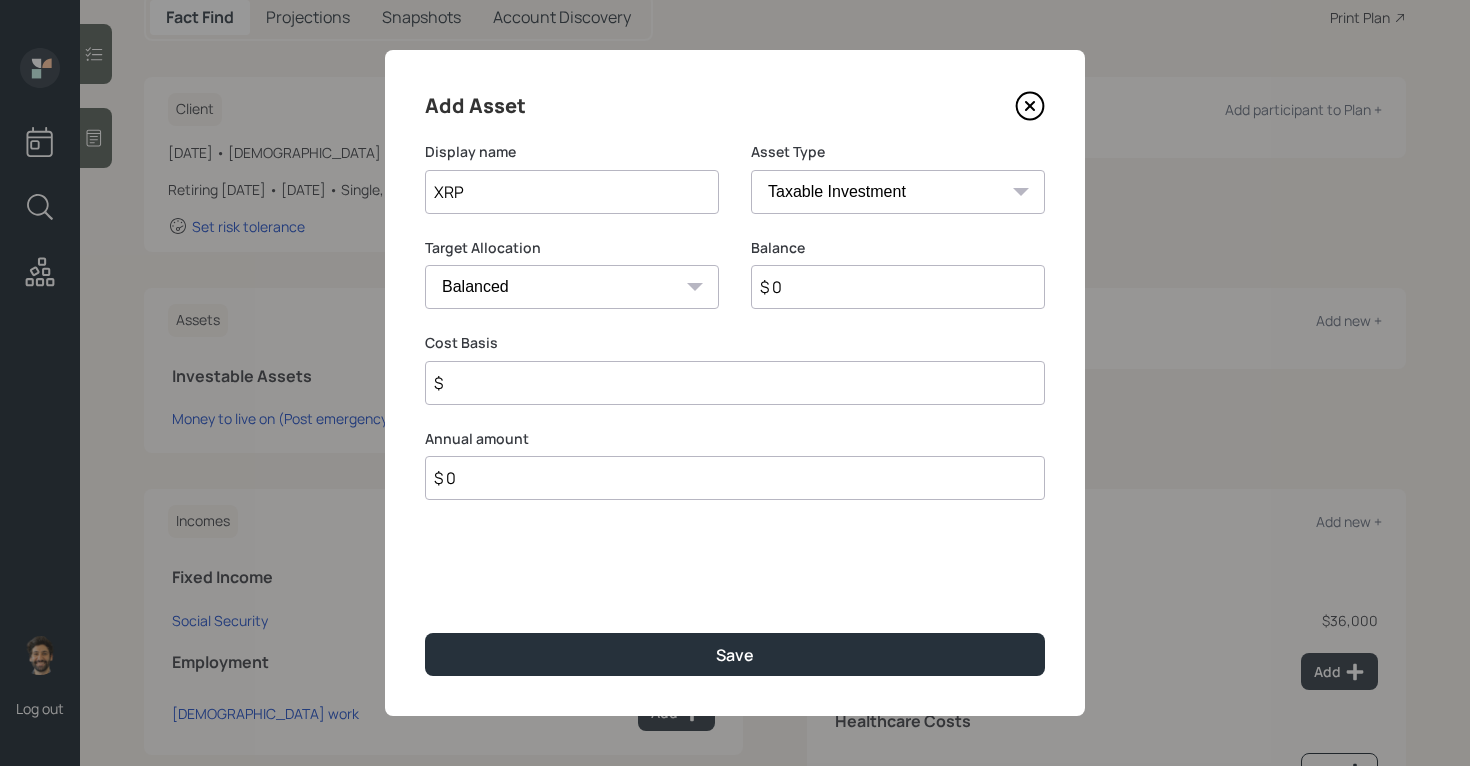 type on "XRP" 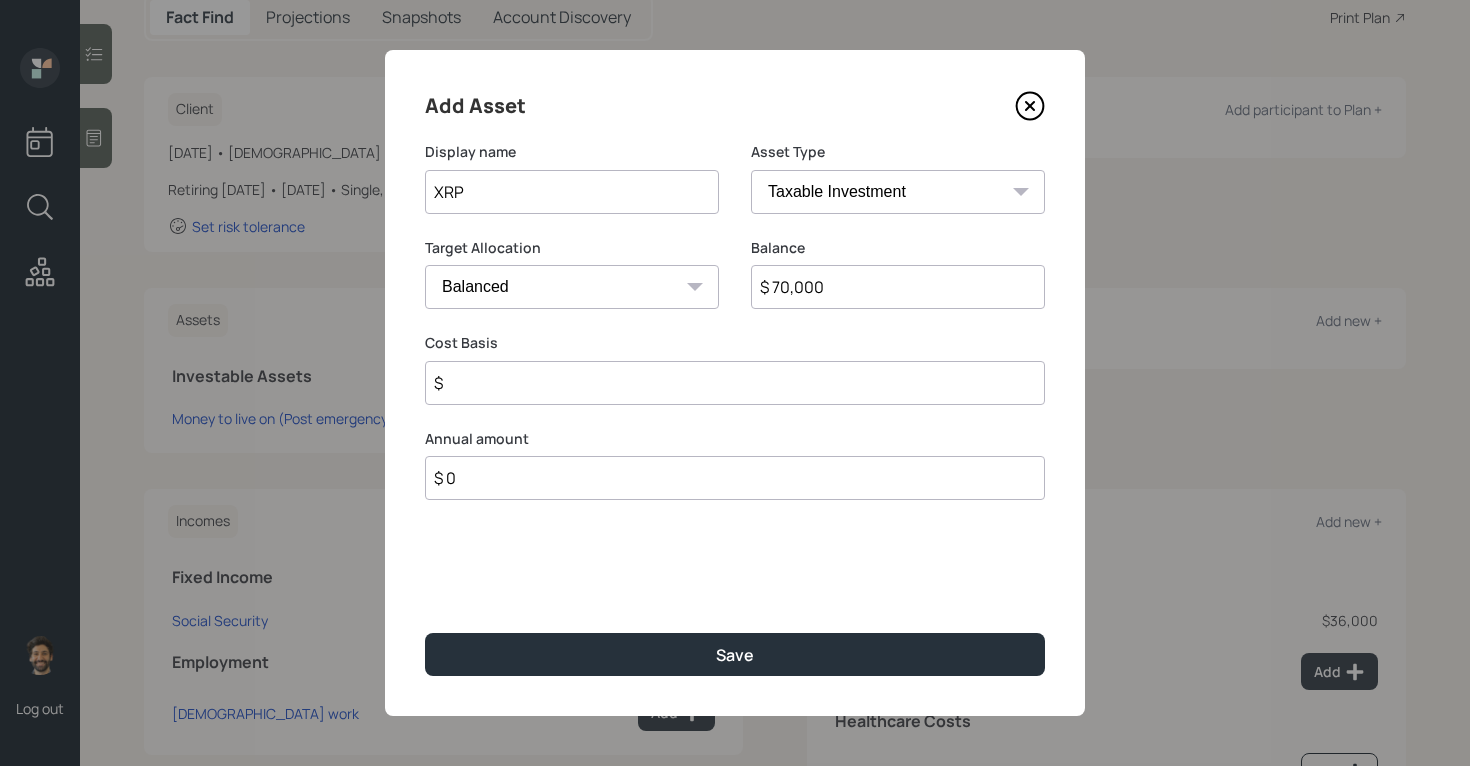 type on "$ 70,000" 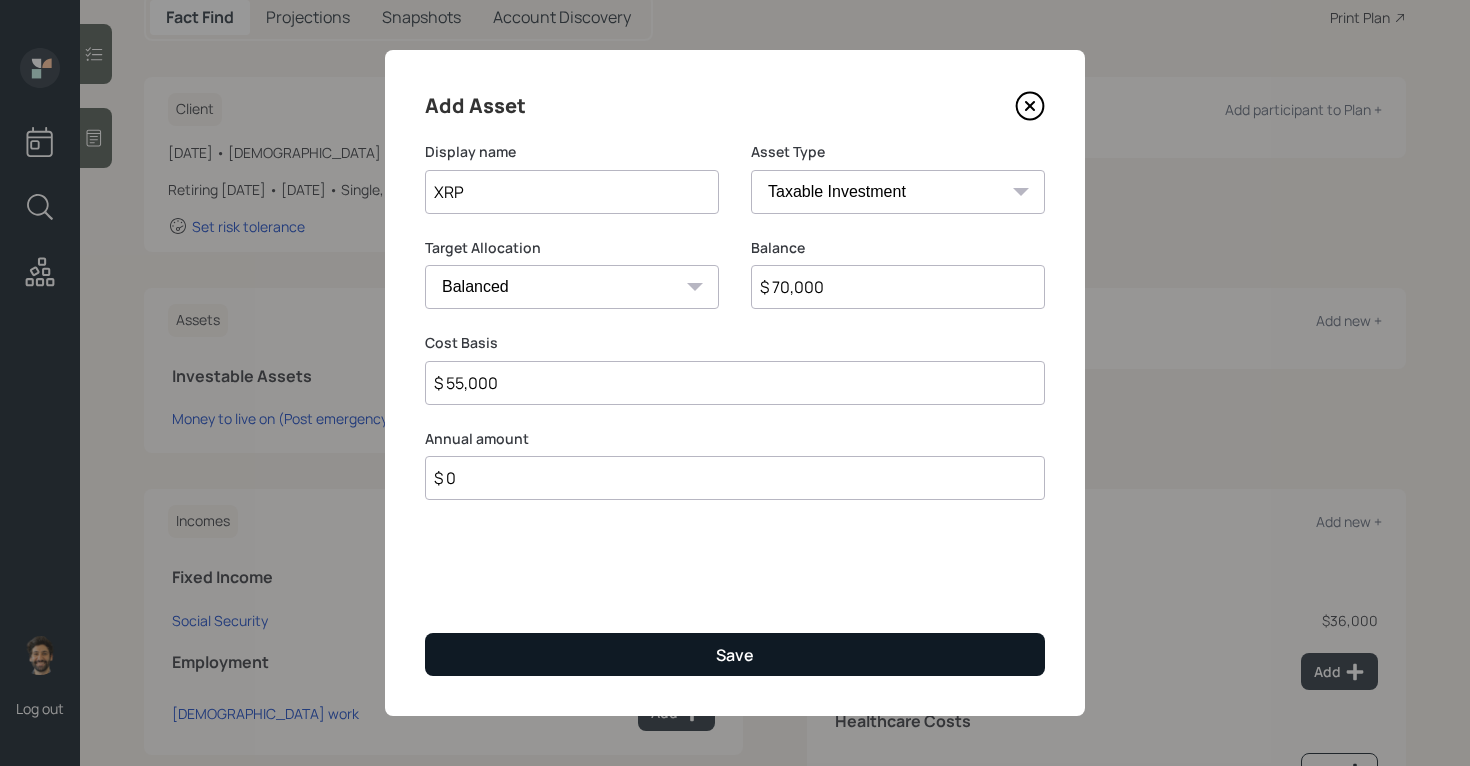 type on "$ 55,000" 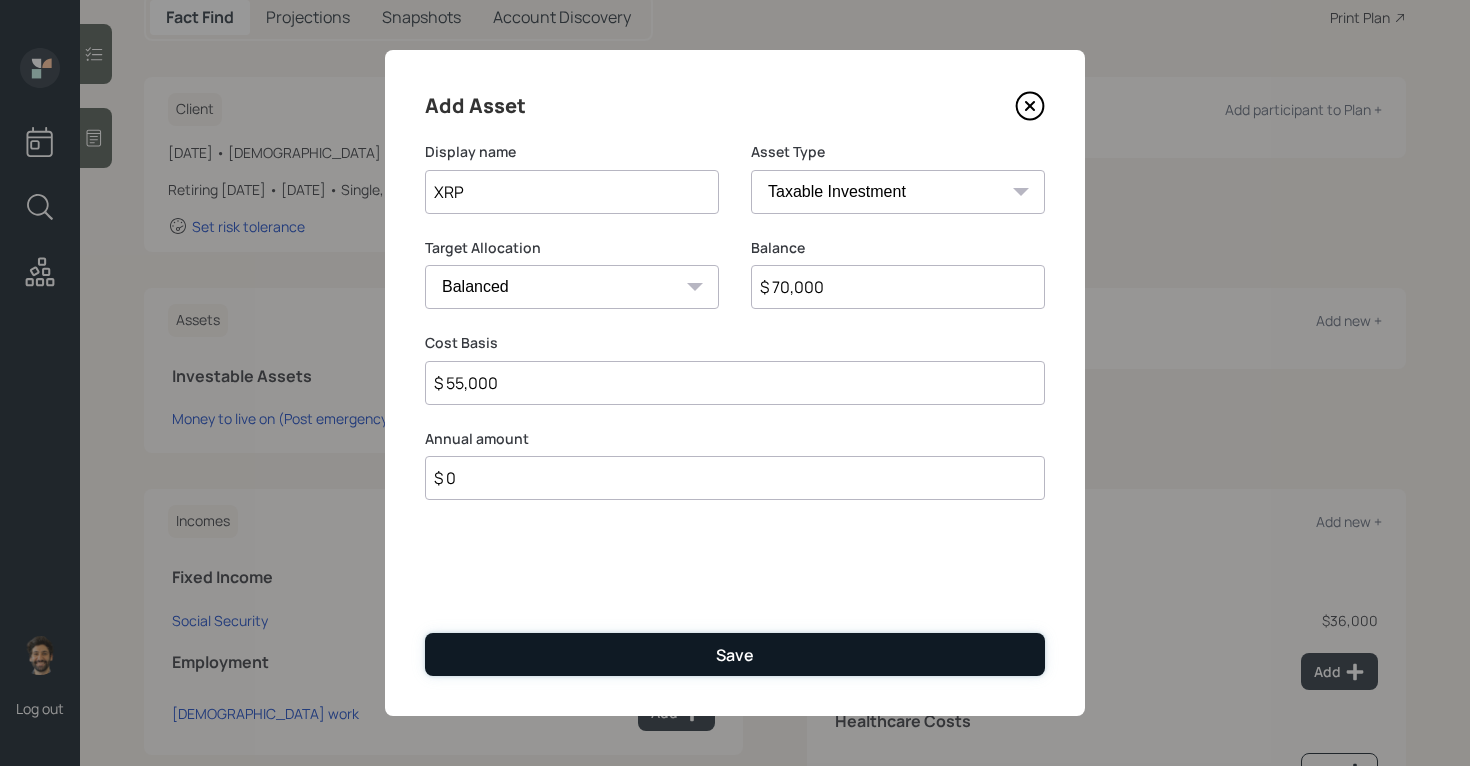 click on "Save" at bounding box center (735, 654) 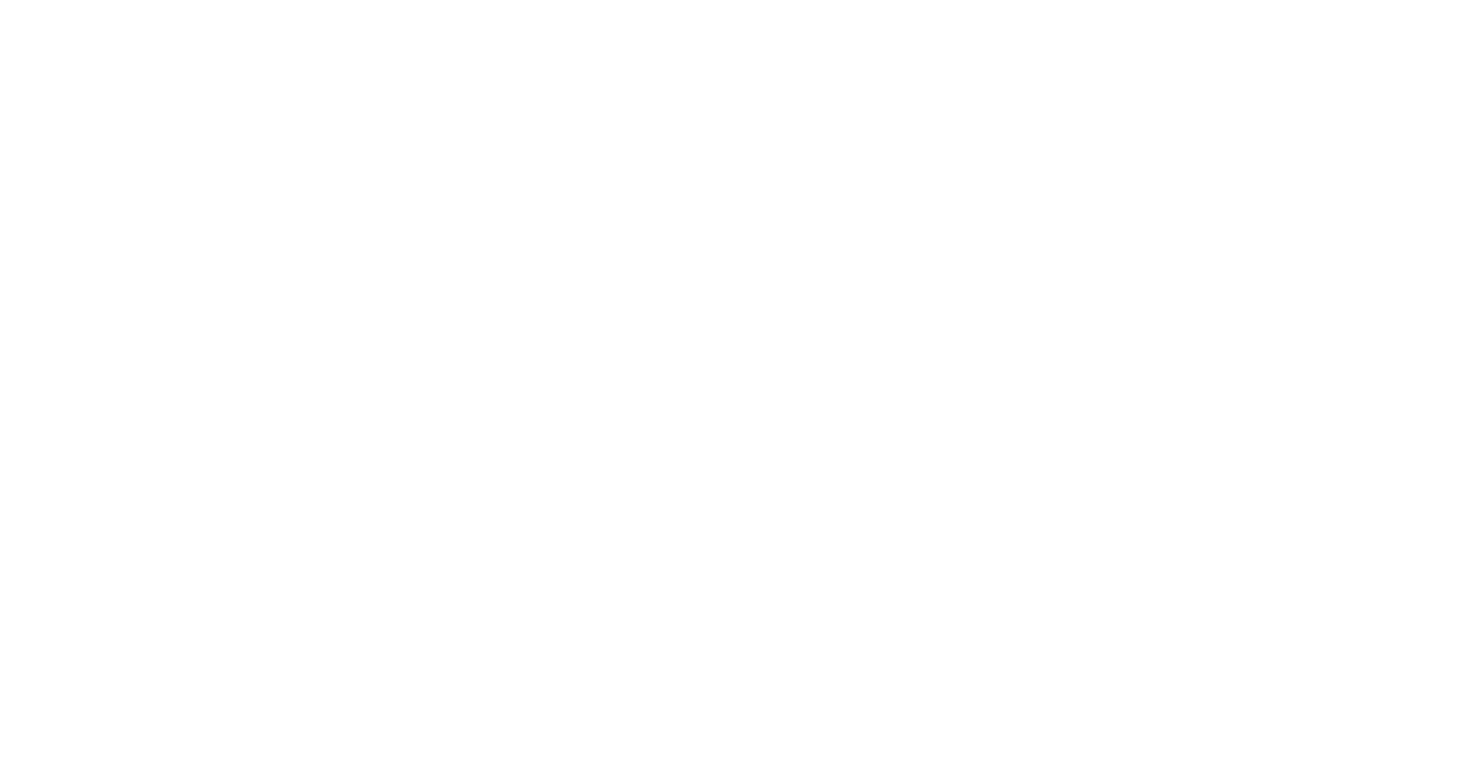 scroll, scrollTop: 0, scrollLeft: 0, axis: both 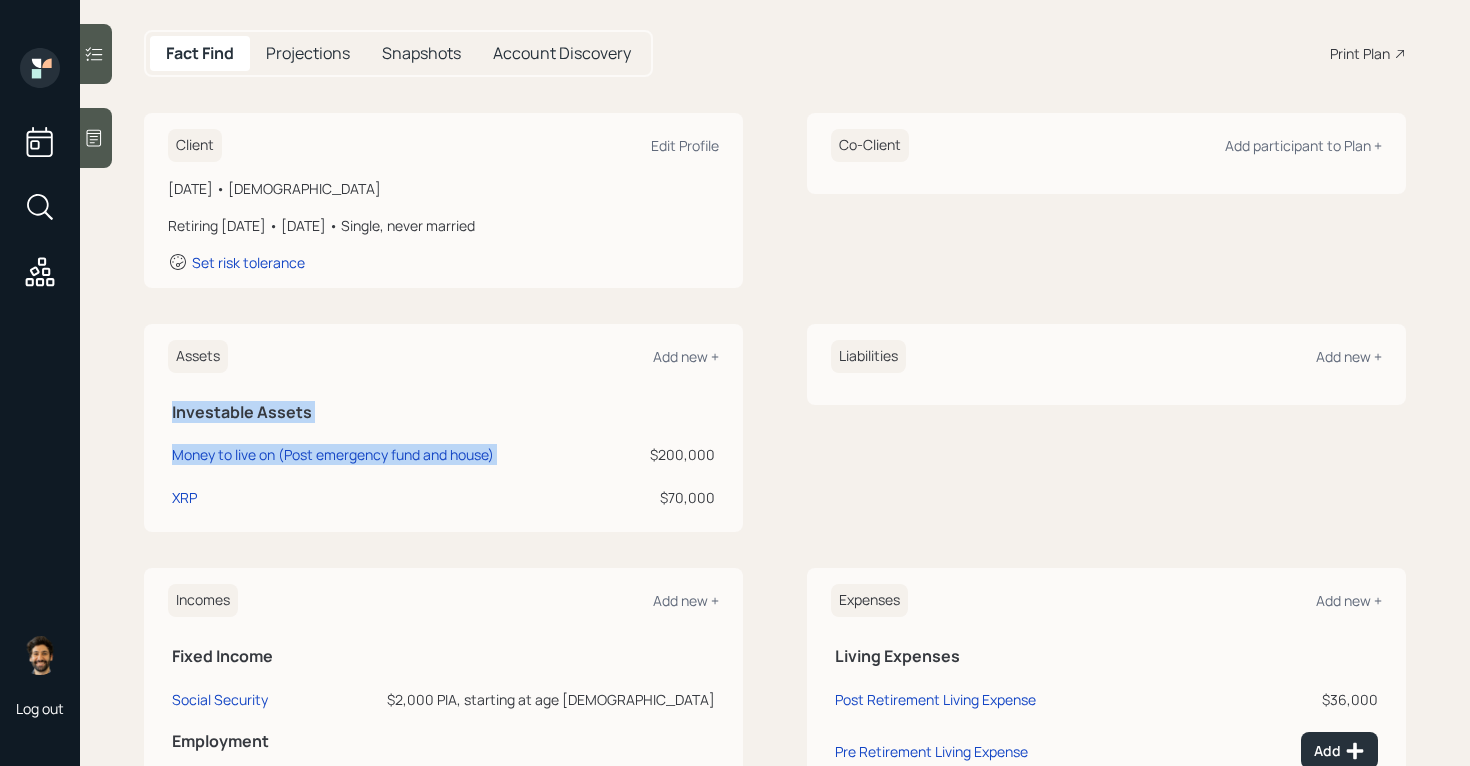 drag, startPoint x: 719, startPoint y: 455, endPoint x: 650, endPoint y: 453, distance: 69.02898 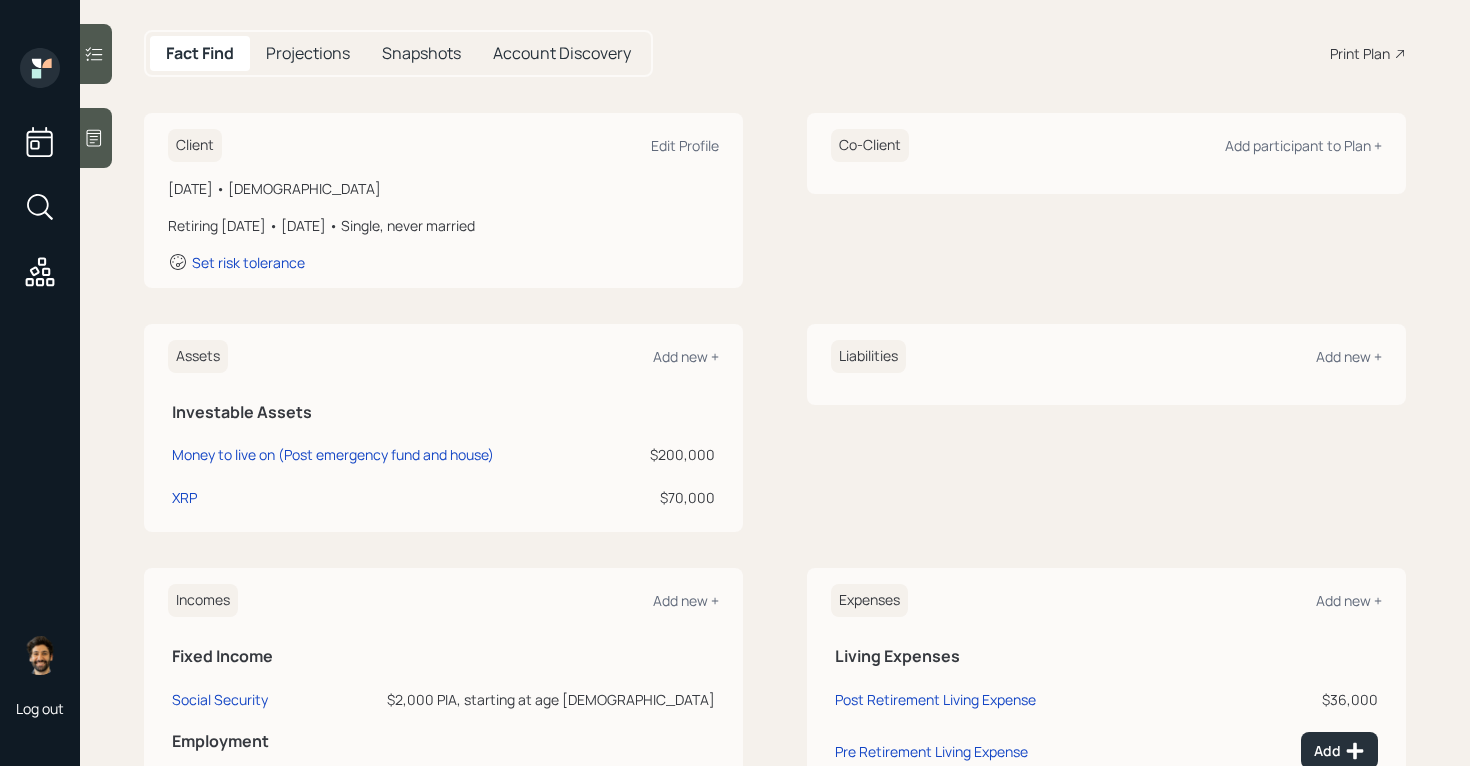 click on "$200,000" at bounding box center (669, 454) 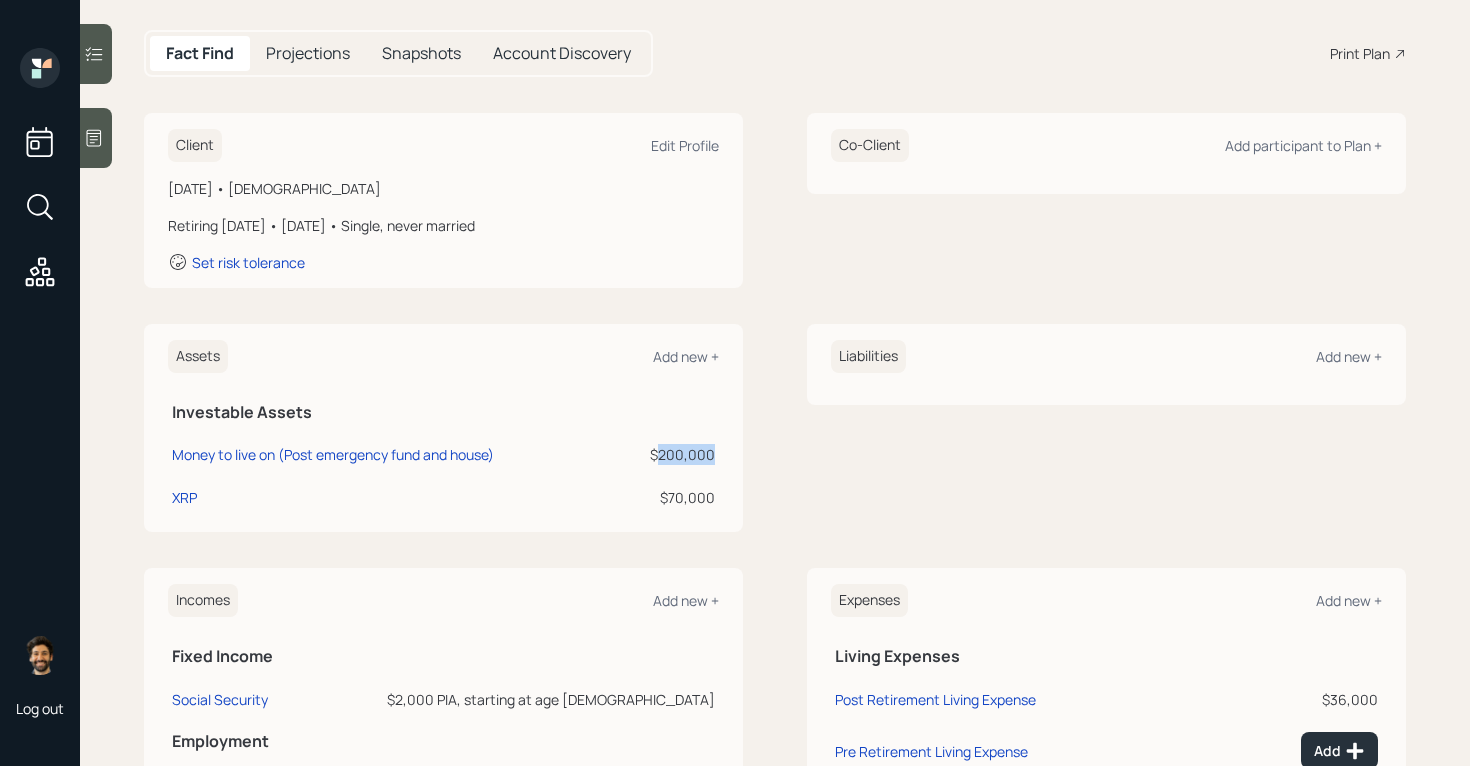 click on "$200,000" at bounding box center (669, 454) 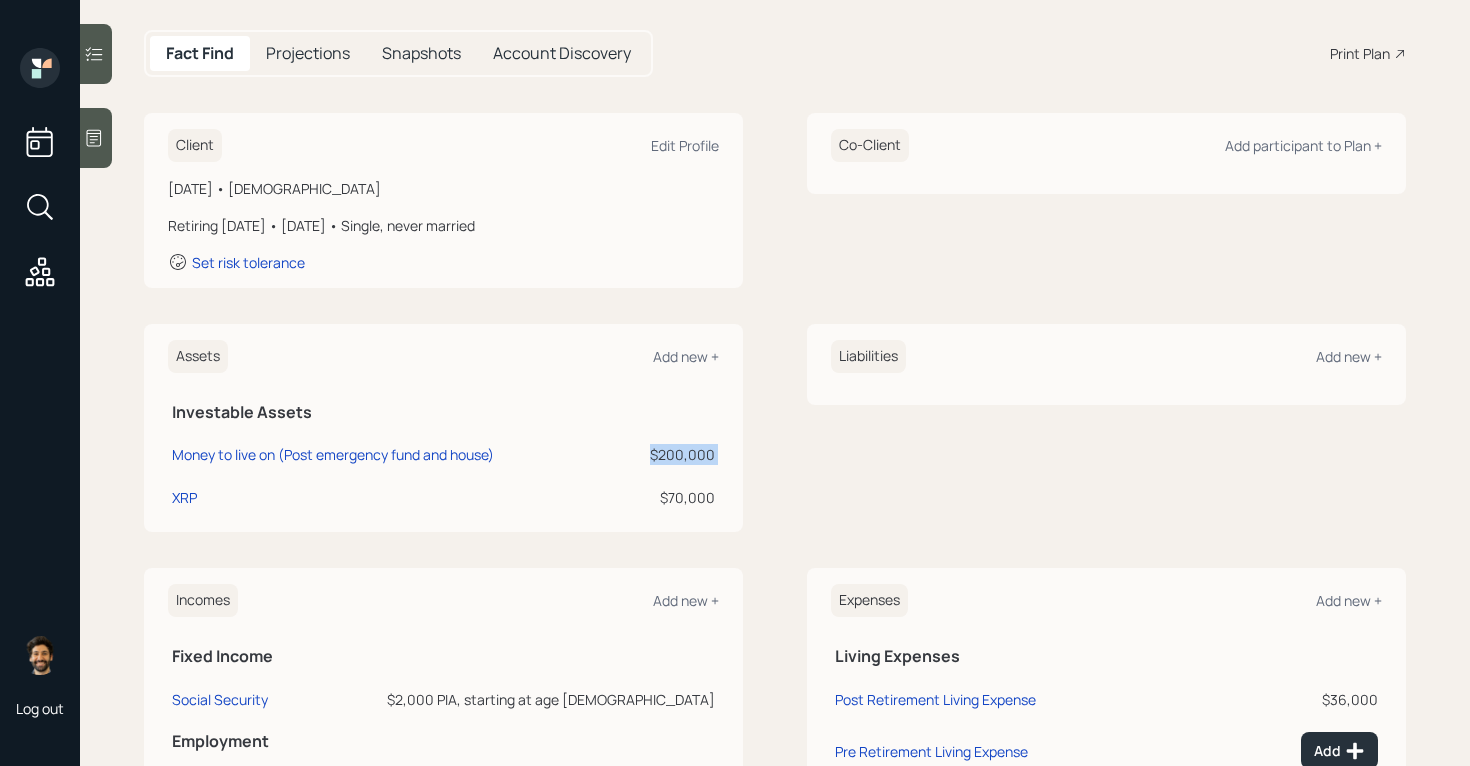 click on "$200,000" at bounding box center (669, 454) 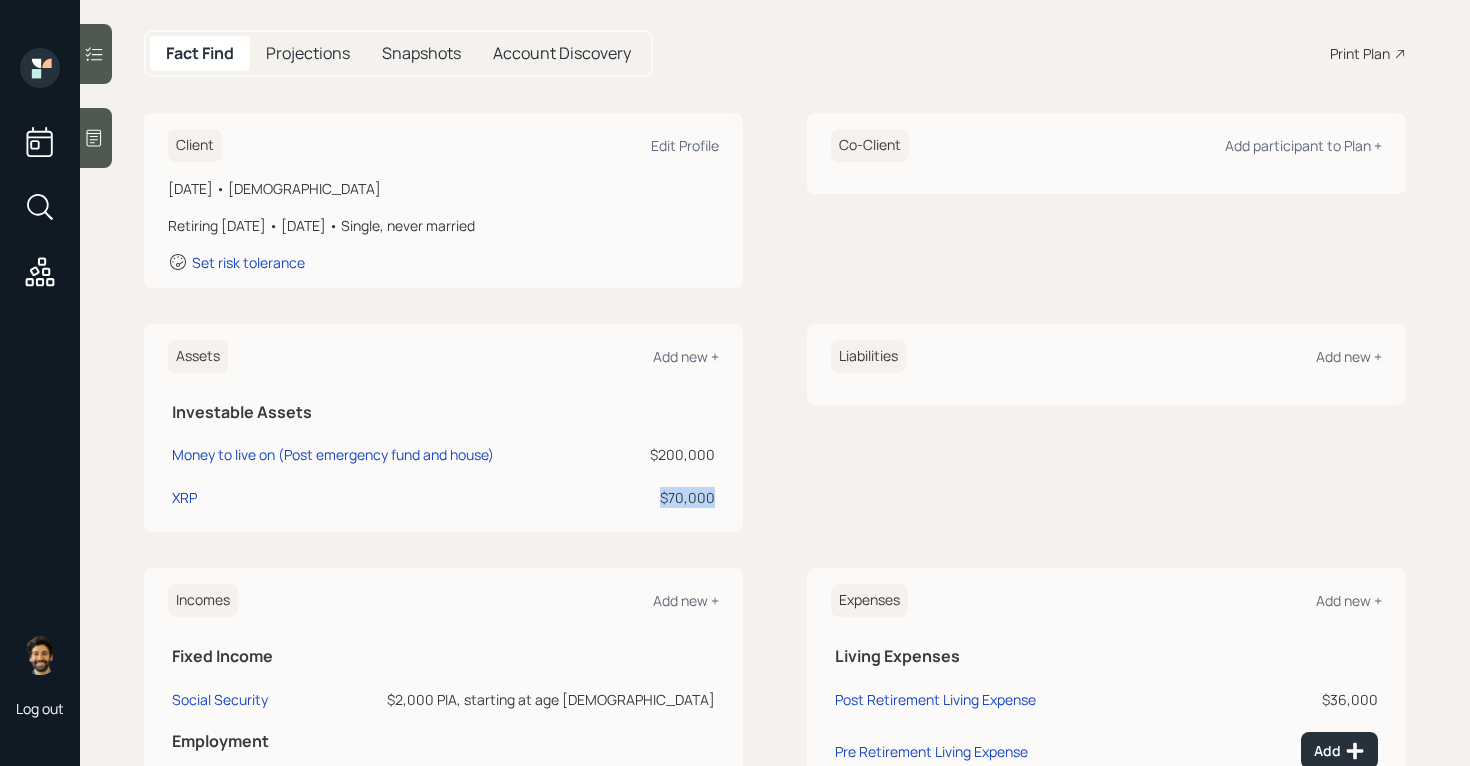 drag, startPoint x: 717, startPoint y: 493, endPoint x: 662, endPoint y: 493, distance: 55 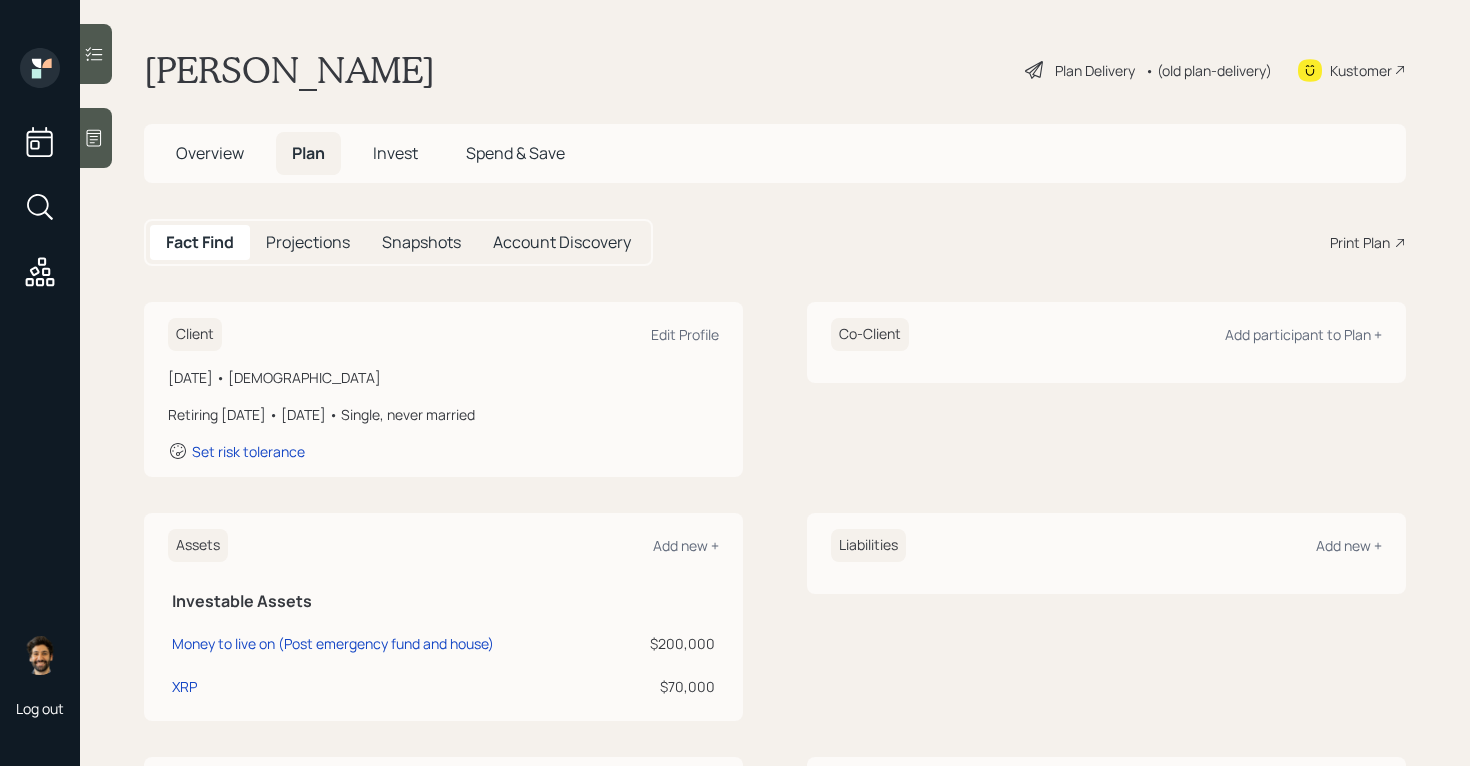 click on "• (old plan-delivery)" at bounding box center [1208, 70] 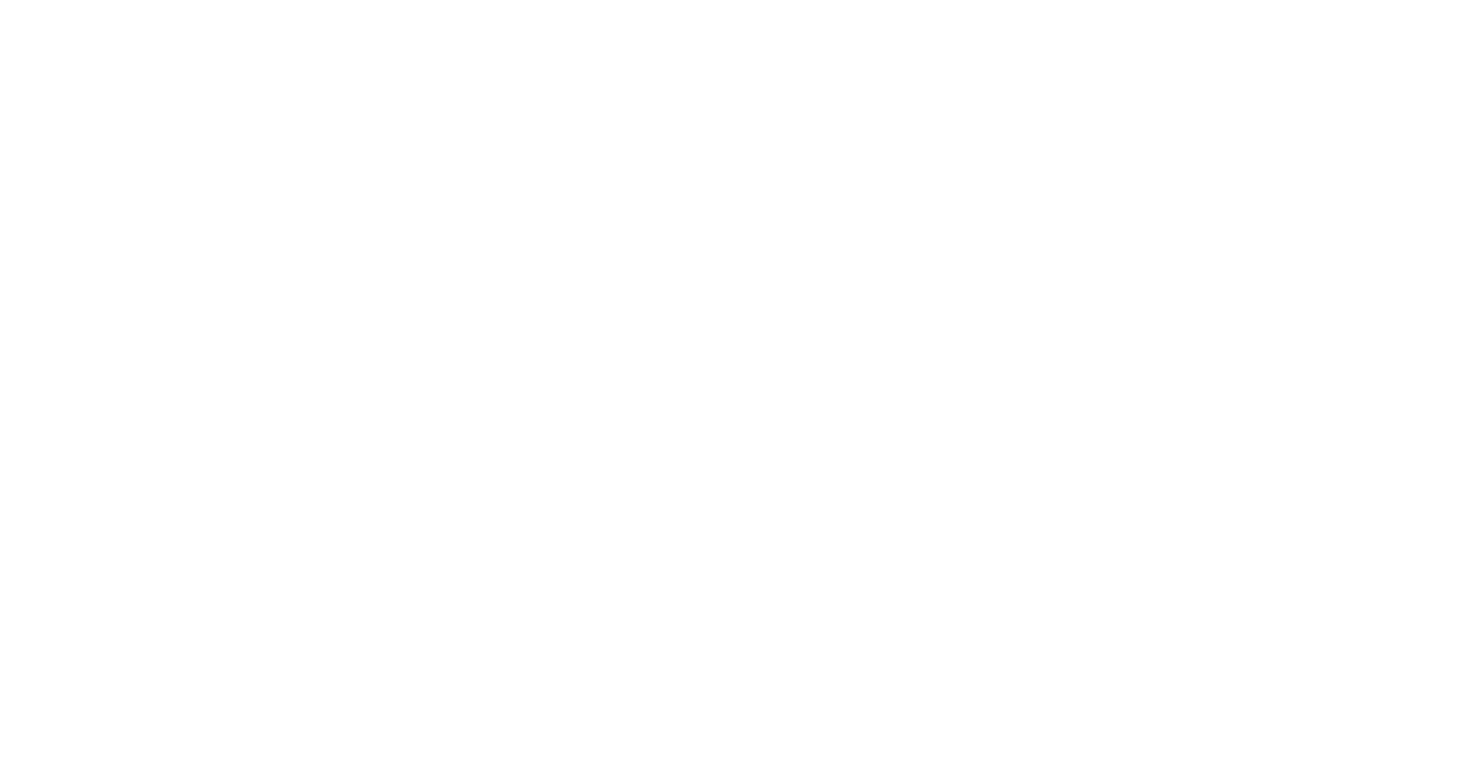 scroll, scrollTop: 0, scrollLeft: 0, axis: both 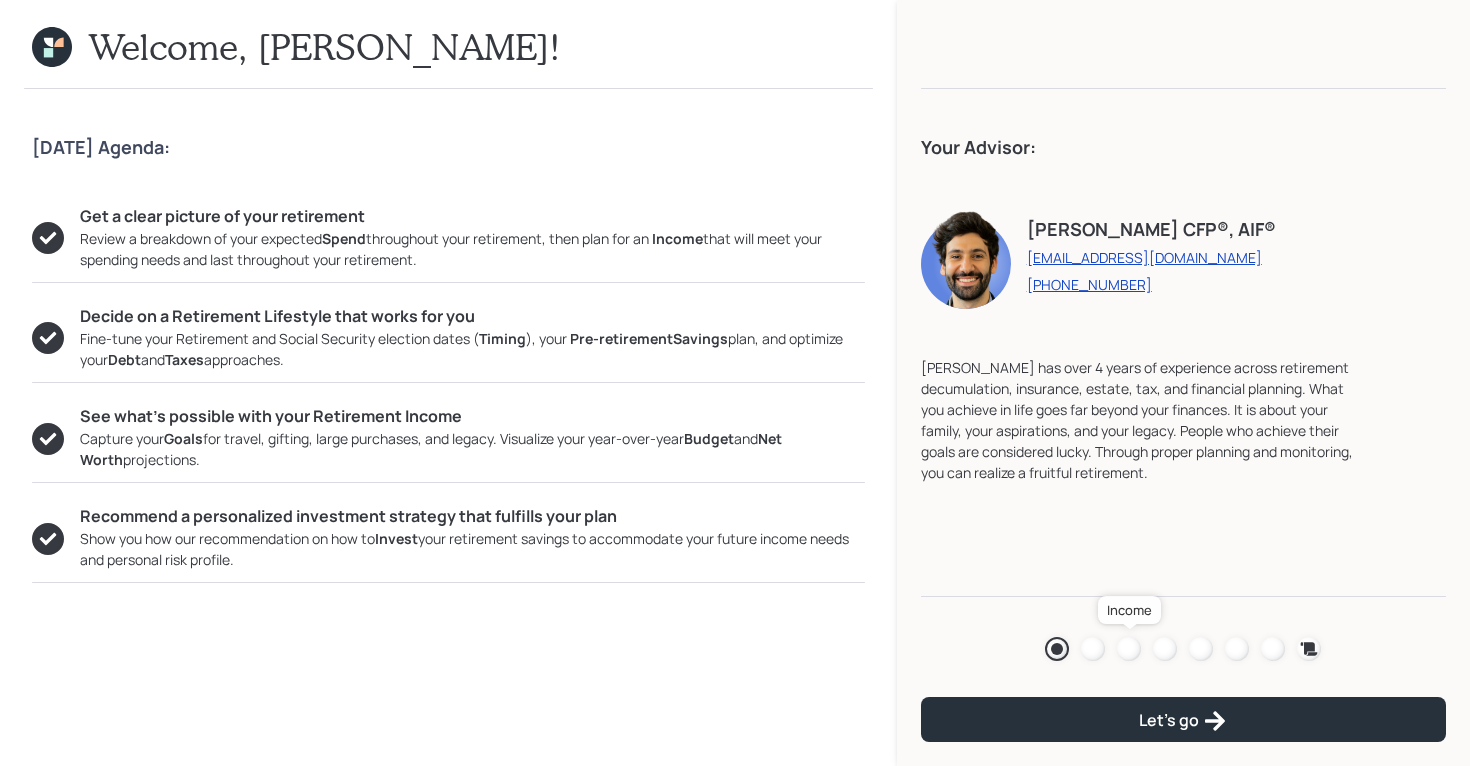 click at bounding box center (1129, 649) 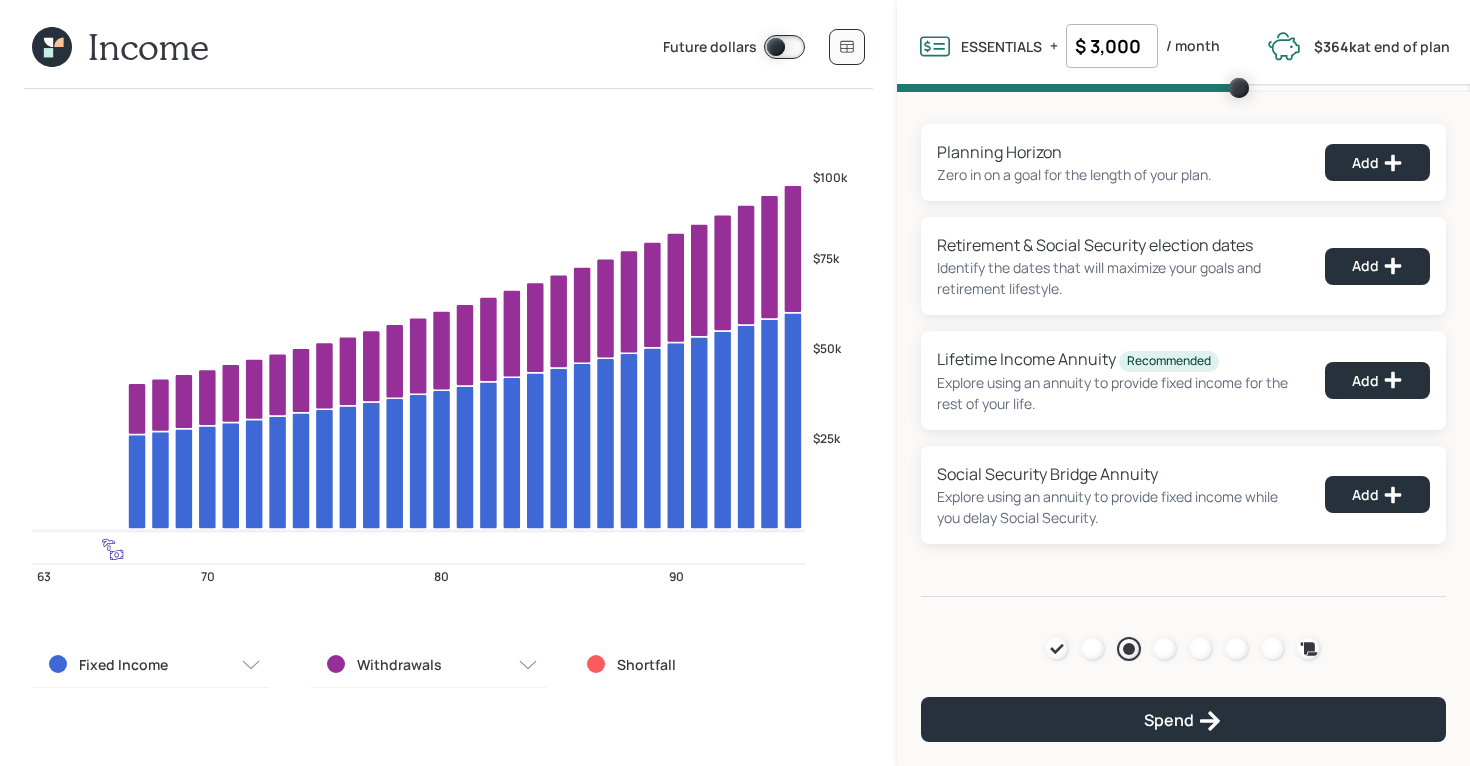 drag, startPoint x: 1147, startPoint y: 45, endPoint x: 1064, endPoint y: 45, distance: 83 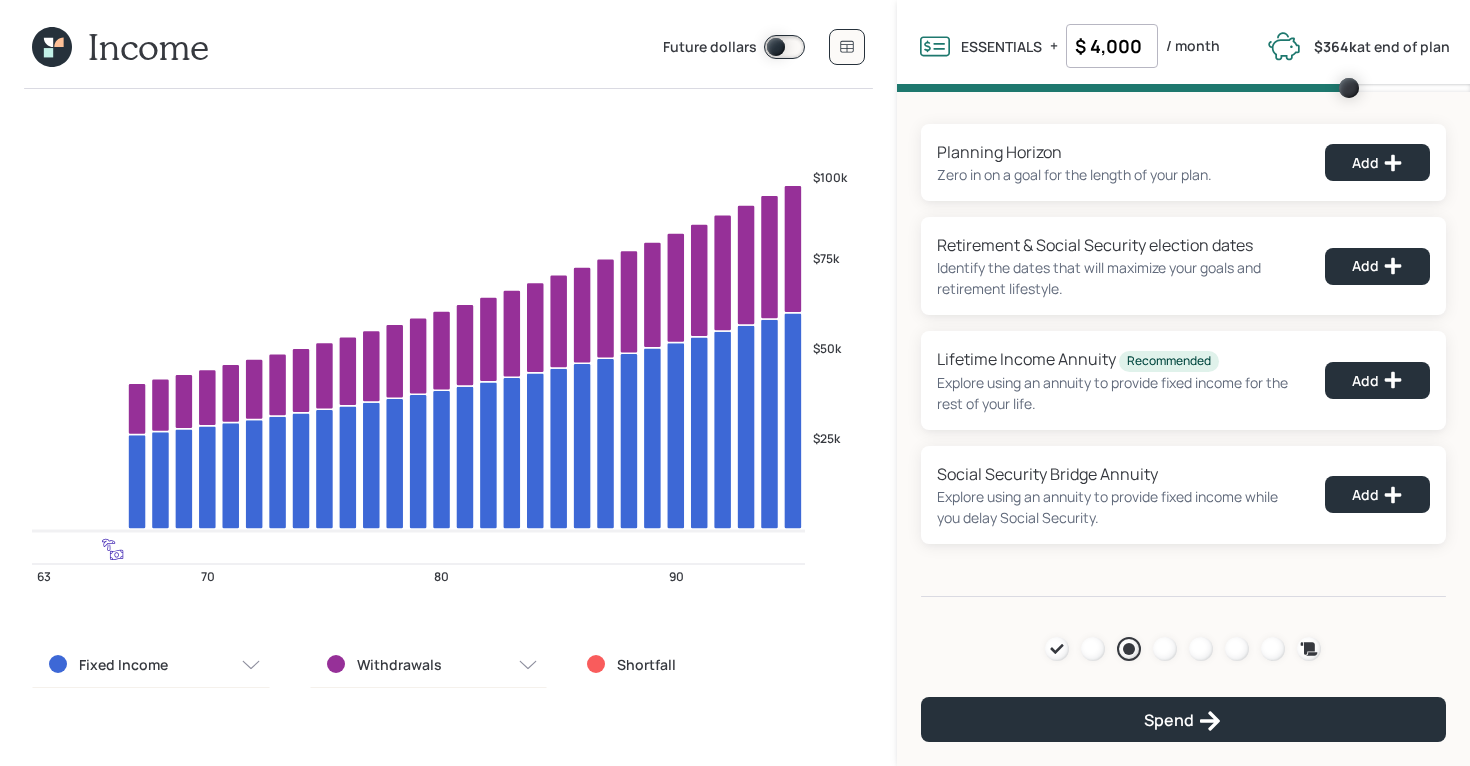 click on "Planning Horizon Zero in on a goal for the length of your plan. Add Retirement & Social Security election dates Identify the dates that will maximize your goals and retirement lifestyle. Add Lifetime Income Annuity   Recommended Explore using an annuity to provide fixed income for the rest of your life. Add Social Security Bridge Annuity   Explore using an annuity to provide fixed income while you delay Social Security. Add   Agenda Review Income Spend Net-worth Budget Taxes Invest   Spend" at bounding box center (1183, 344) 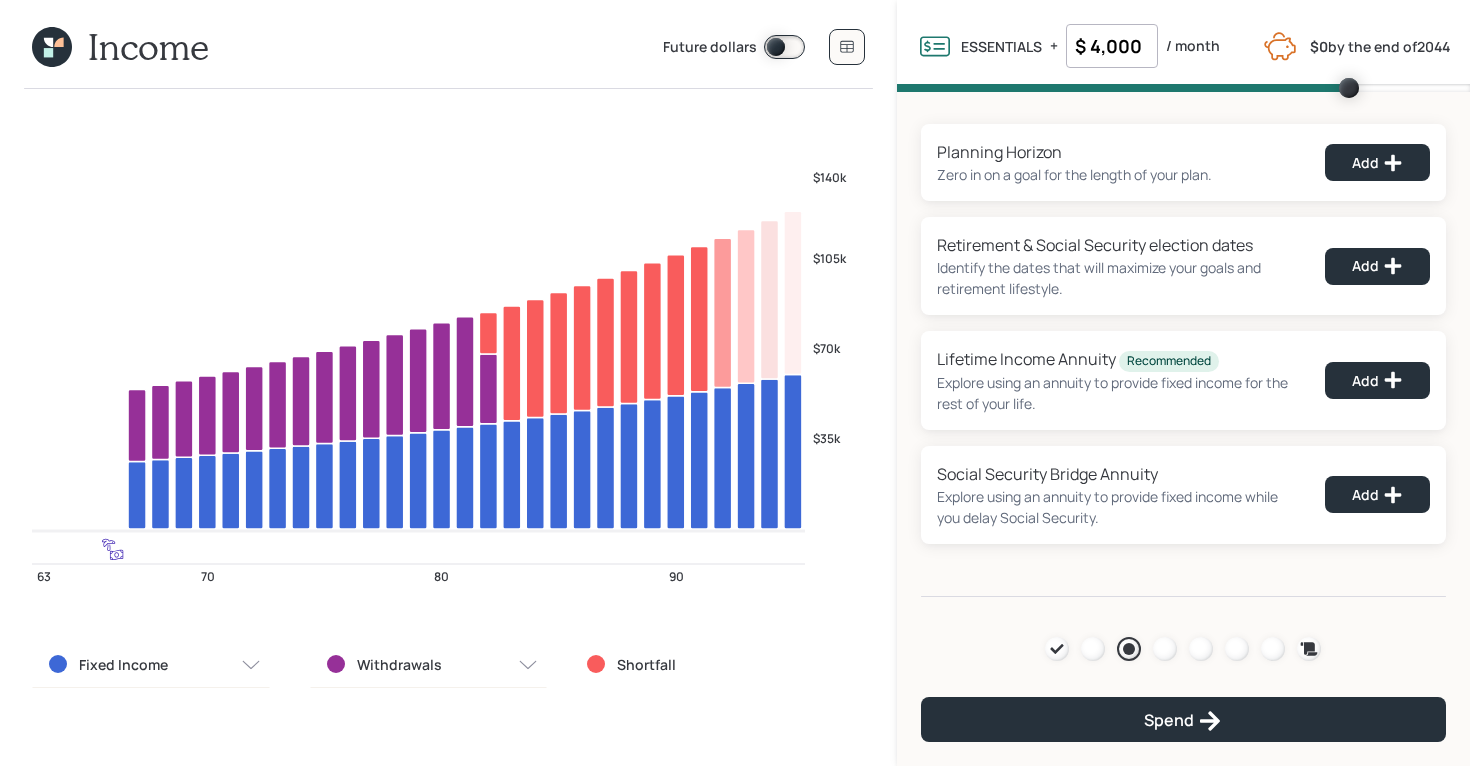 click on "$ 4,000" at bounding box center [1112, 46] 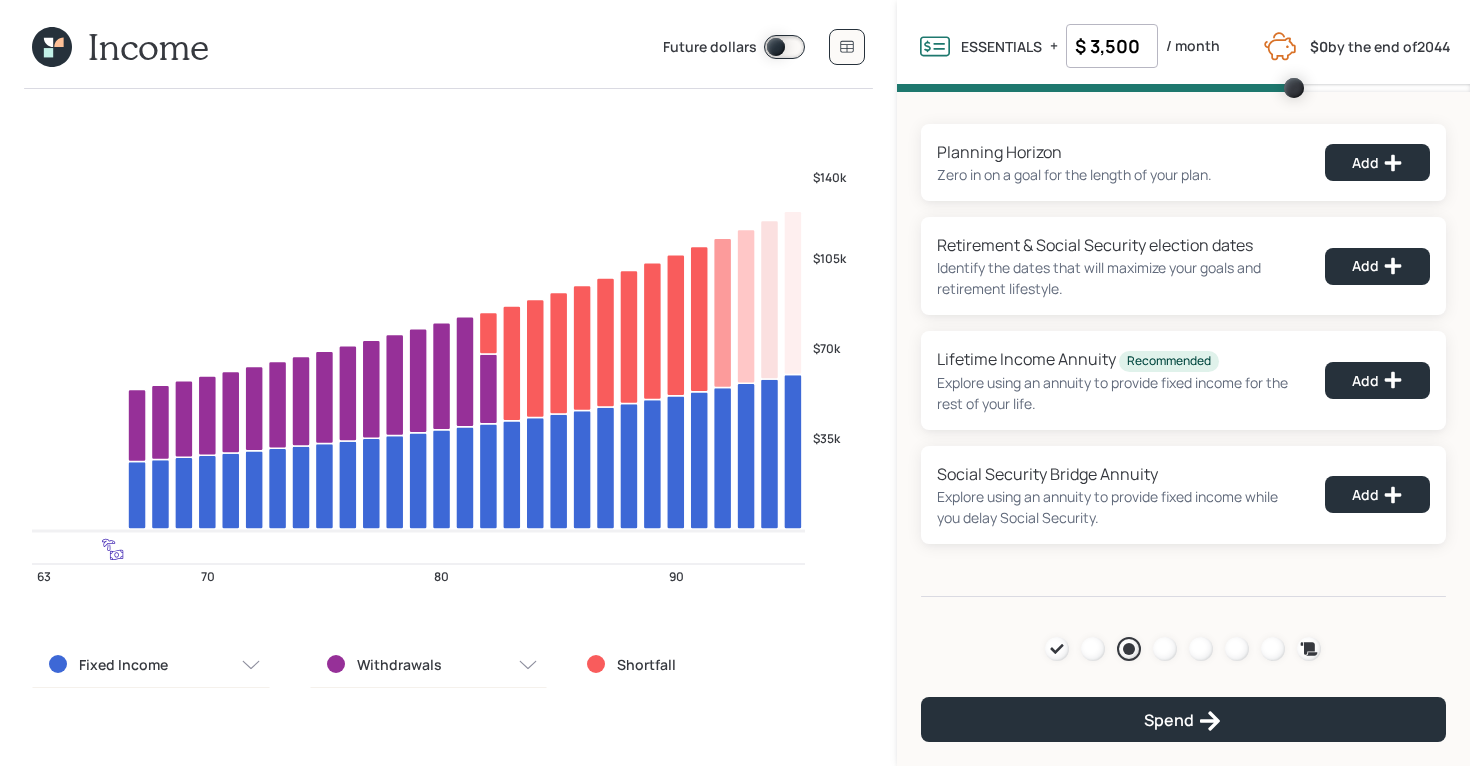 click on "Planning Horizon Zero in on a goal for the length of your plan. Add Retirement & Social Security election dates Identify the dates that will maximize your goals and retirement lifestyle. Add Lifetime Income Annuity   Recommended Explore using an annuity to provide fixed income for the rest of your life. Add Social Security Bridge Annuity   Explore using an annuity to provide fixed income while you delay Social Security. Add   Agenda Review Income Spend Net-worth Budget Taxes Invest   Spend" at bounding box center (1183, 344) 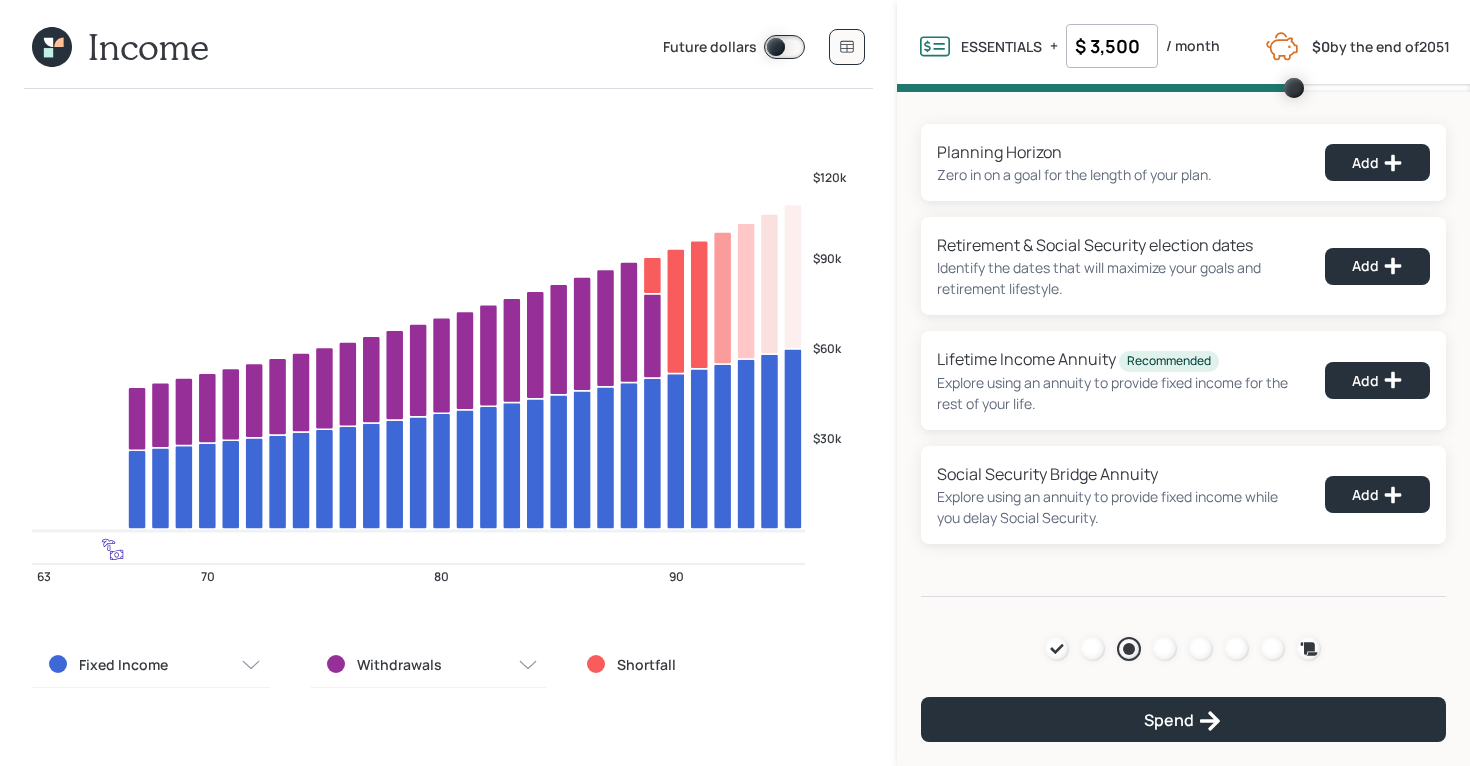 click on "$ 3,500" at bounding box center (1112, 46) 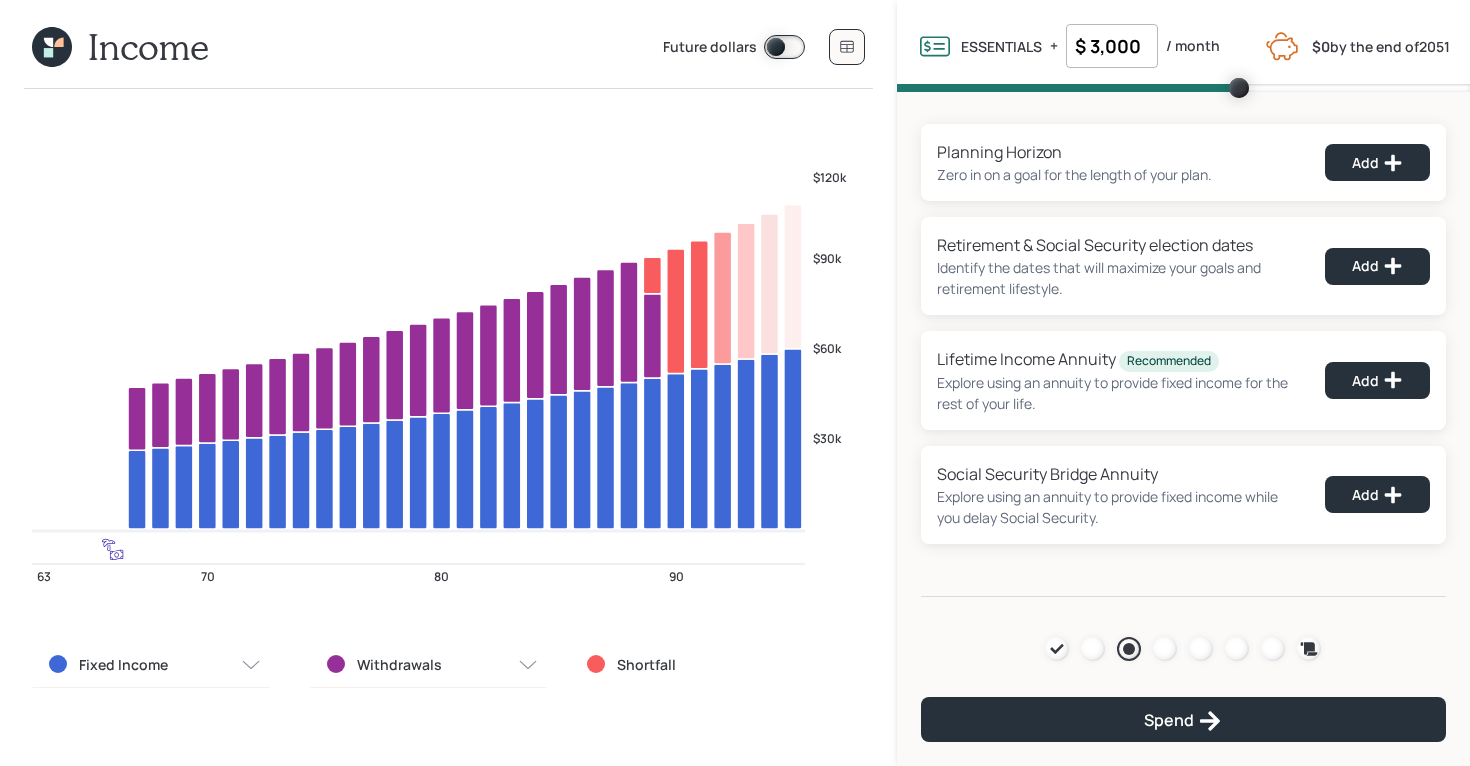type on "$ 3,000" 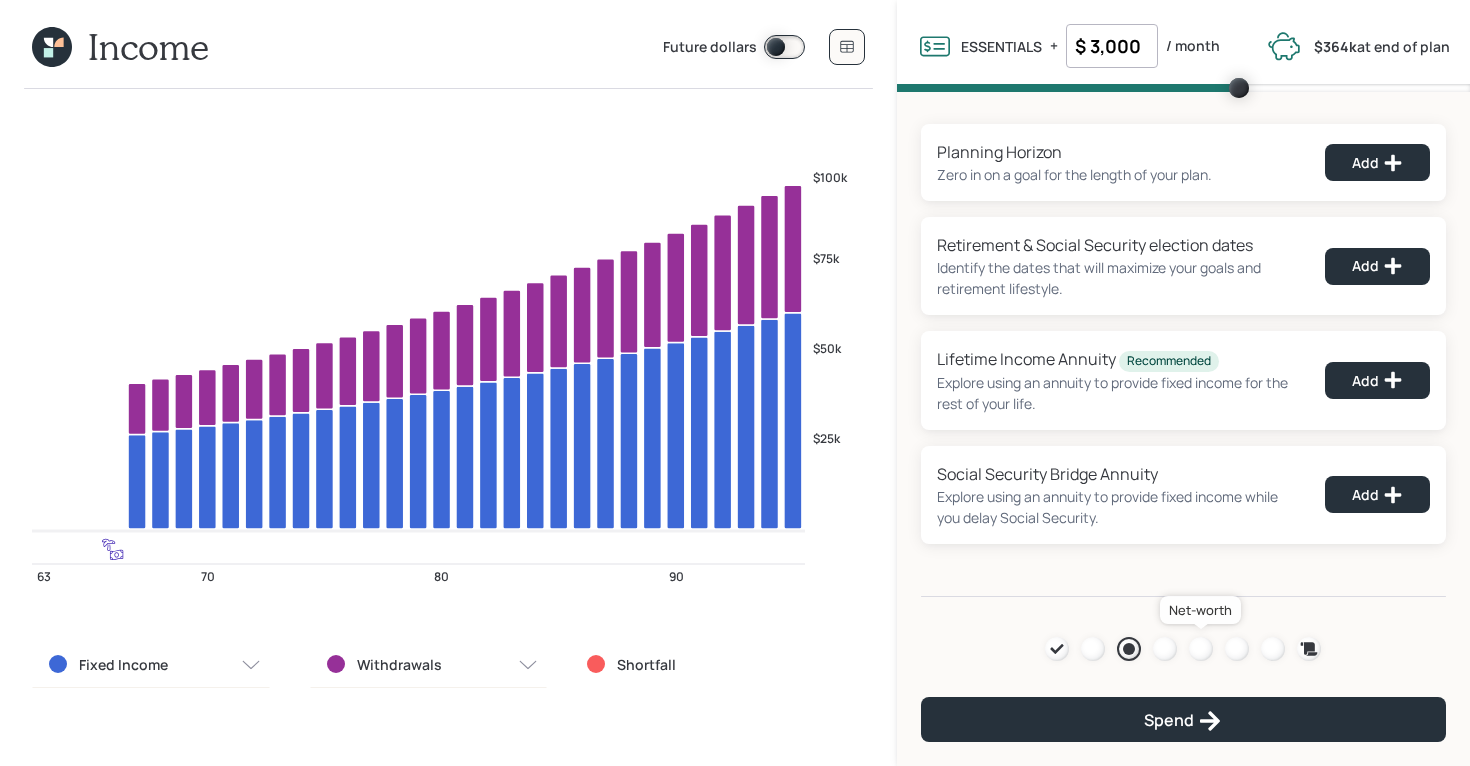 click at bounding box center [1201, 649] 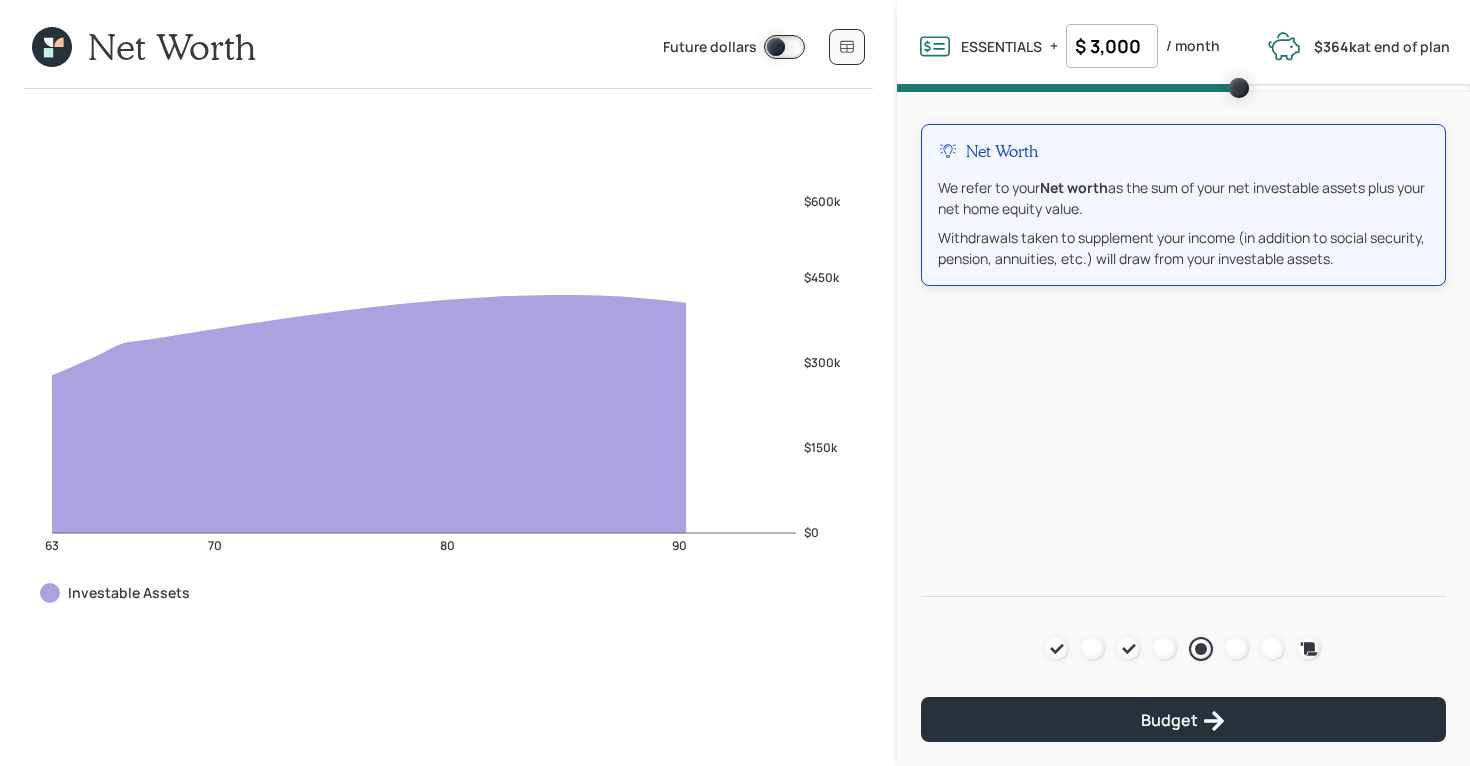 click at bounding box center [784, 47] 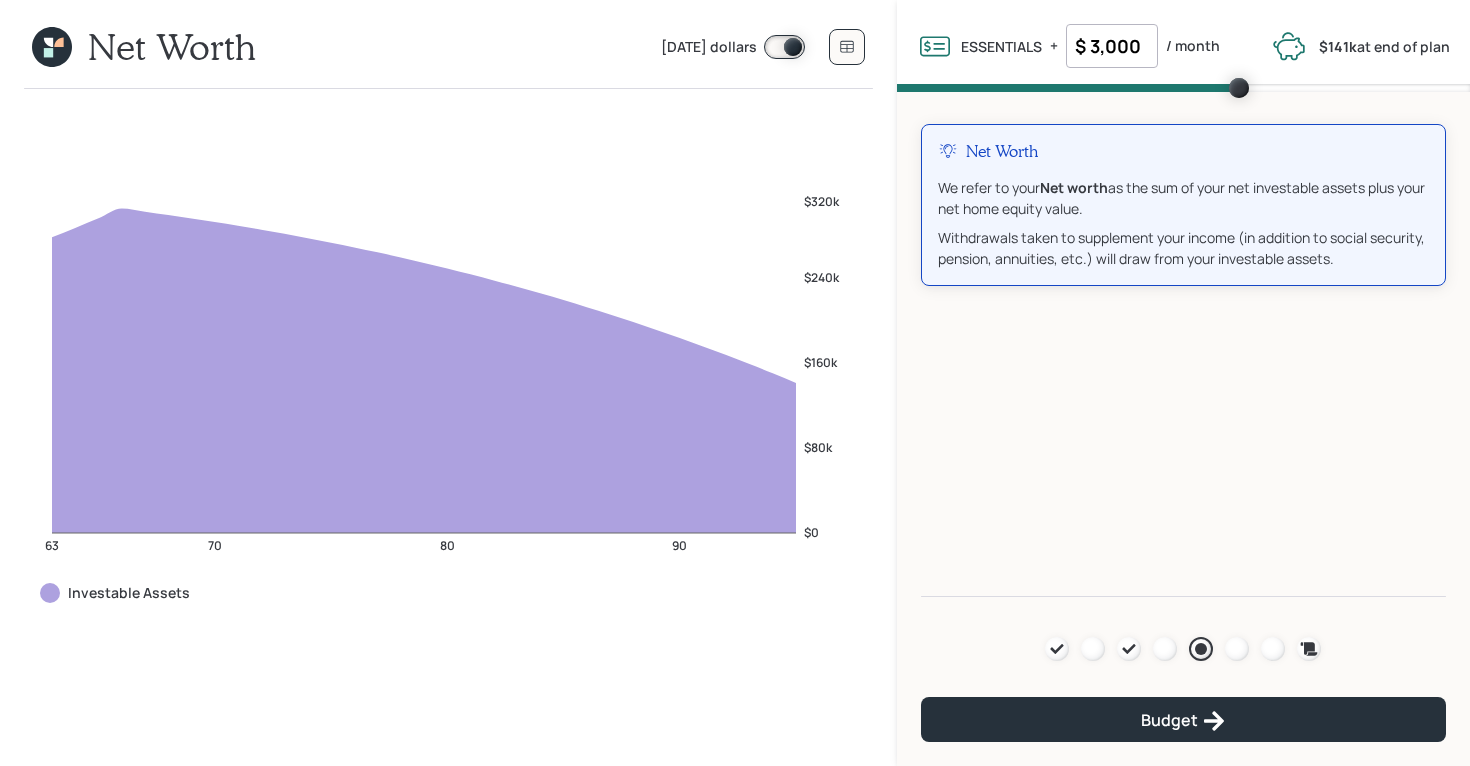 click 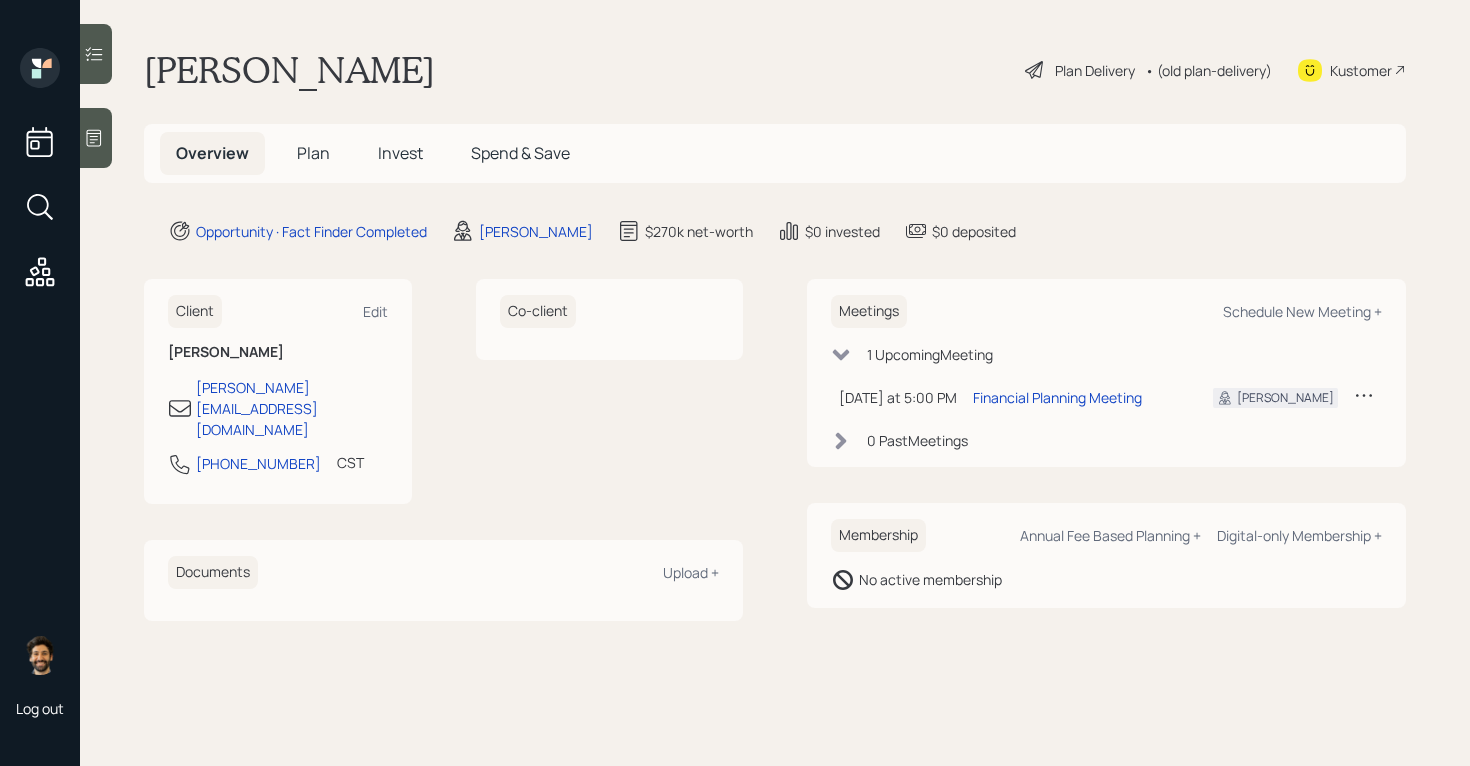 click on "Plan" at bounding box center [313, 153] 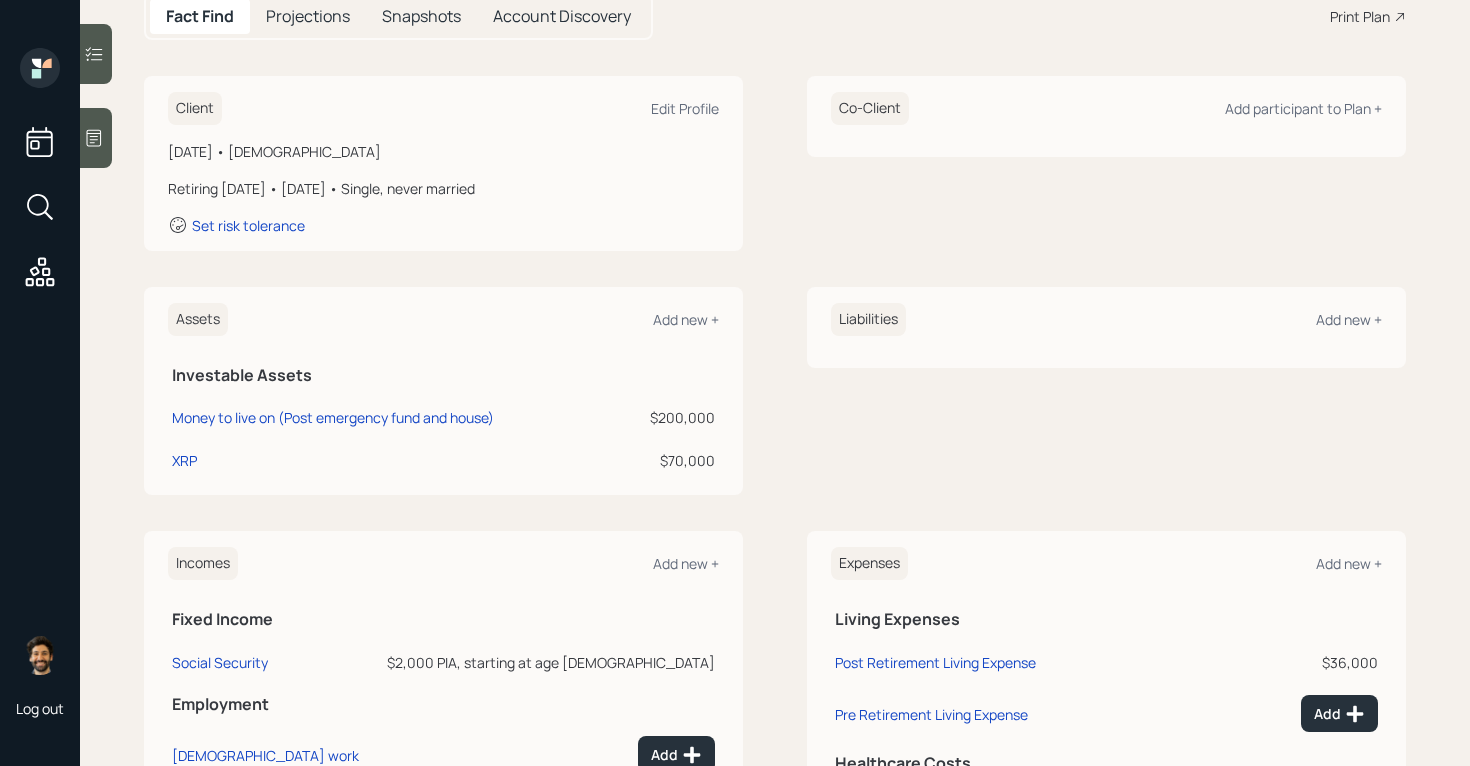 scroll, scrollTop: 268, scrollLeft: 0, axis: vertical 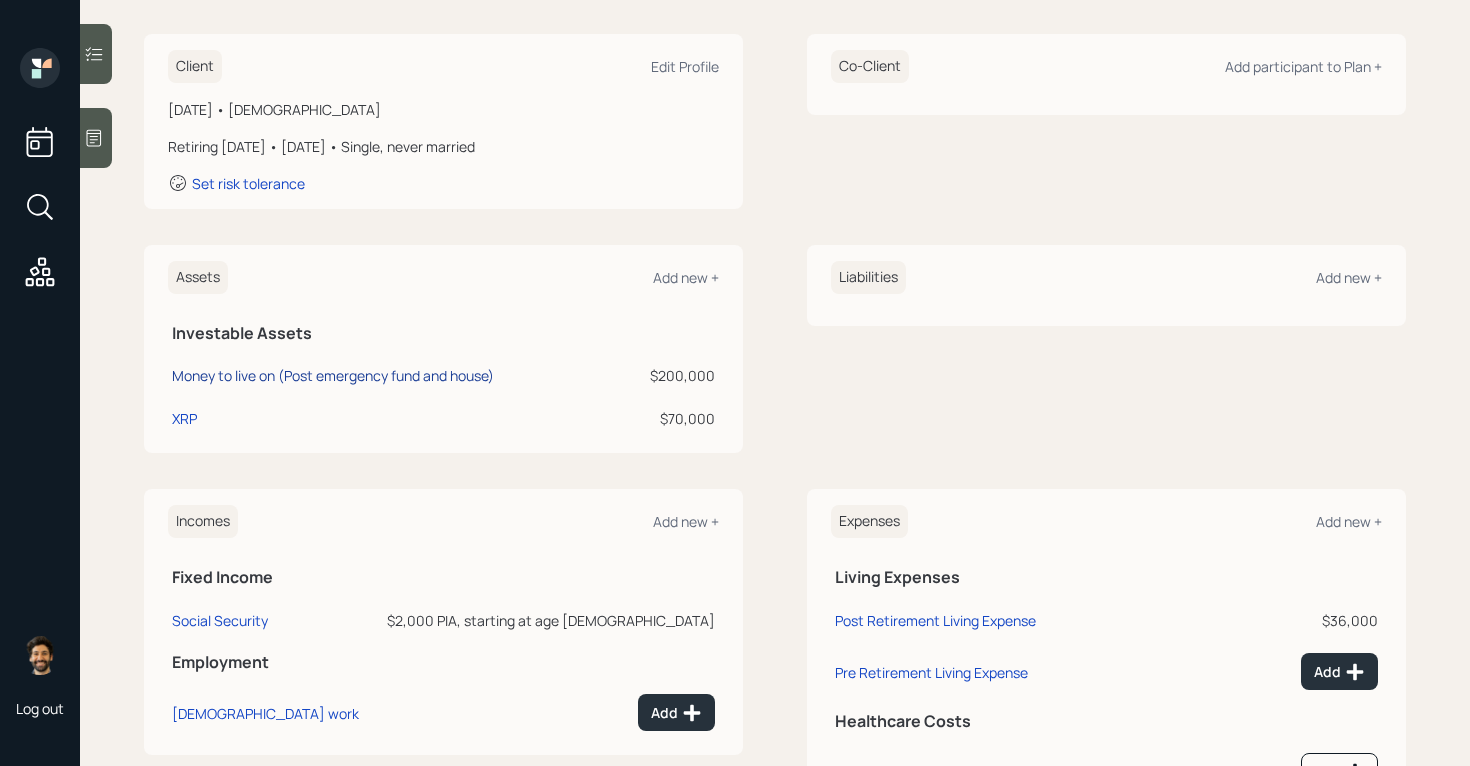 click on "Money to live on (Post emergency fund and house)" at bounding box center [333, 375] 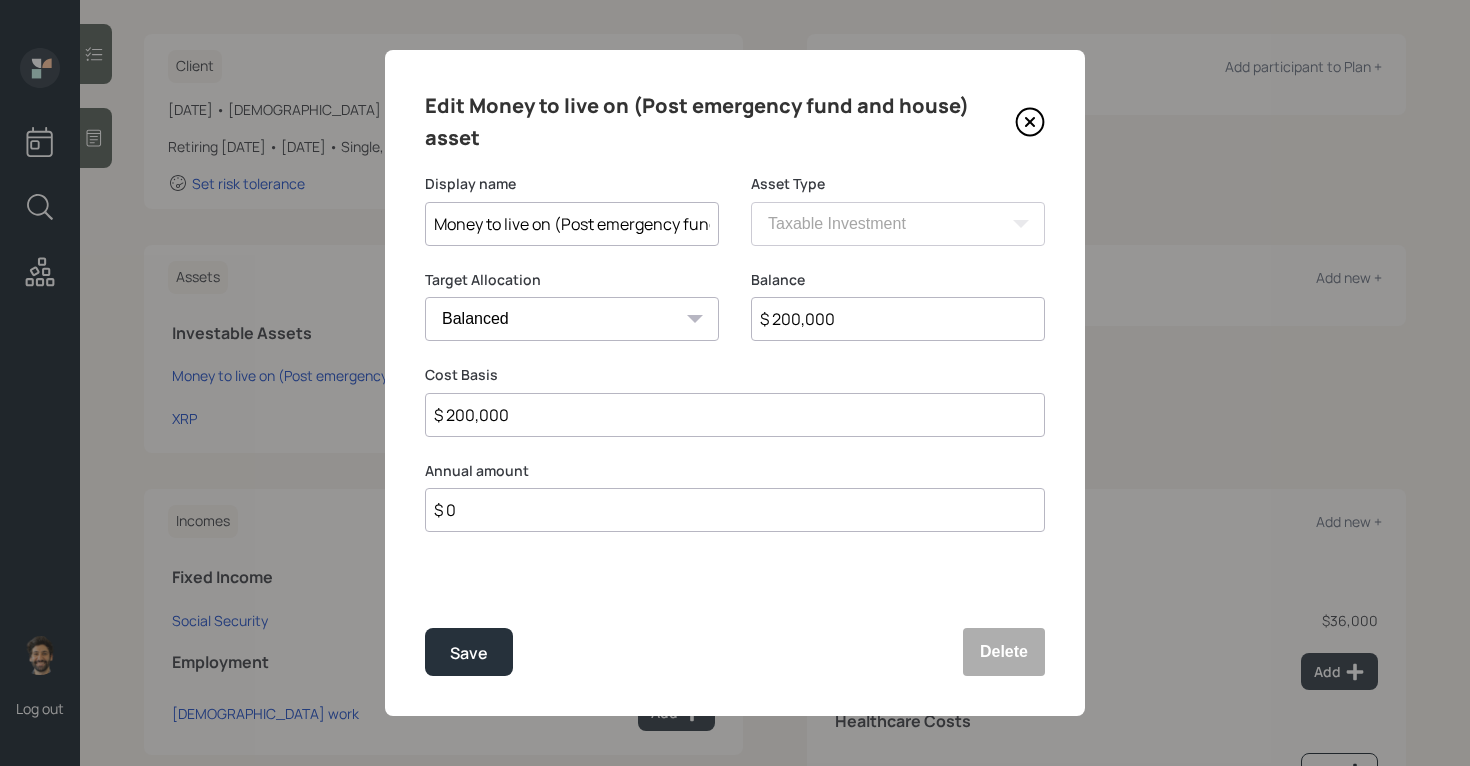 click on "$ 0" at bounding box center [735, 510] 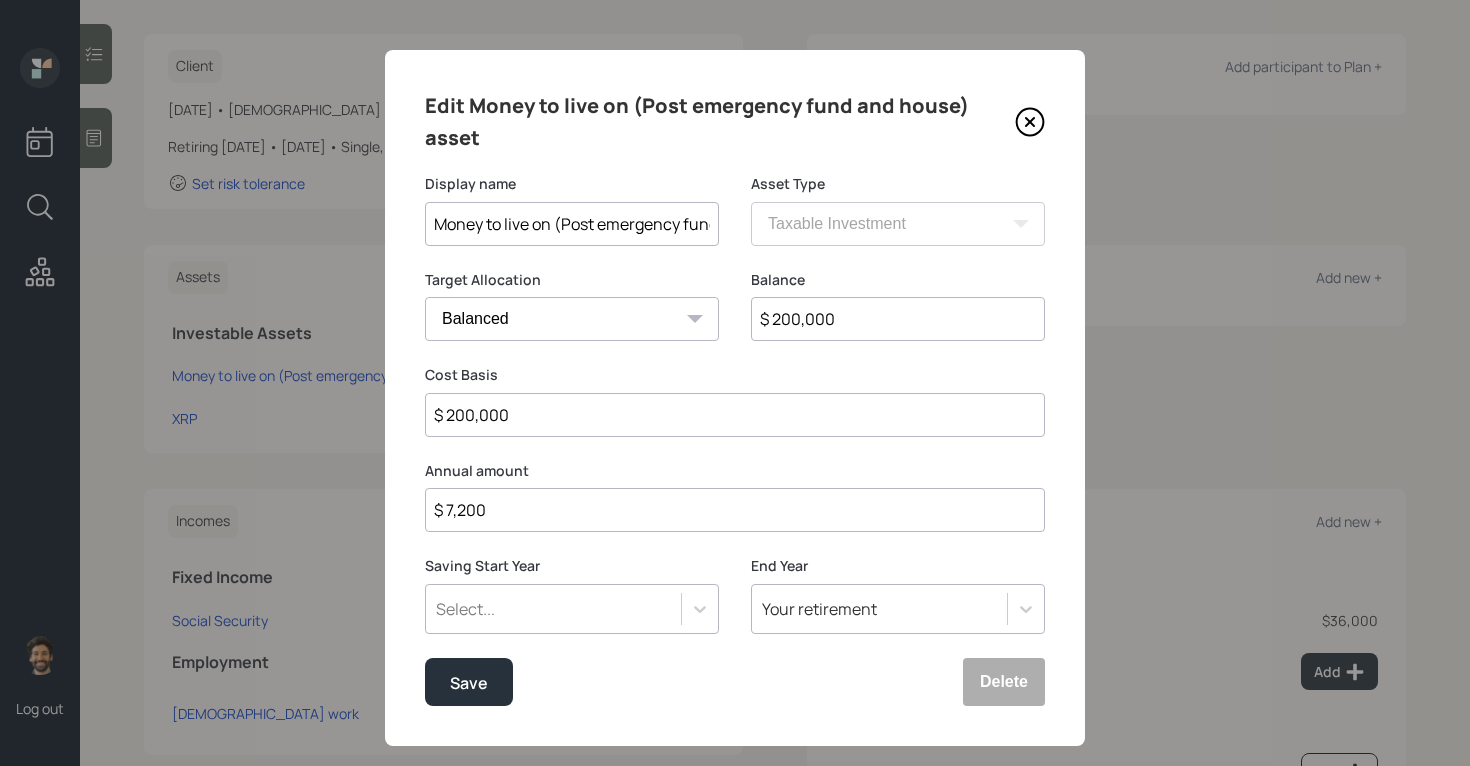 type on "$ 7,200" 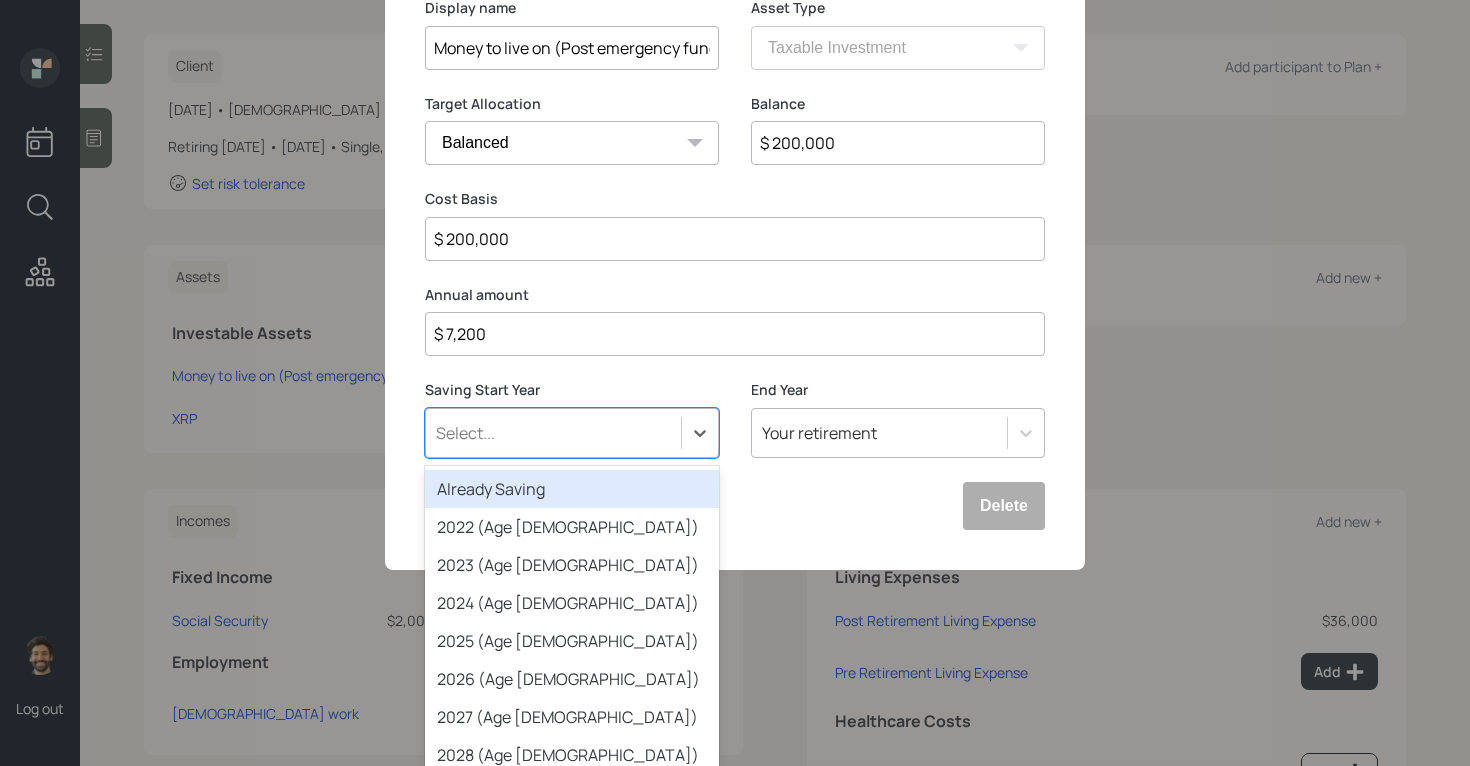 click on "Already Saving" at bounding box center (572, 489) 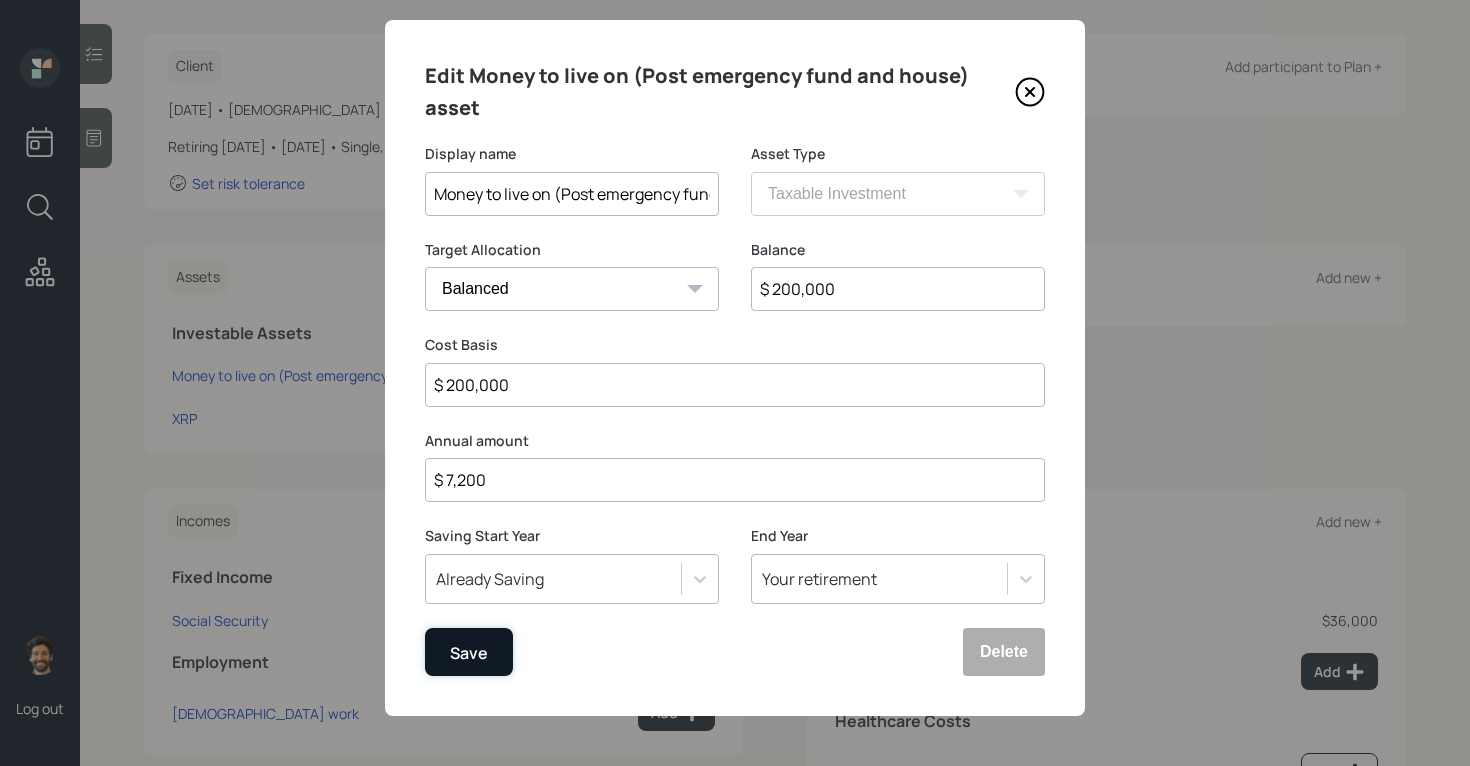 click on "Save" at bounding box center (469, 652) 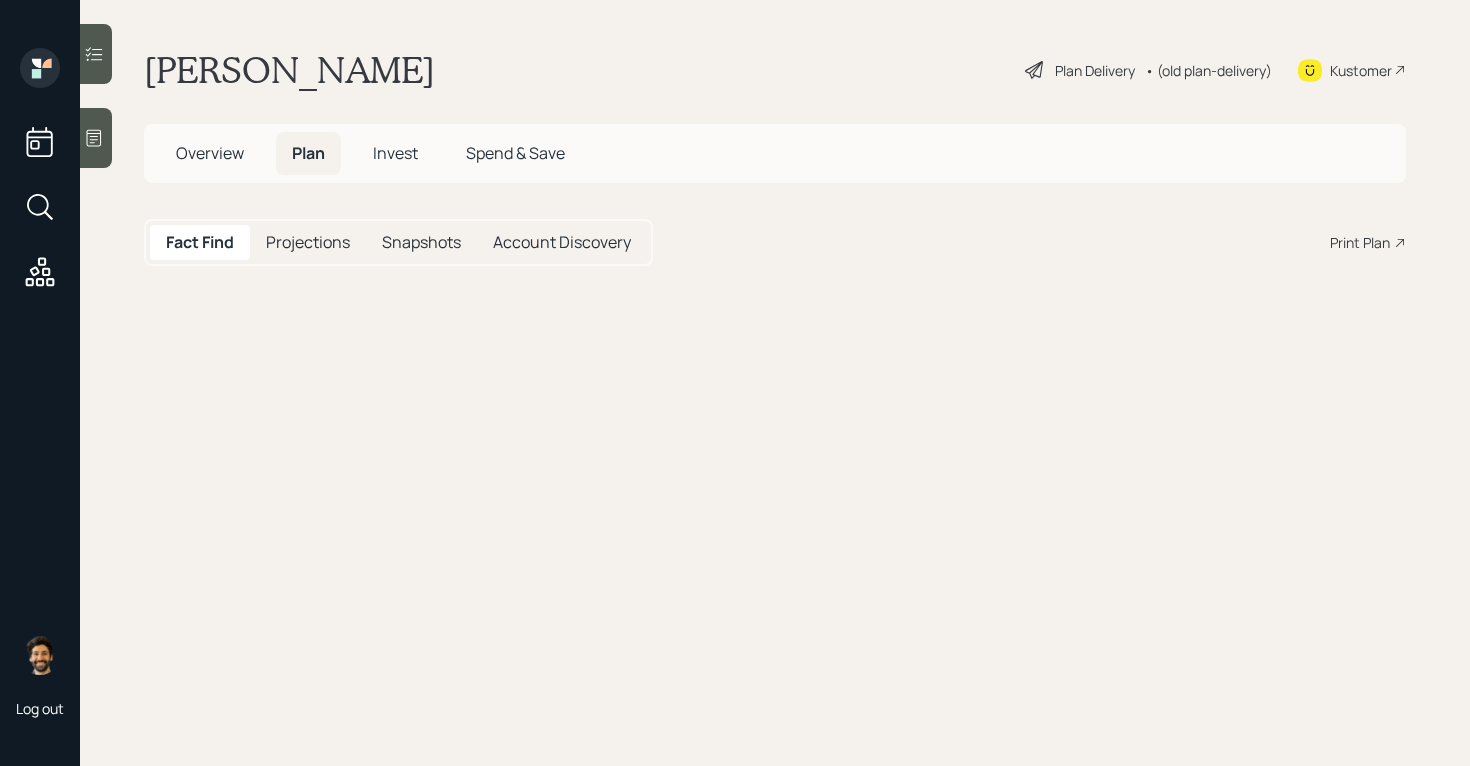 scroll, scrollTop: 0, scrollLeft: 0, axis: both 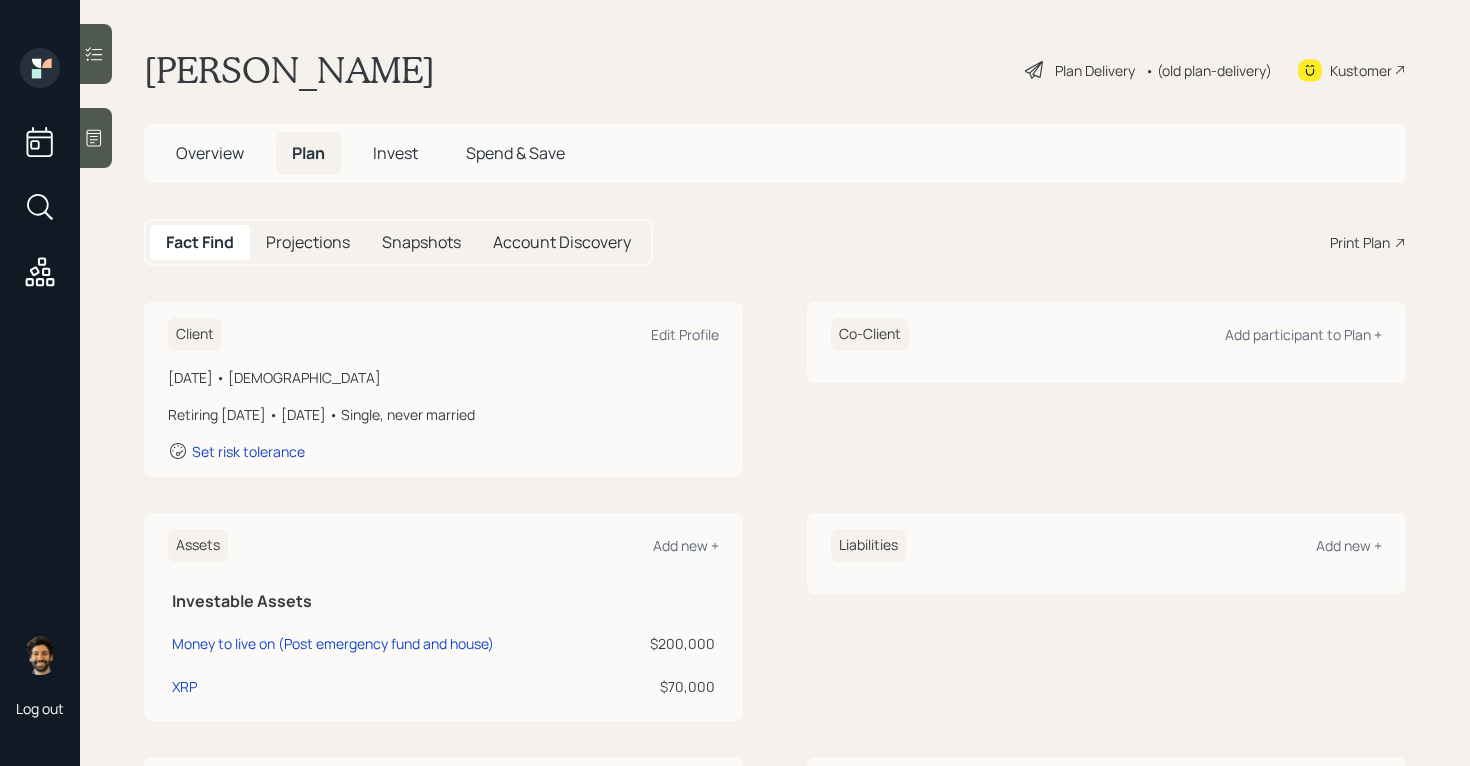 click on "• (old plan-delivery)" at bounding box center [1208, 70] 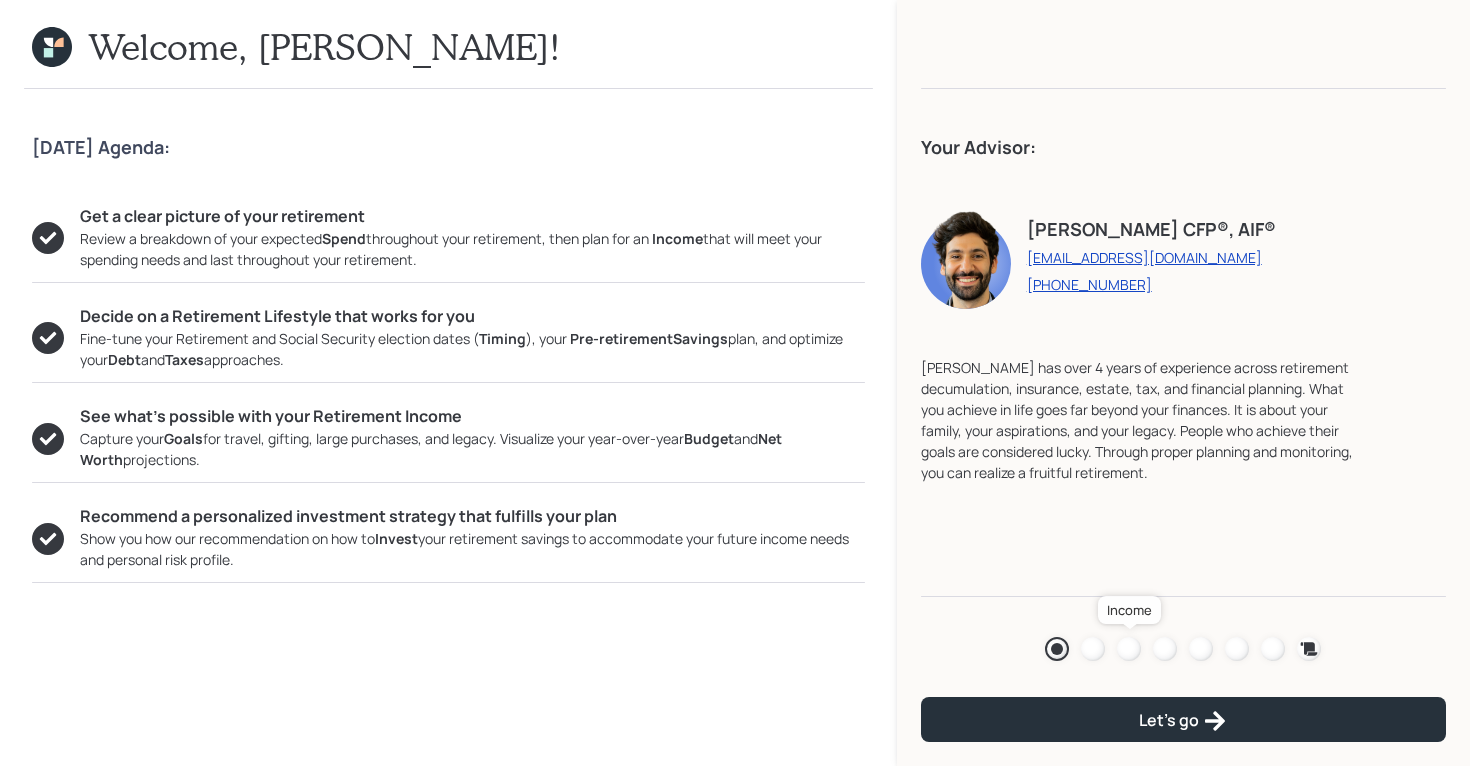 click at bounding box center [1129, 649] 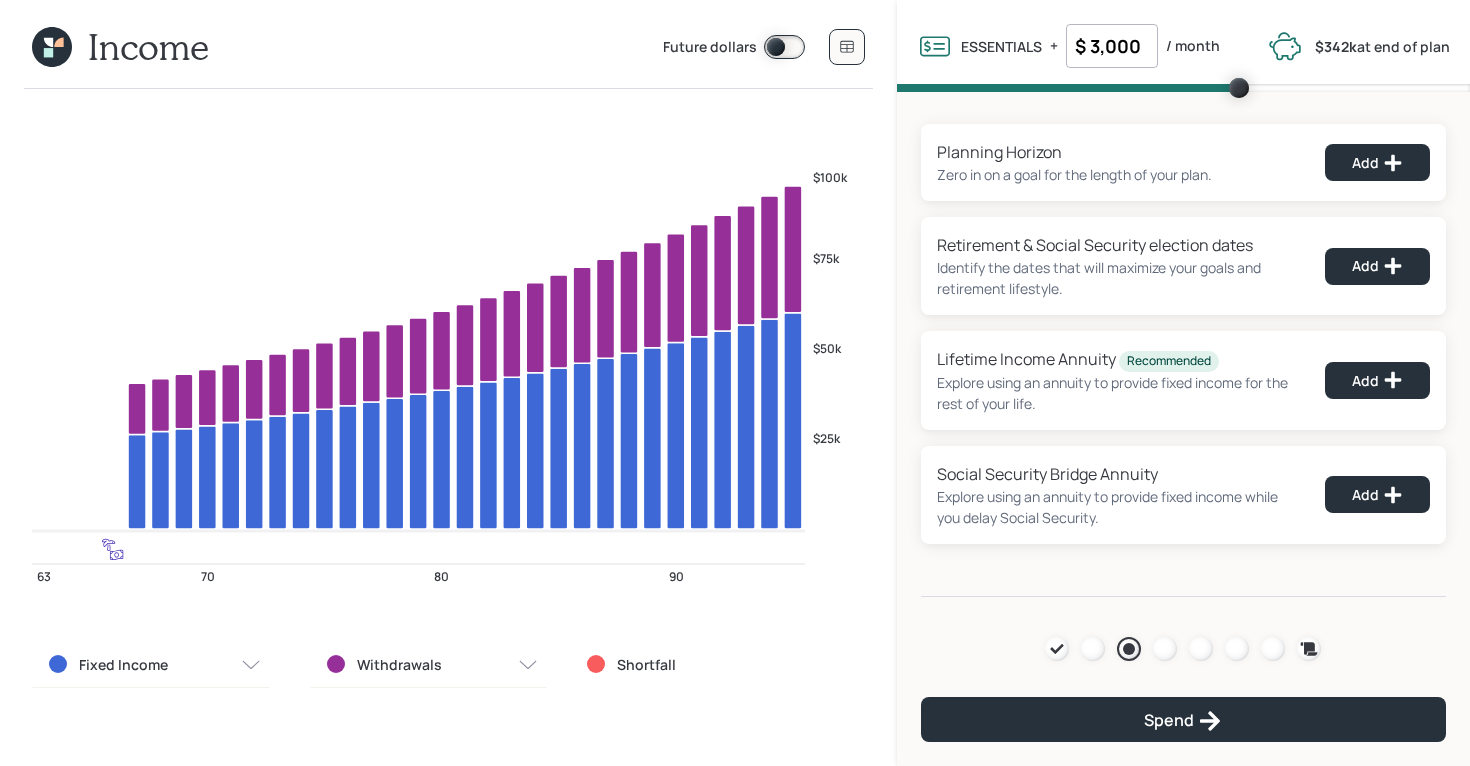 click 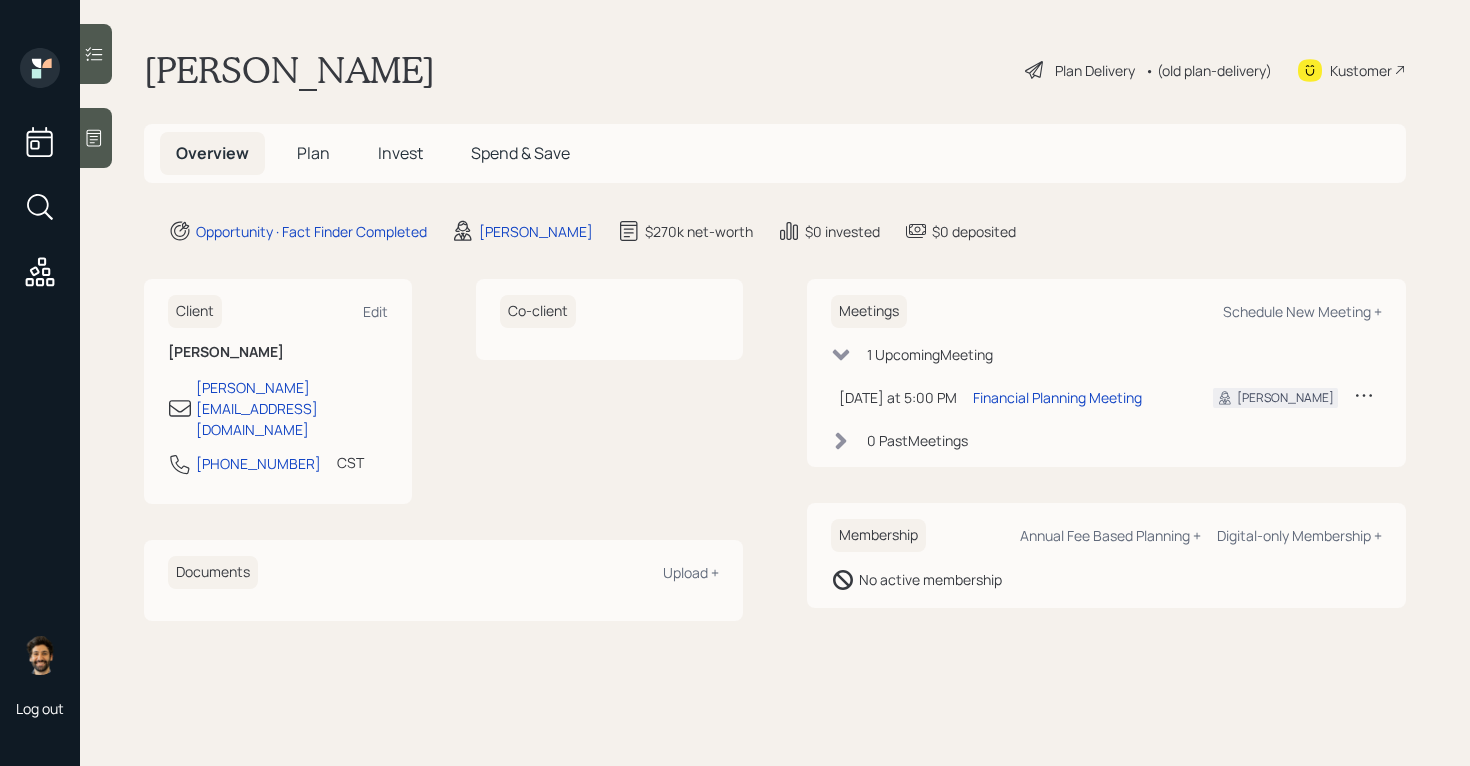 click on "Plan" at bounding box center (313, 153) 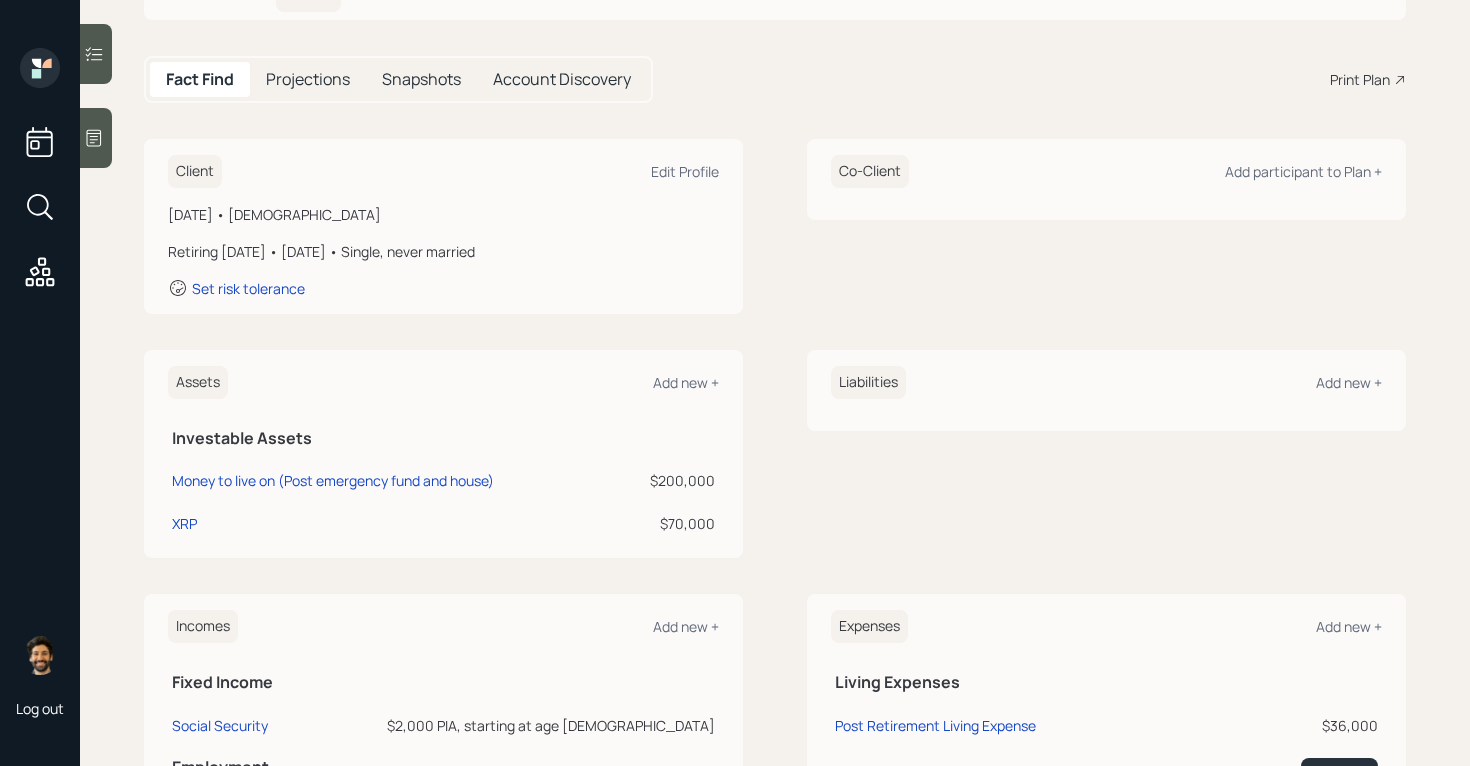 scroll, scrollTop: 0, scrollLeft: 0, axis: both 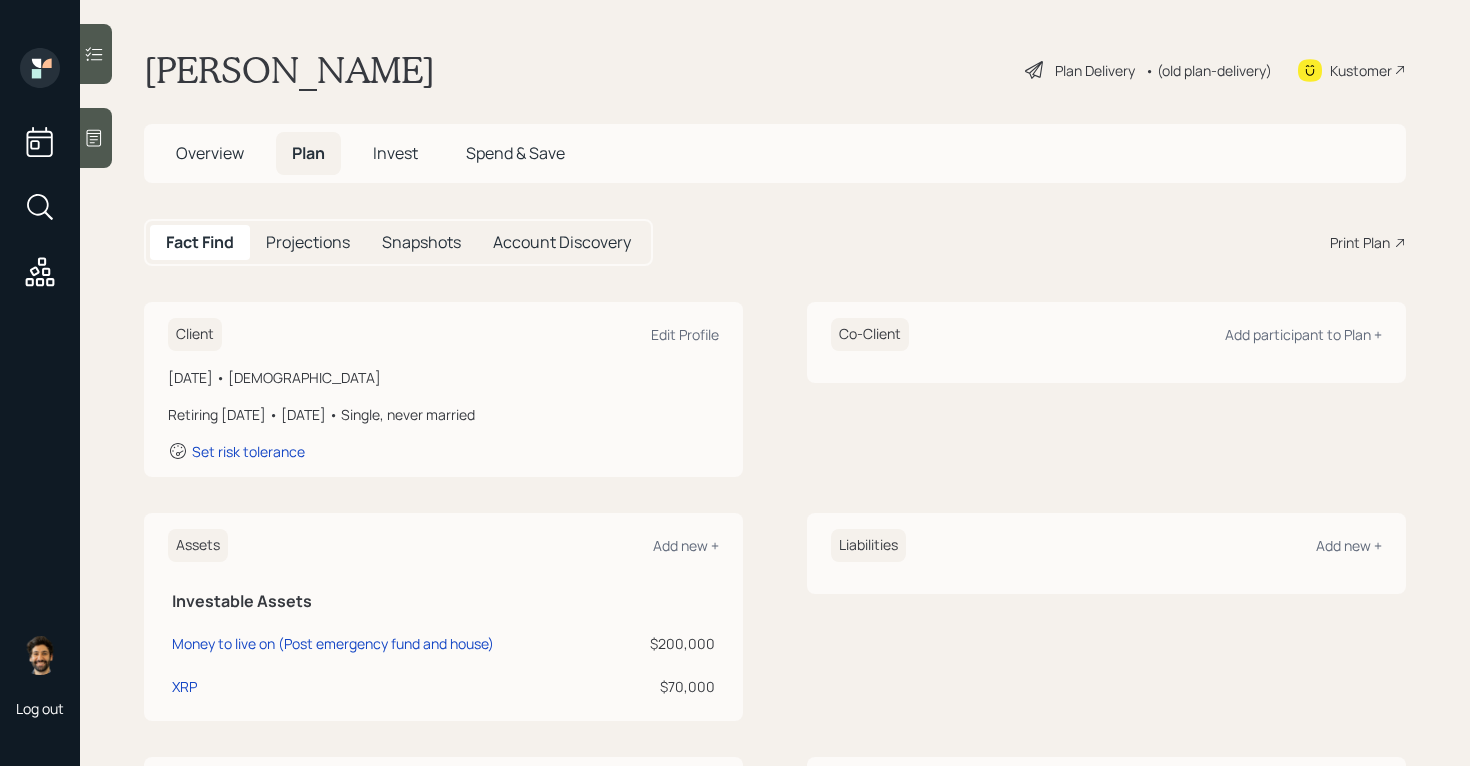 click on "• (old plan-delivery)" at bounding box center (1208, 70) 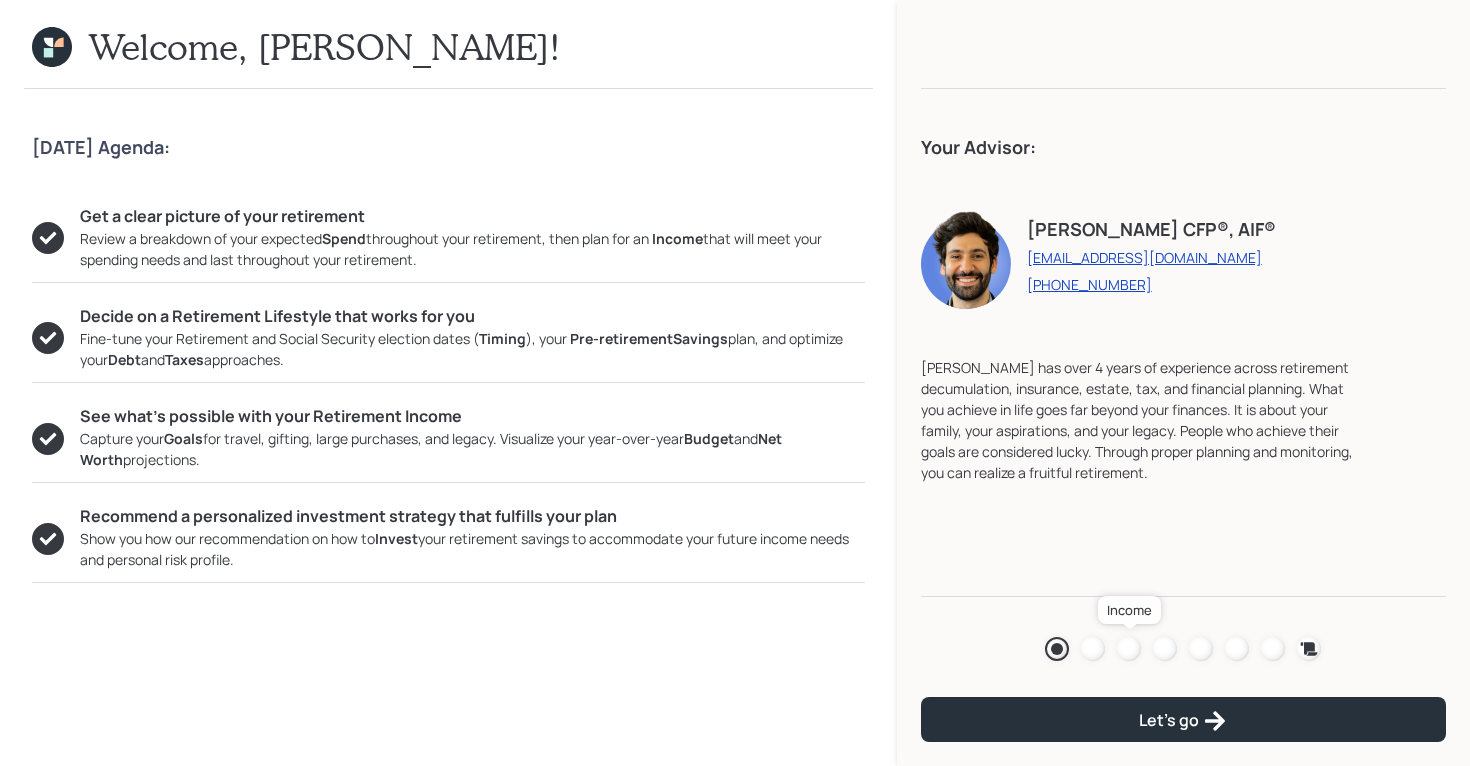 click at bounding box center (1129, 649) 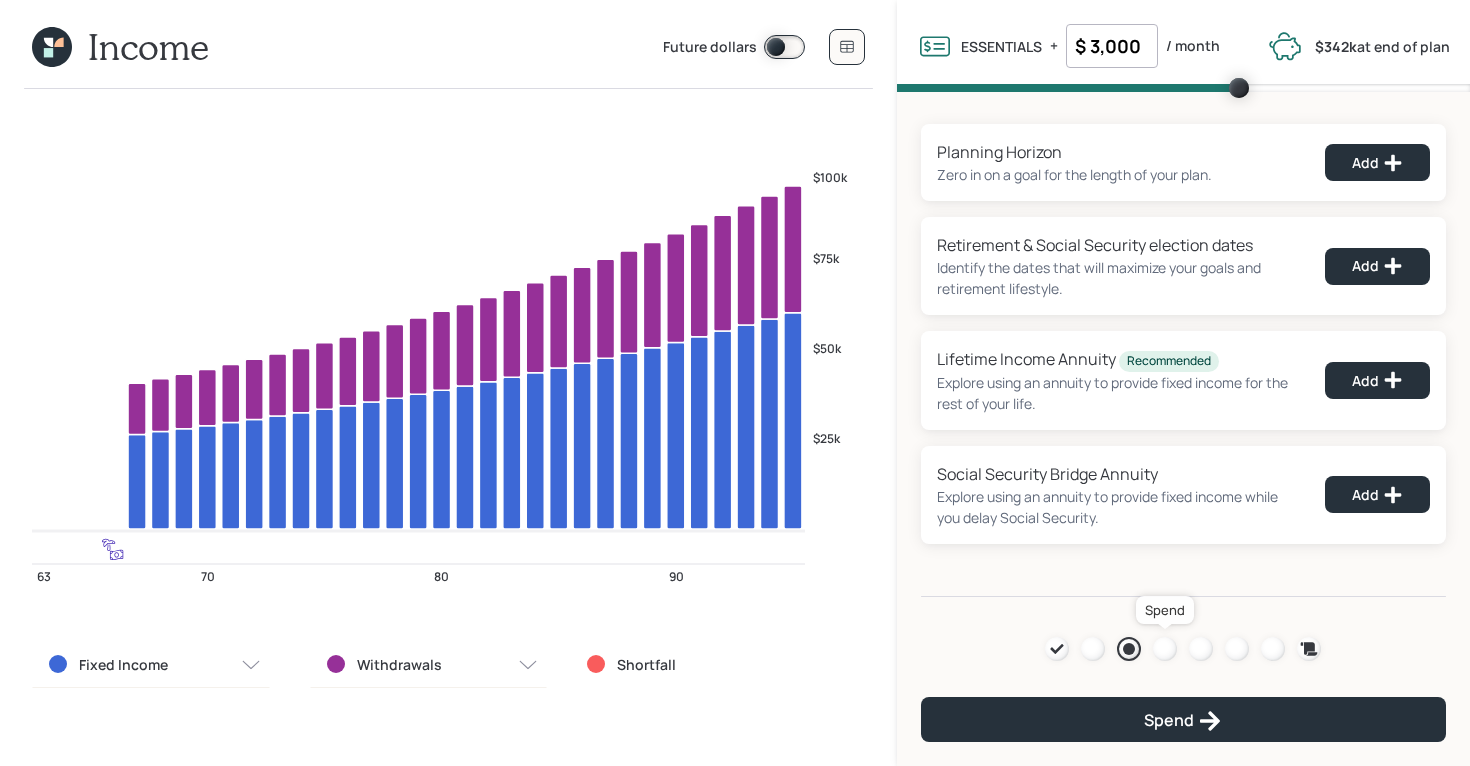 click at bounding box center (1165, 649) 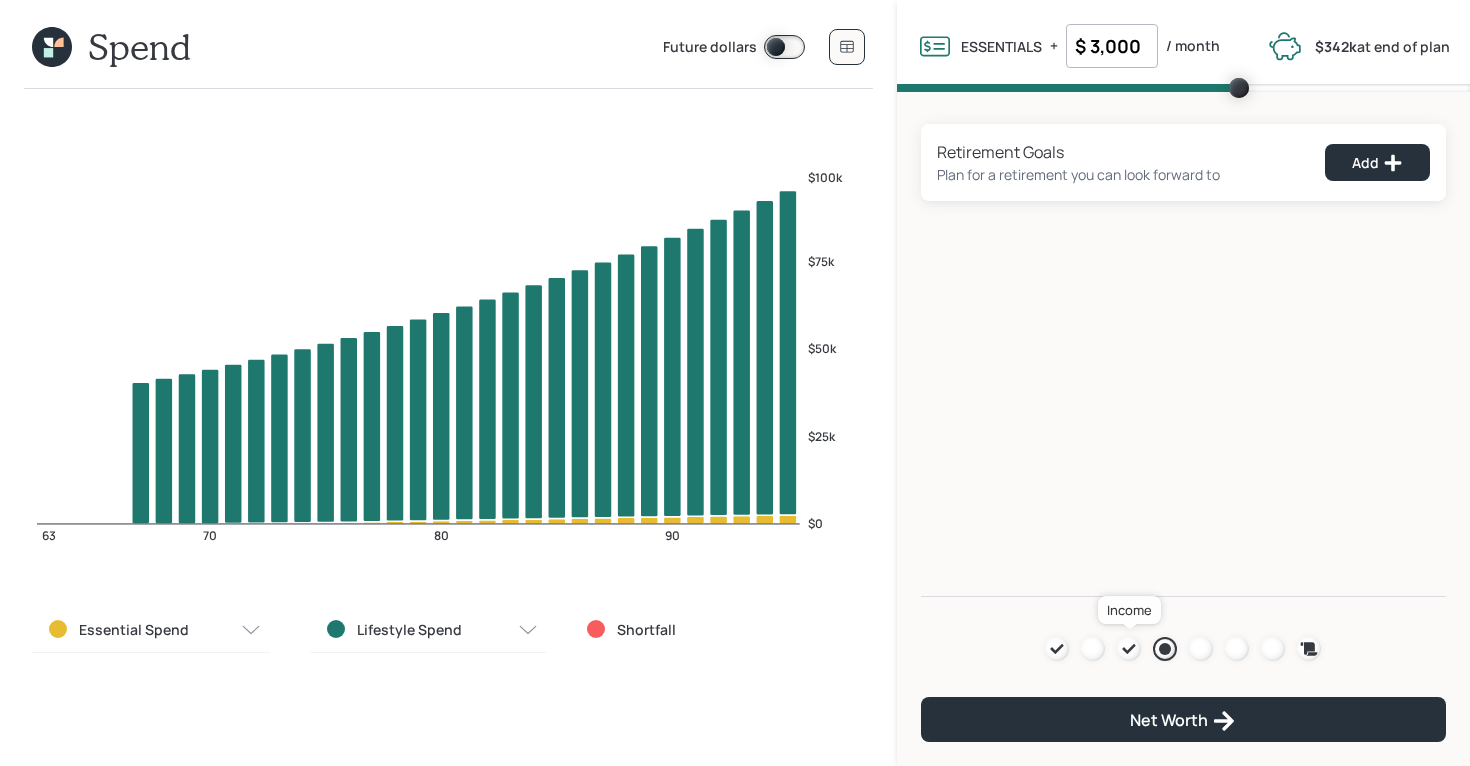 click 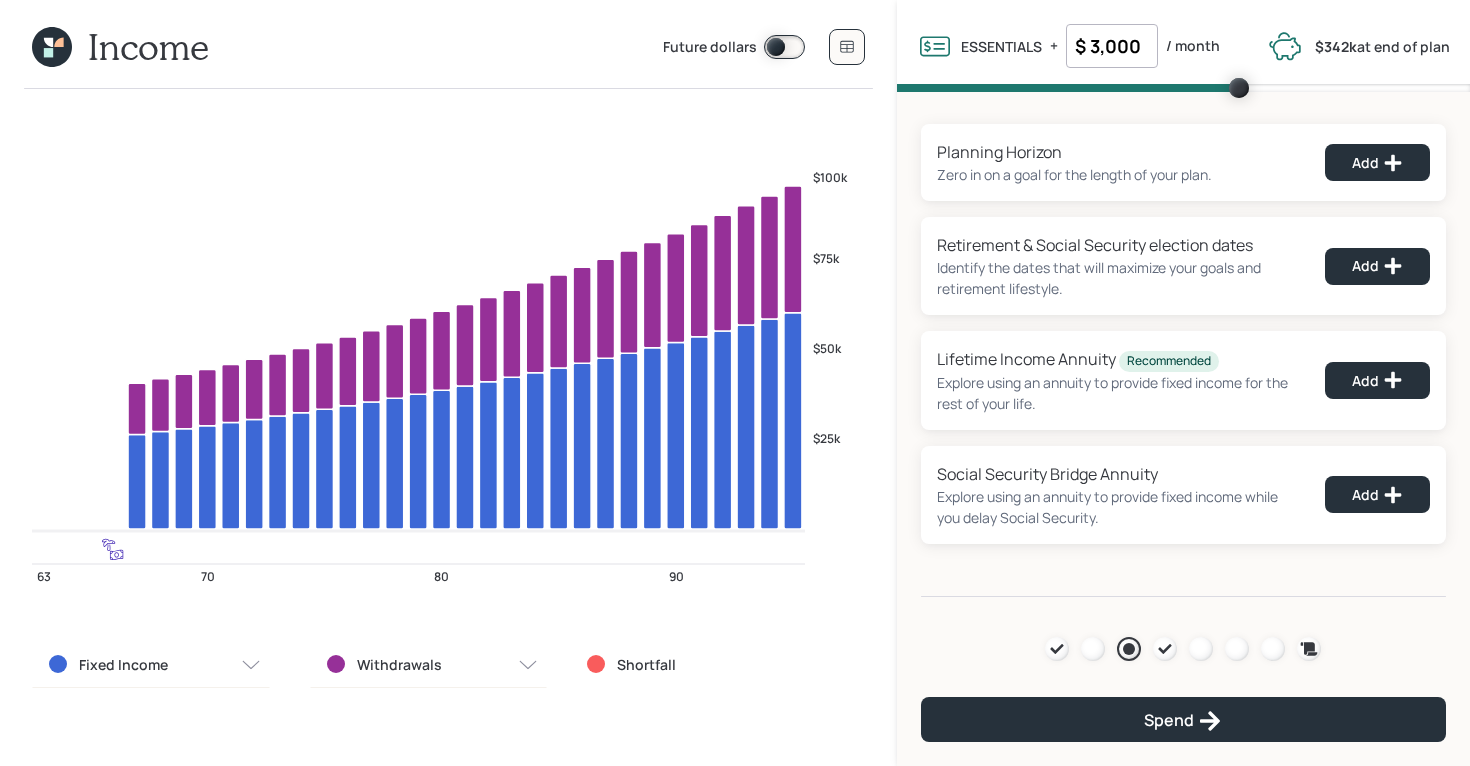 click 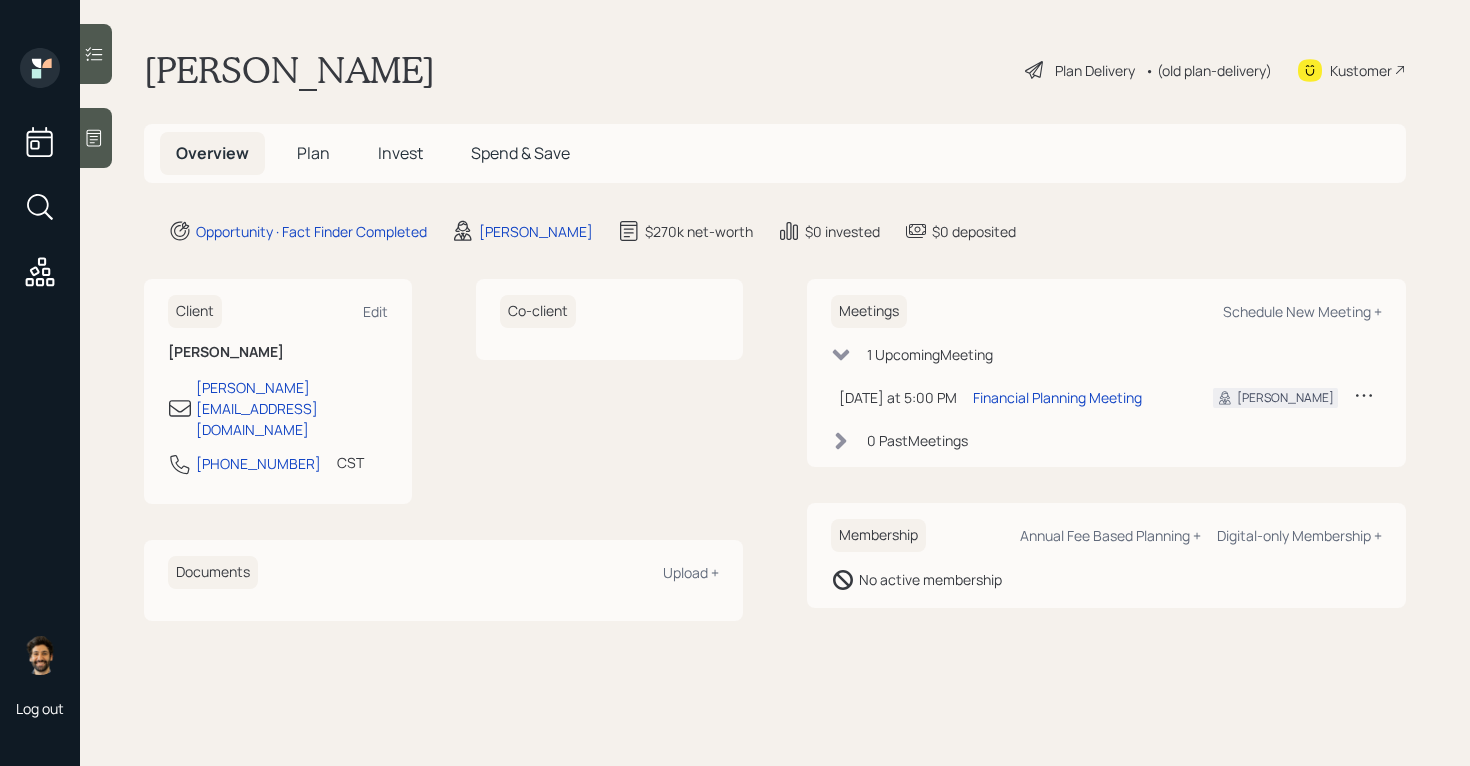 click on "Plan" at bounding box center (313, 153) 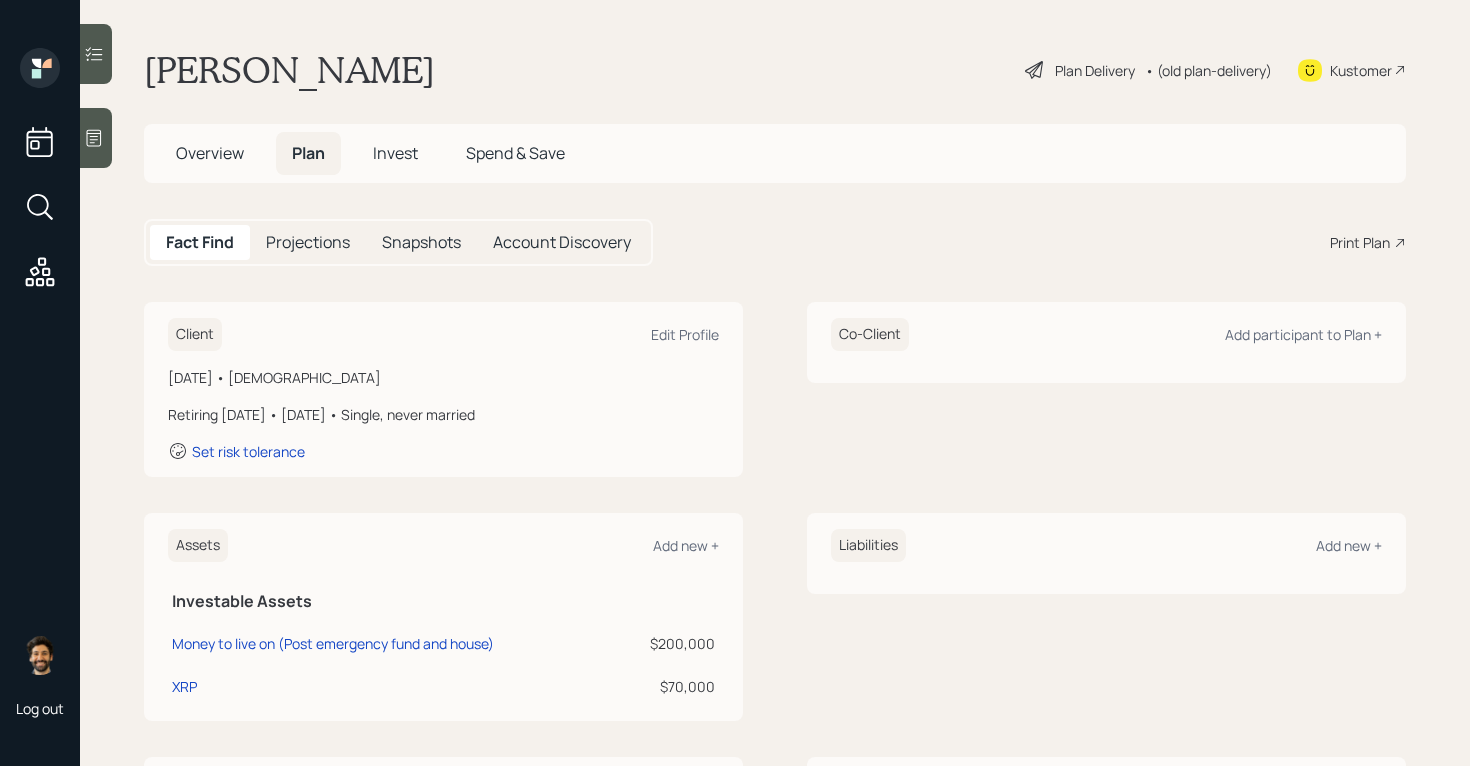 scroll, scrollTop: 364, scrollLeft: 0, axis: vertical 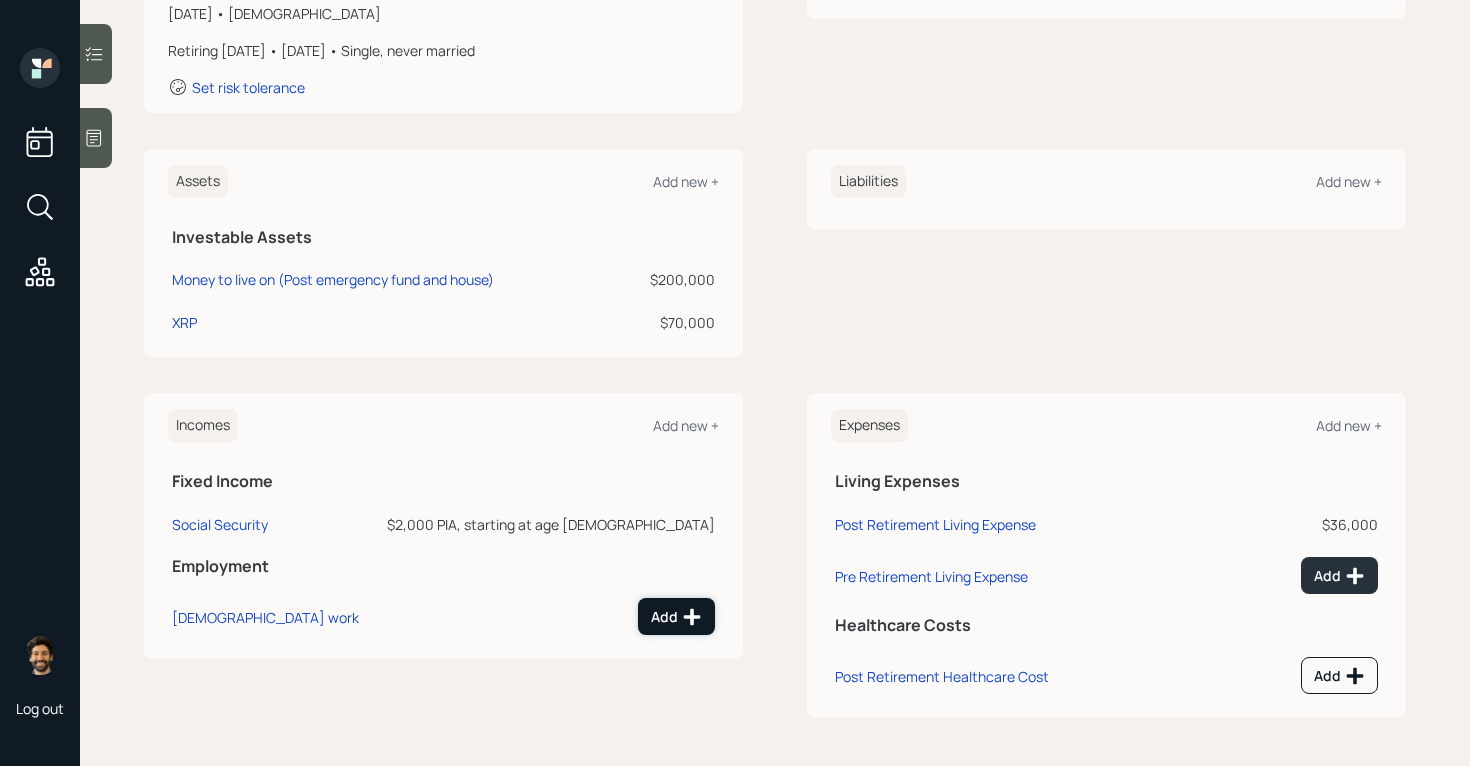 click on "Add" at bounding box center (676, 617) 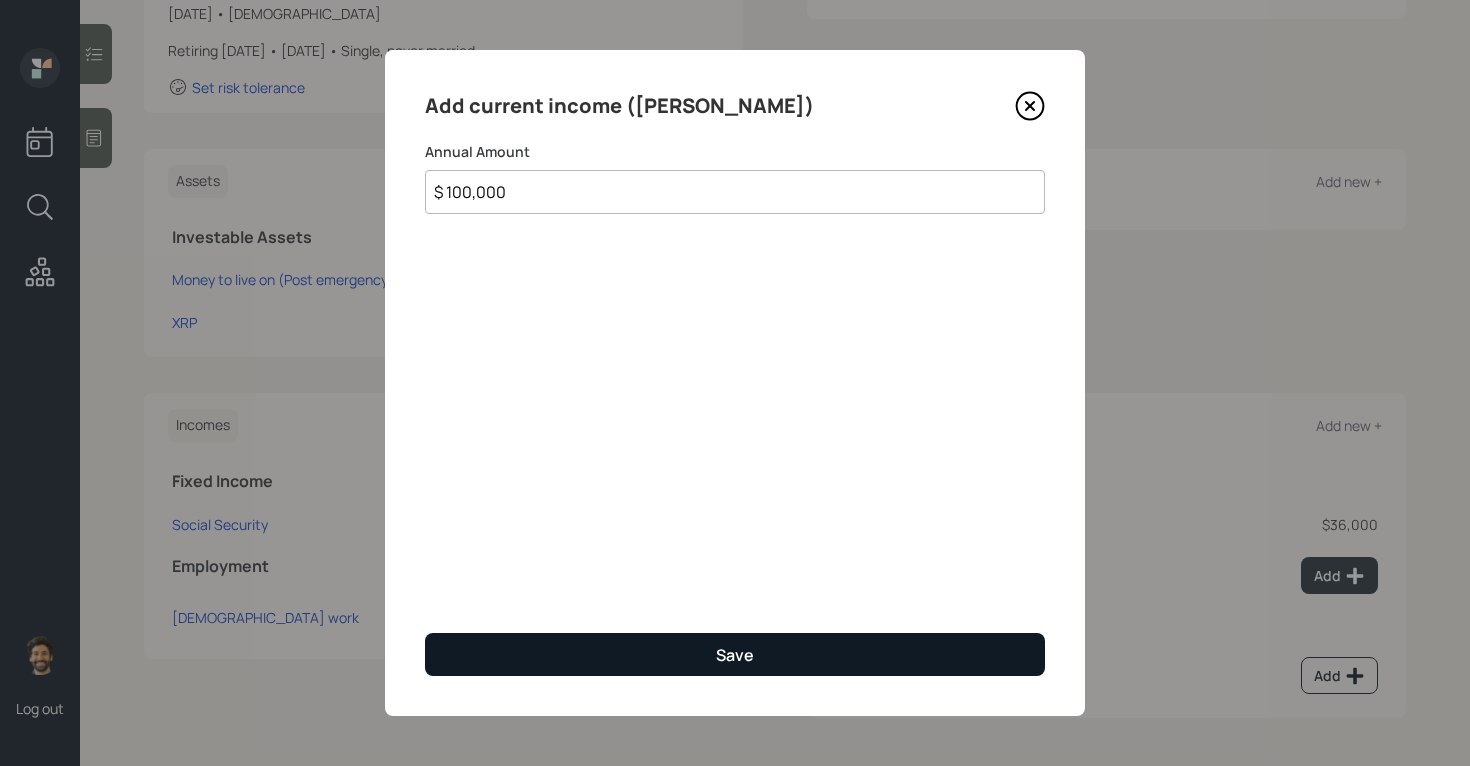 type on "$ 100,000" 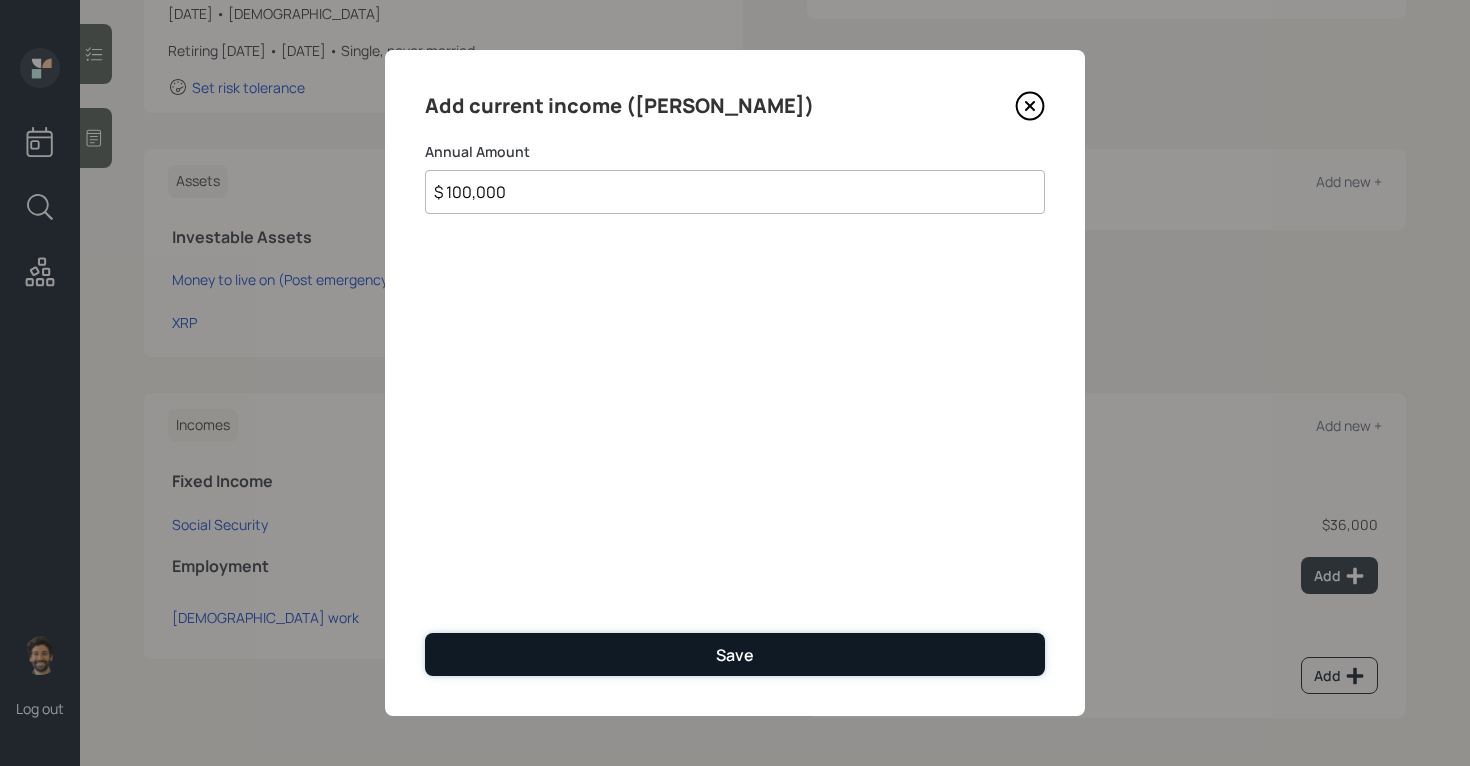 click on "Save" at bounding box center (735, 654) 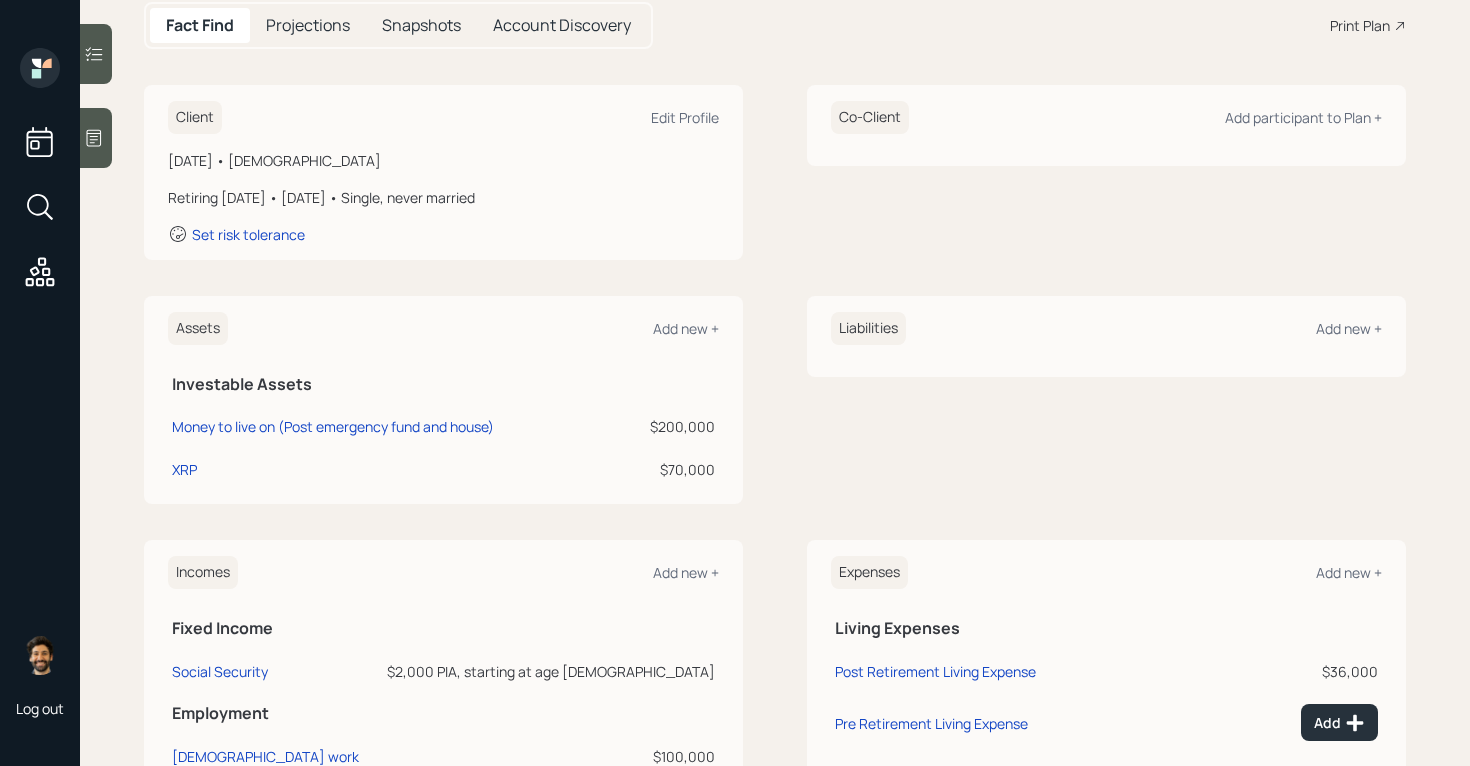 scroll, scrollTop: 167, scrollLeft: 0, axis: vertical 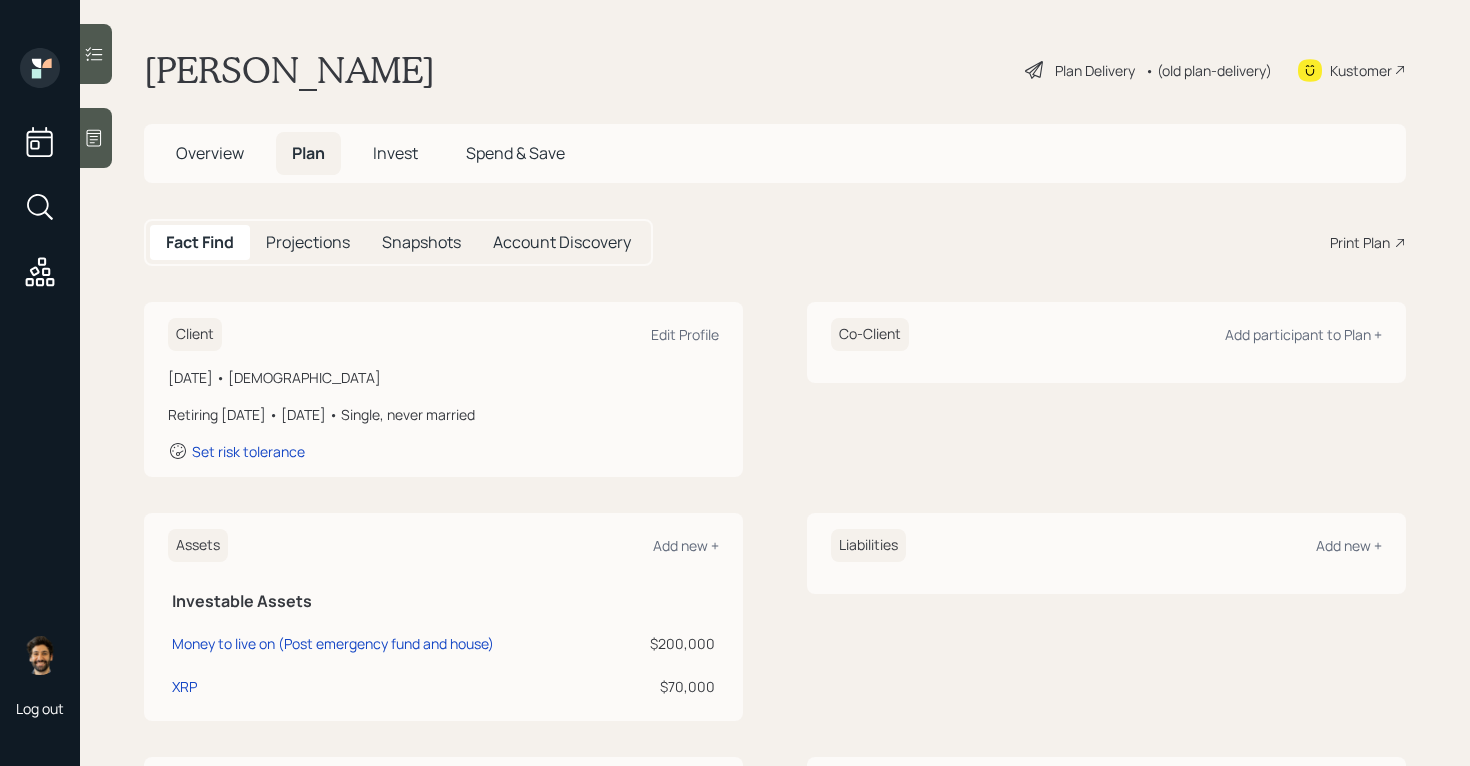 click on "• (old plan-delivery)" at bounding box center [1208, 70] 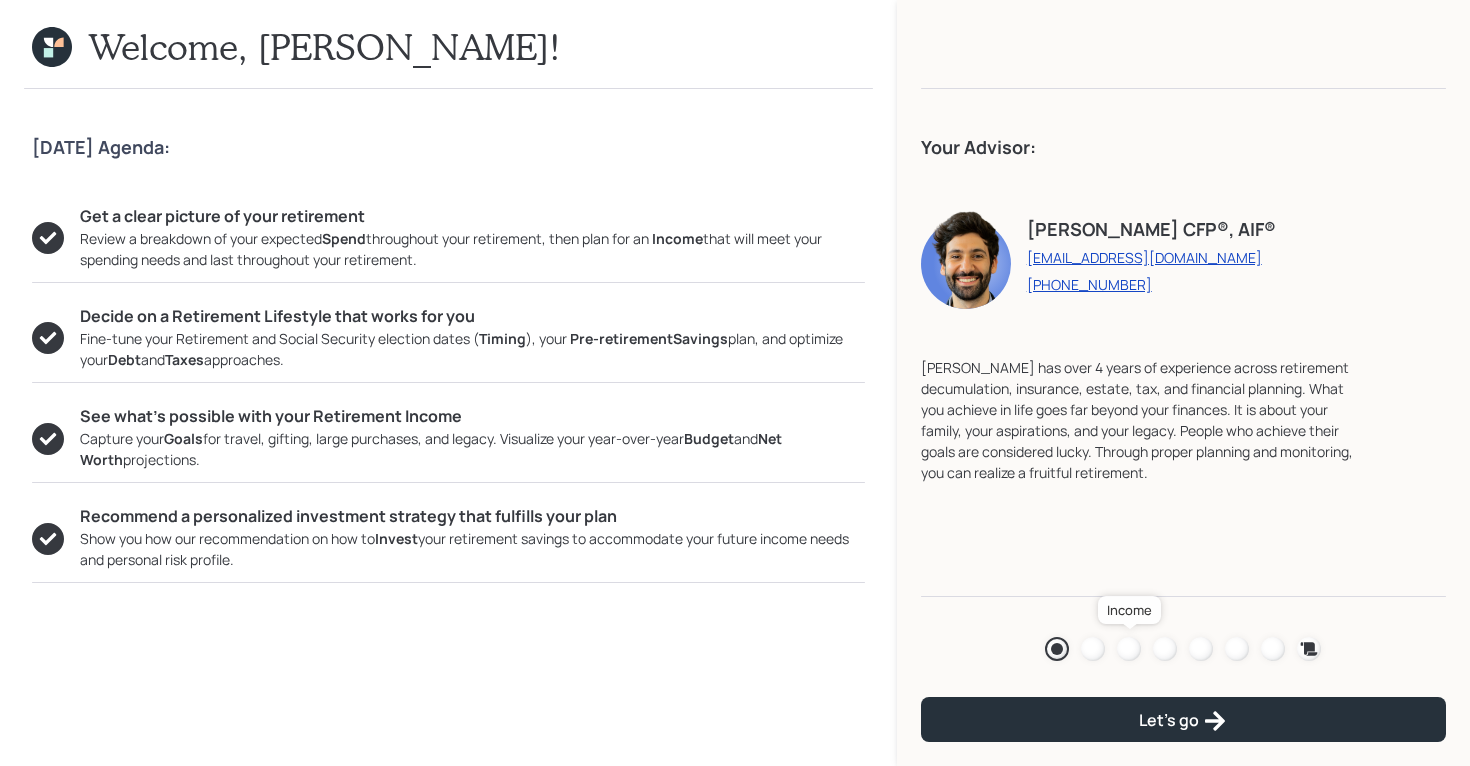 click at bounding box center [1129, 649] 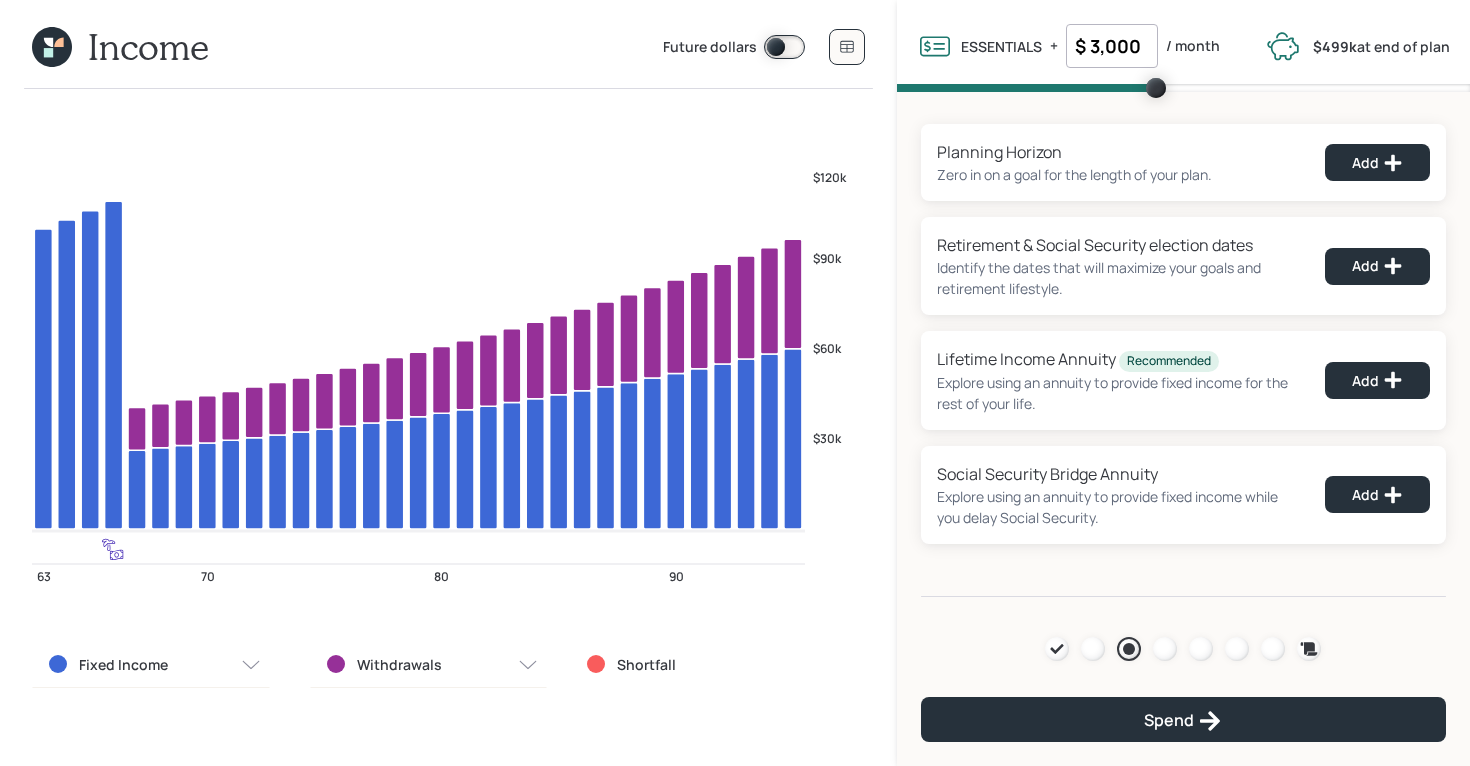 click 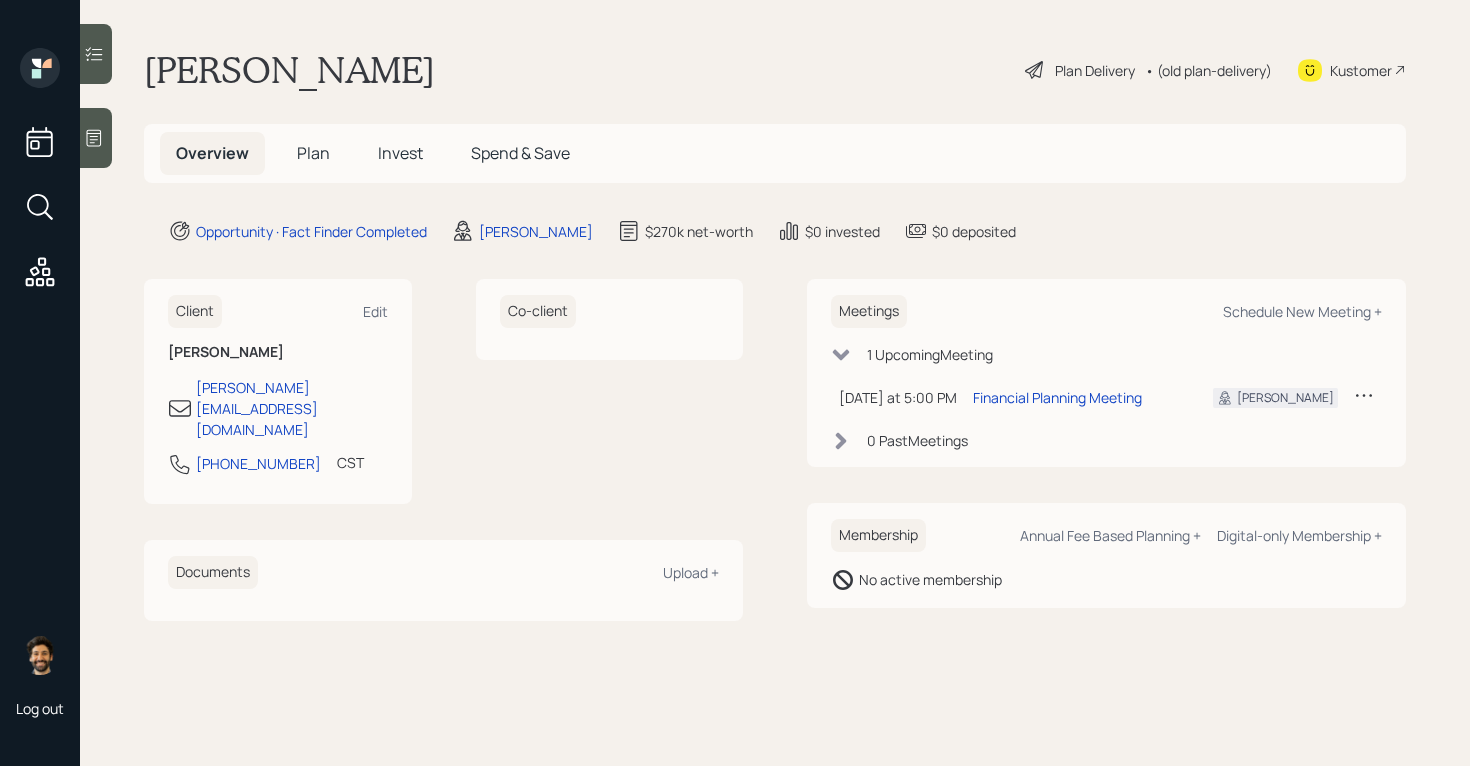 click on "Plan" at bounding box center (313, 153) 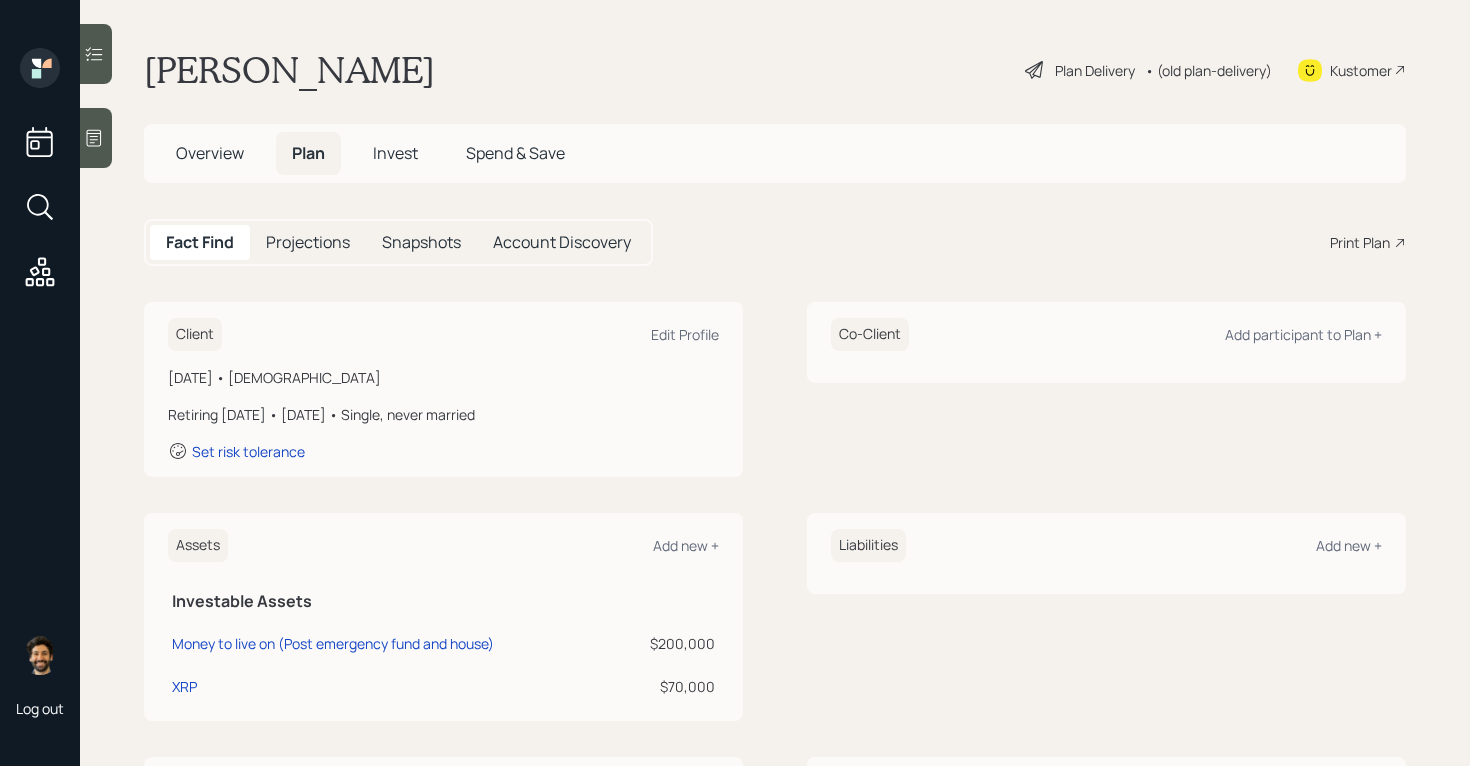 click on "Invest" at bounding box center [395, 153] 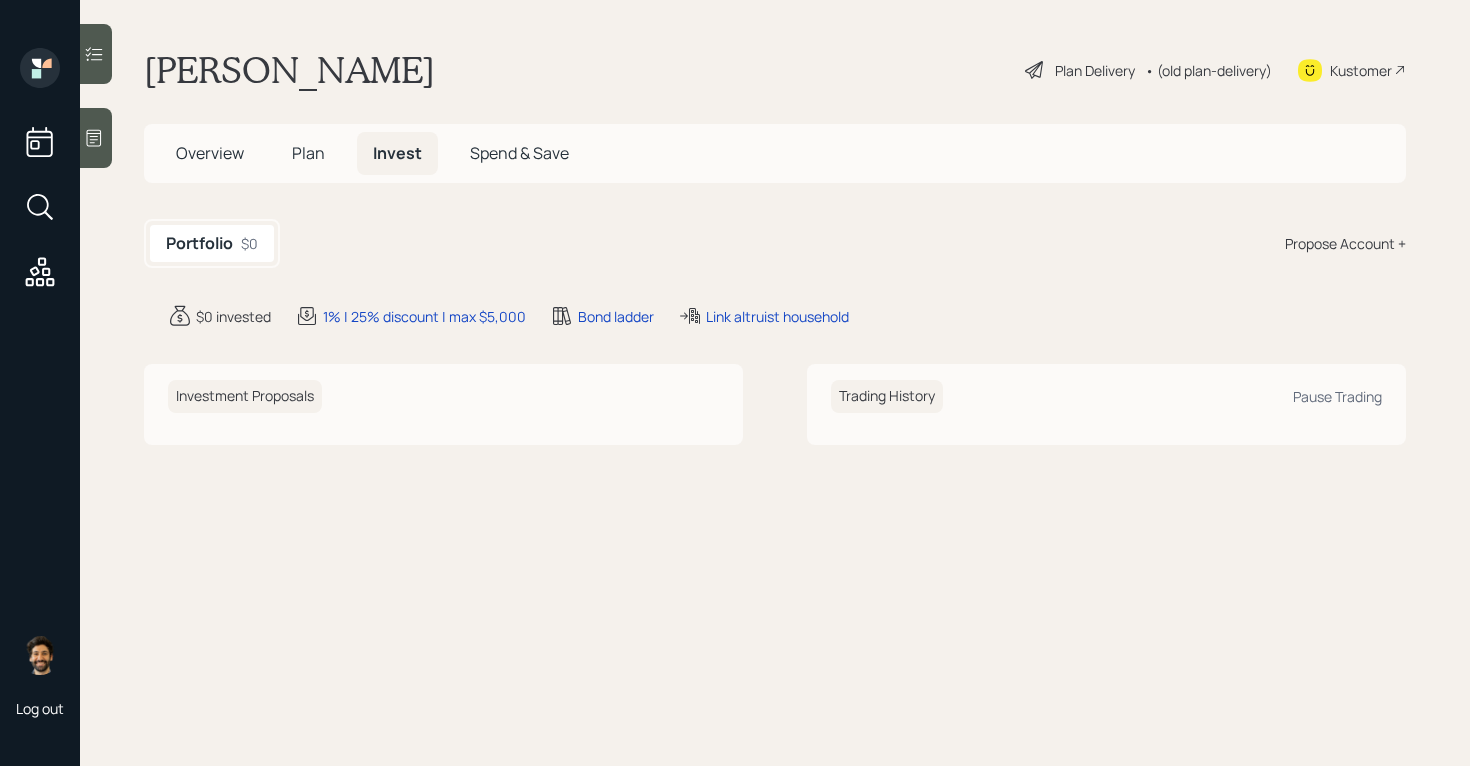 click on "Plan" at bounding box center [308, 153] 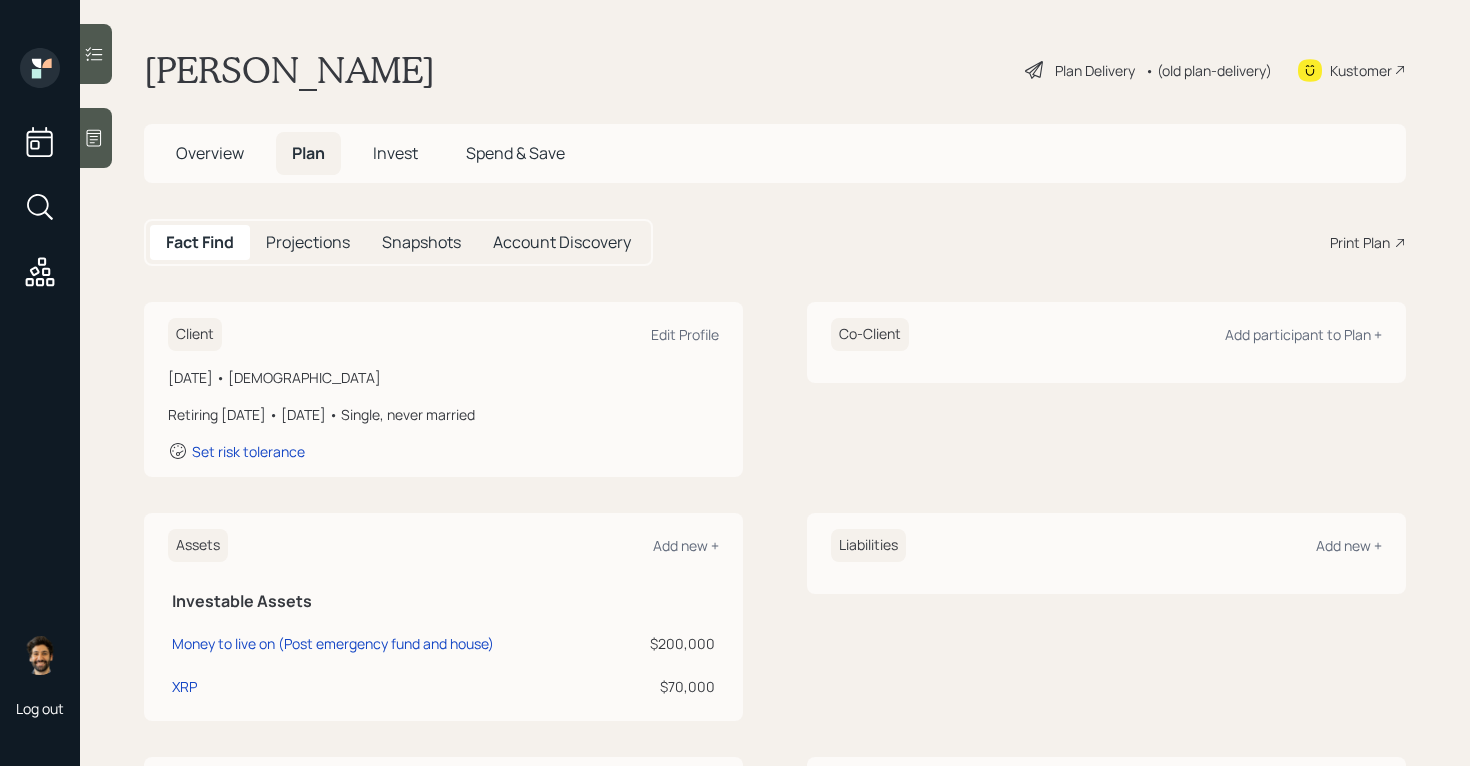 click on "Overview" at bounding box center [210, 153] 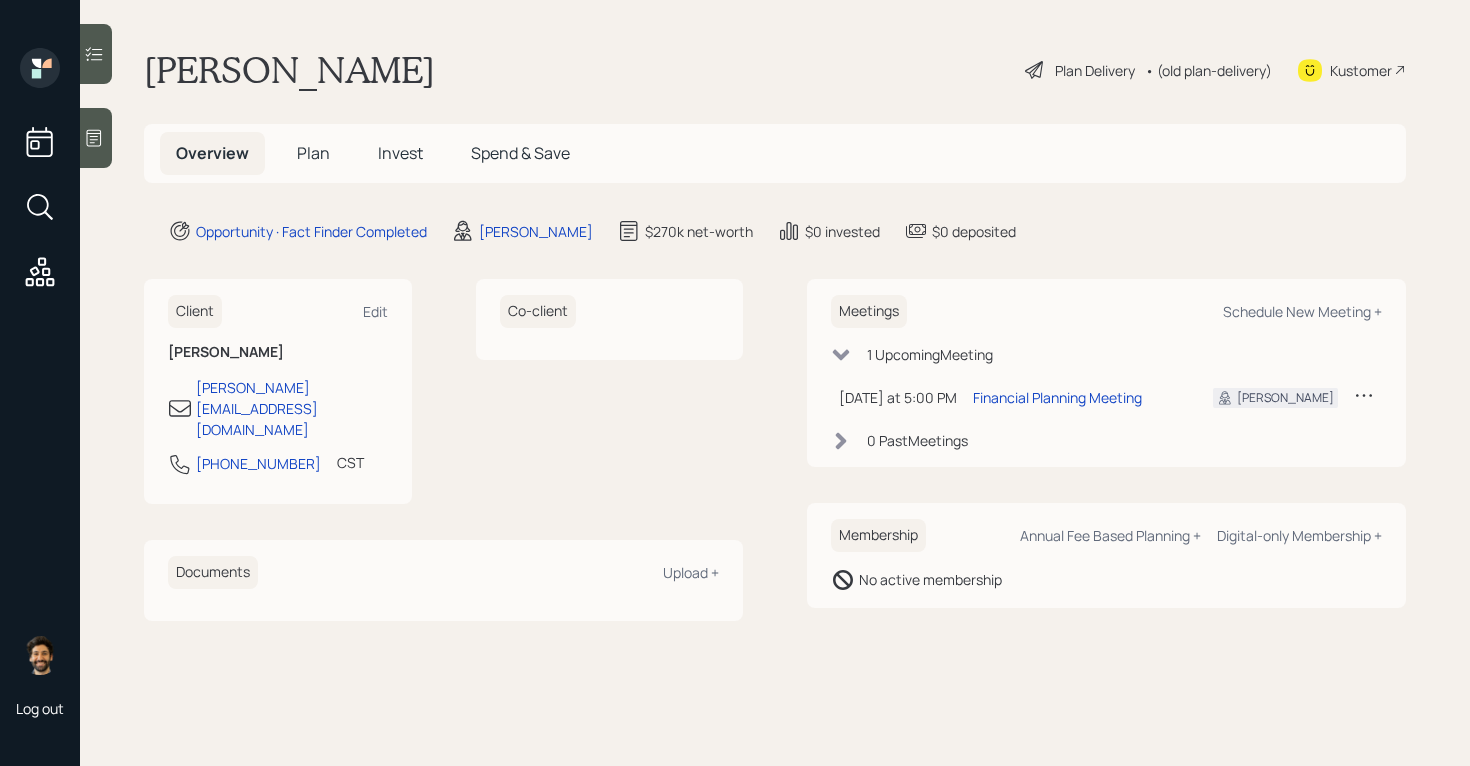click on "Plan" at bounding box center (313, 153) 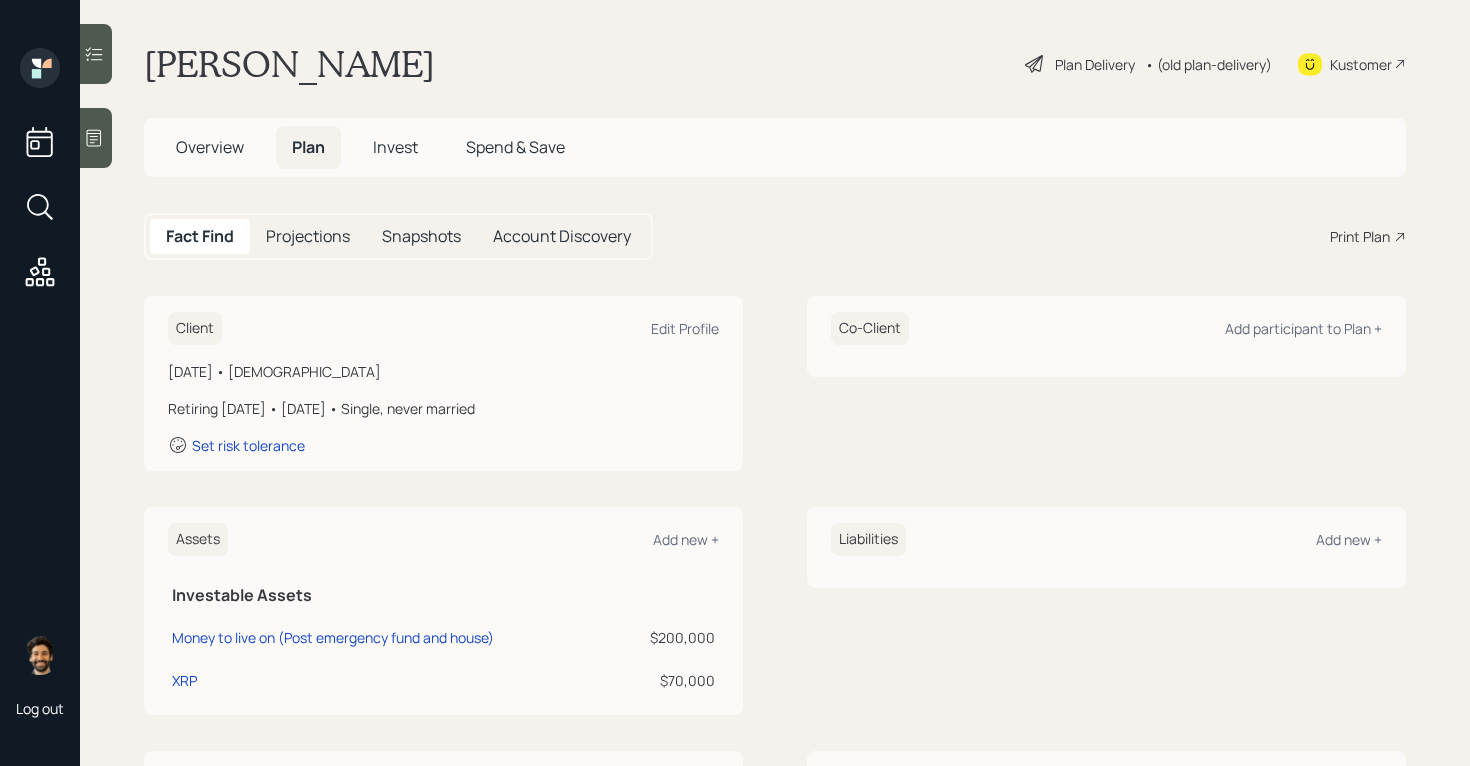 scroll, scrollTop: 0, scrollLeft: 0, axis: both 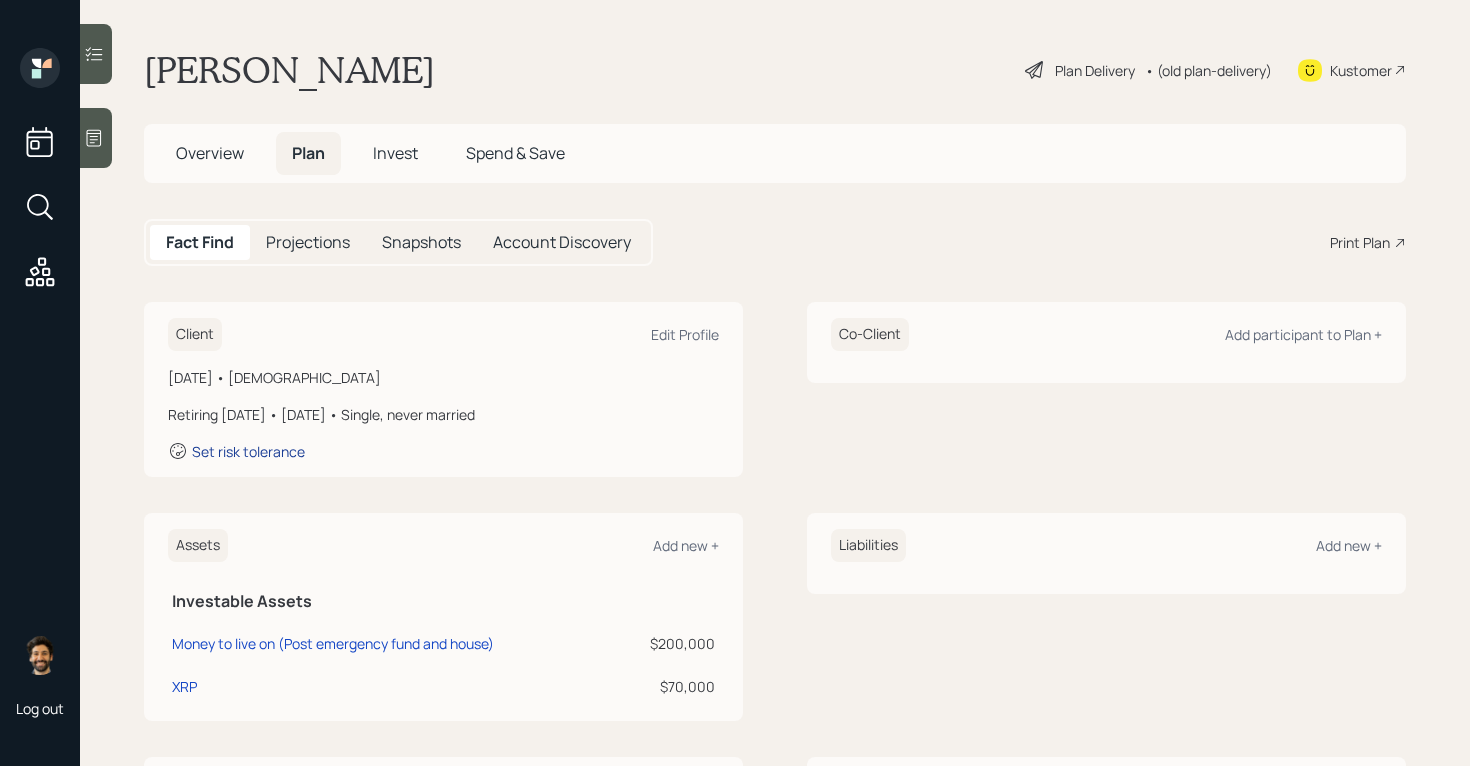 click on "Set risk tolerance" at bounding box center [248, 451] 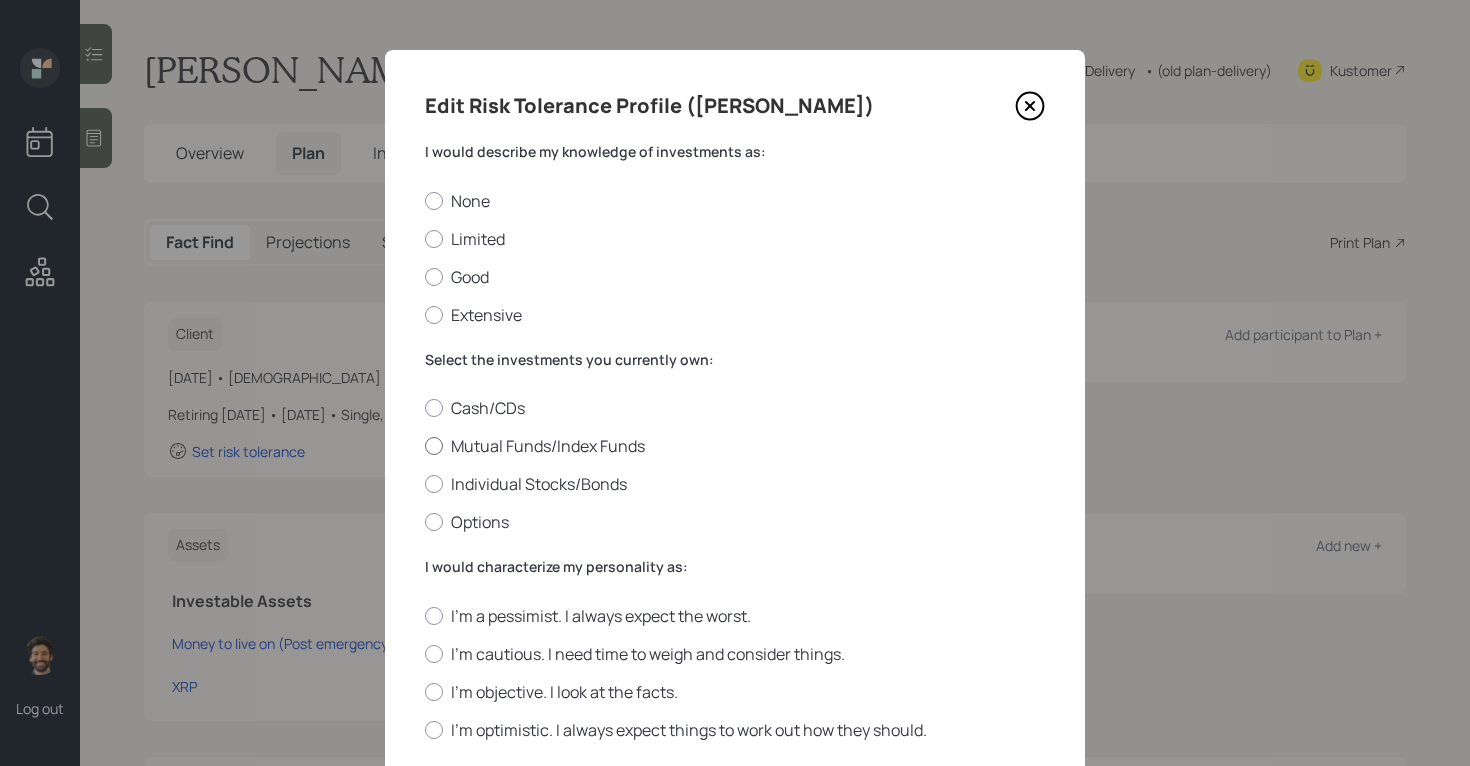 click on "Mutual Funds/Index Funds" at bounding box center (735, 446) 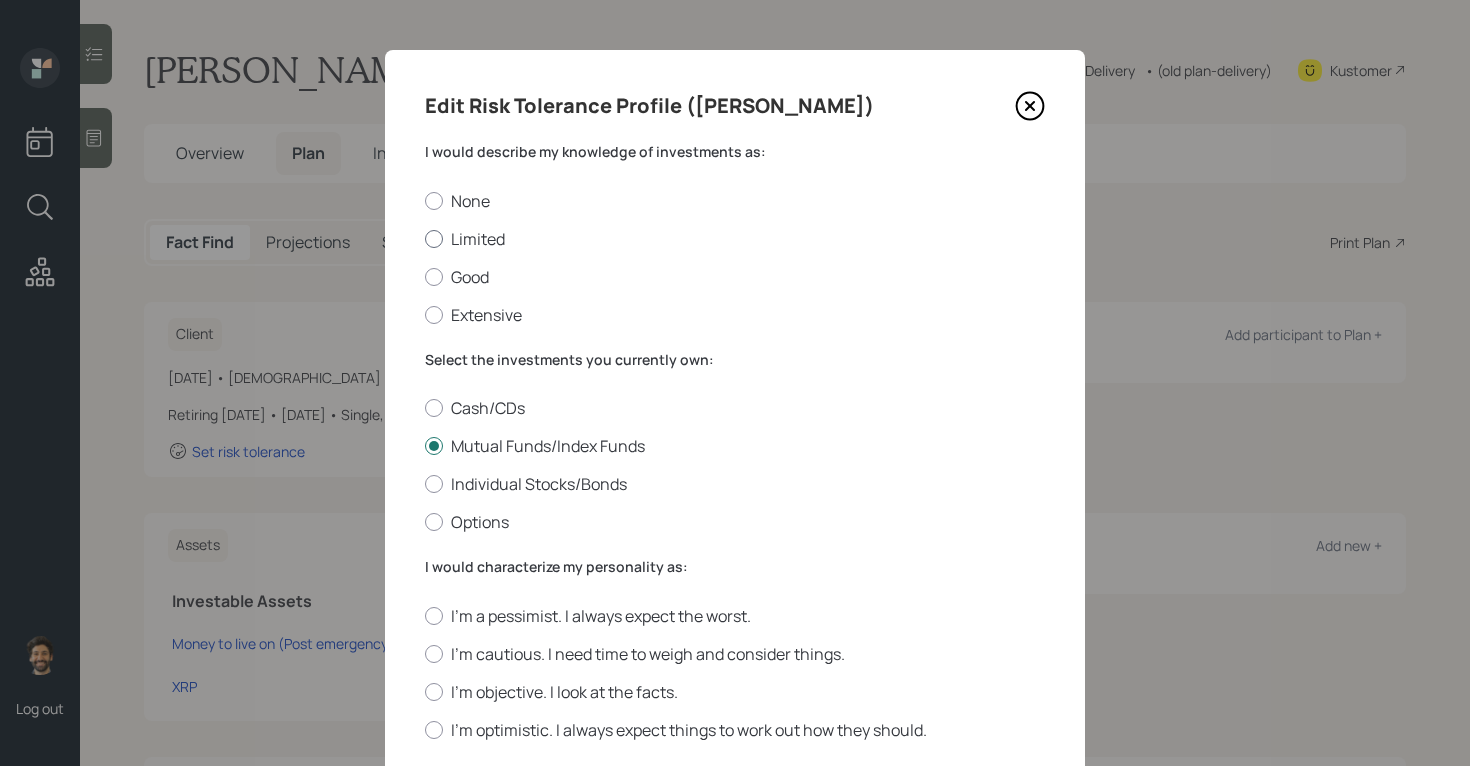 click on "Limited" at bounding box center [735, 239] 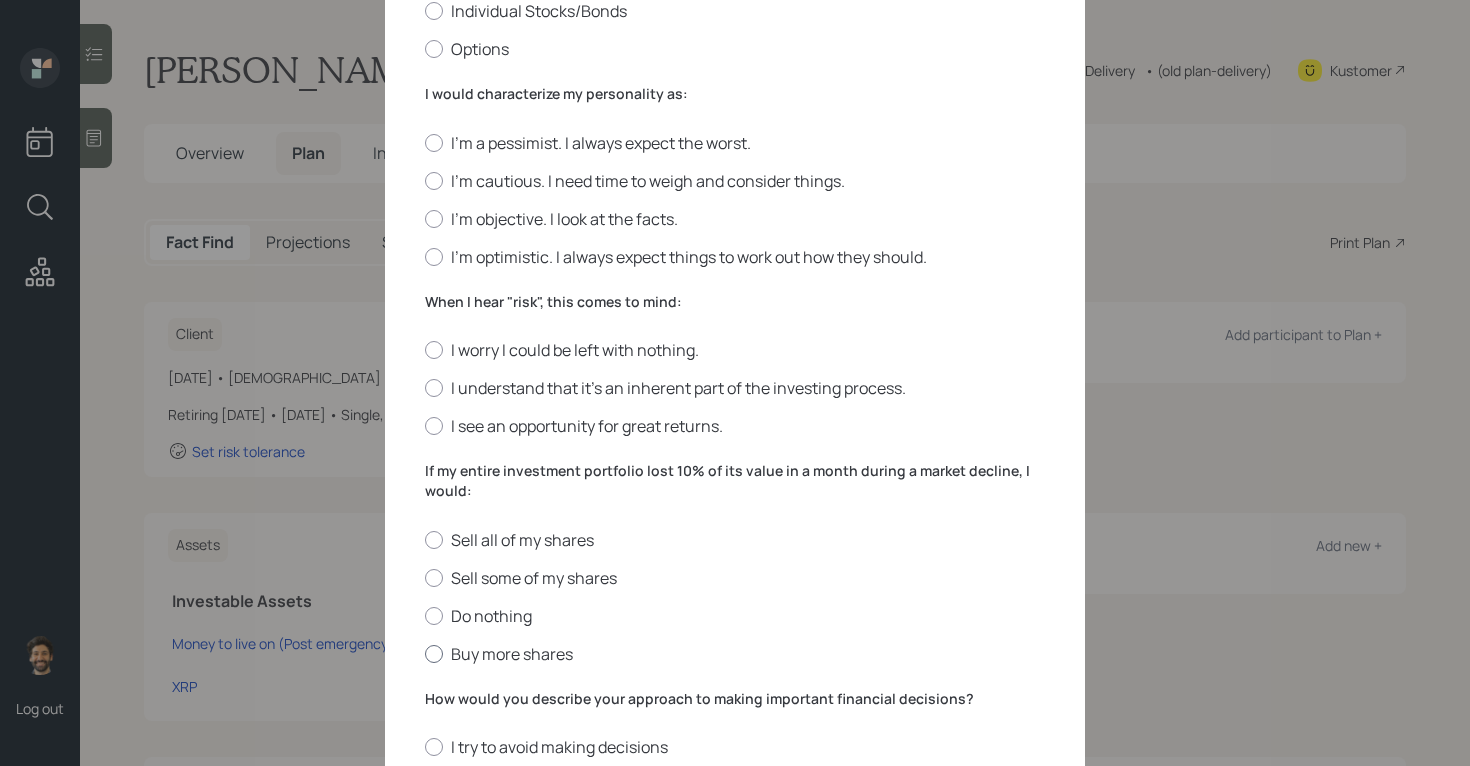 scroll, scrollTop: 471, scrollLeft: 0, axis: vertical 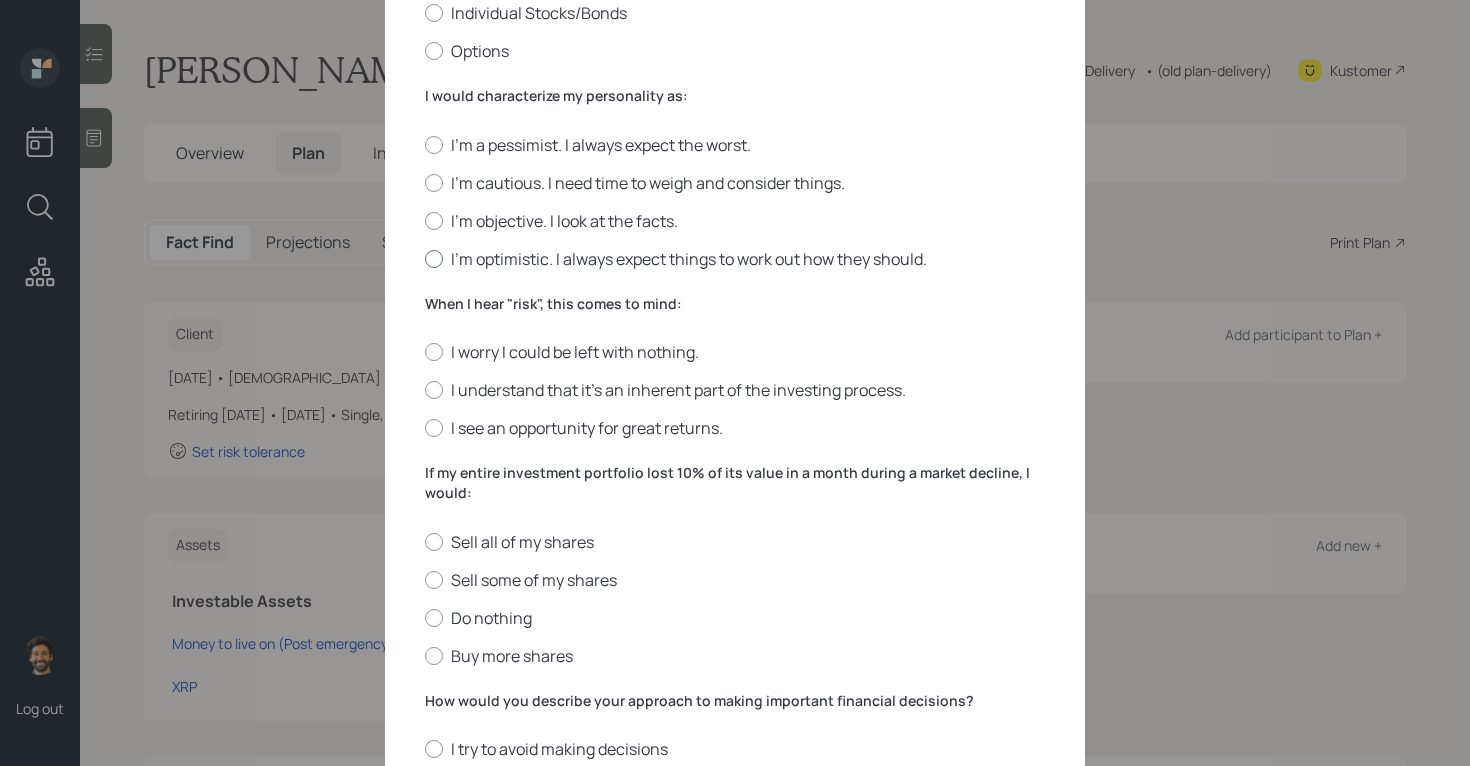 click on "I'm optimistic. I always expect things to work out how they should." at bounding box center (735, 259) 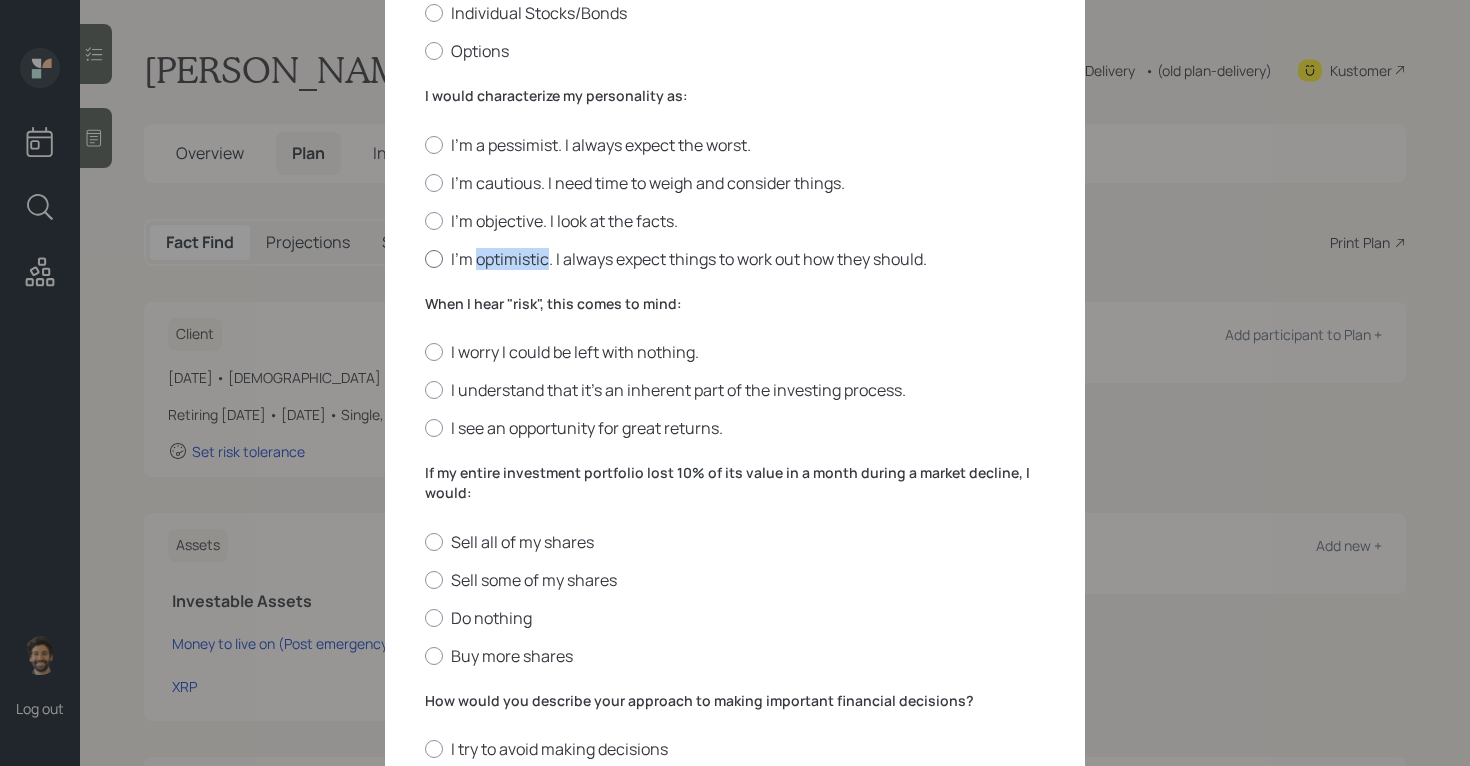 click on "I'm optimistic. I always expect things to work out how they should." at bounding box center [735, 259] 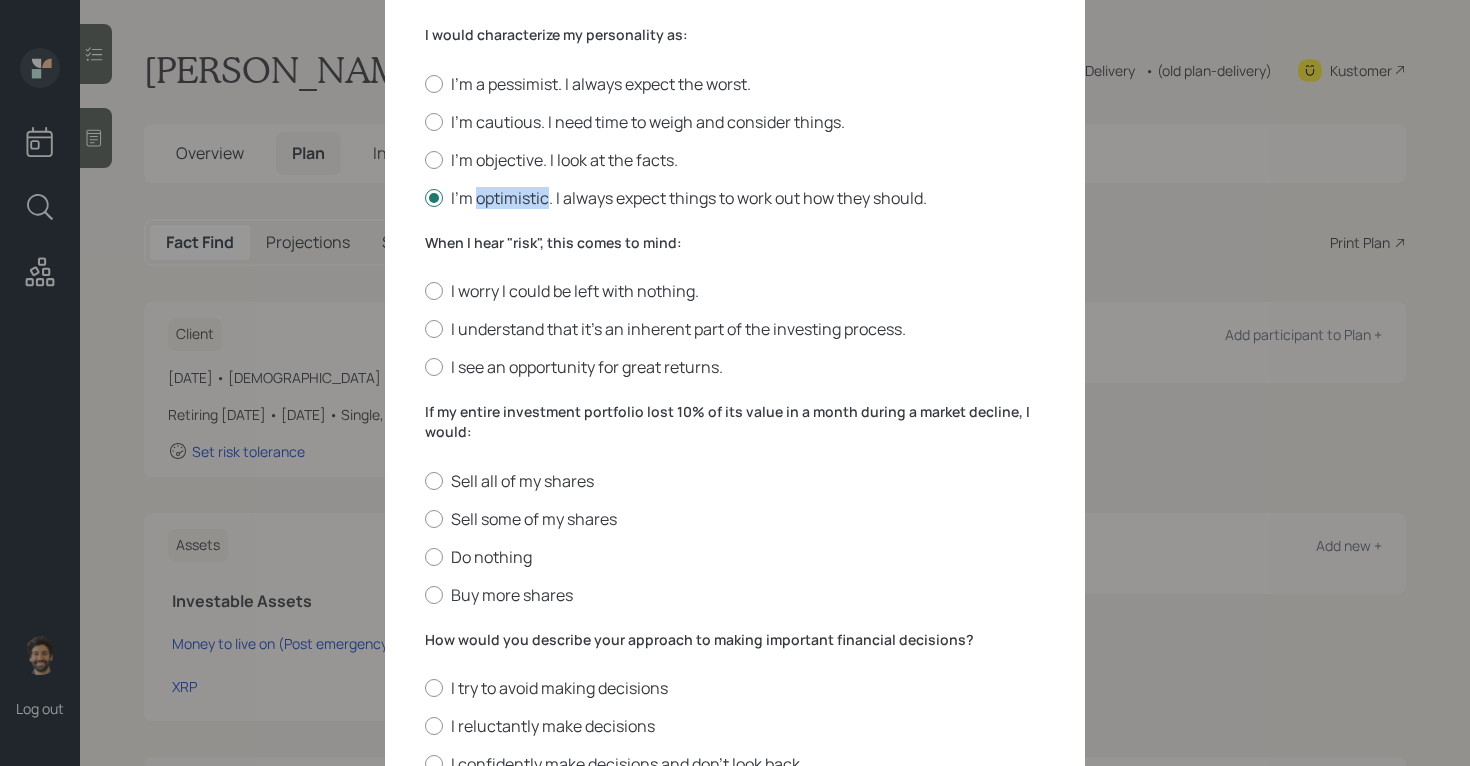scroll, scrollTop: 697, scrollLeft: 0, axis: vertical 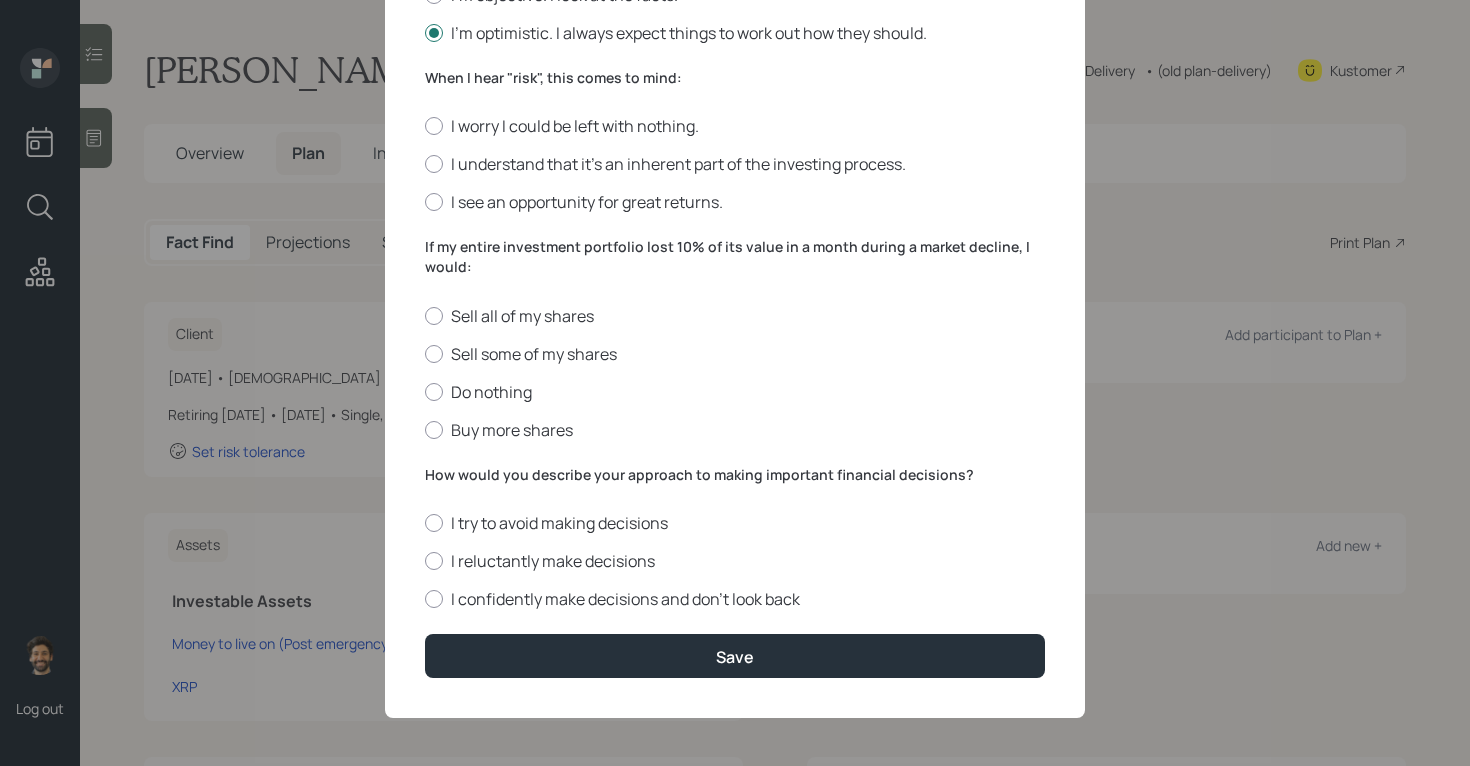 click on "I would describe my knowledge of investments as: None Limited Good Extensive Select the investments you currently own: Cash/CDs Mutual Funds/Index Funds Individual Stocks/Bonds Options I would characterize my personality as: I'm a pessimist. I always expect the worst. I'm cautious. I need time to weigh and consider things. I'm objective. I look at the facts. I'm optimistic. I always expect things to work out how they should. When I hear "risk", this comes to mind: I worry I could be left with nothing. I understand that it’s an inherent part of the investing process. I see an opportunity for great returns. If my entire investment portfolio lost 10% of its value in a month during a market decline, I would: Sell all of my shares Sell some of my shares Do nothing Buy more shares How would you describe your approach to making important financial decisions? I try to avoid making decisions I reluctantly make decisions I confidently make decisions and don’t look back Save" at bounding box center [735, 61] 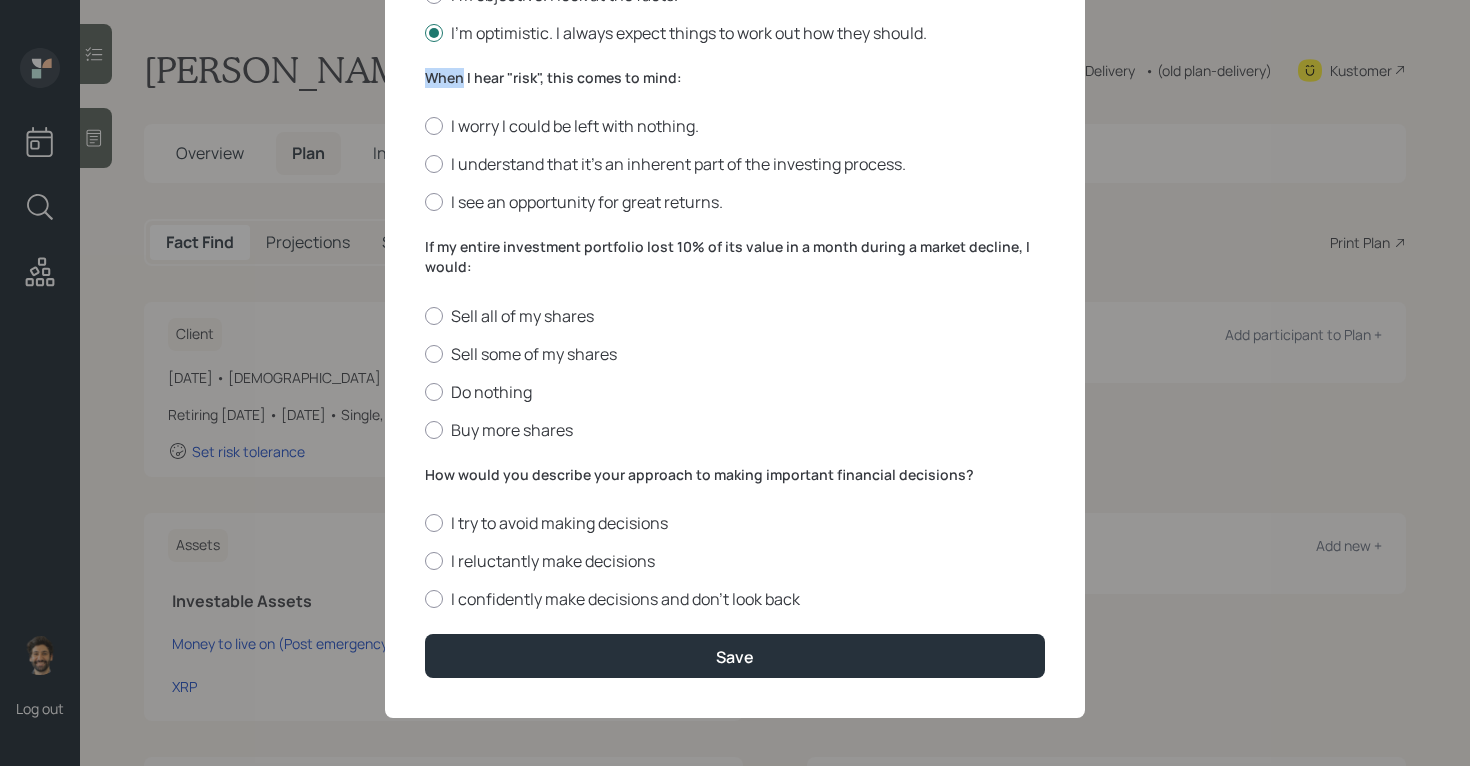 click on "I would describe my knowledge of investments as: None Limited Good Extensive Select the investments you currently own: Cash/CDs Mutual Funds/Index Funds Individual Stocks/Bonds Options I would characterize my personality as: I'm a pessimist. I always expect the worst. I'm cautious. I need time to weigh and consider things. I'm objective. I look at the facts. I'm optimistic. I always expect things to work out how they should. When I hear "risk", this comes to mind: I worry I could be left with nothing. I understand that it’s an inherent part of the investing process. I see an opportunity for great returns. If my entire investment portfolio lost 10% of its value in a month during a market decline, I would: Sell all of my shares Sell some of my shares Do nothing Buy more shares How would you describe your approach to making important financial decisions? I try to avoid making decisions I reluctantly make decisions I confidently make decisions and don’t look back Save" at bounding box center [735, 61] 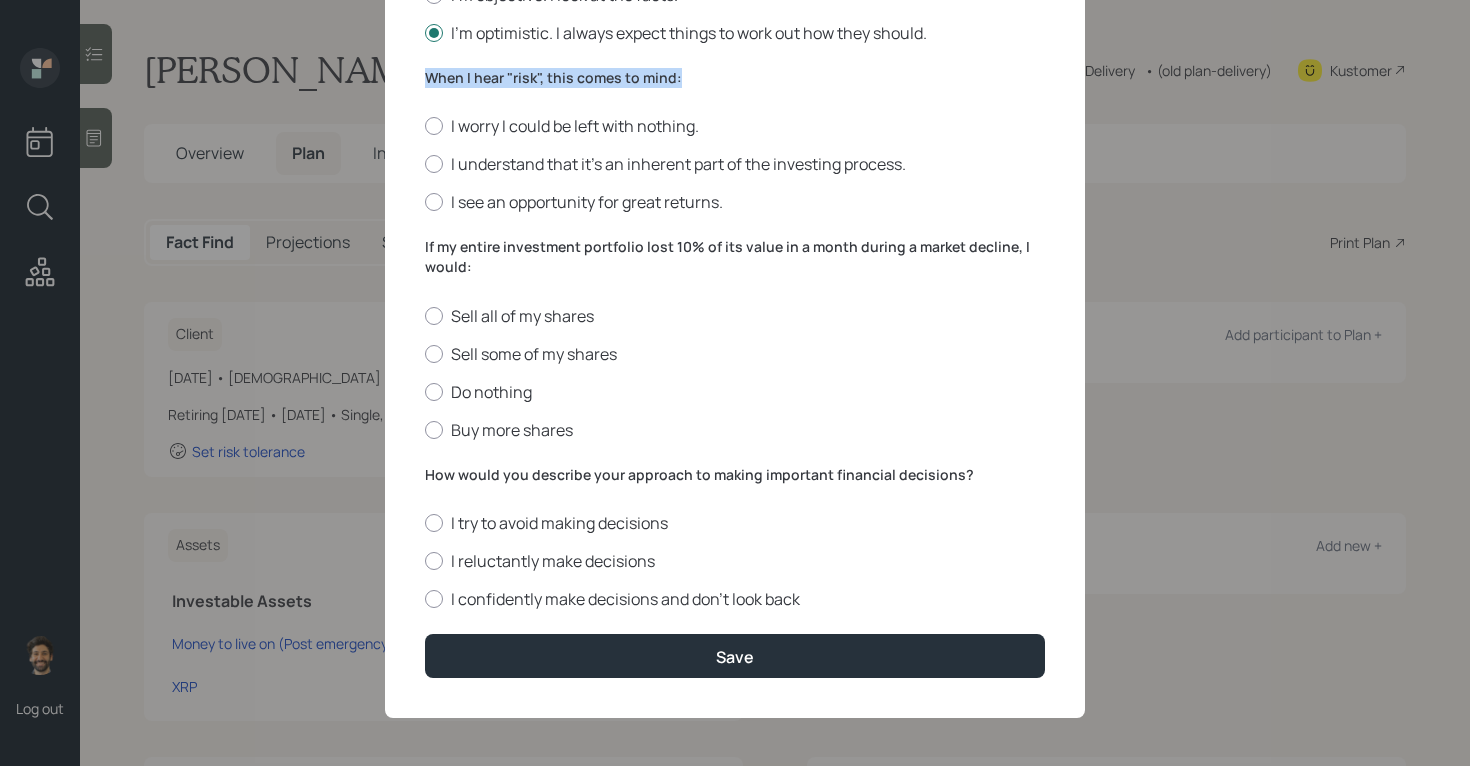 click on "I would describe my knowledge of investments as: None Limited Good Extensive Select the investments you currently own: Cash/CDs Mutual Funds/Index Funds Individual Stocks/Bonds Options I would characterize my personality as: I'm a pessimist. I always expect the worst. I'm cautious. I need time to weigh and consider things. I'm objective. I look at the facts. I'm optimistic. I always expect things to work out how they should. When I hear "risk", this comes to mind: I worry I could be left with nothing. I understand that it’s an inherent part of the investing process. I see an opportunity for great returns. If my entire investment portfolio lost 10% of its value in a month during a market decline, I would: Sell all of my shares Sell some of my shares Do nothing Buy more shares How would you describe your approach to making important financial decisions? I try to avoid making decisions I reluctantly make decisions I confidently make decisions and don’t look back Save" at bounding box center [735, 61] 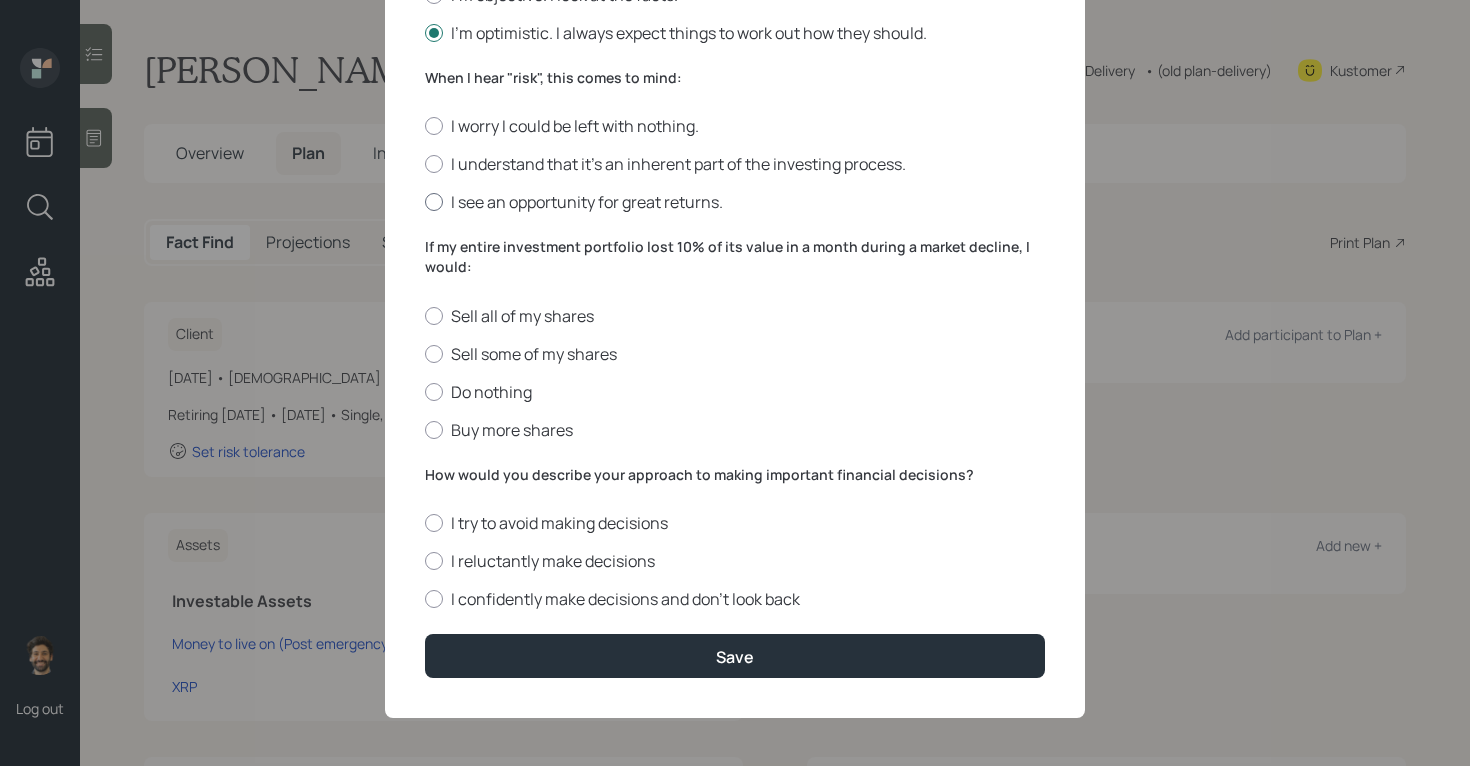 click on "I see an opportunity for great returns." at bounding box center [735, 202] 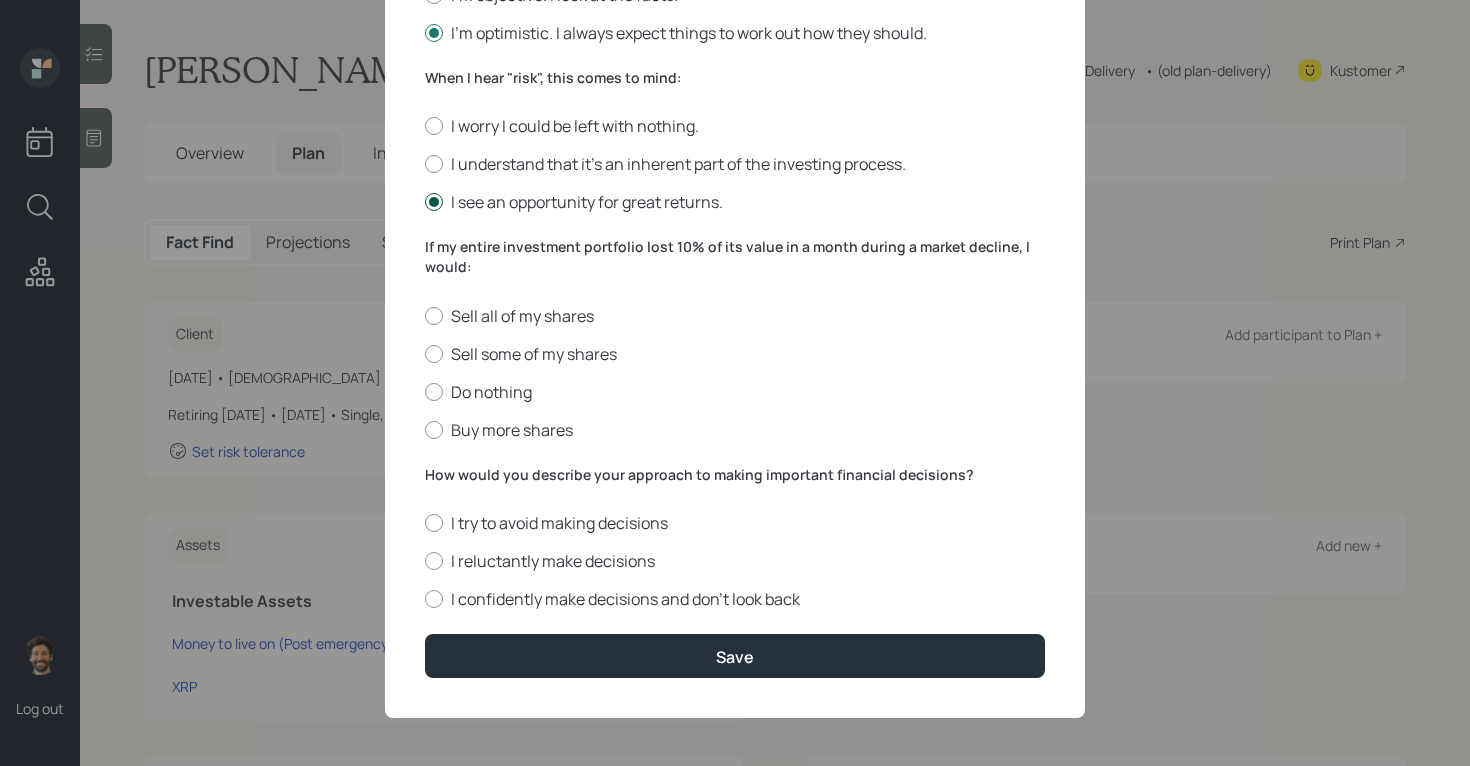 scroll, scrollTop: 699, scrollLeft: 0, axis: vertical 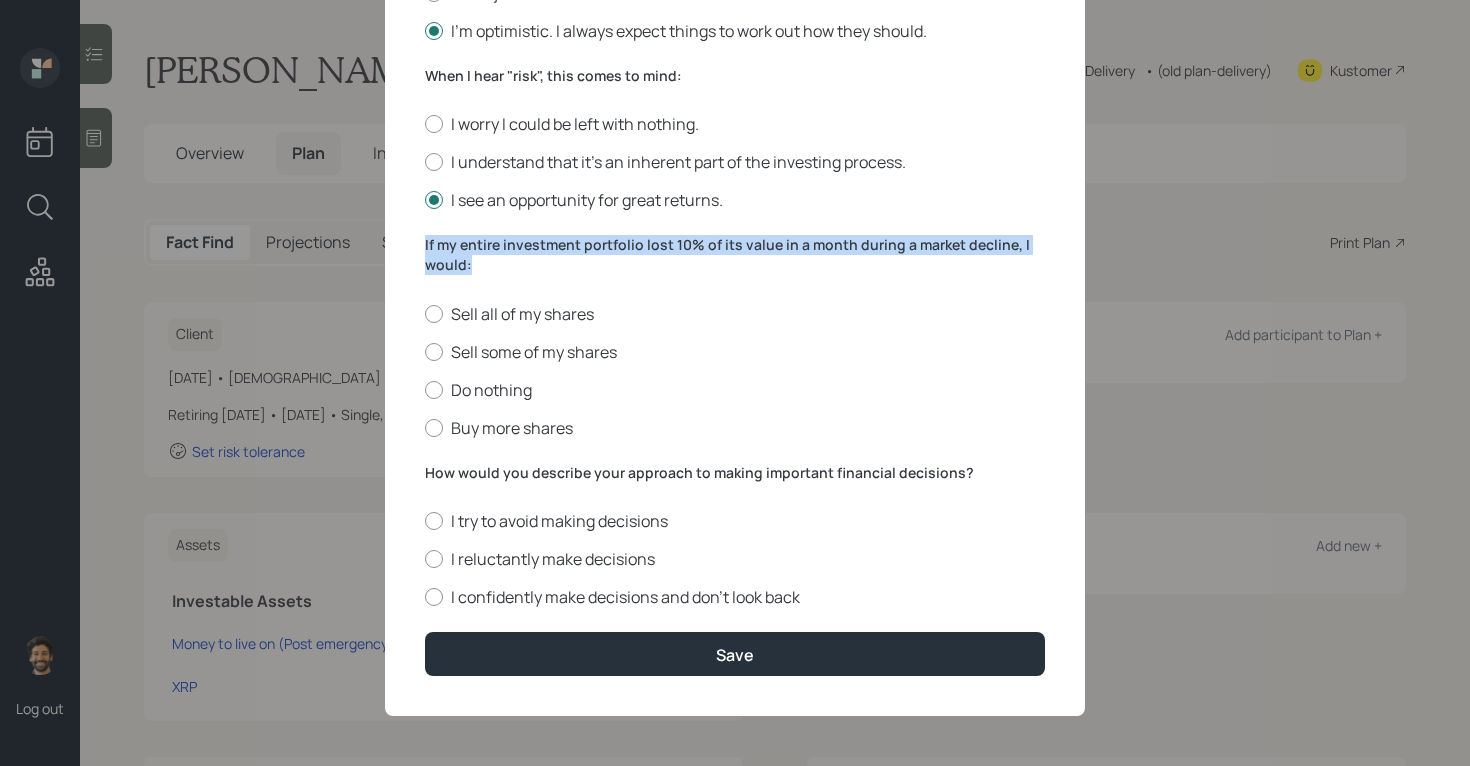 drag, startPoint x: 494, startPoint y: 265, endPoint x: 400, endPoint y: 244, distance: 96.317184 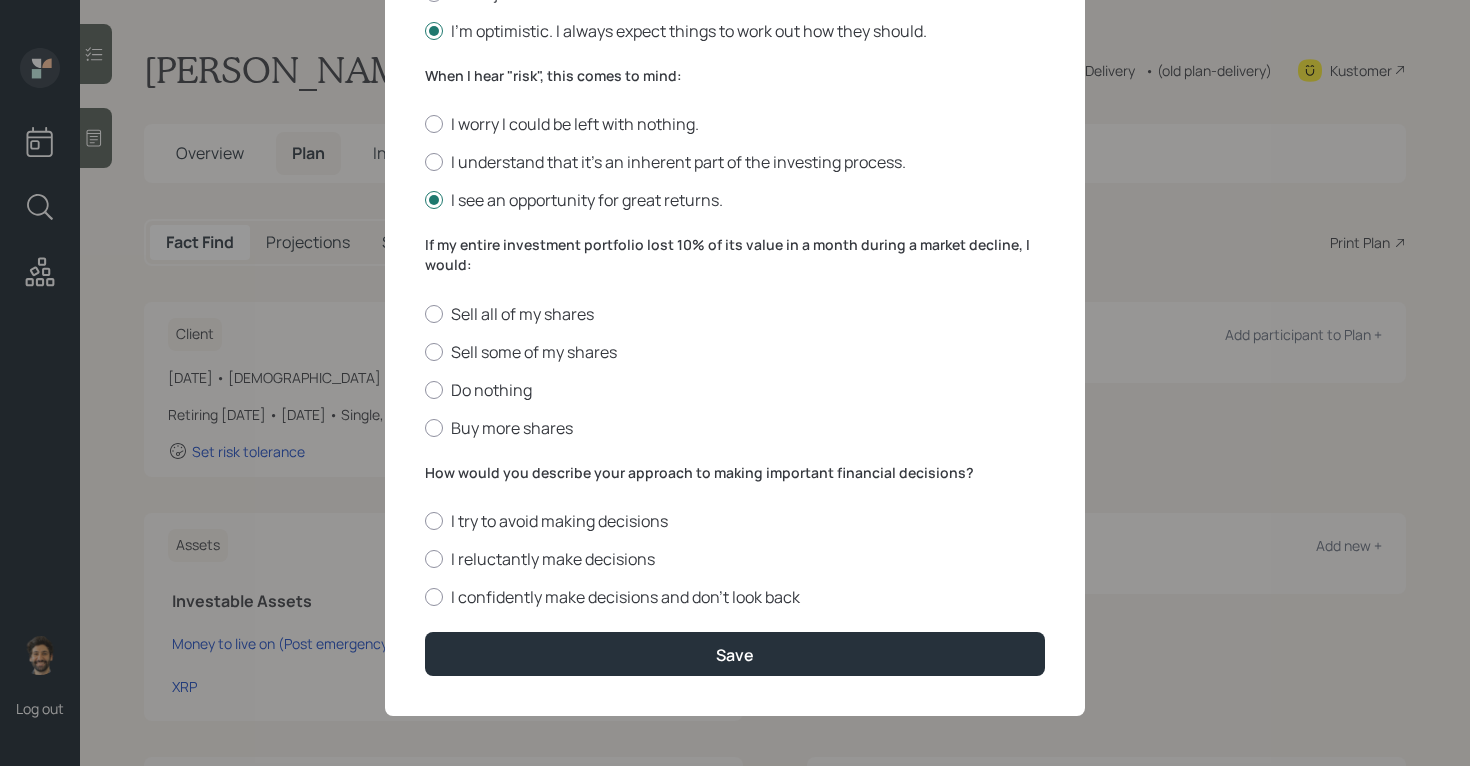 click on "Sell all of my shares Sell some of my shares Do nothing Buy more shares" at bounding box center [735, 371] 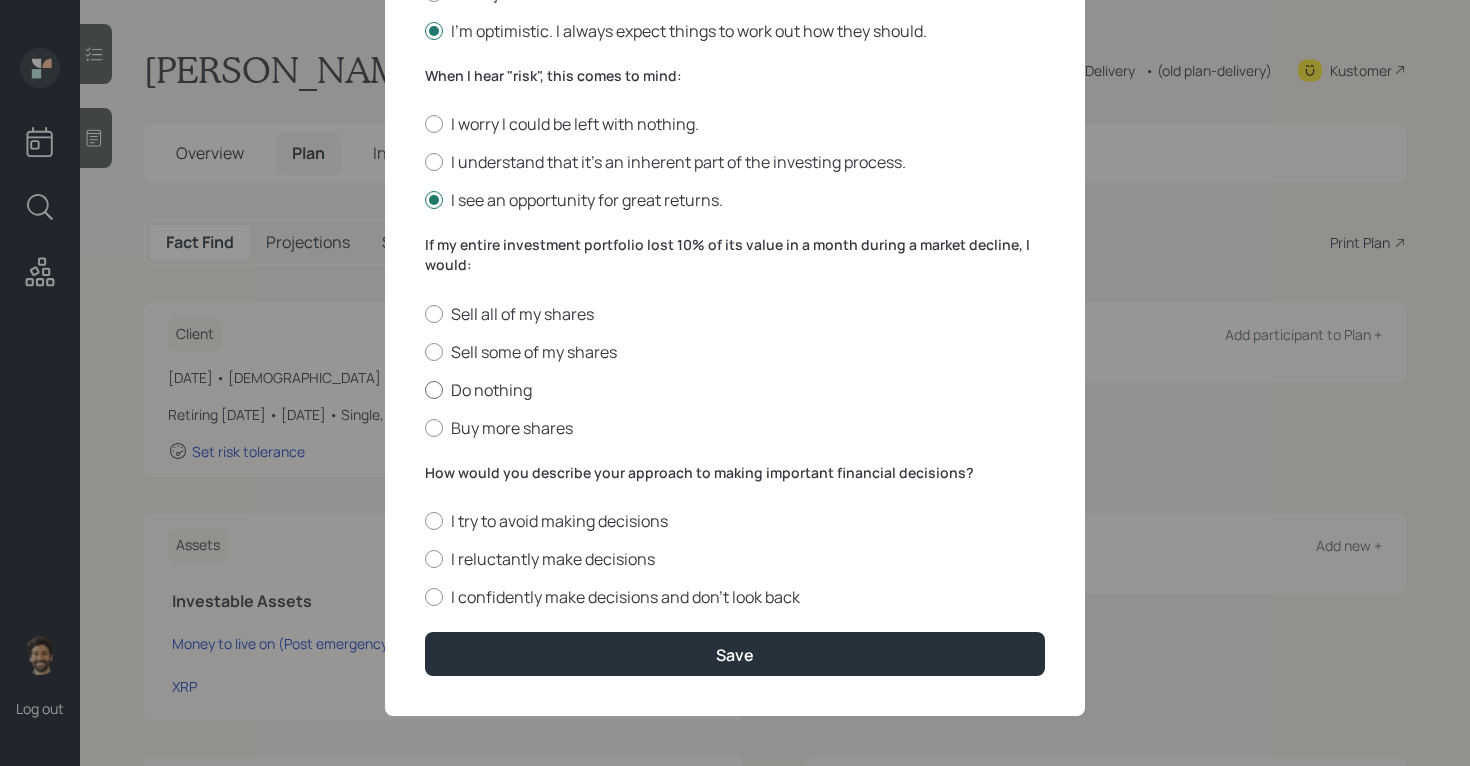 click on "Do nothing" at bounding box center [735, 390] 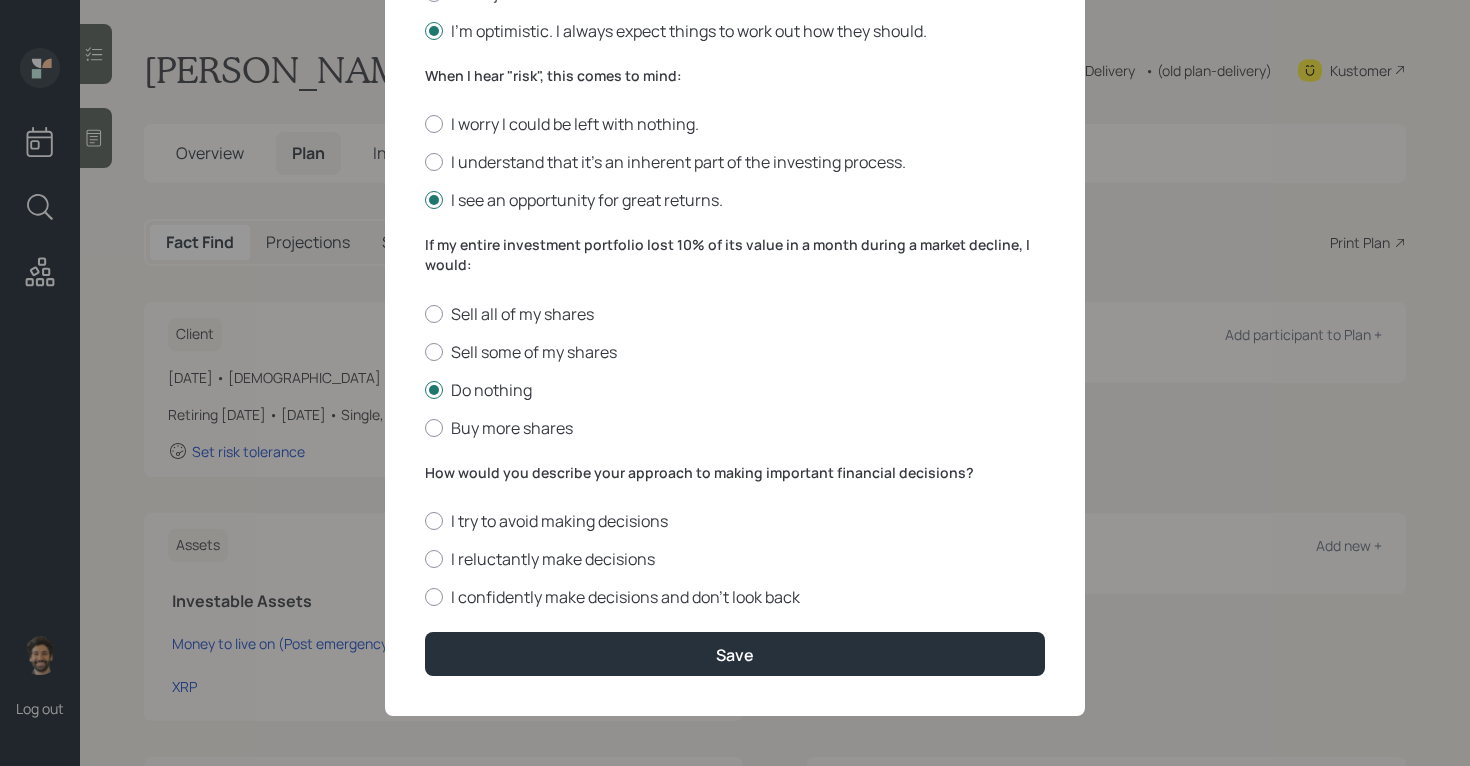 click on "How would you describe your approach to making important financial decisions?" at bounding box center [735, 473] 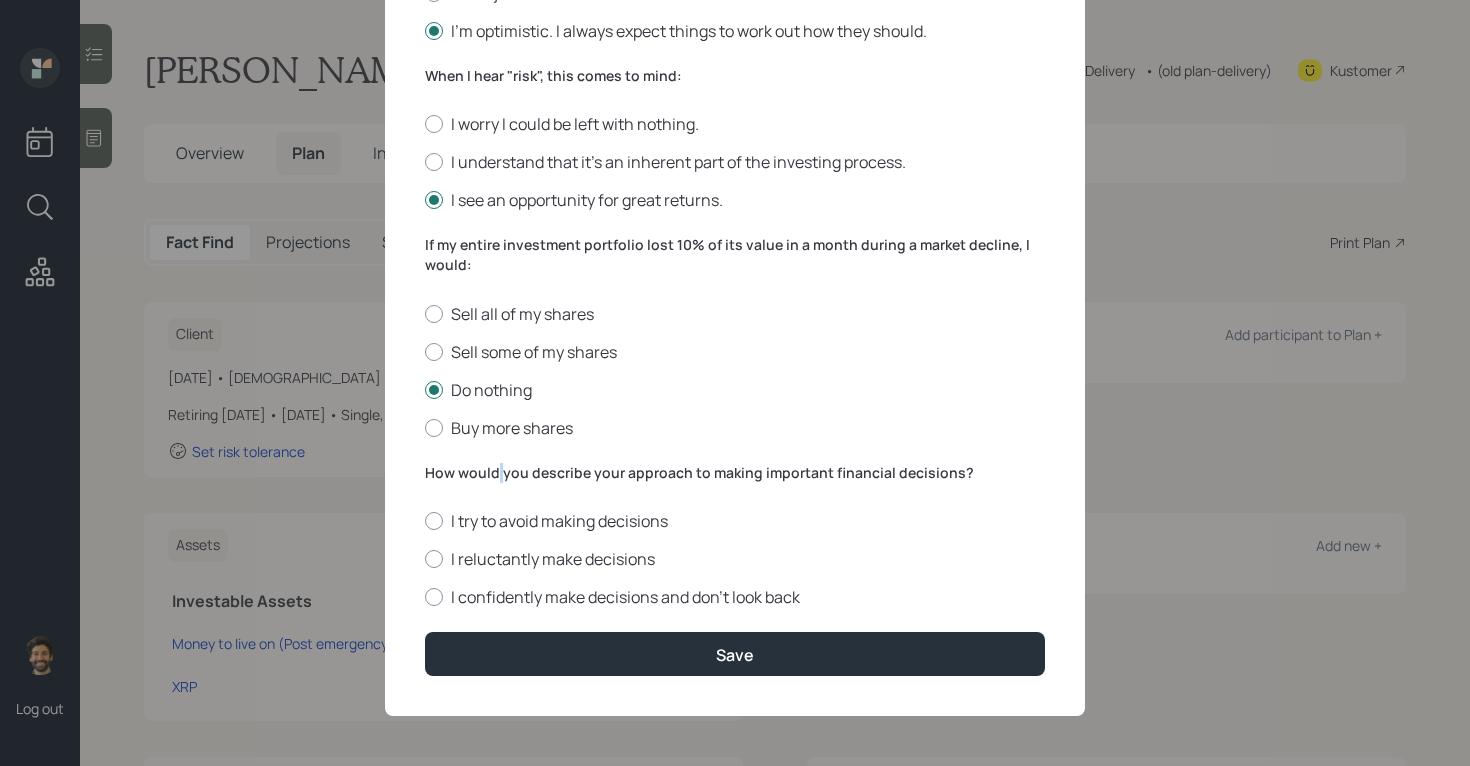 click on "How would you describe your approach to making important financial decisions?" at bounding box center [735, 473] 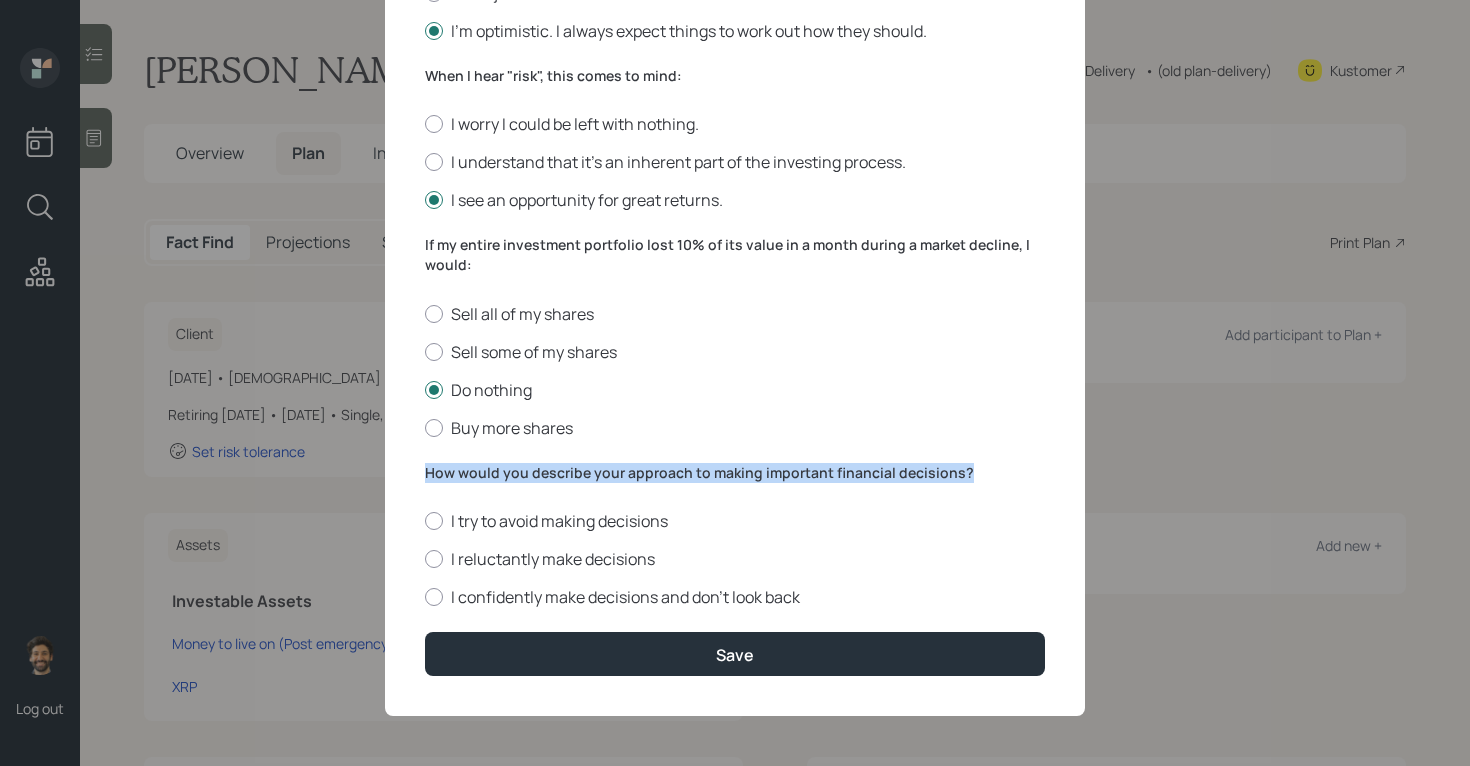 click on "How would you describe your approach to making important financial decisions?" at bounding box center (735, 473) 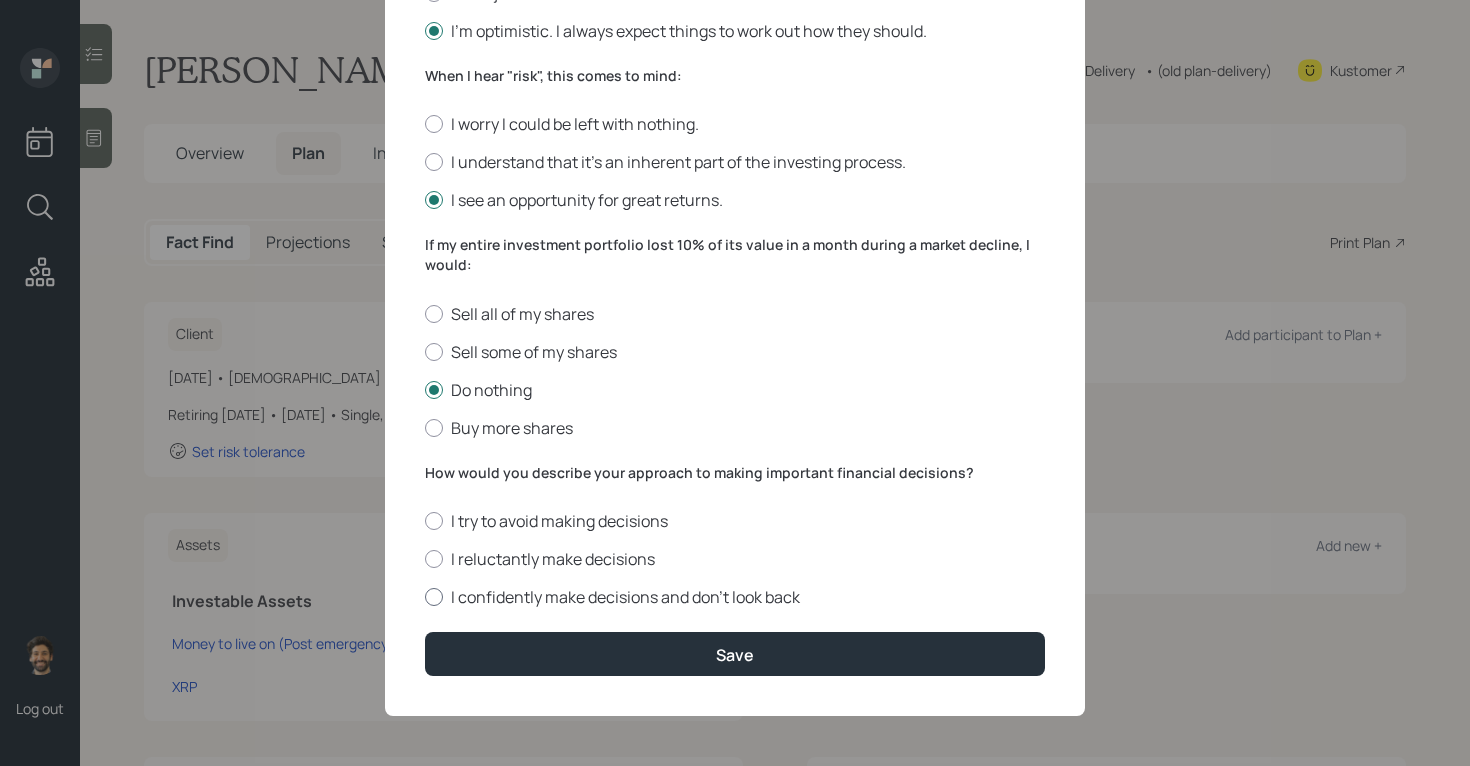 click on "I confidently make decisions and don’t look back" at bounding box center (735, 597) 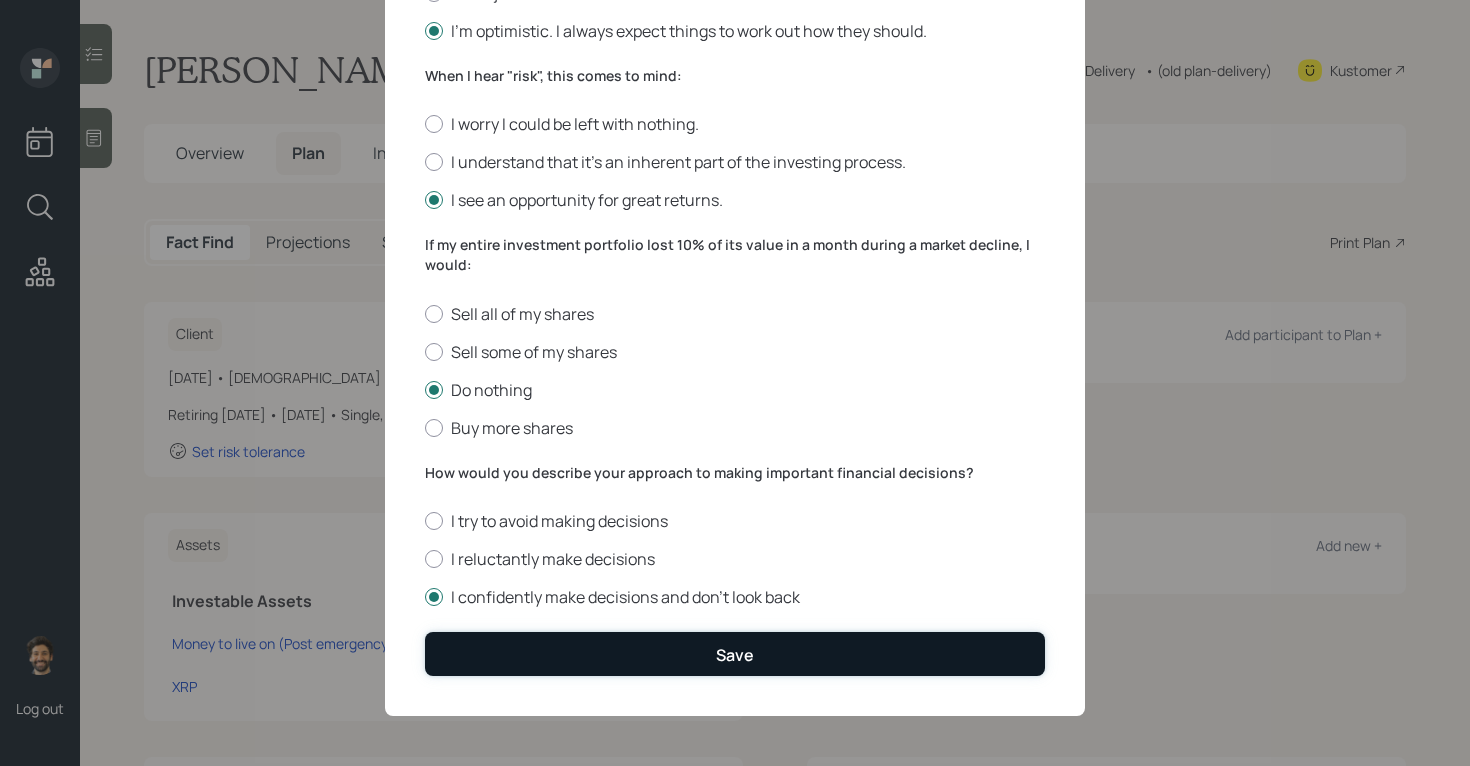 click on "Save" at bounding box center (735, 653) 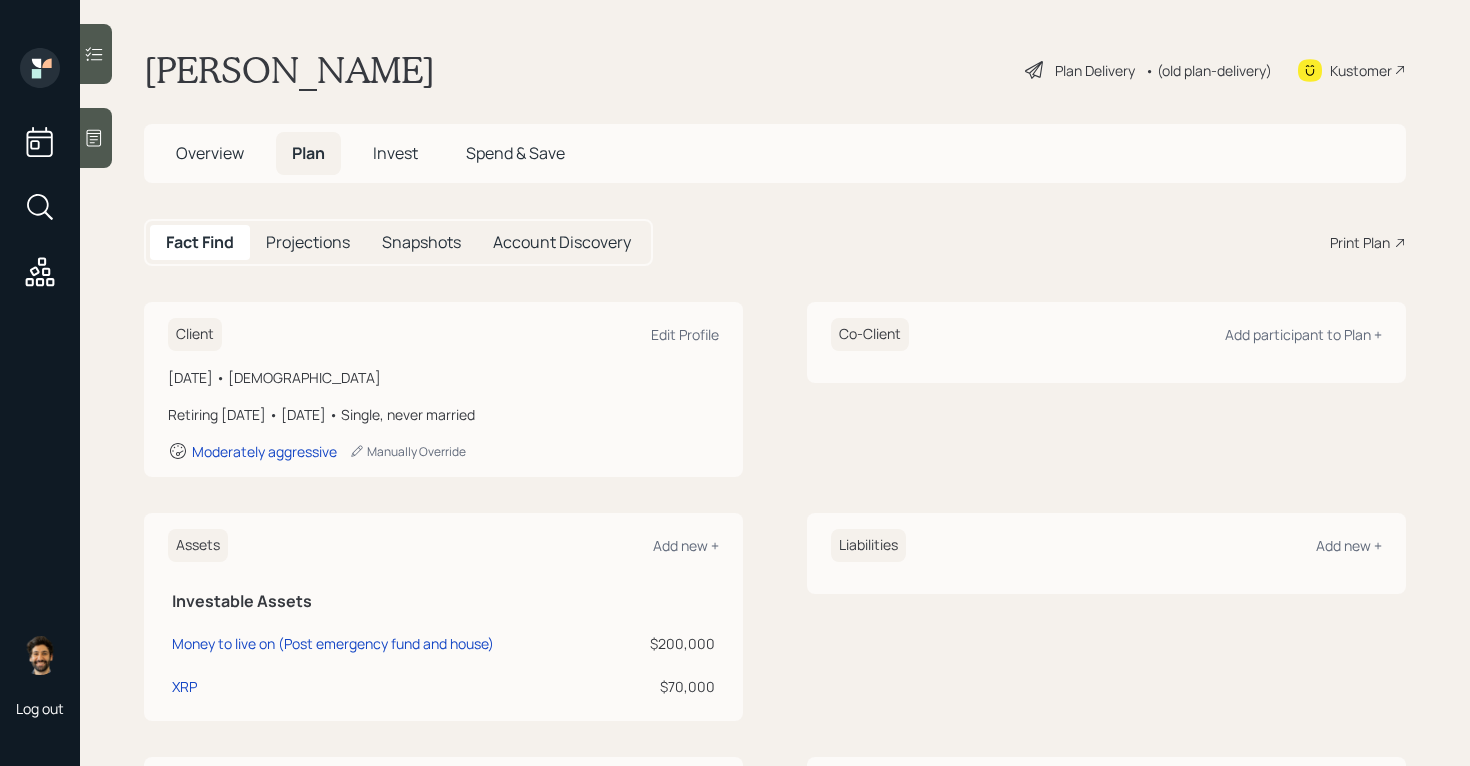 click on "Invest" at bounding box center [395, 153] 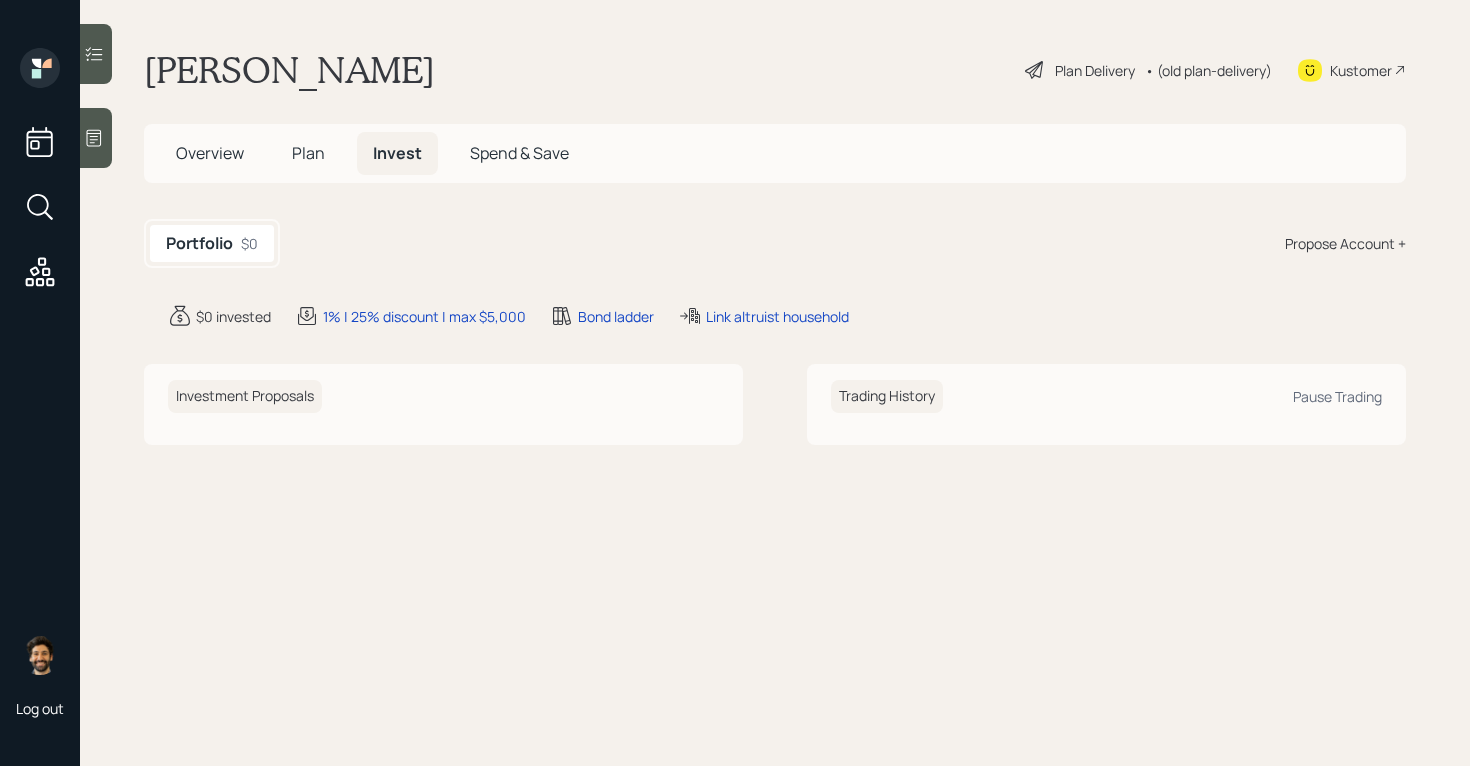 click on "Propose Account +" at bounding box center [1345, 243] 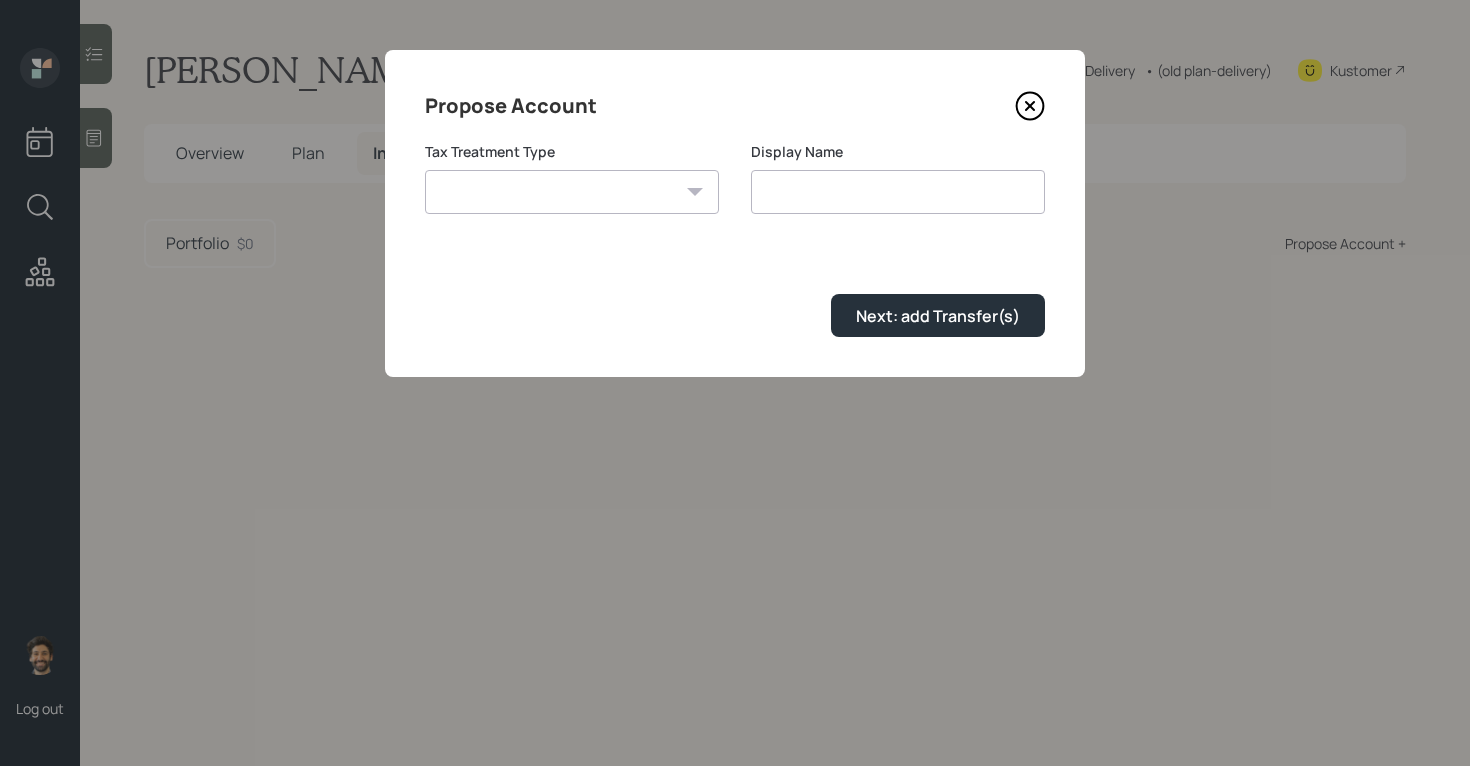click on "[PERSON_NAME] Taxable Traditional" at bounding box center (572, 192) 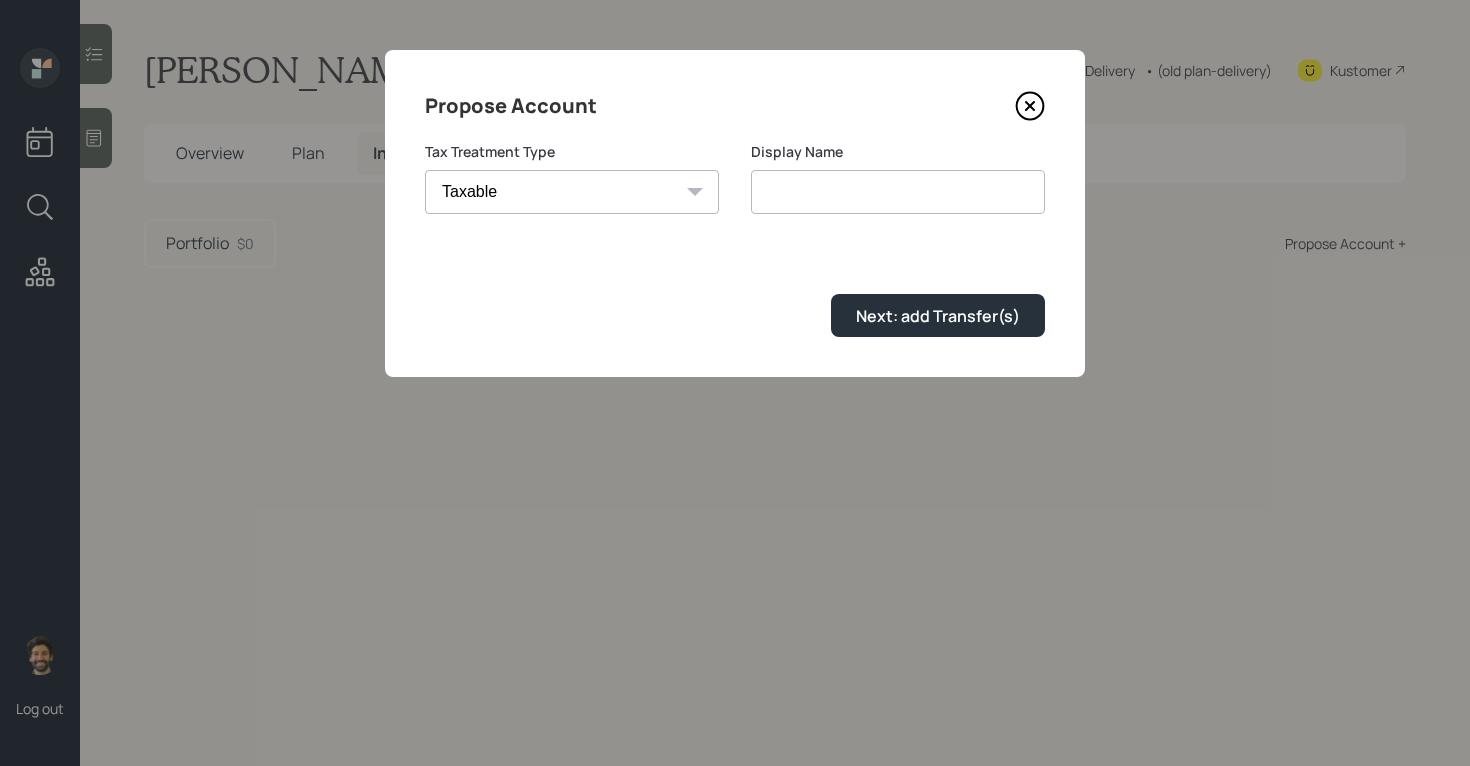 type on "Taxable" 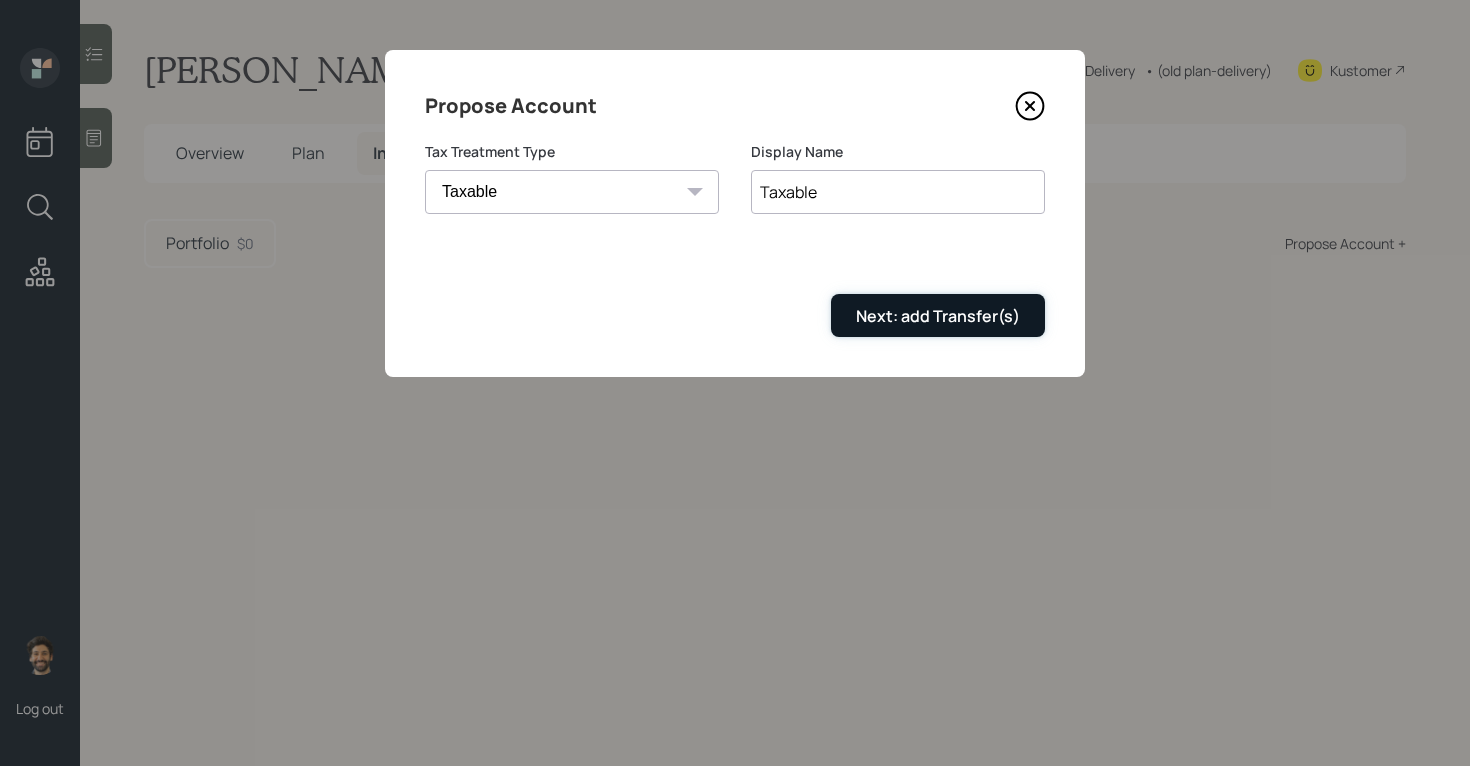 click on "Next: add Transfer(s)" at bounding box center [938, 316] 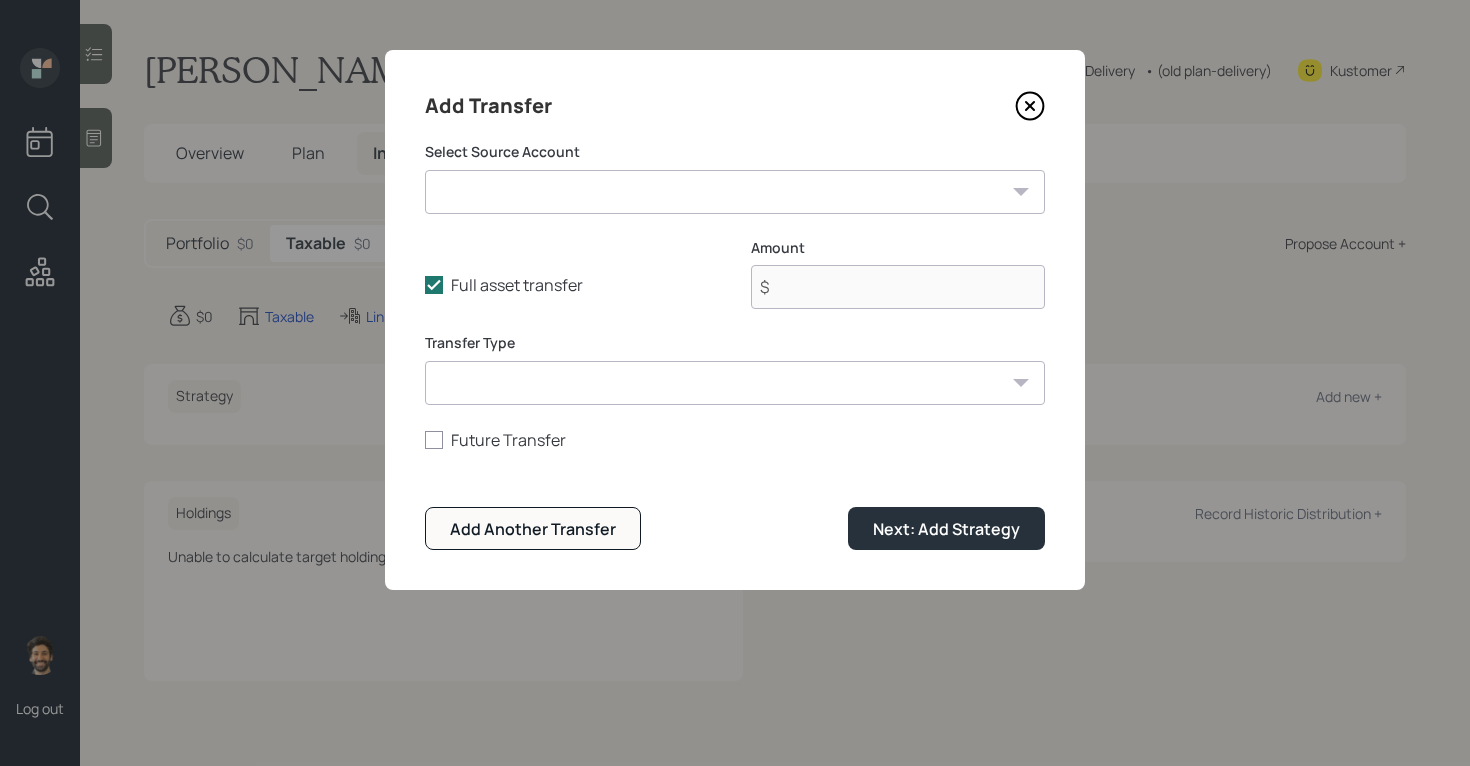 click on "Money to live on (Post emergency fund and house)   ($200,000 | Taxable Investment) XRP ($70,000 | Taxable Investment)" at bounding box center (735, 192) 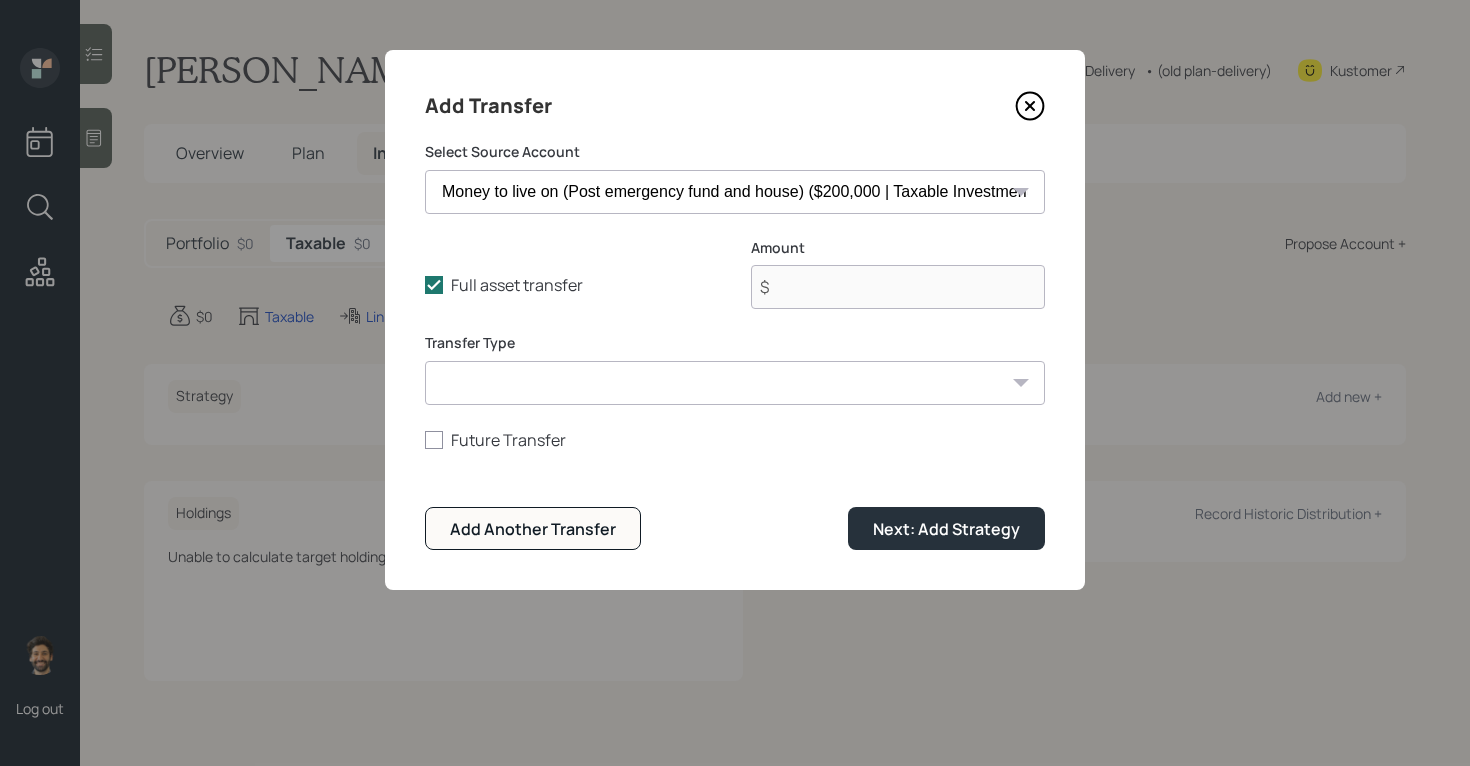 type on "$ 200,000" 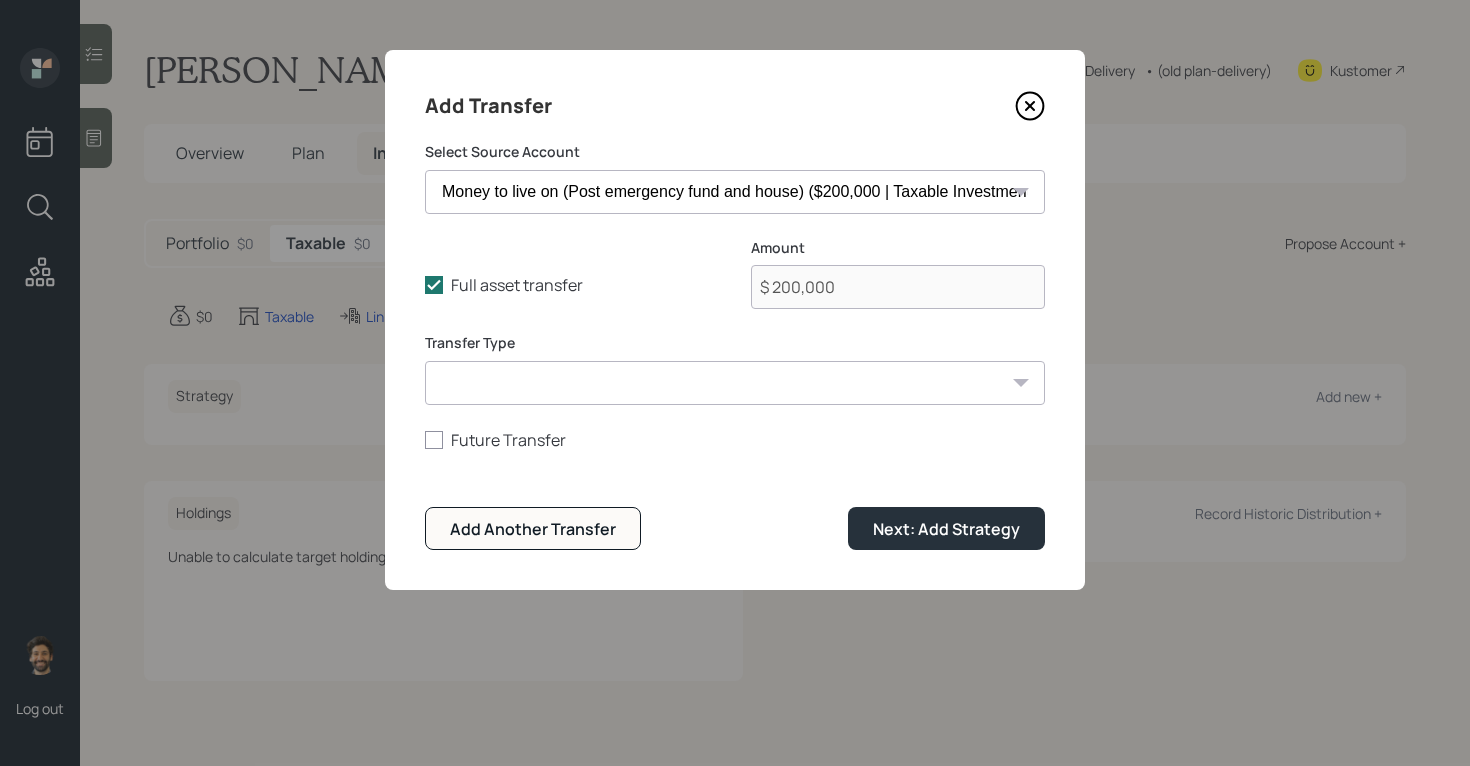 click on "ACAT Transfer Non ACAT Transfer Capitalize Rollover Rollover Deposit" at bounding box center (735, 383) 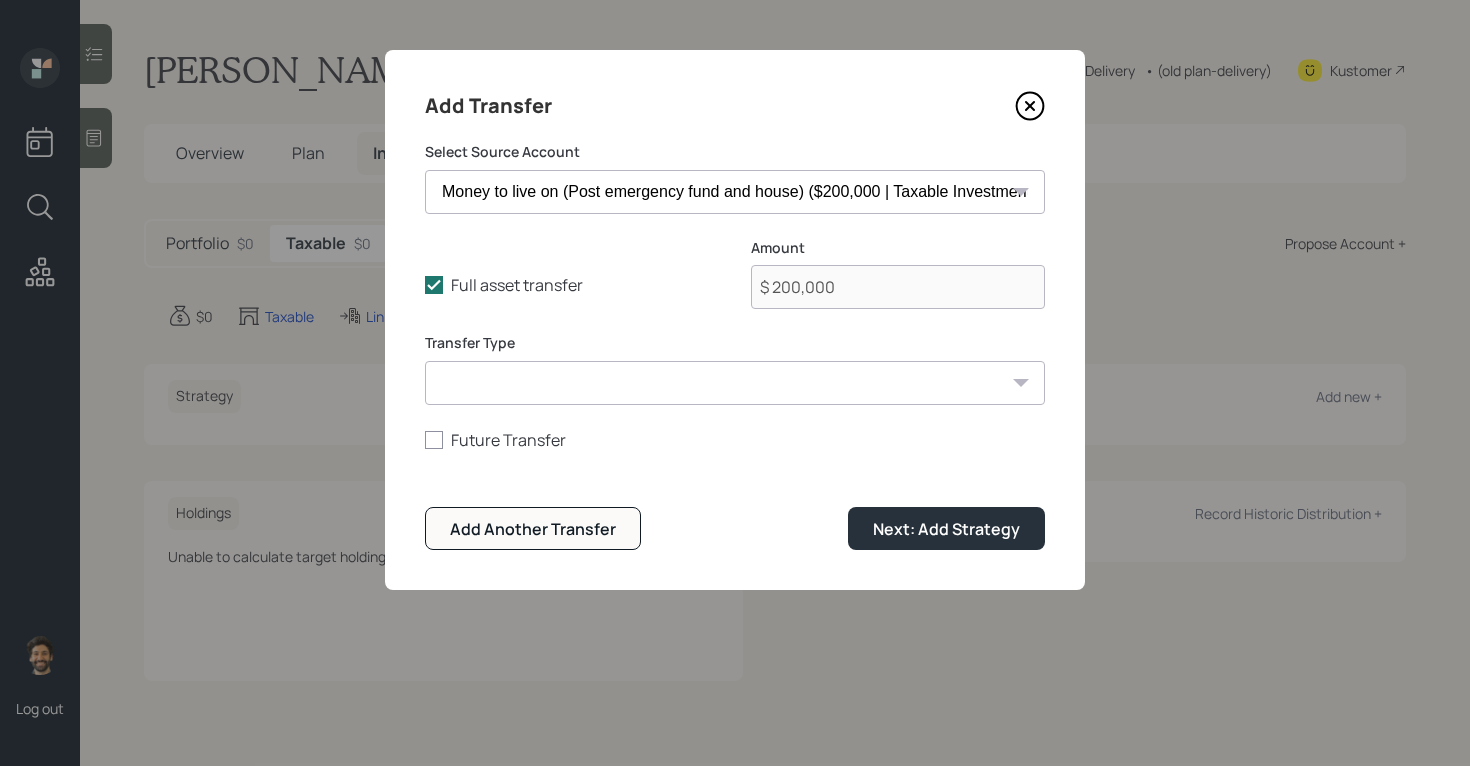 select on "acat_transfer" 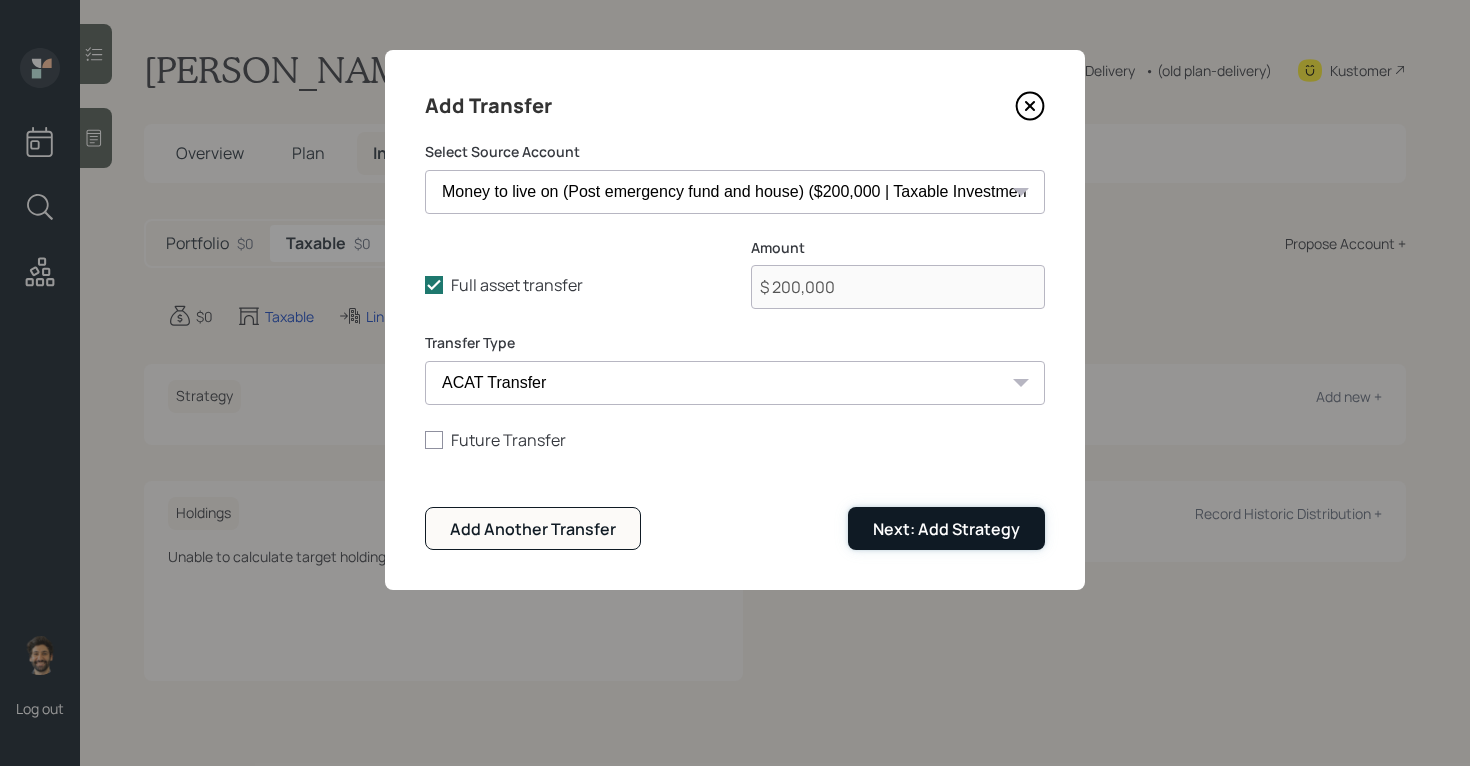 click on "Next: Add Strategy" at bounding box center (946, 529) 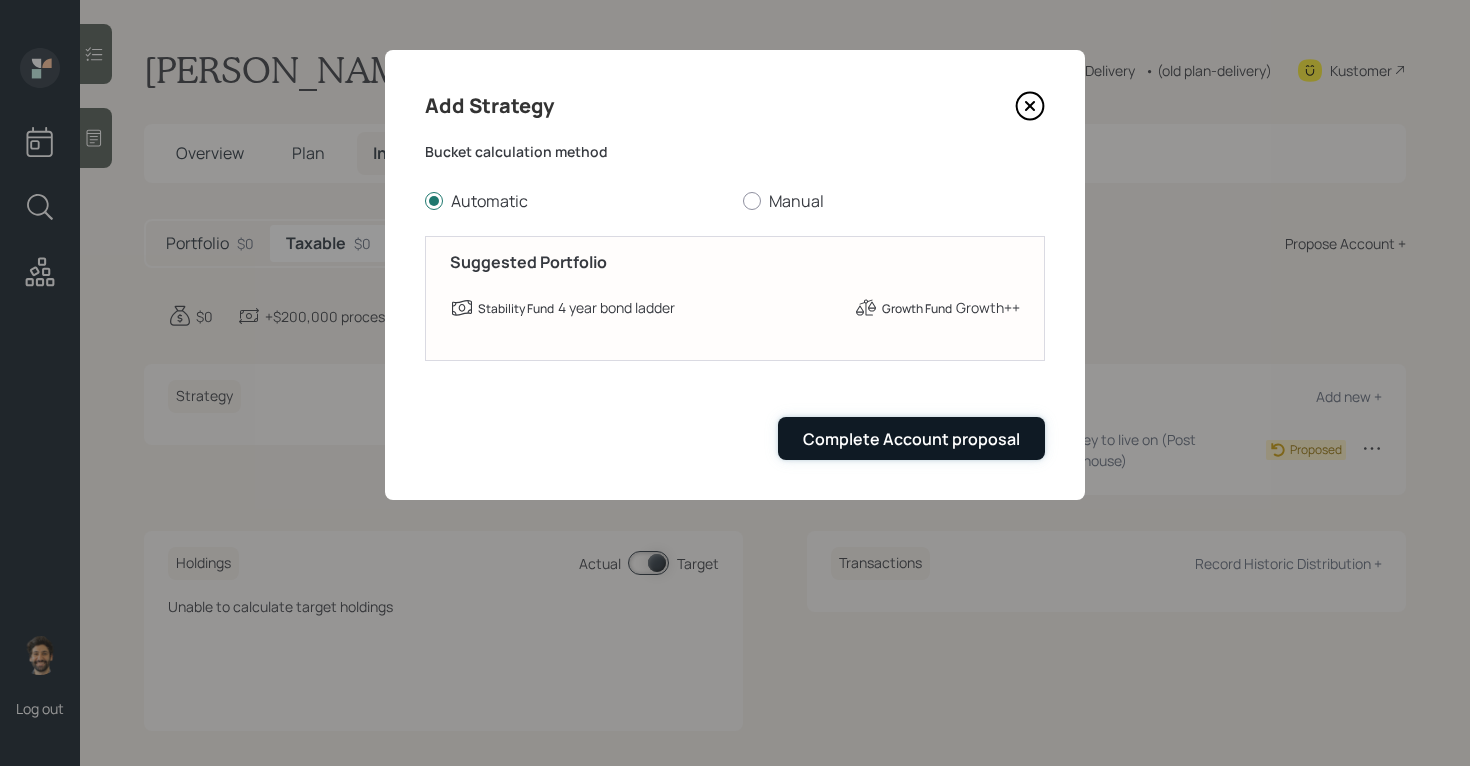 click on "Complete Account proposal" at bounding box center [911, 438] 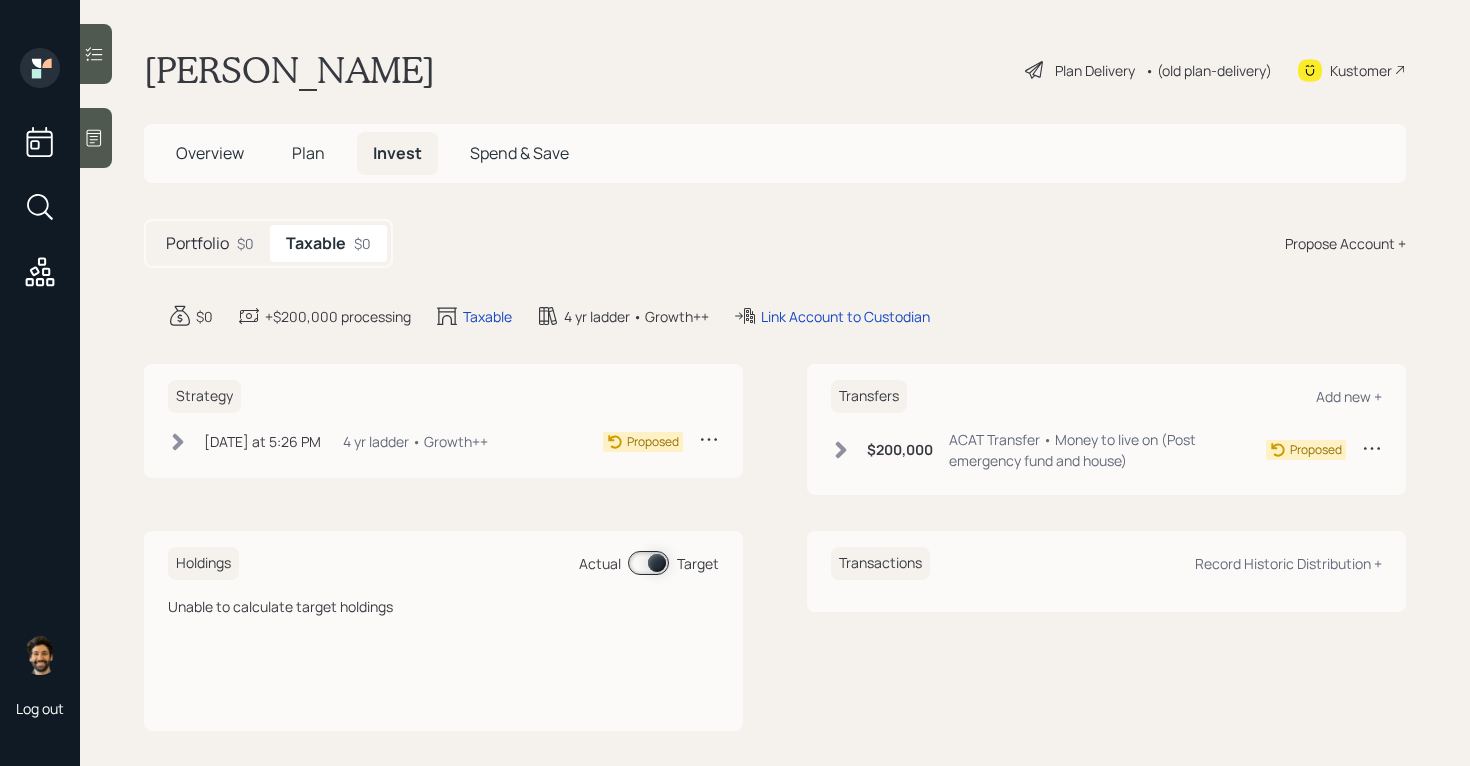 click on "Plan" at bounding box center [308, 153] 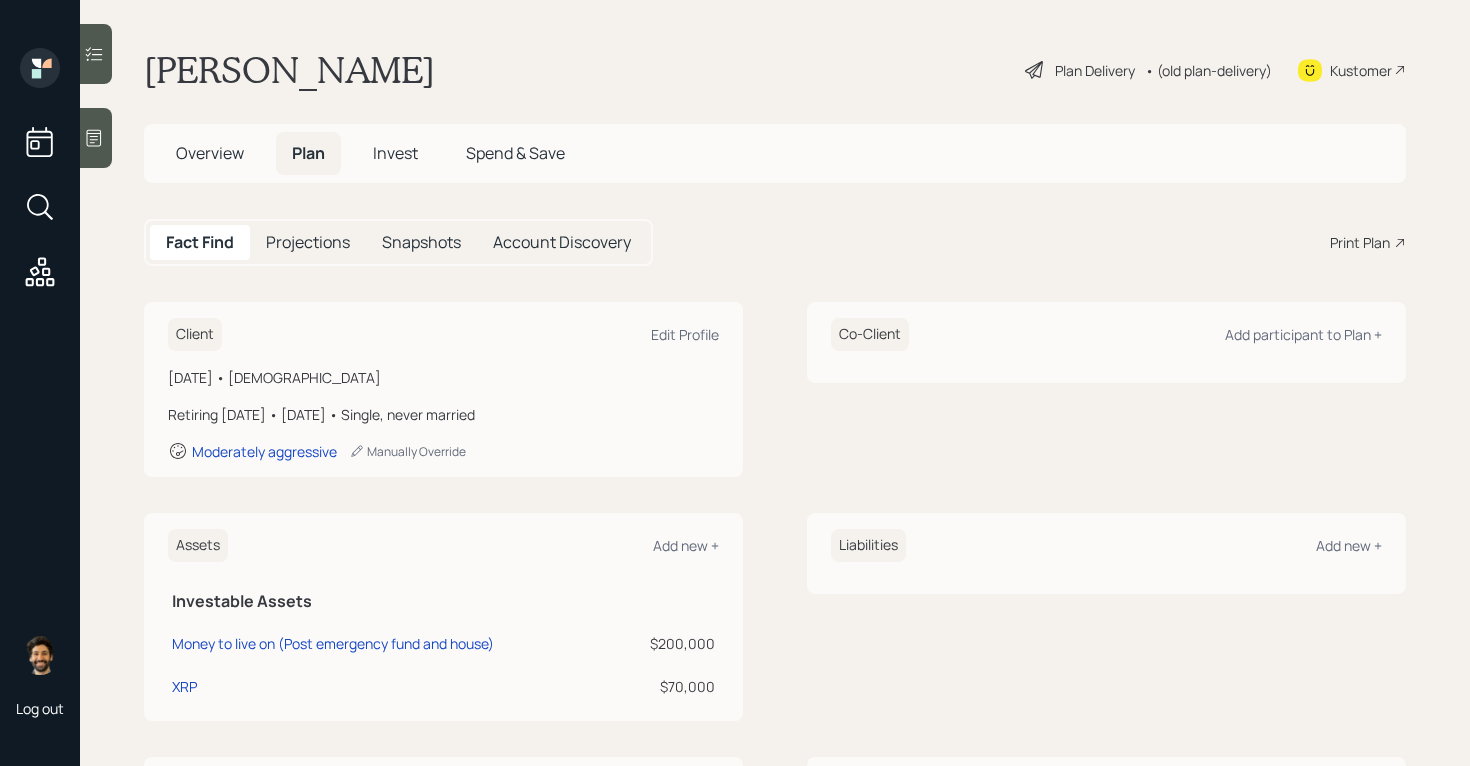 click on "Invest" at bounding box center [395, 153] 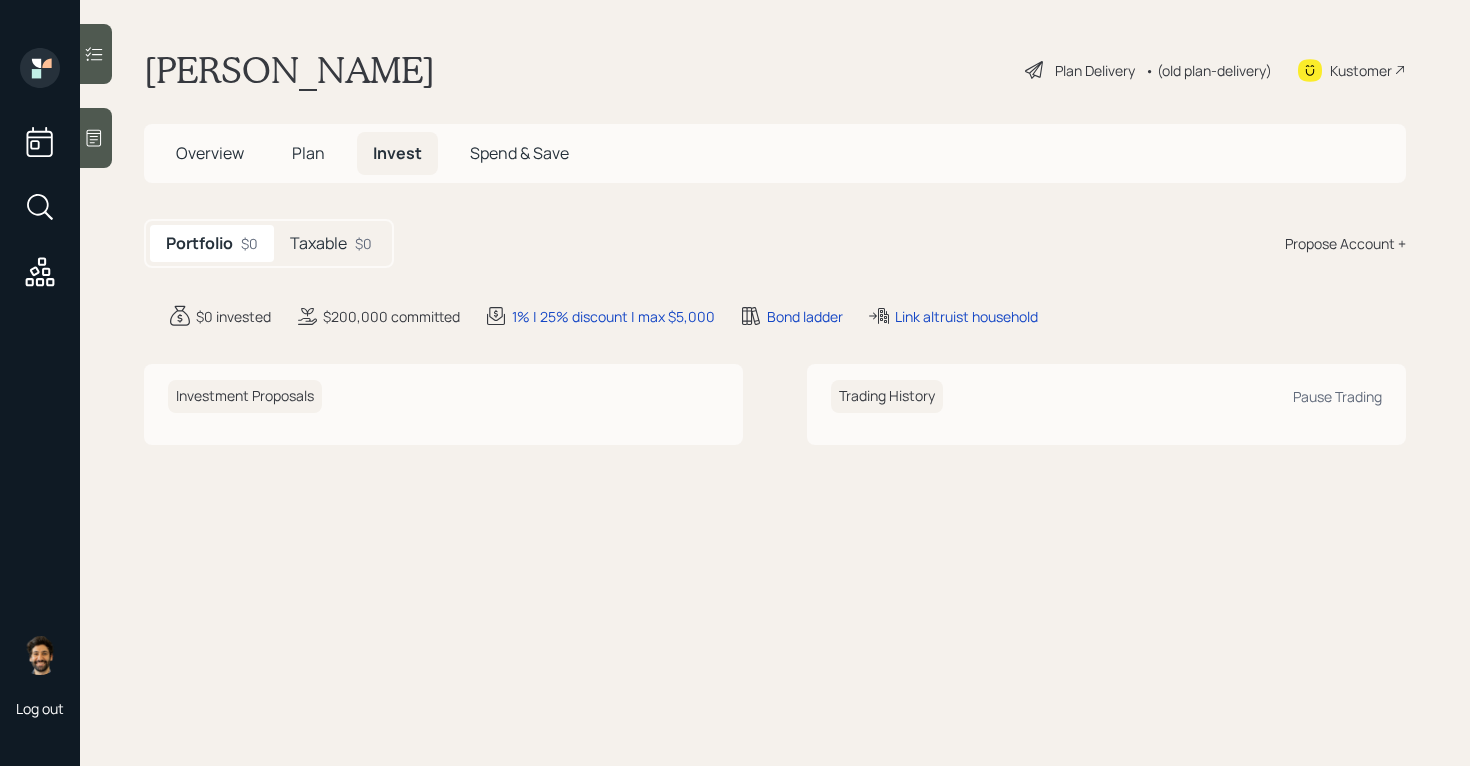 click on "• (old plan-delivery)" at bounding box center [1208, 70] 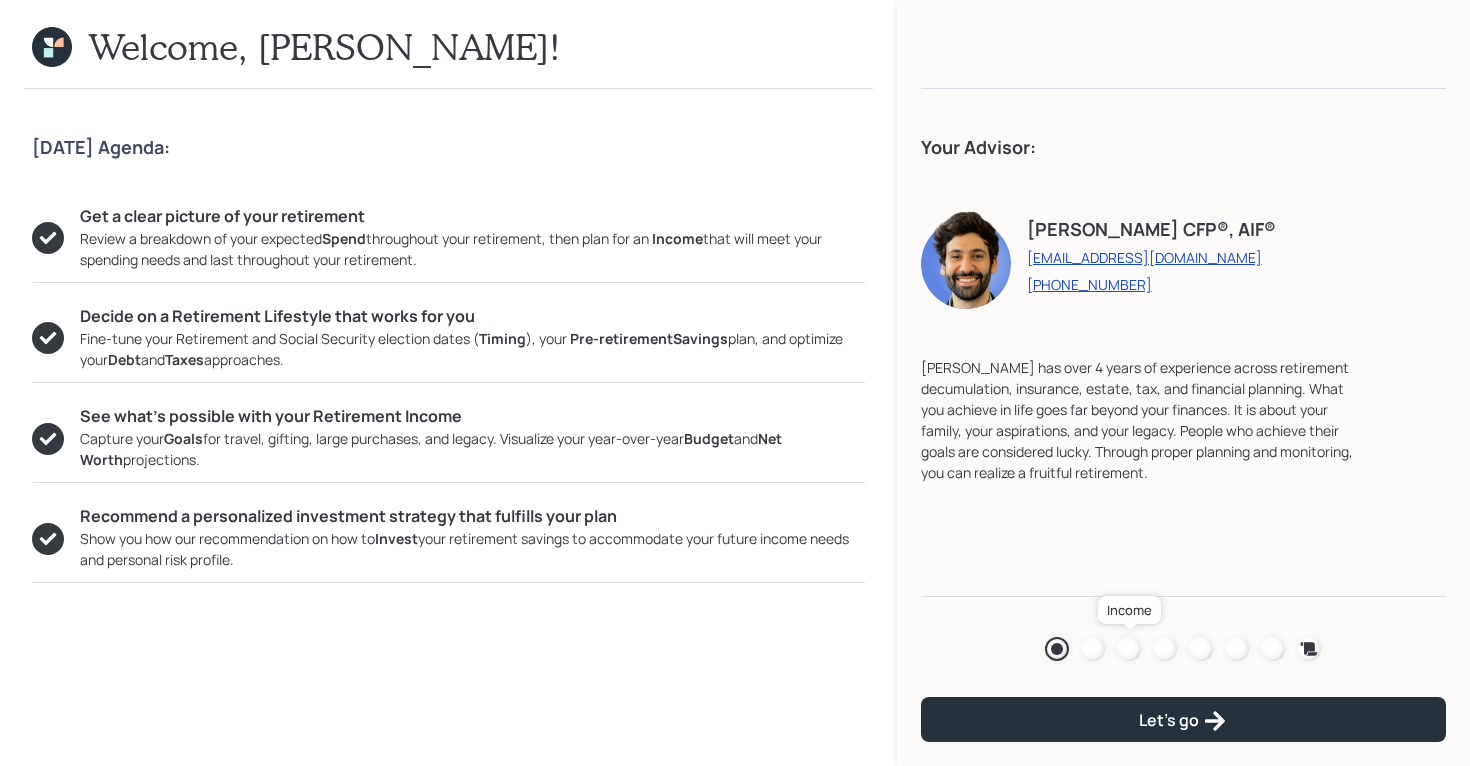 click at bounding box center (1129, 649) 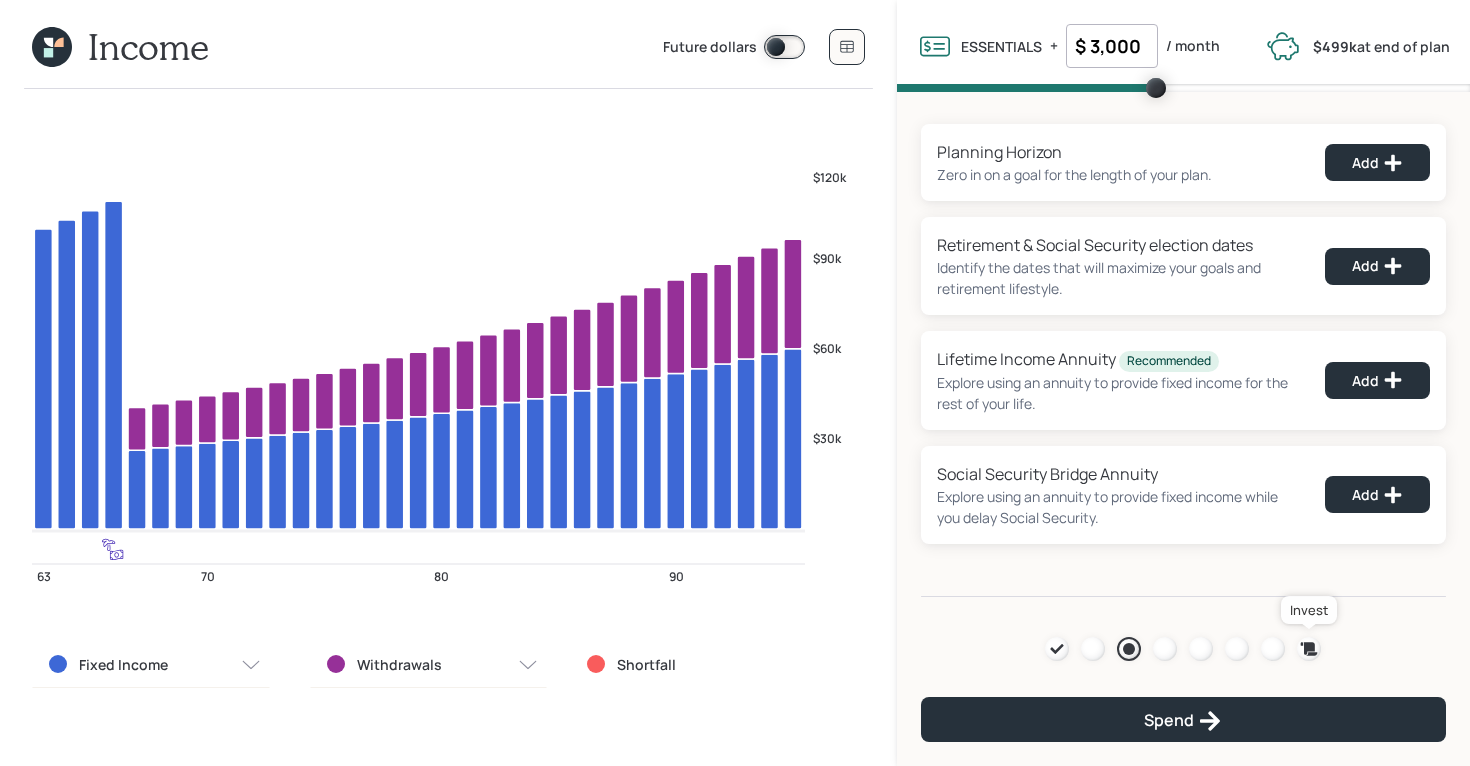 click 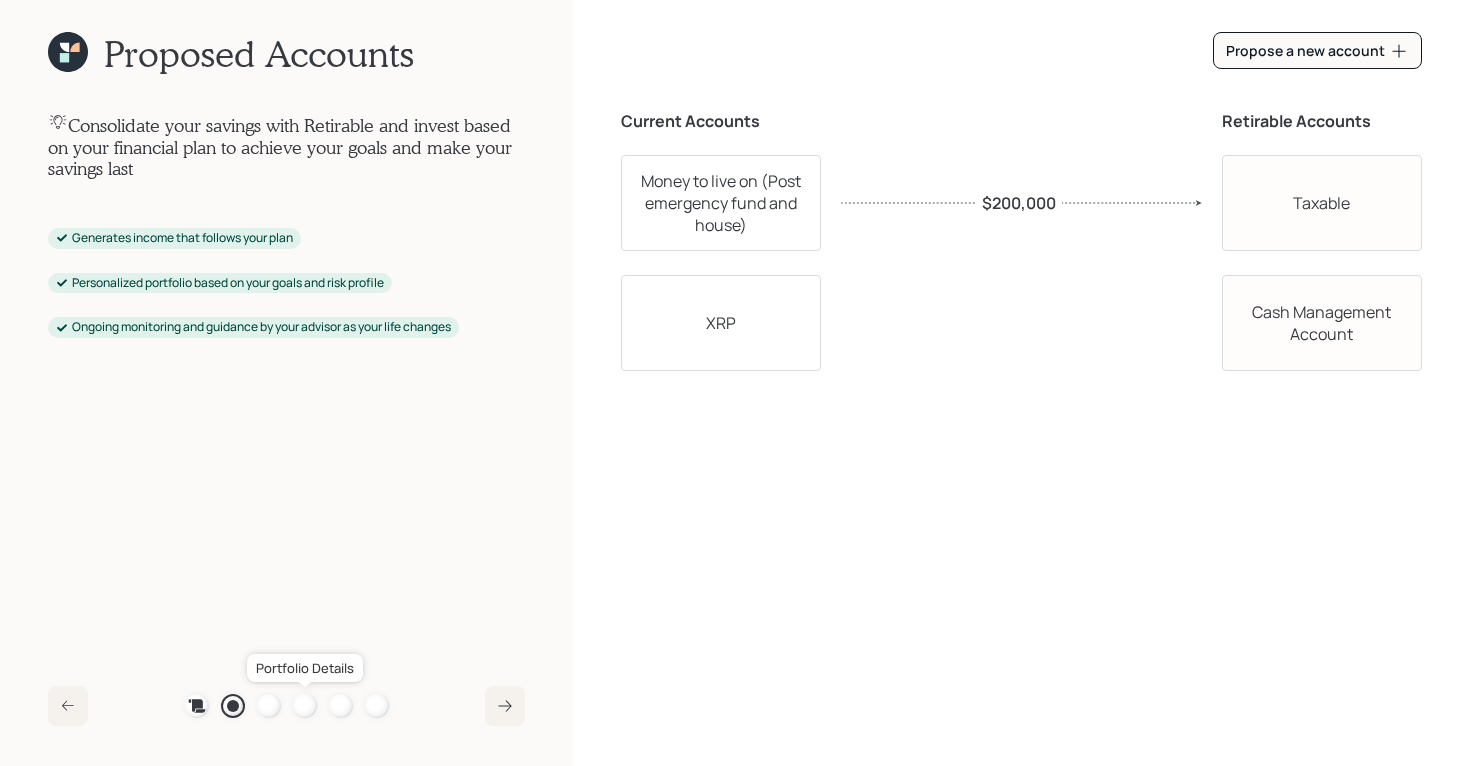 click at bounding box center (305, 706) 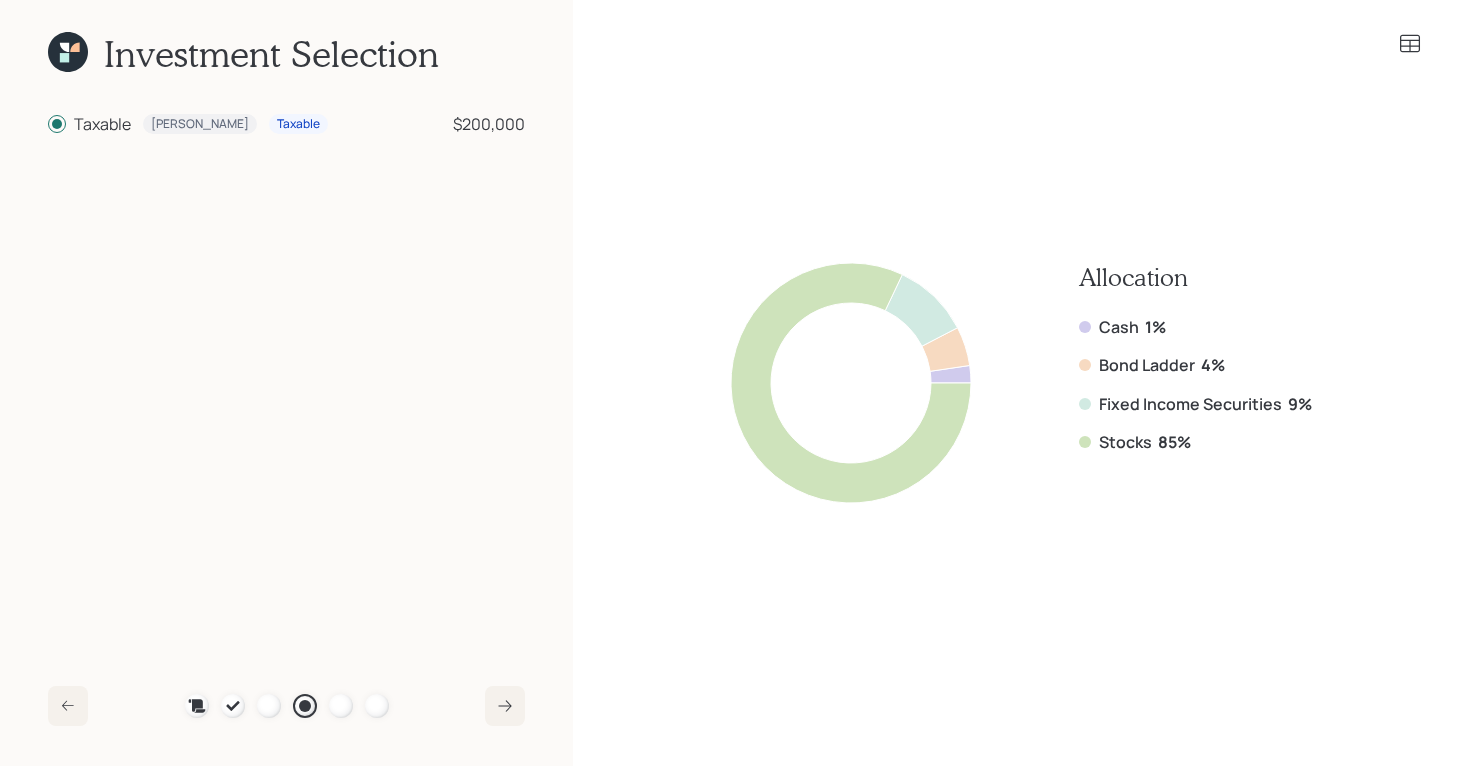 click 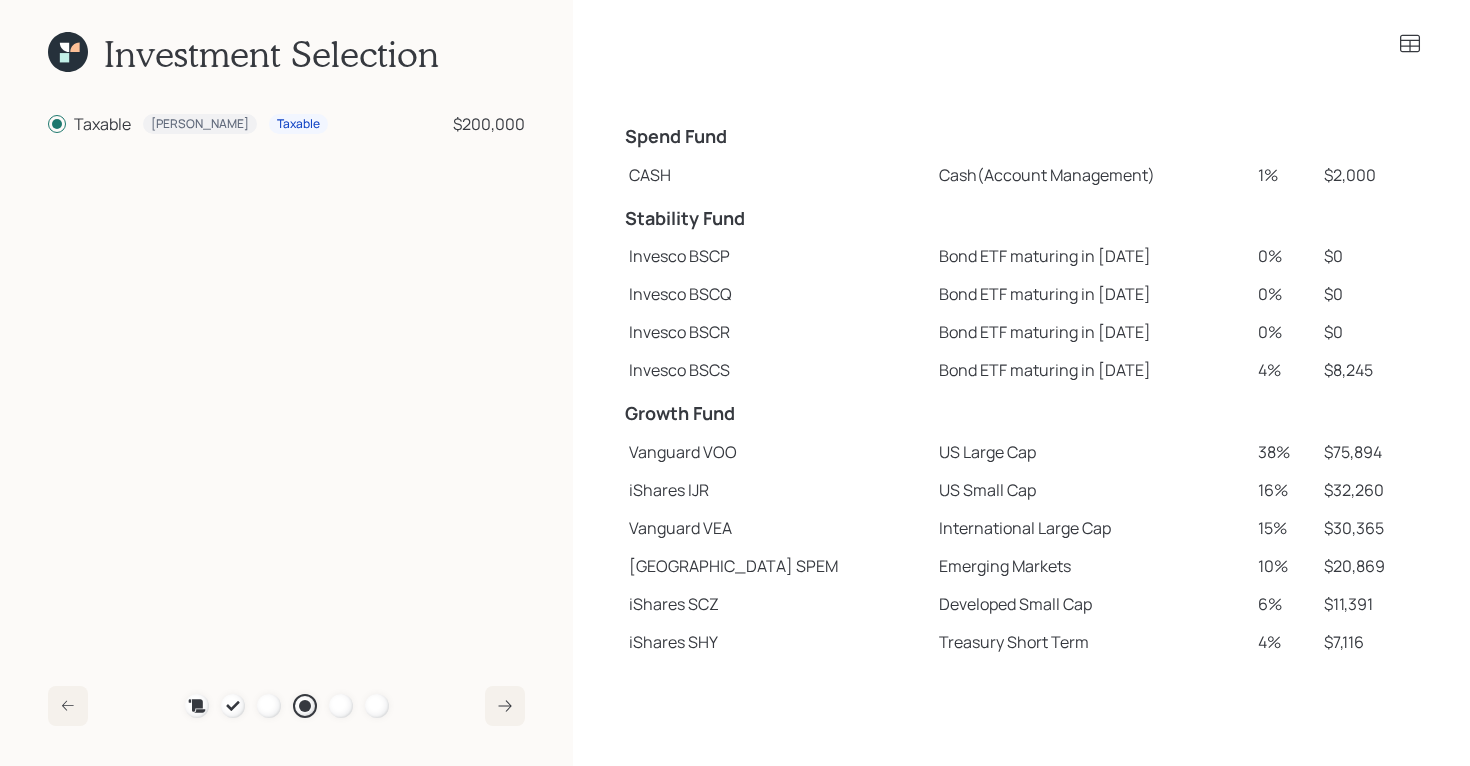click 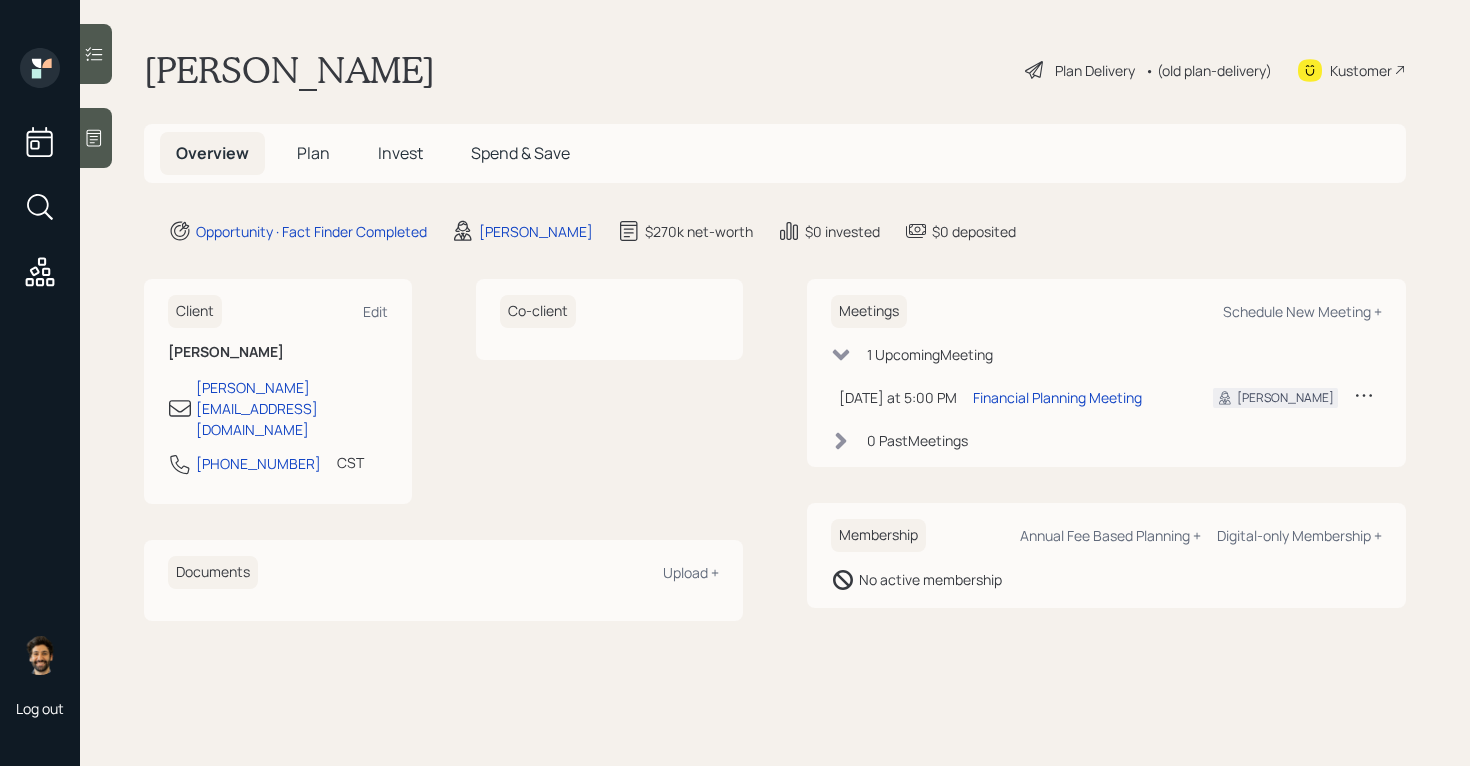 click on "Plan" at bounding box center [313, 153] 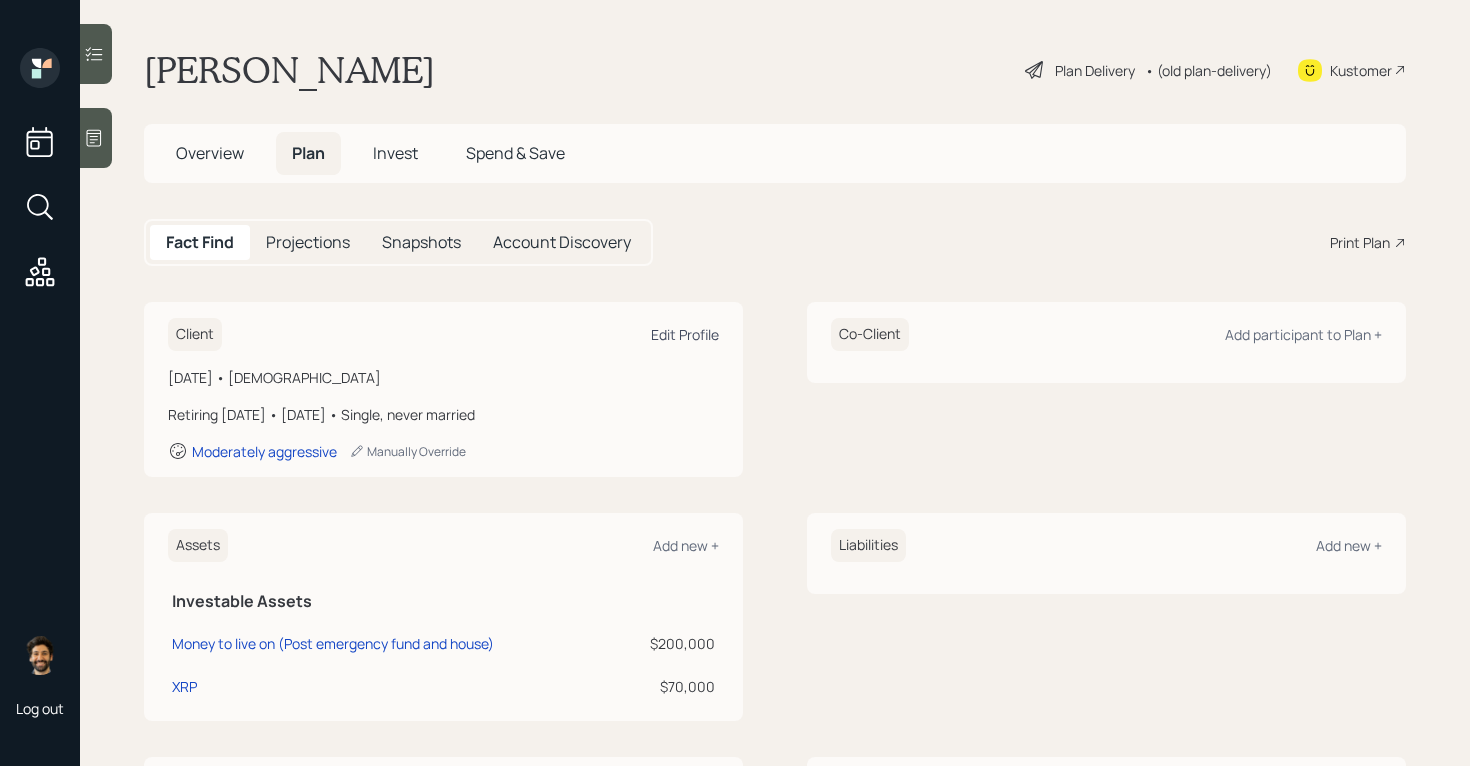 click on "Edit Profile" at bounding box center (685, 334) 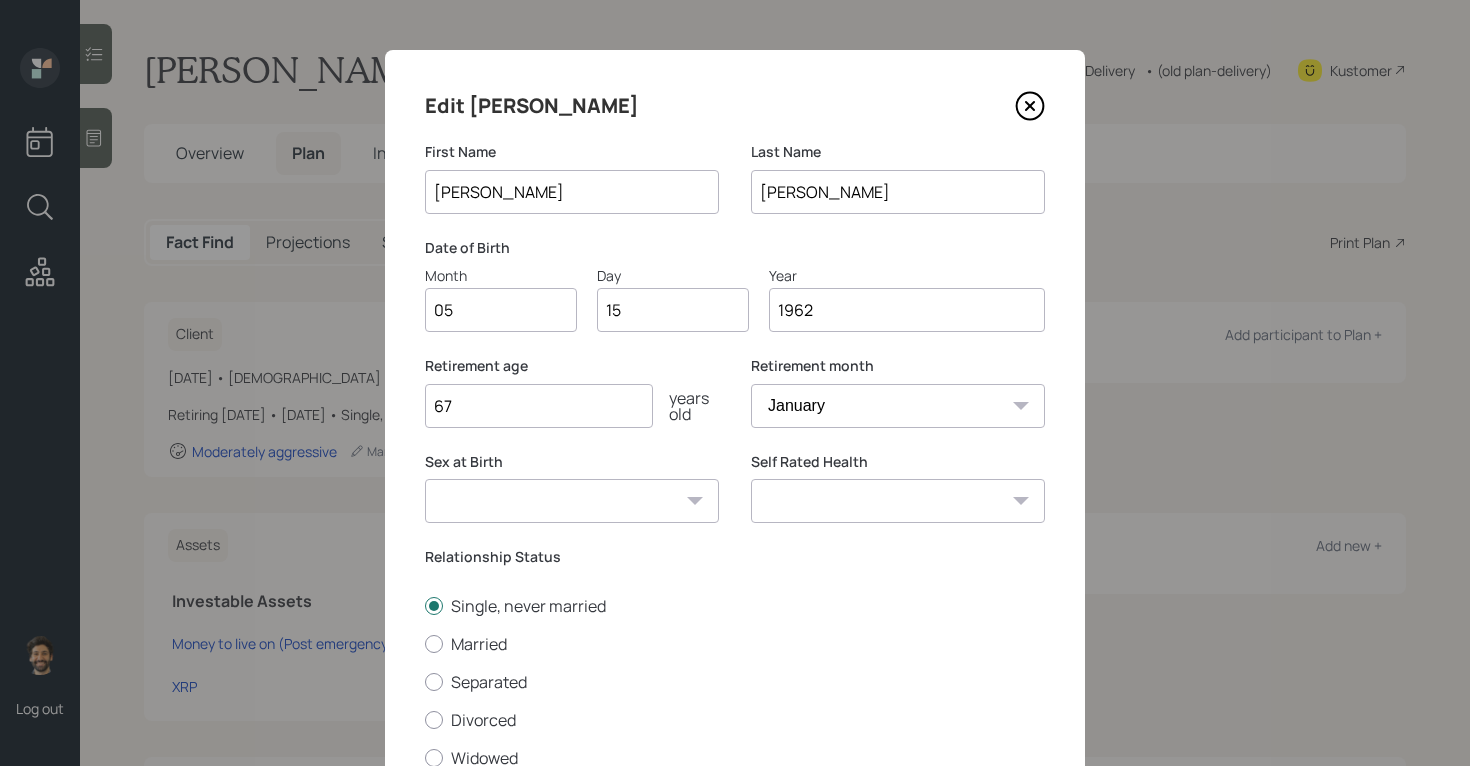 click on "67" at bounding box center (539, 406) 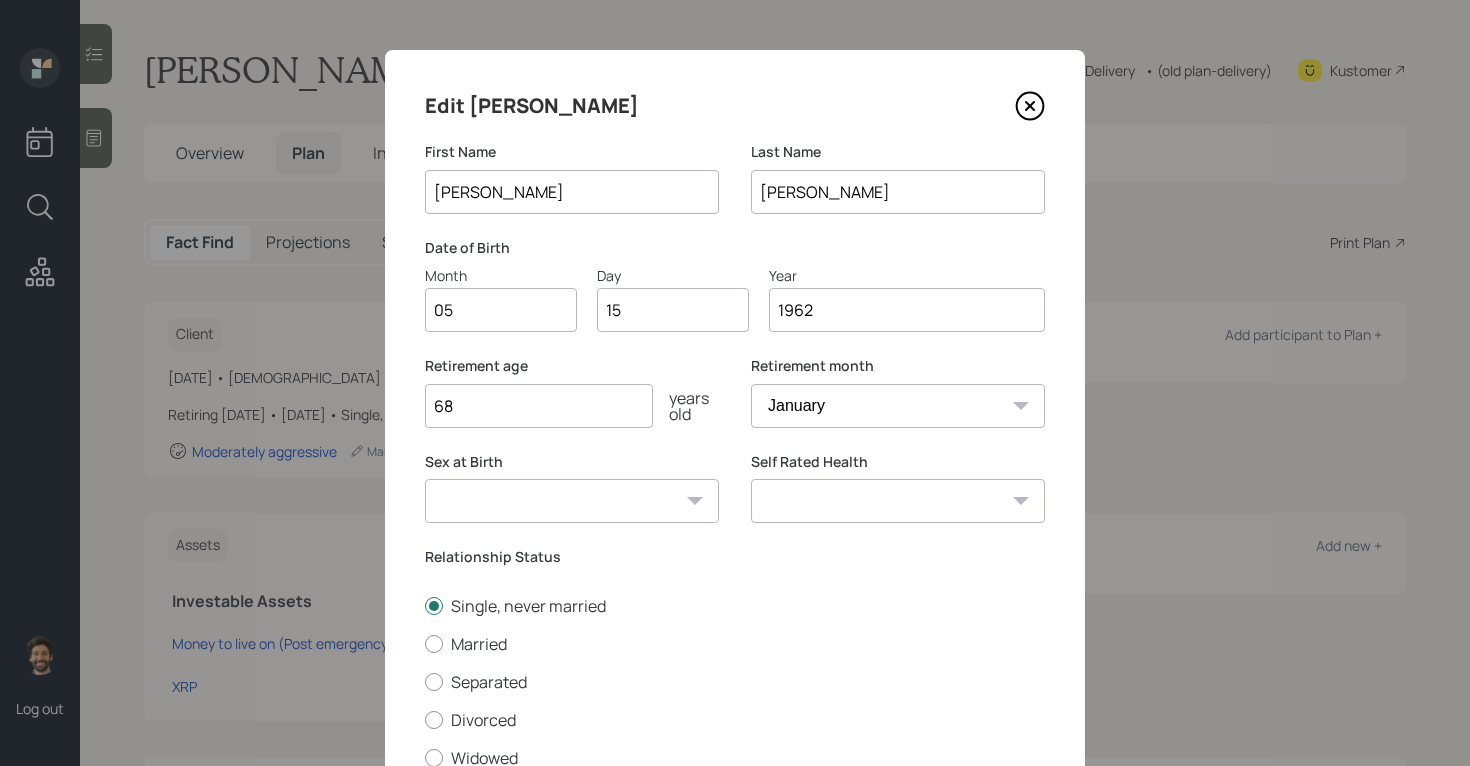 scroll, scrollTop: 161, scrollLeft: 0, axis: vertical 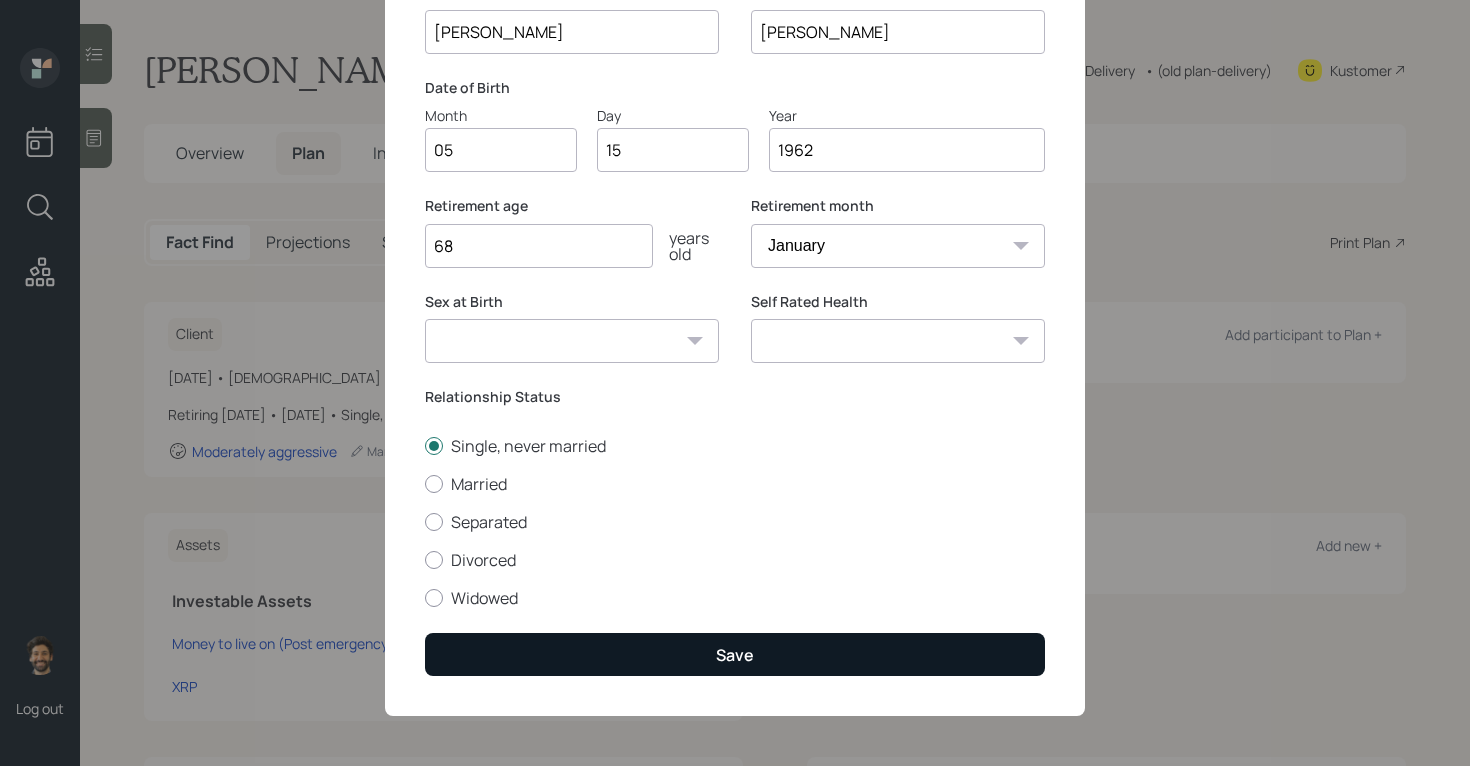 type on "68" 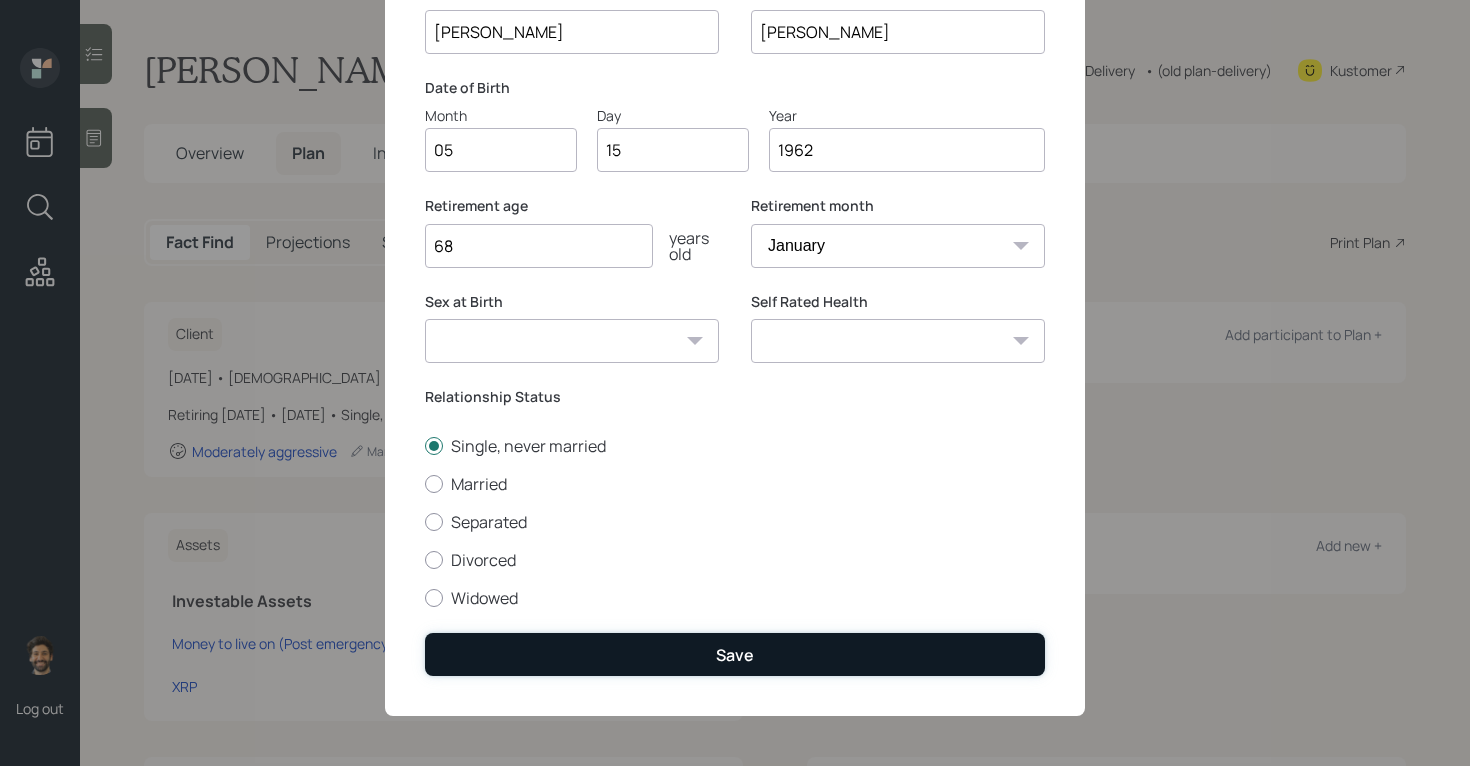 click on "Save" at bounding box center [735, 654] 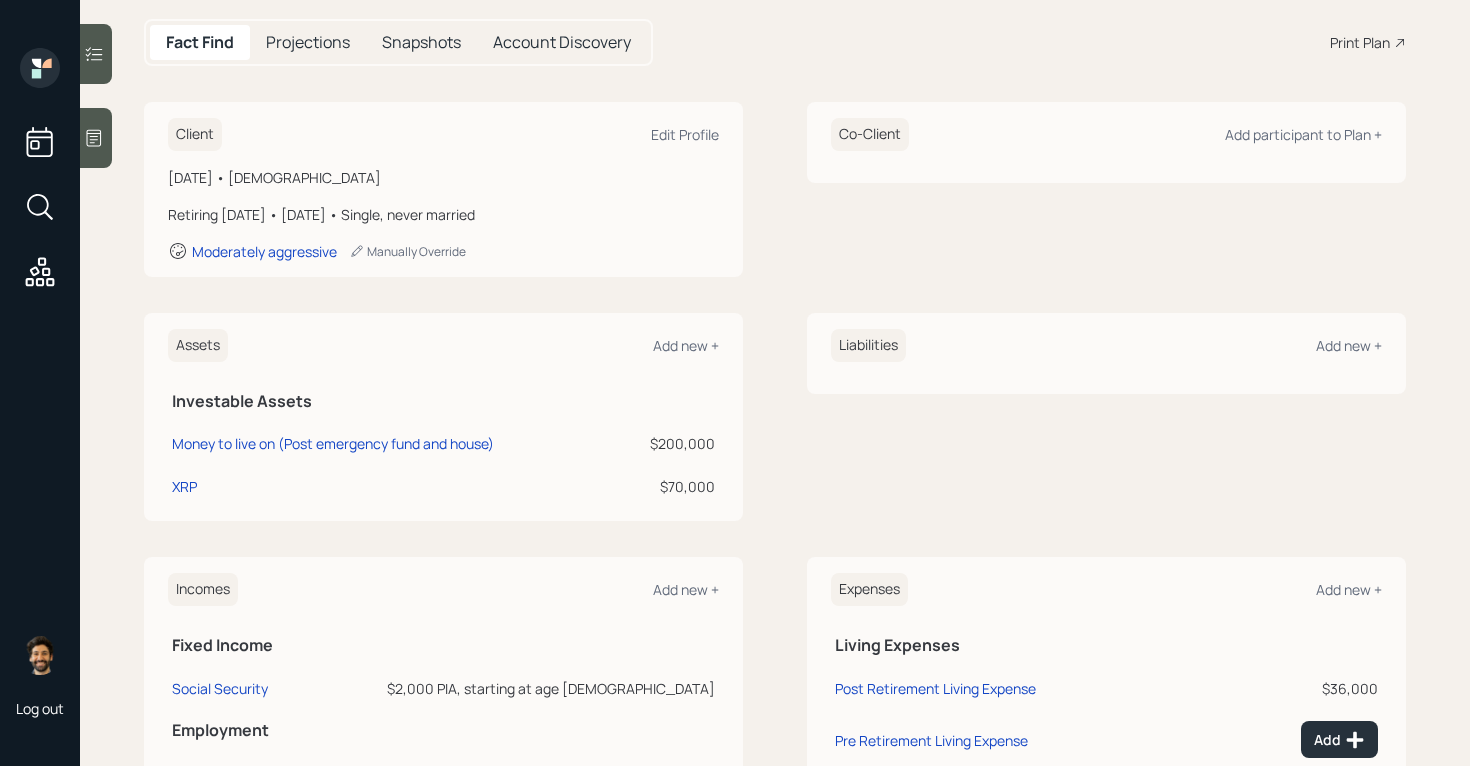 scroll, scrollTop: 364, scrollLeft: 0, axis: vertical 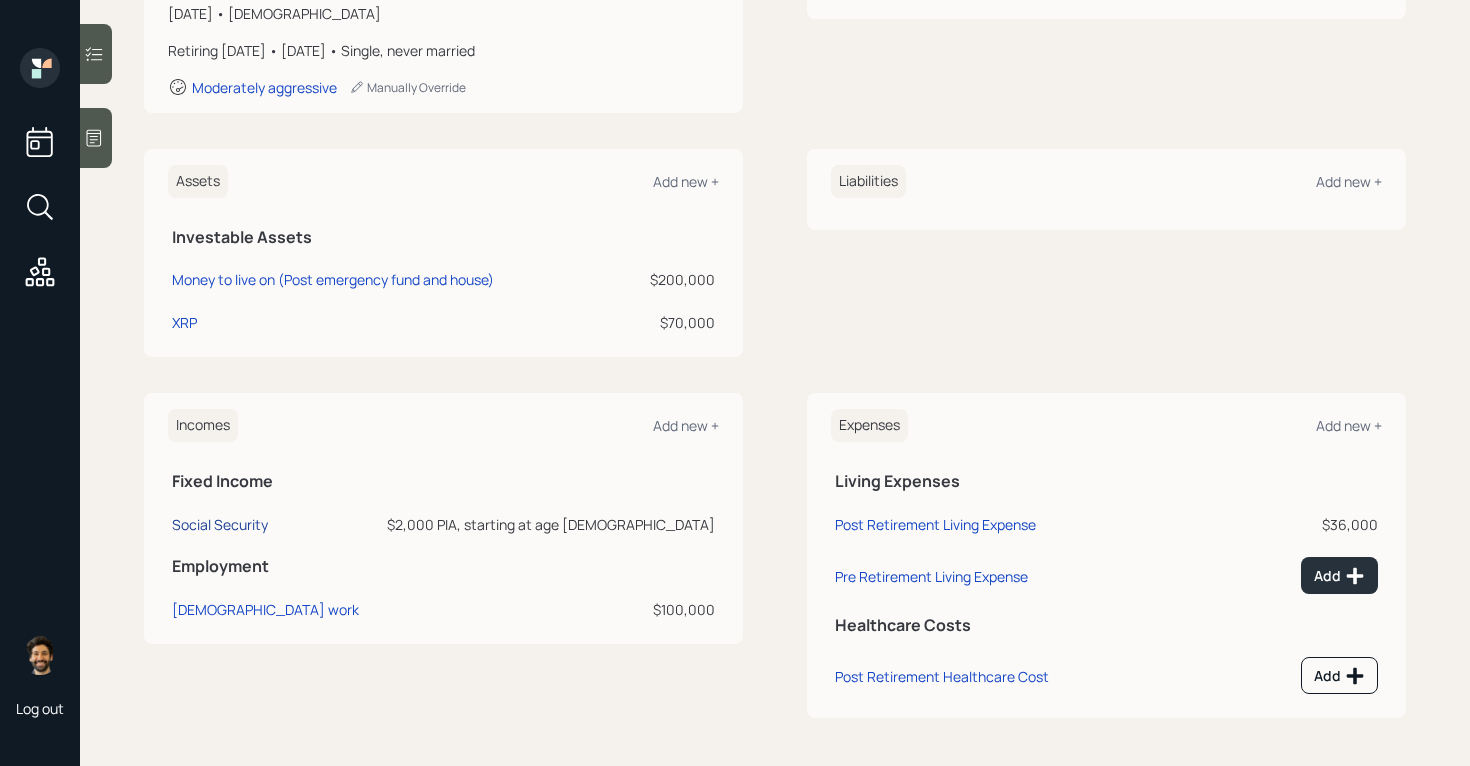 click on "Social Security" at bounding box center (220, 524) 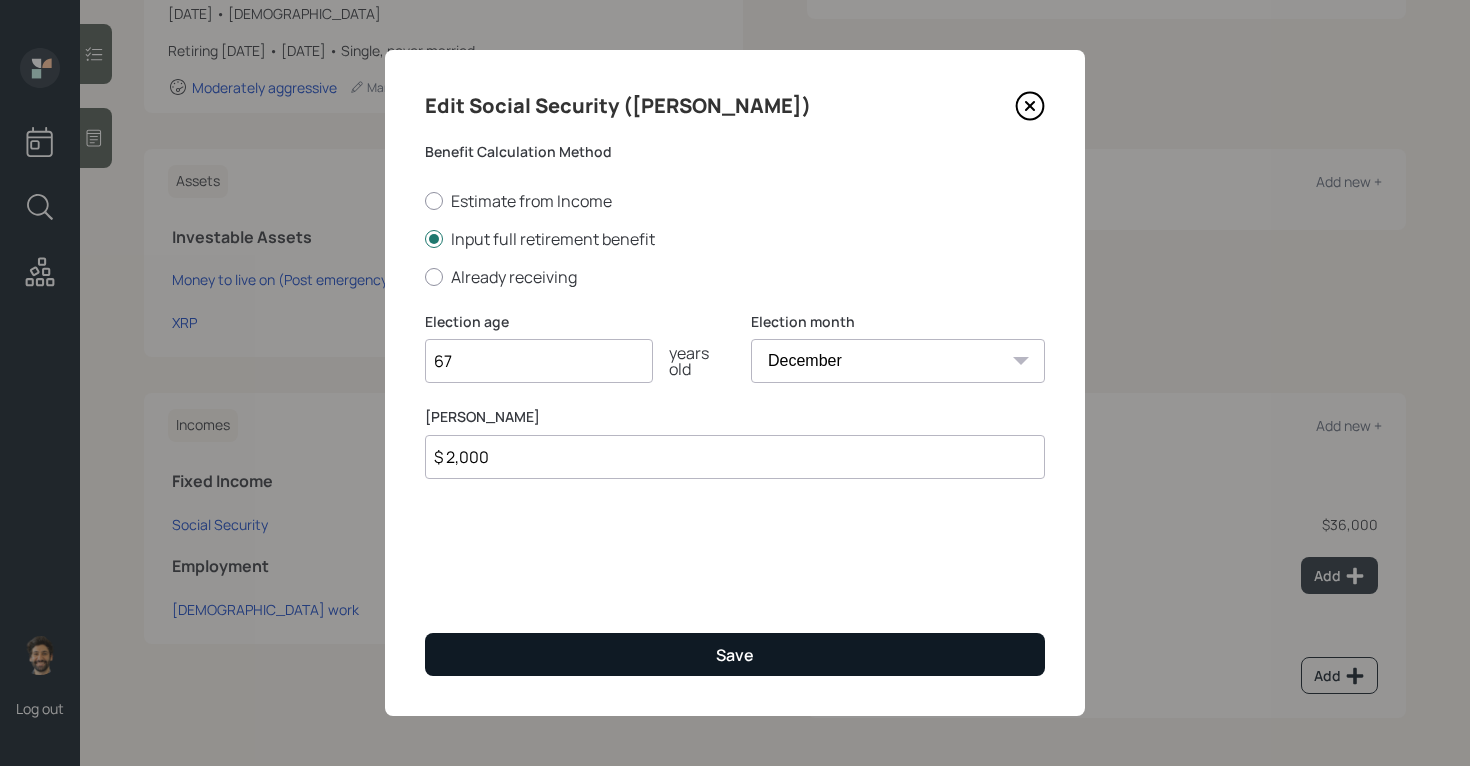 type on "67" 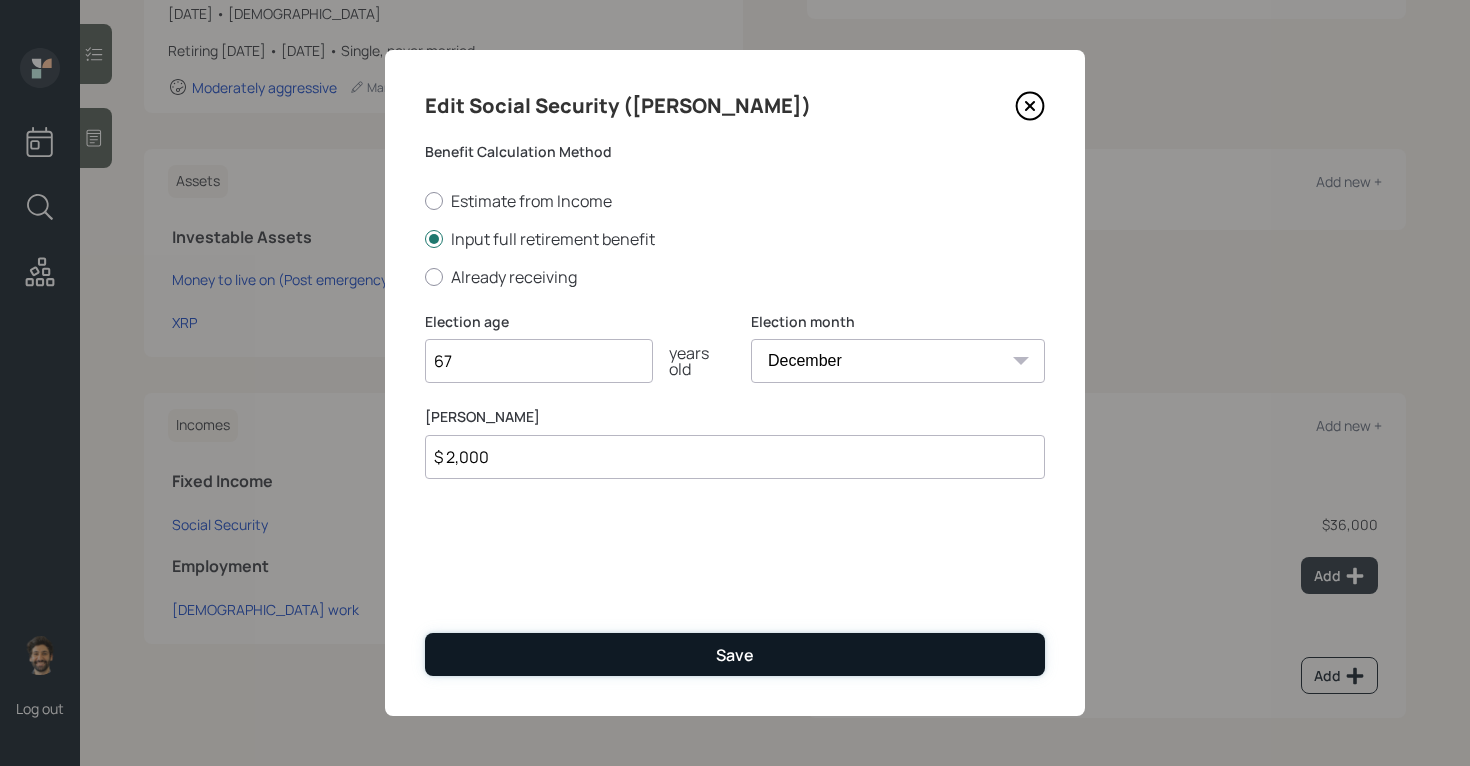 click on "Save" at bounding box center (735, 654) 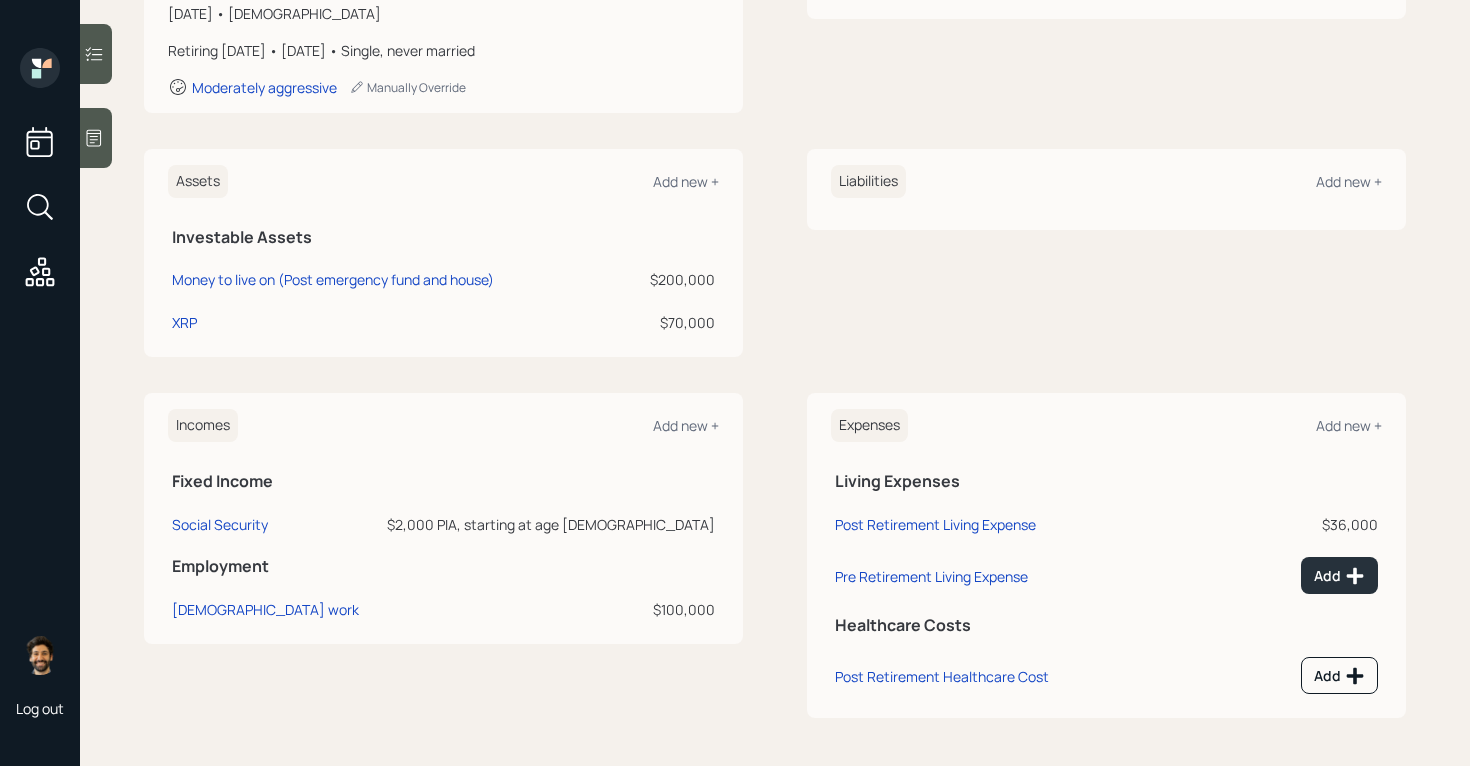 scroll, scrollTop: 0, scrollLeft: 0, axis: both 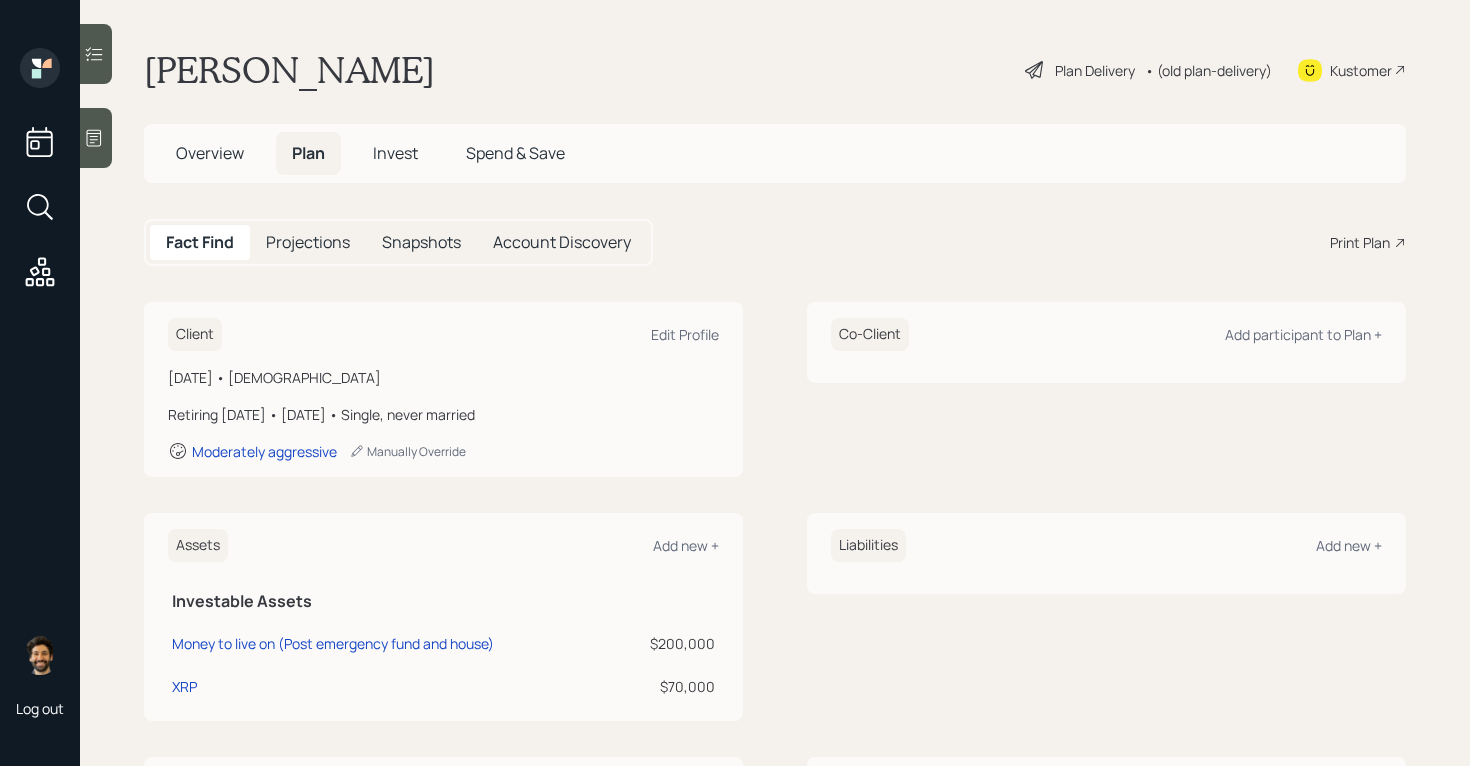 click on "• (old plan-delivery)" at bounding box center (1208, 70) 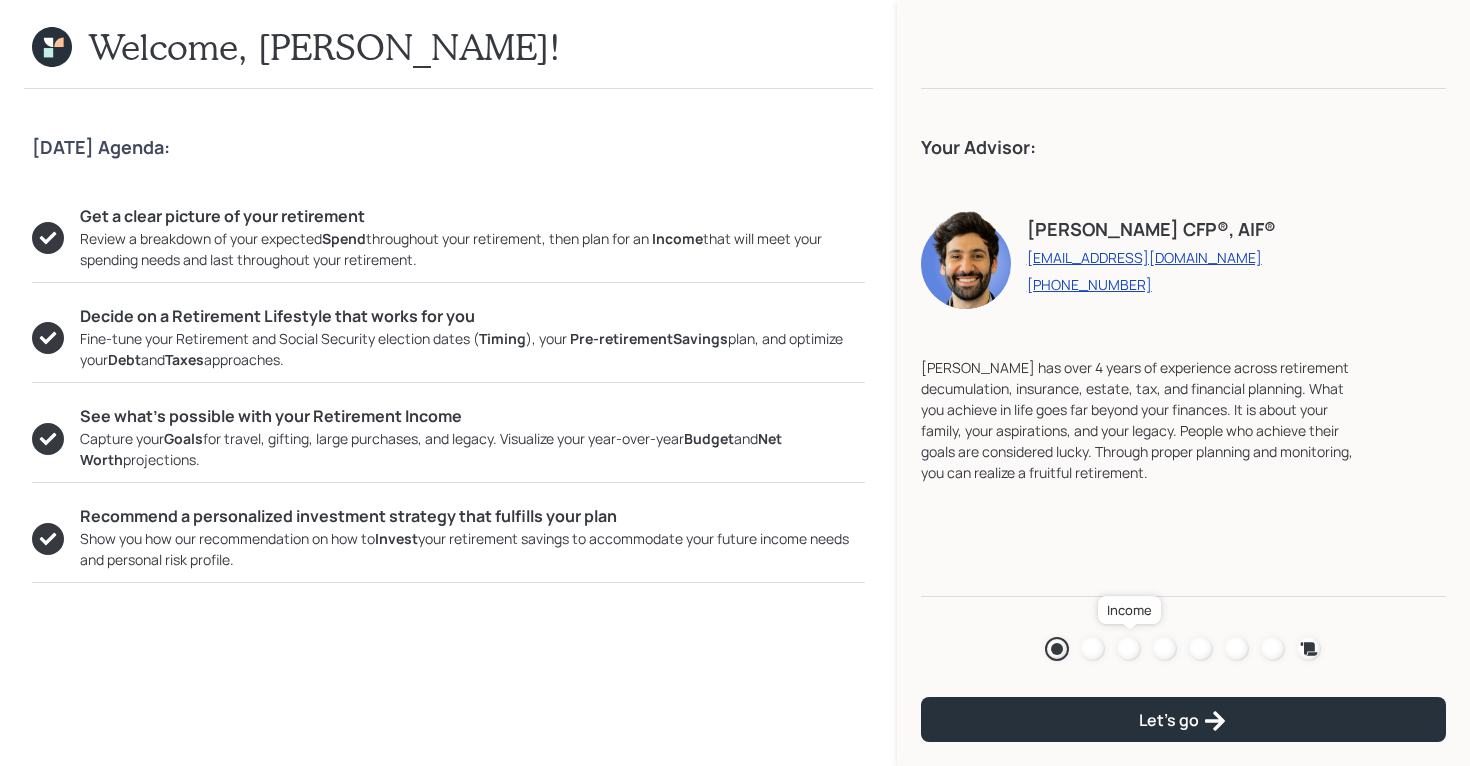 click at bounding box center [1129, 649] 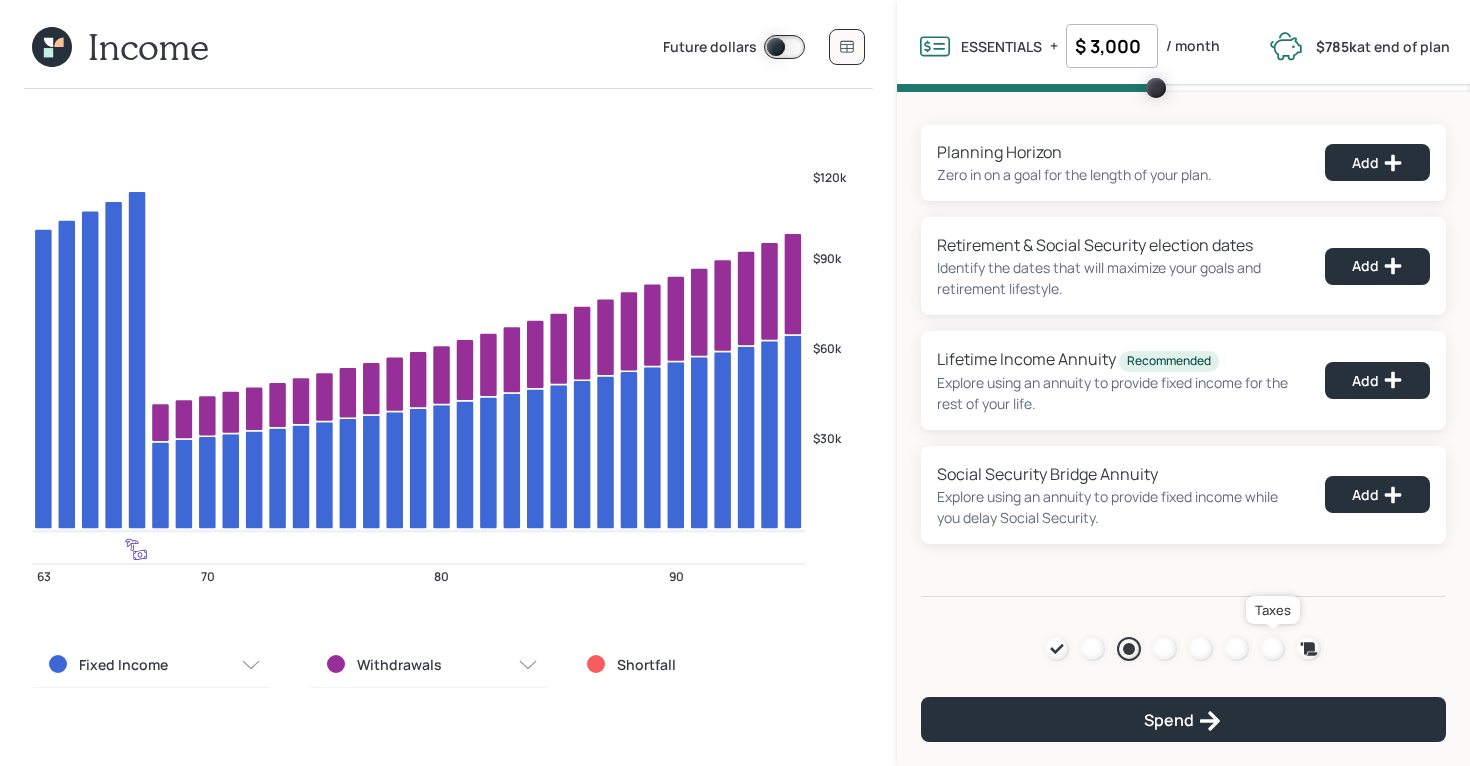 click at bounding box center [1273, 649] 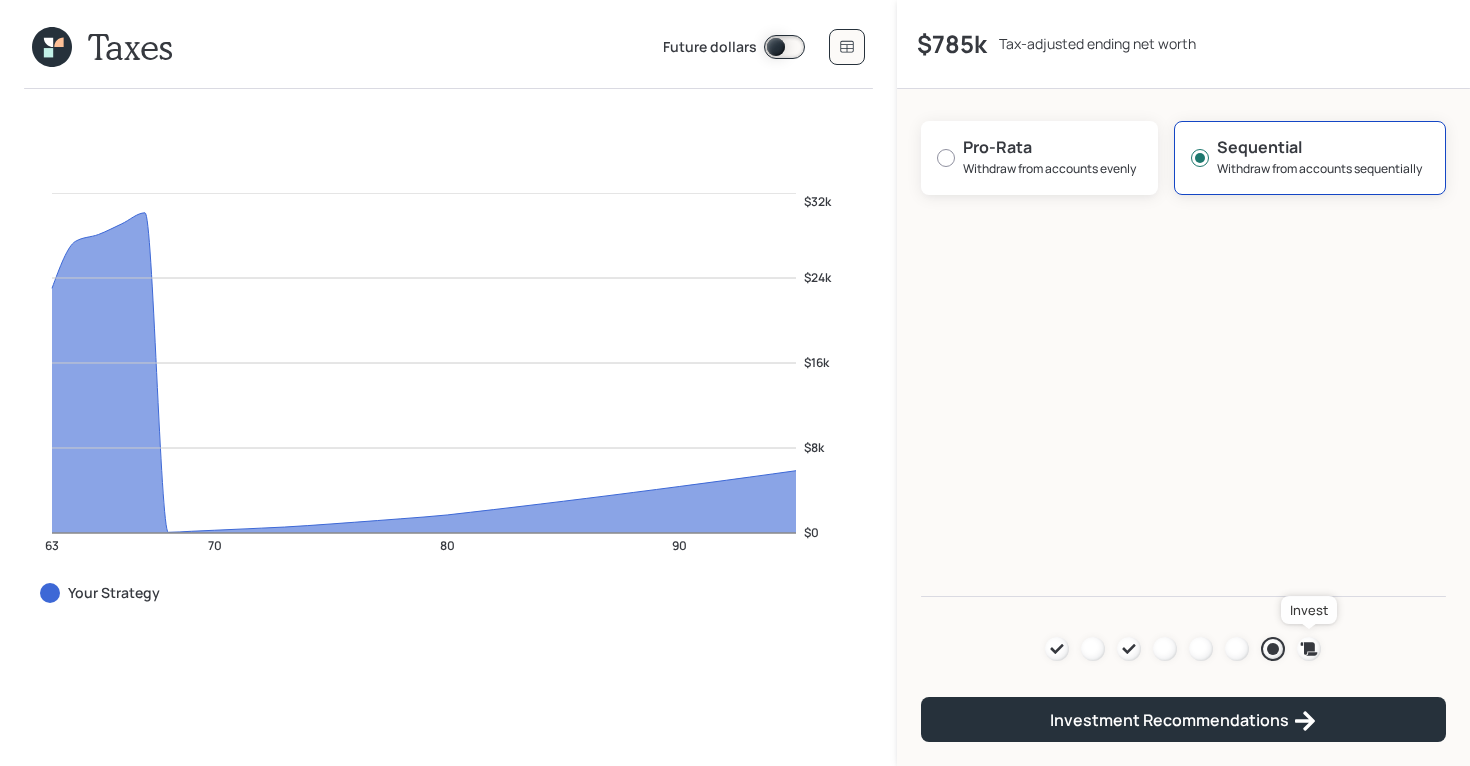click 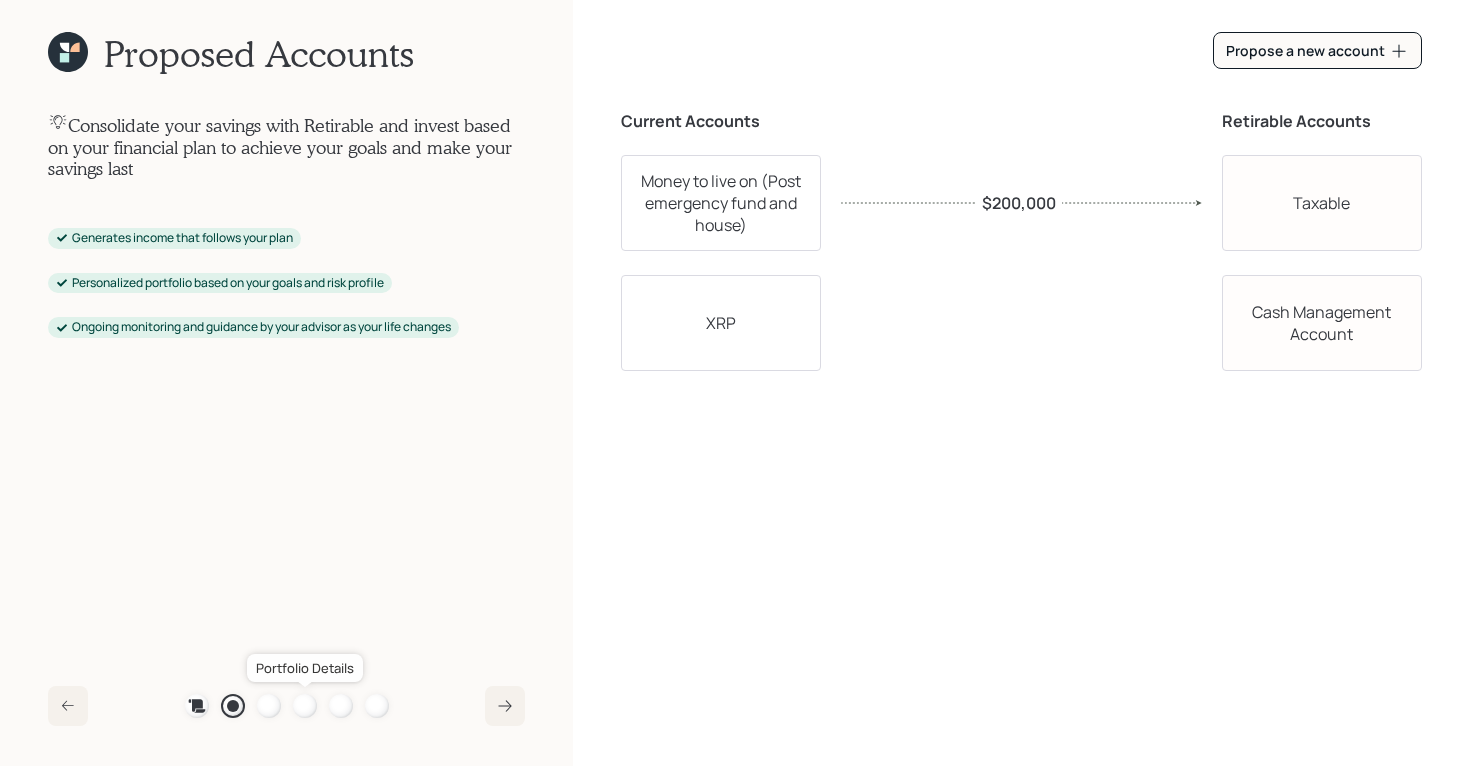 click at bounding box center (305, 706) 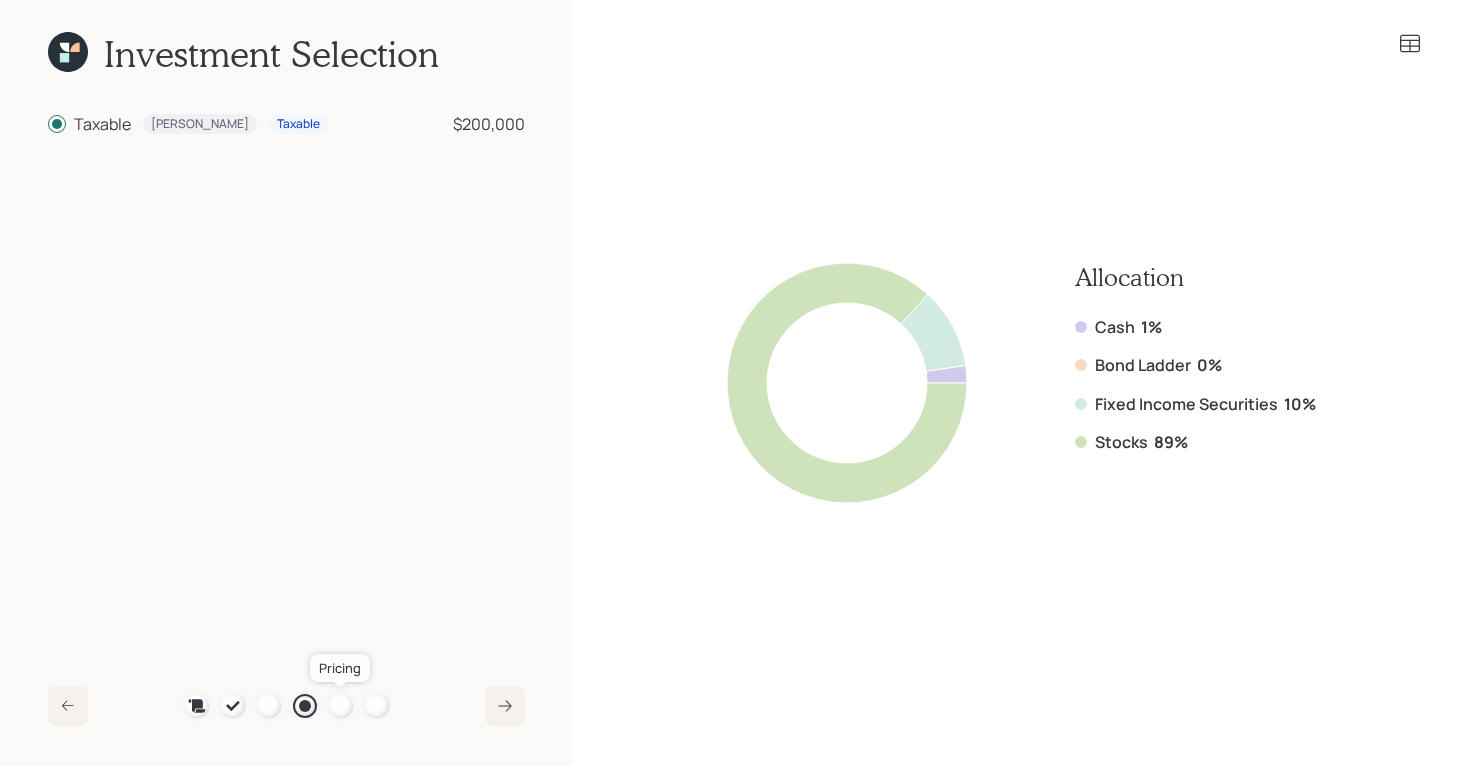 click at bounding box center [341, 706] 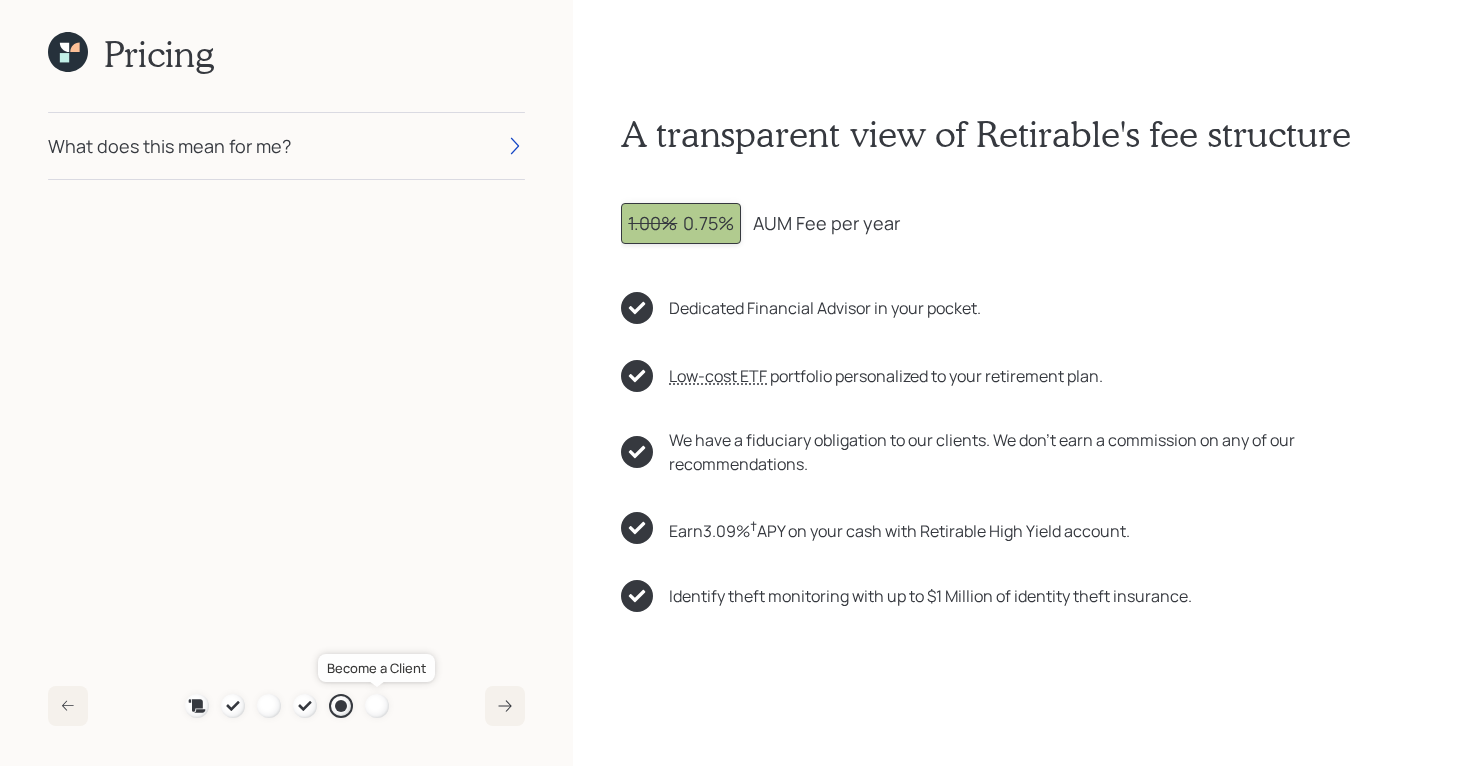 click at bounding box center (377, 706) 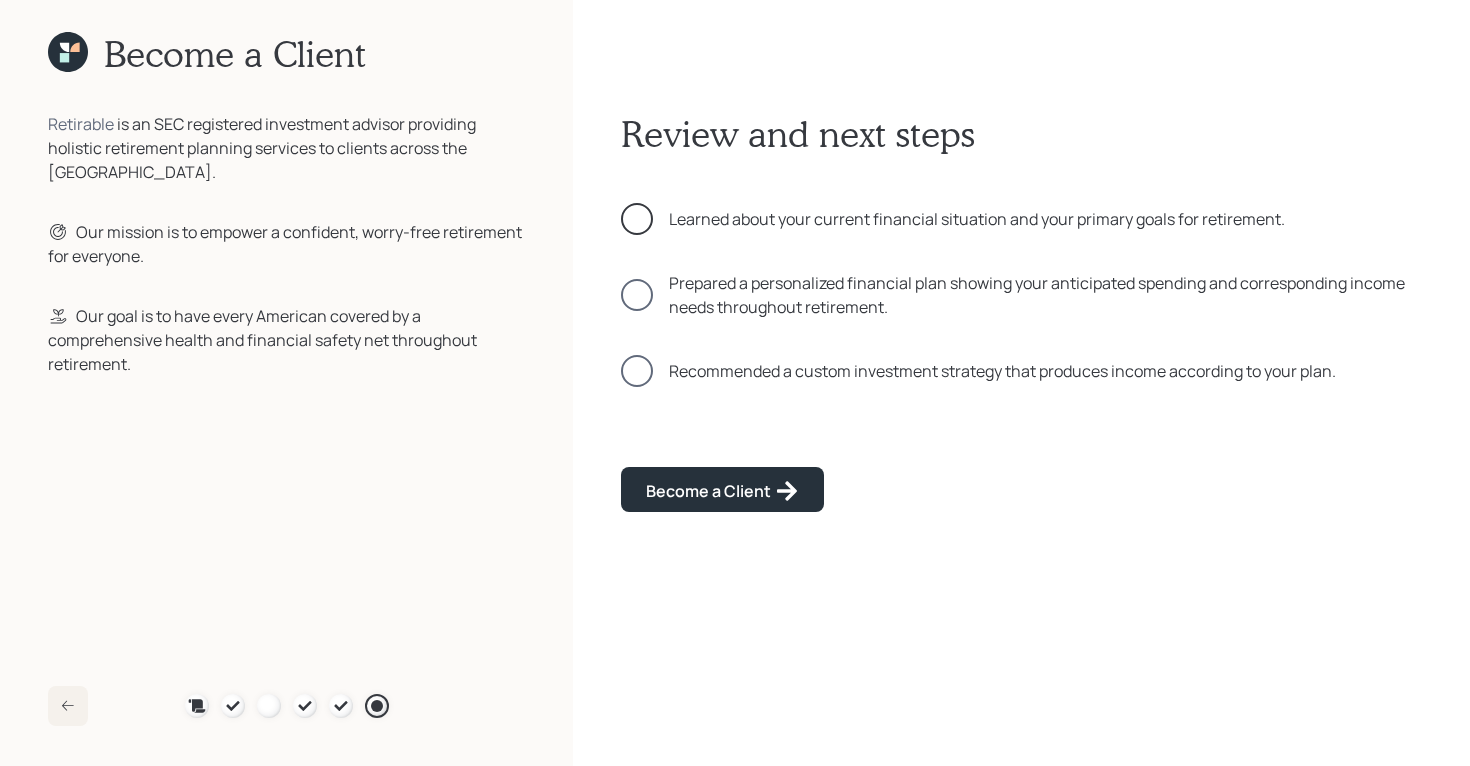 click at bounding box center [637, 219] 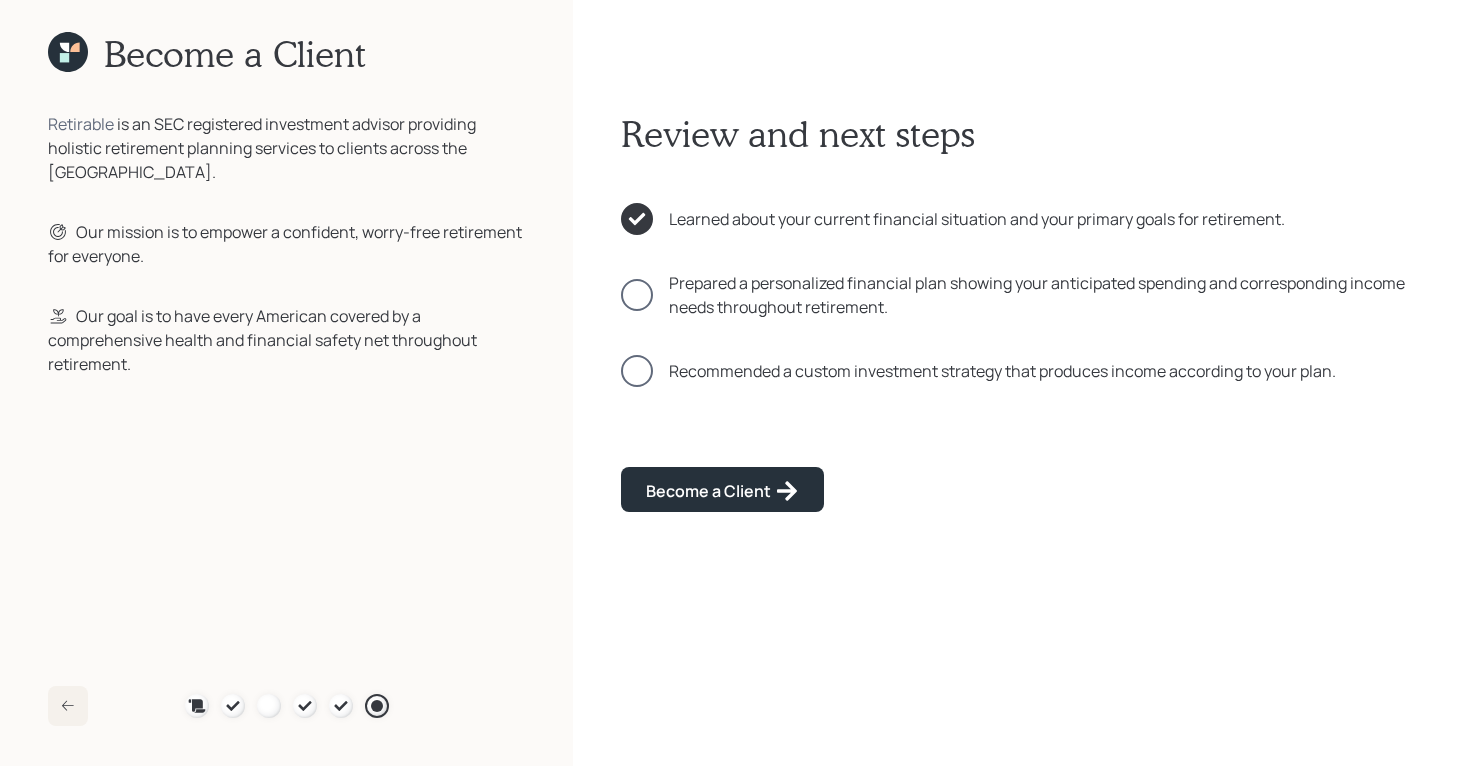 click on "Learned about your current financial situation and your primary goals for retirement. Prepared a personalized financial plan showing your anticipated spending and corresponding income needs throughout retirement. Recommended a custom investment strategy that produces income according to your plan." at bounding box center [1021, 295] 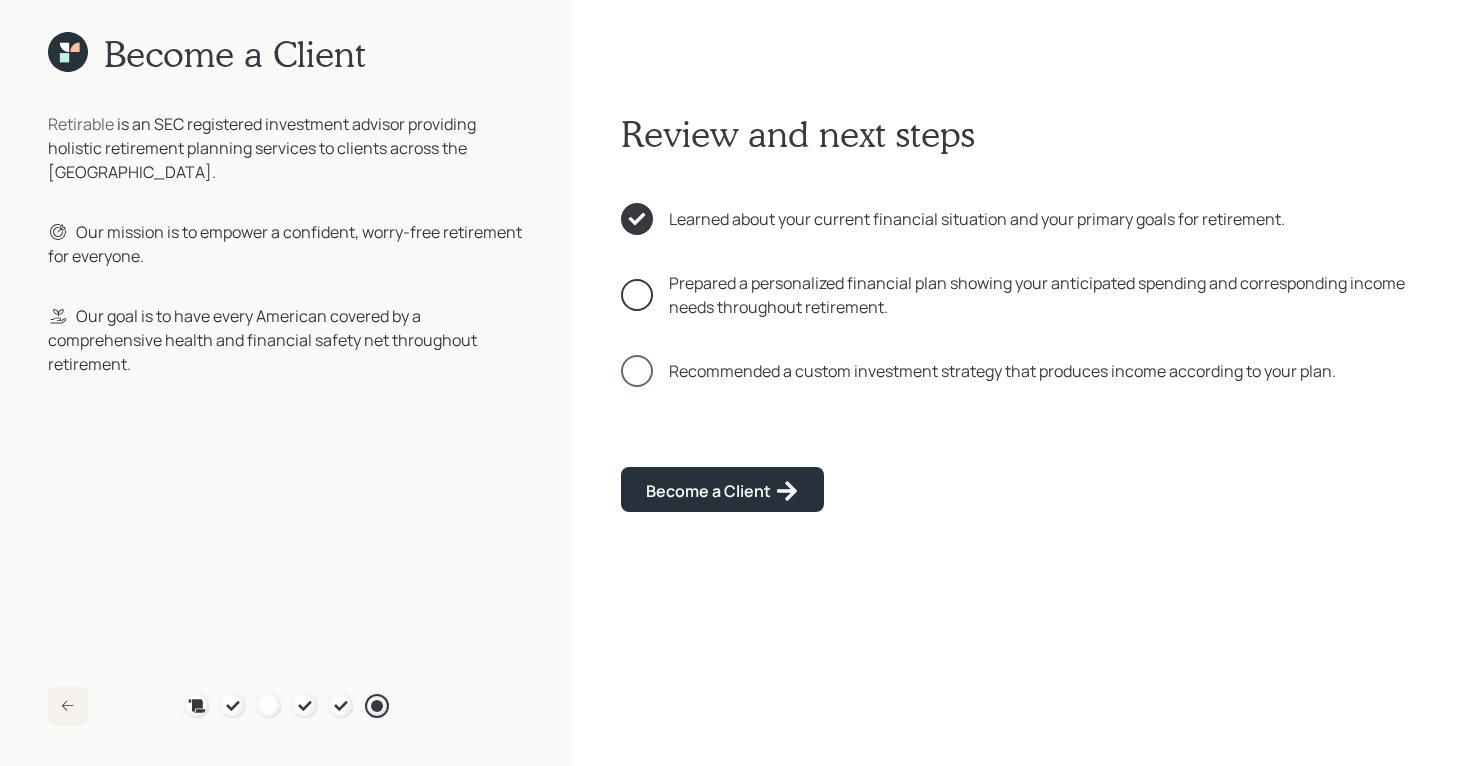 click at bounding box center (637, 295) 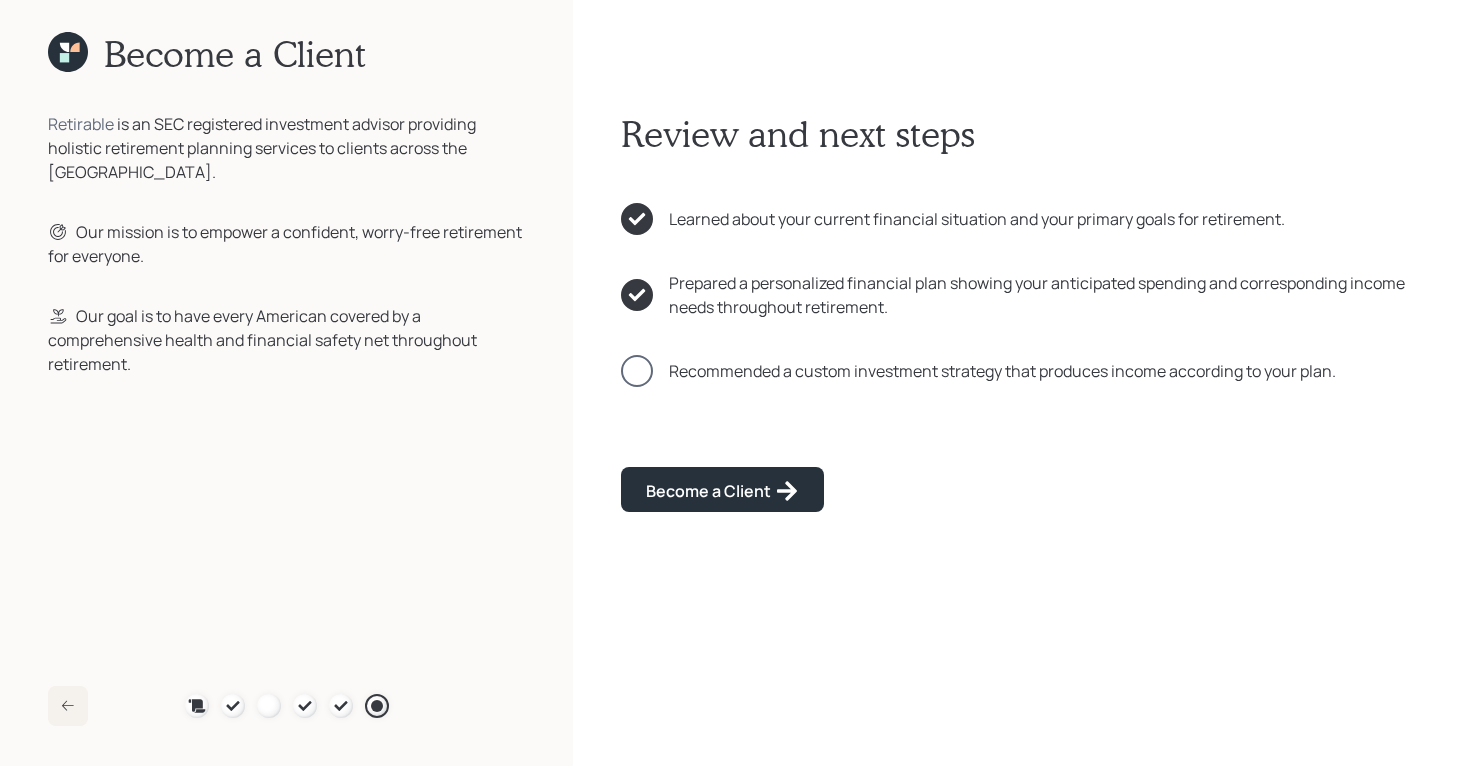 click on "Recommended a custom investment strategy that produces income according to your plan." at bounding box center (1021, 371) 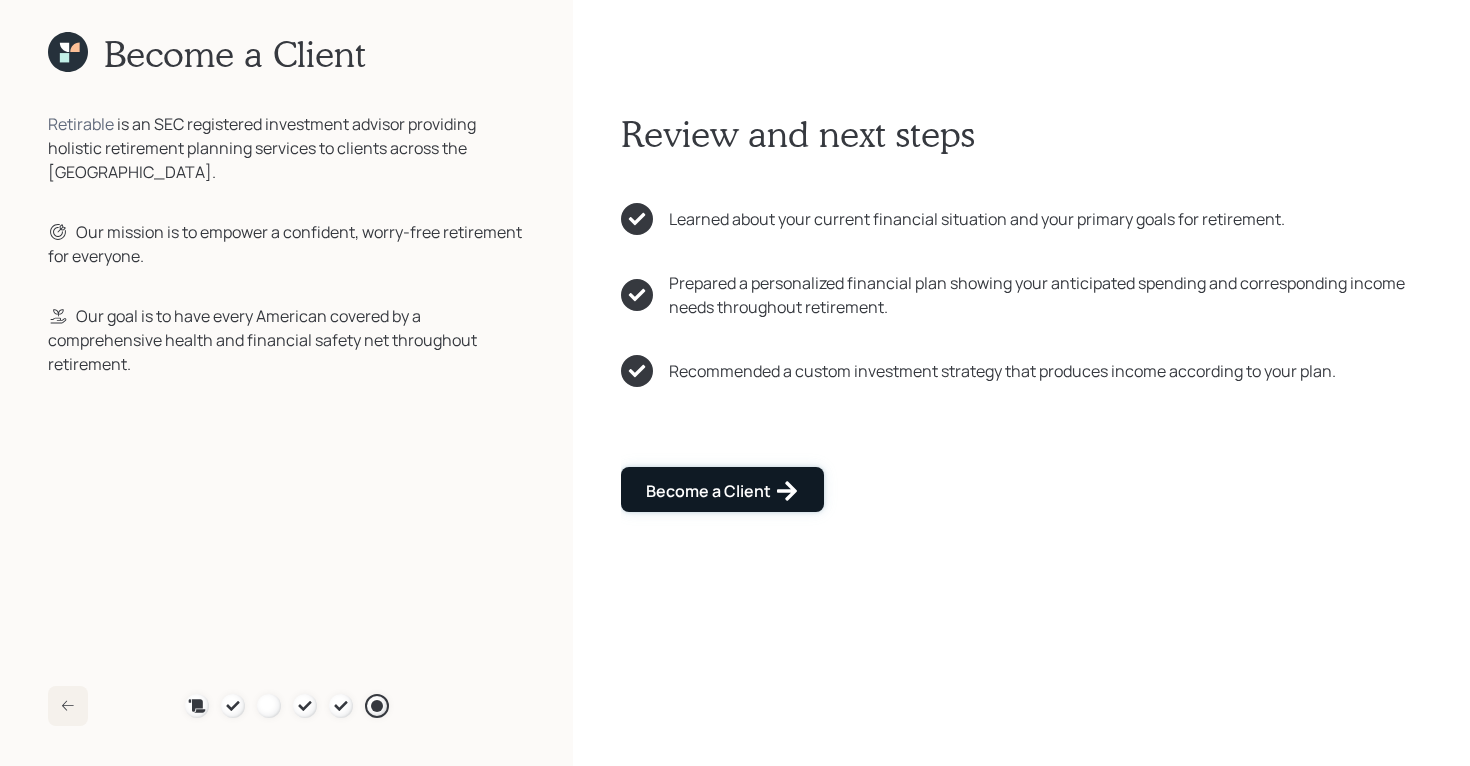 click on "Become a Client" at bounding box center [722, 491] 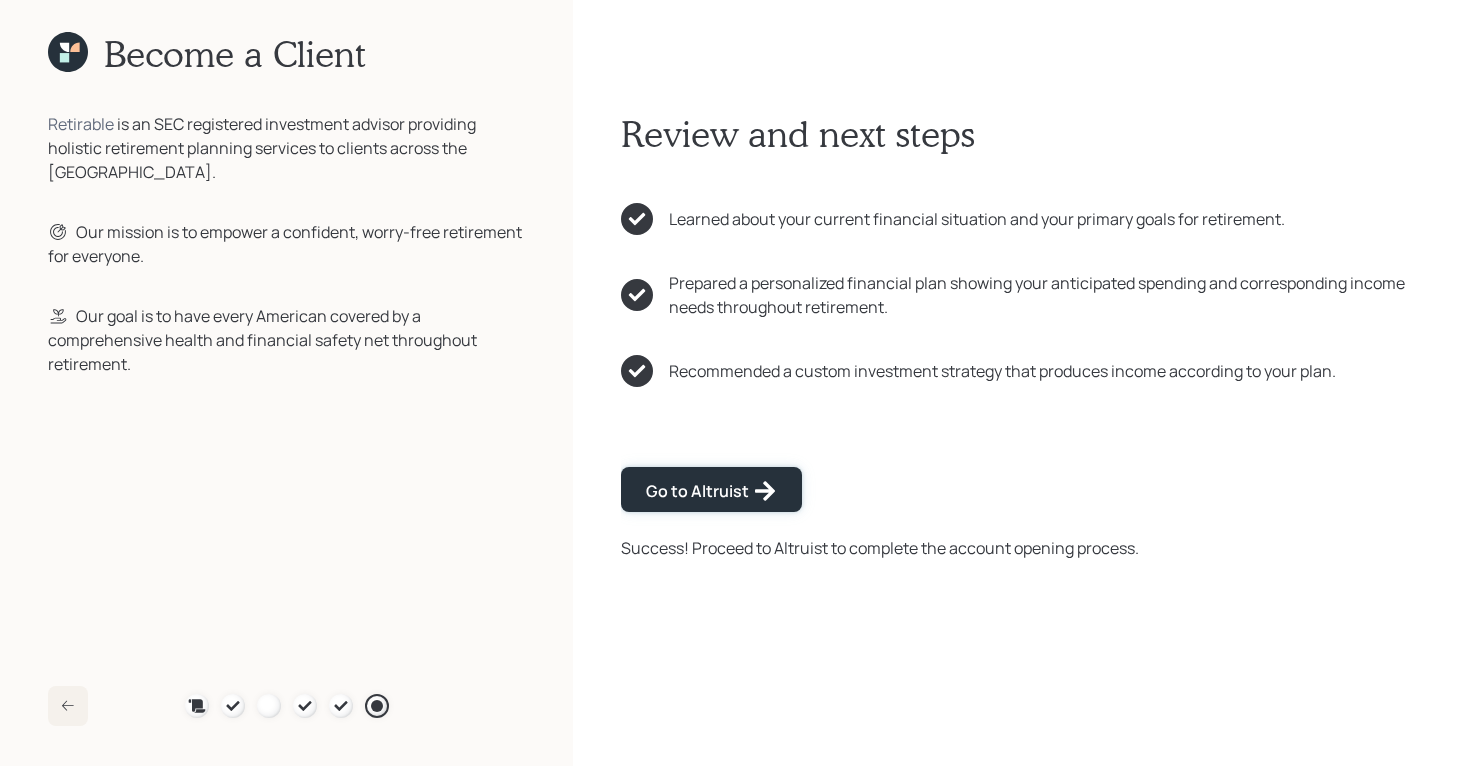 click on "Go to Altruist" at bounding box center [711, 491] 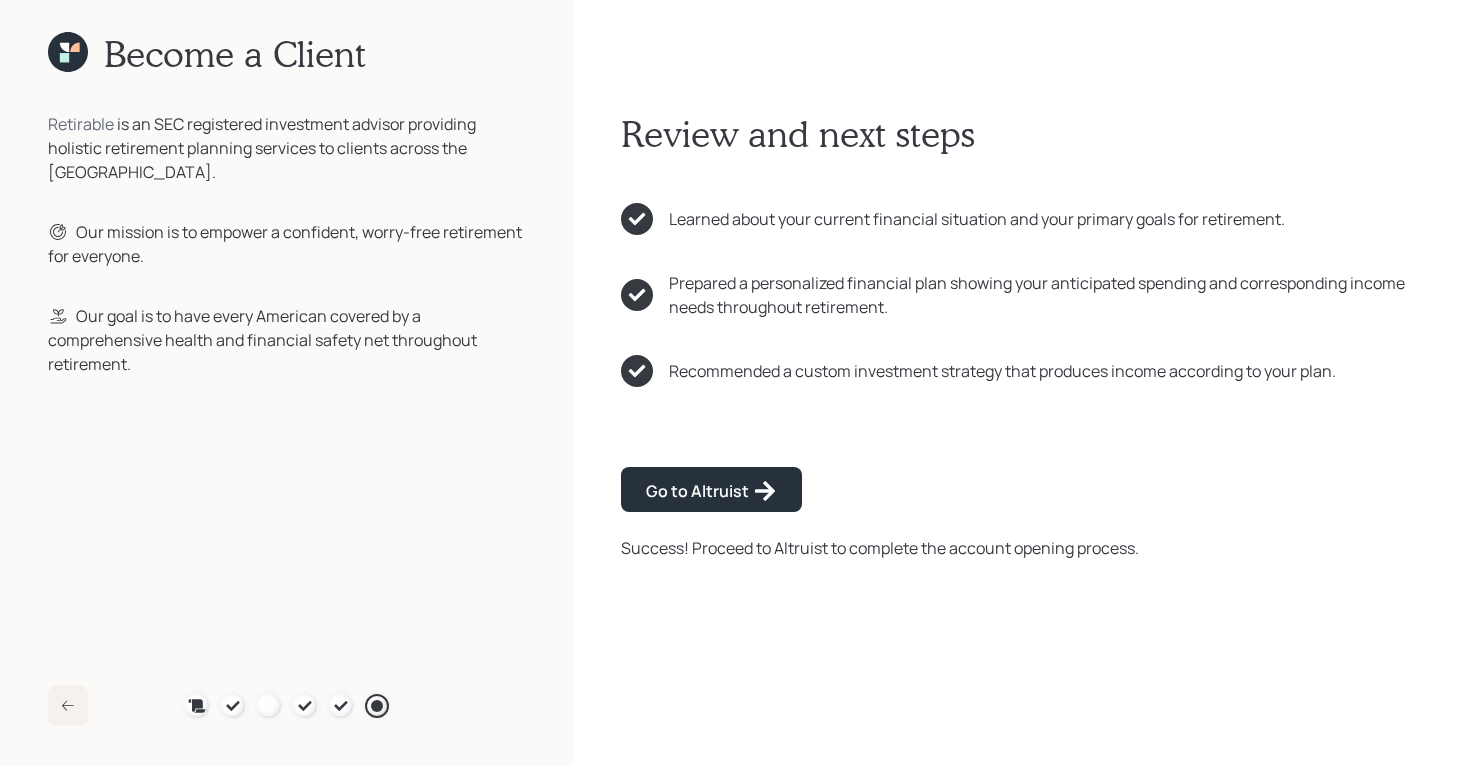 click 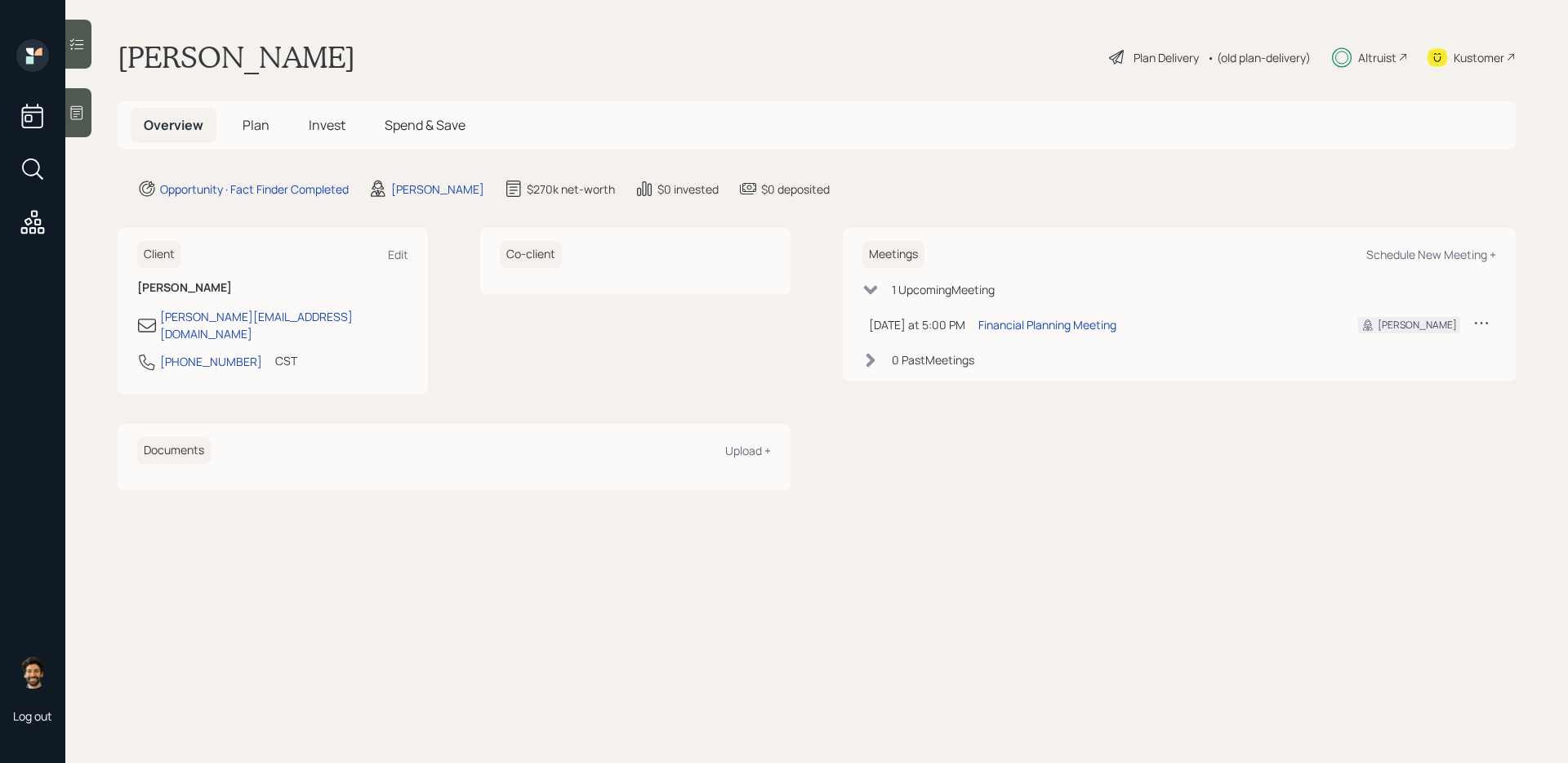click on "Plan" at bounding box center [256, 125] 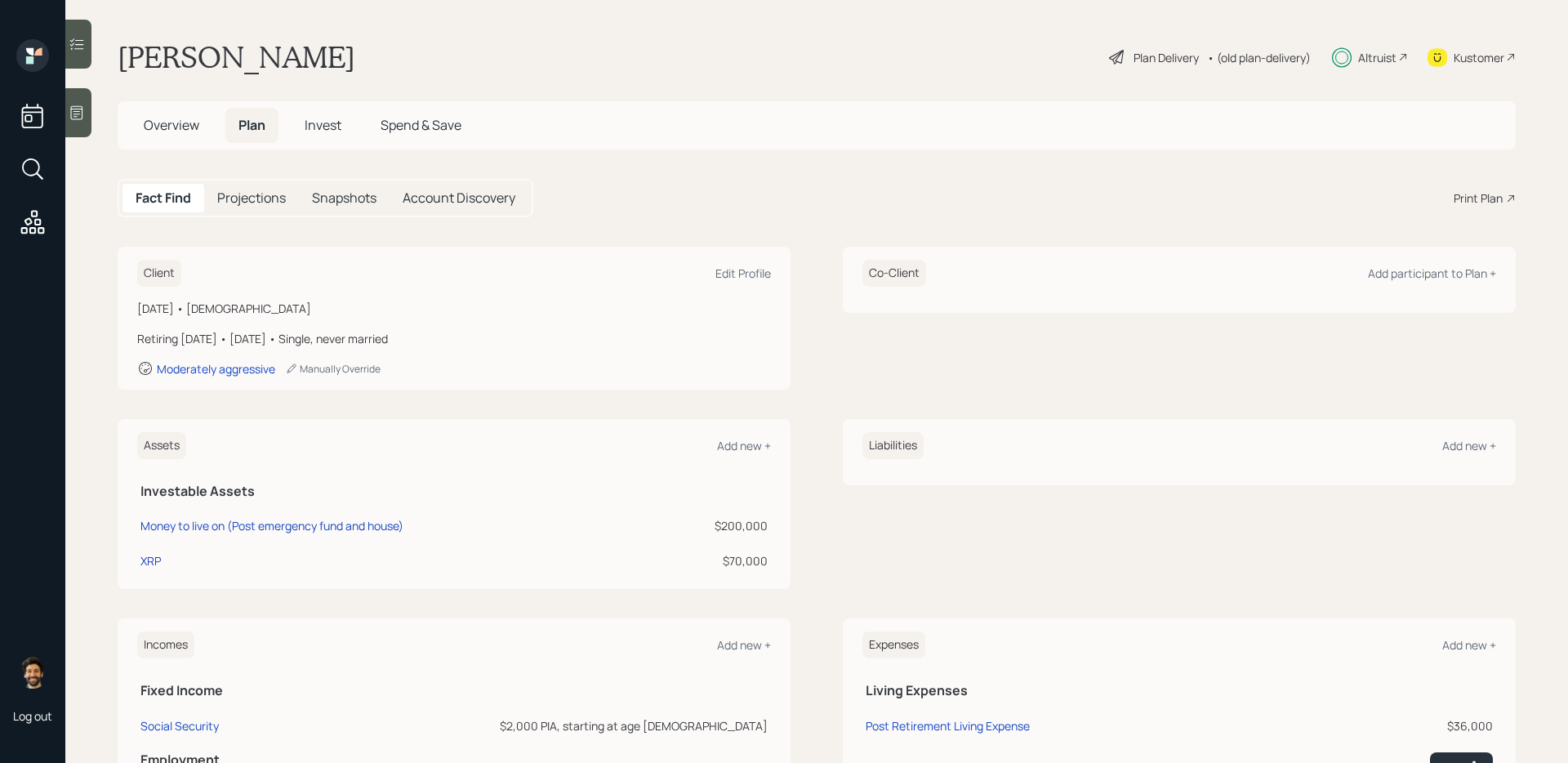 click on "Tom Knutson Plan Delivery • (old plan-delivery) Altruist Kustomer Overview Plan Invest Spend & Save Fact Find Projections Snapshots Account Discovery Print Plan Client Edit Profile May 15, 1962 • 63 years old Retiring in 5 years • January 2030 • Single, never married Moderately aggressive Manually Override Co-Client Add participant to Plan + Assets Add new + Investable Assets Money to live on (Post emergency fund and house)   $200,000 XRP $70,000 Liabilities Add new + Incomes Add new + Fixed Income Social Security   $2,000 PIA, starting at age 67 Employment Full-time work   $100,000 Expenses Add new + Living Expenses Post Retirement Living Expense   $36,000 Pre Retirement Living Expense   Add Healthcare Costs Post Retirement Healthcare Cost   Add" at bounding box center [817, 382] 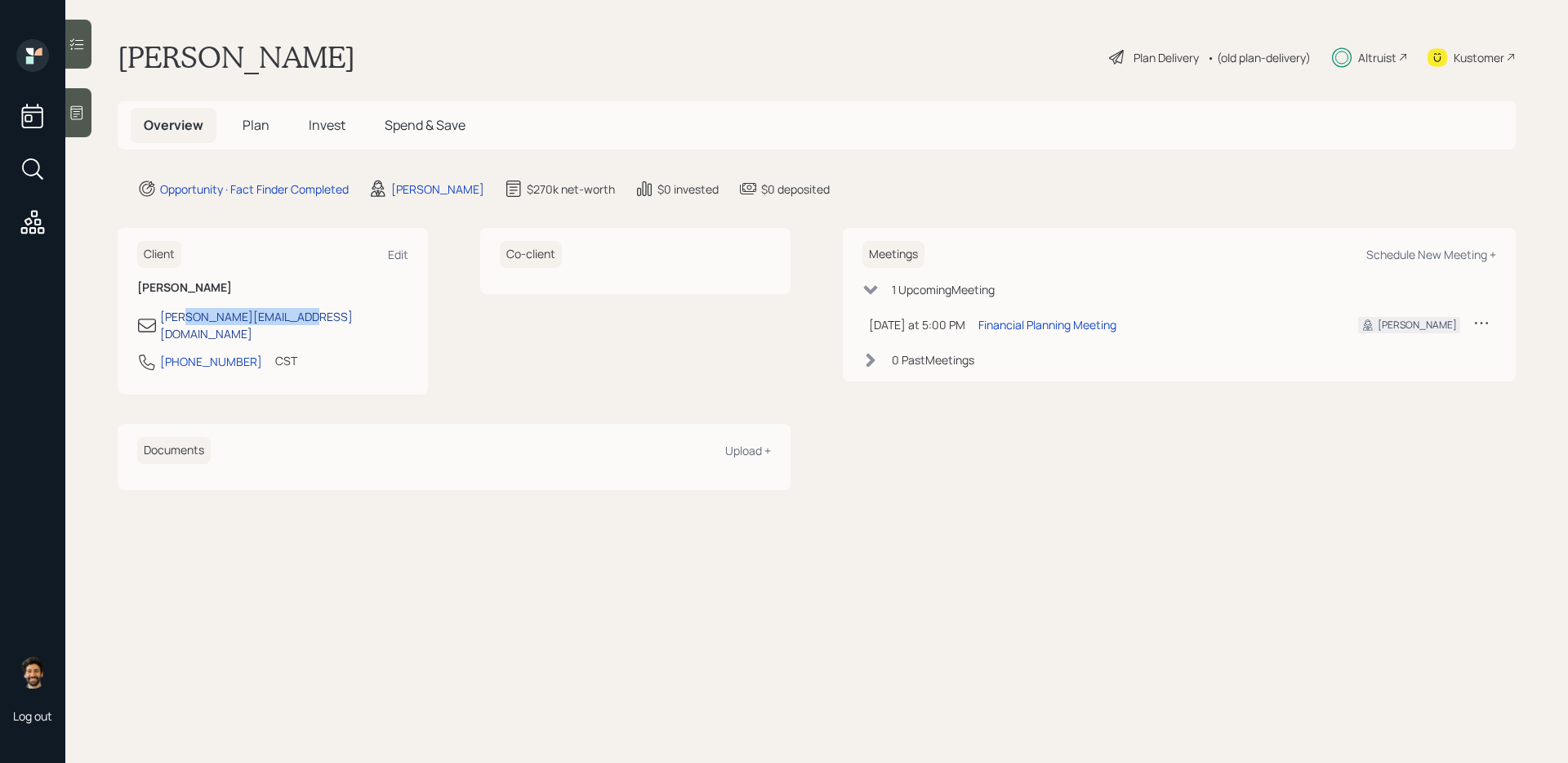 drag, startPoint x: 306, startPoint y: 318, endPoint x: 189, endPoint y: 318, distance: 117 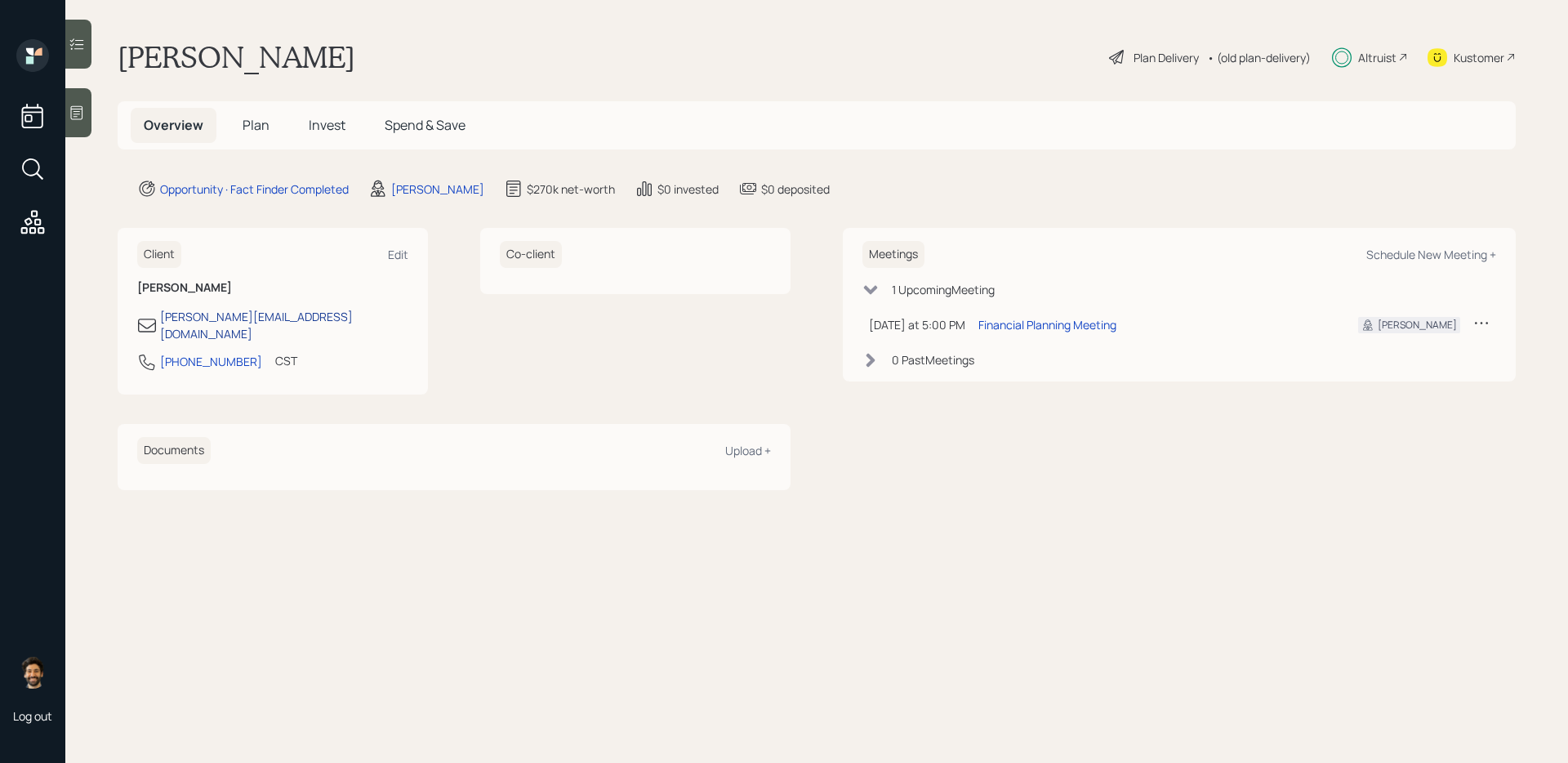 select on "America/Chicago" 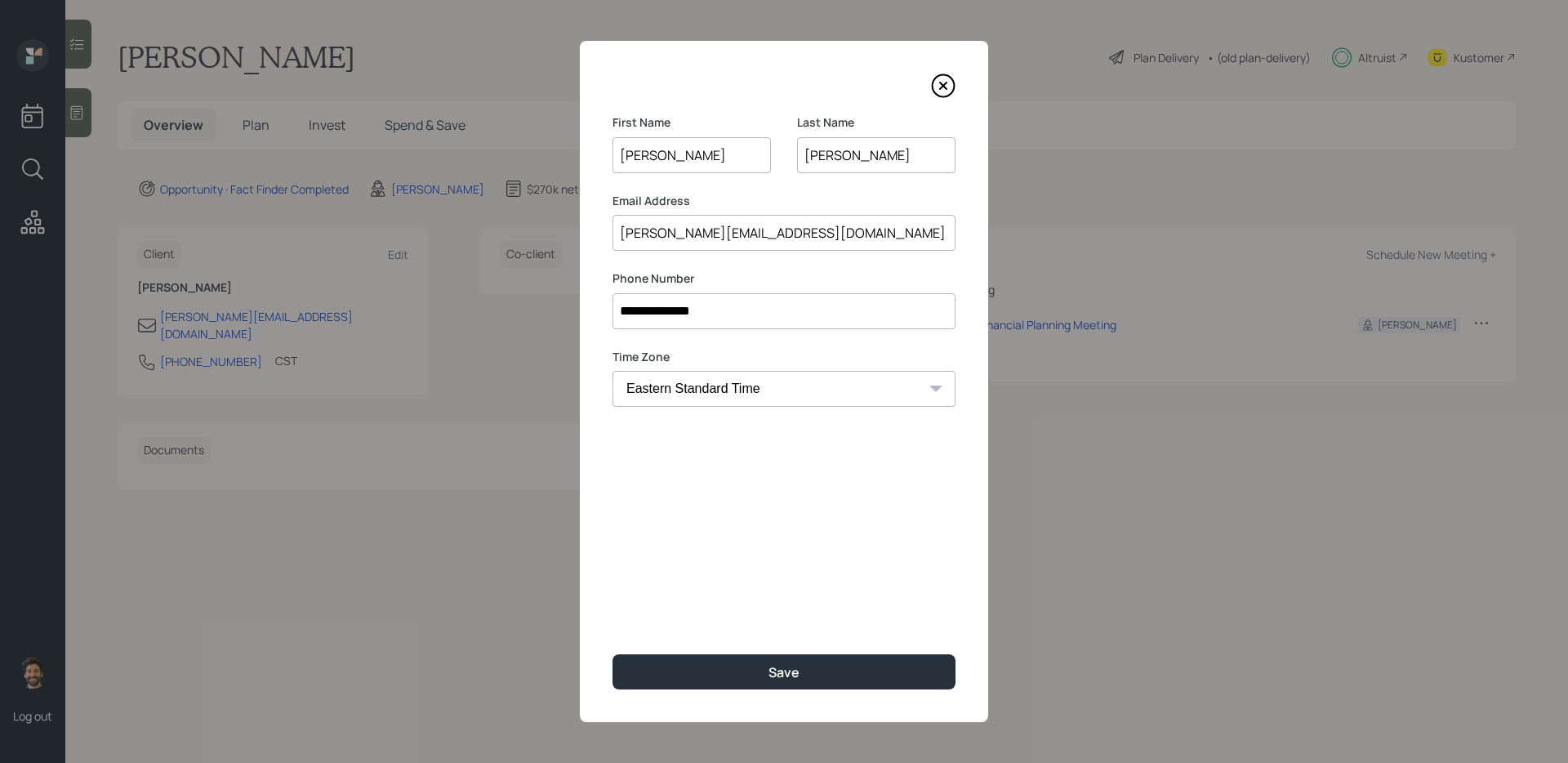 click on "[PERSON_NAME][EMAIL_ADDRESS][DOMAIN_NAME]" at bounding box center [784, 233] 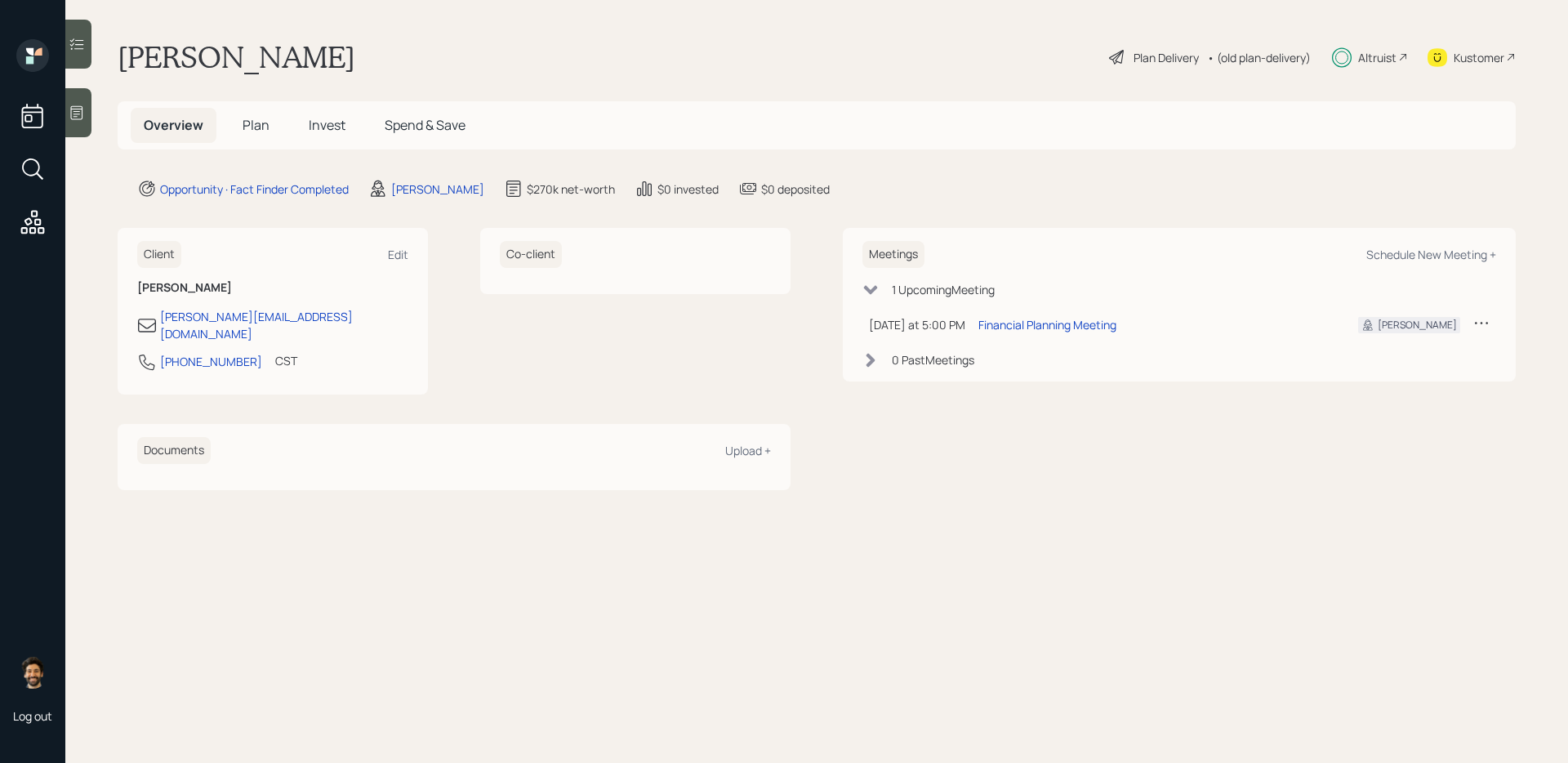 click on "Plan" at bounding box center [256, 125] 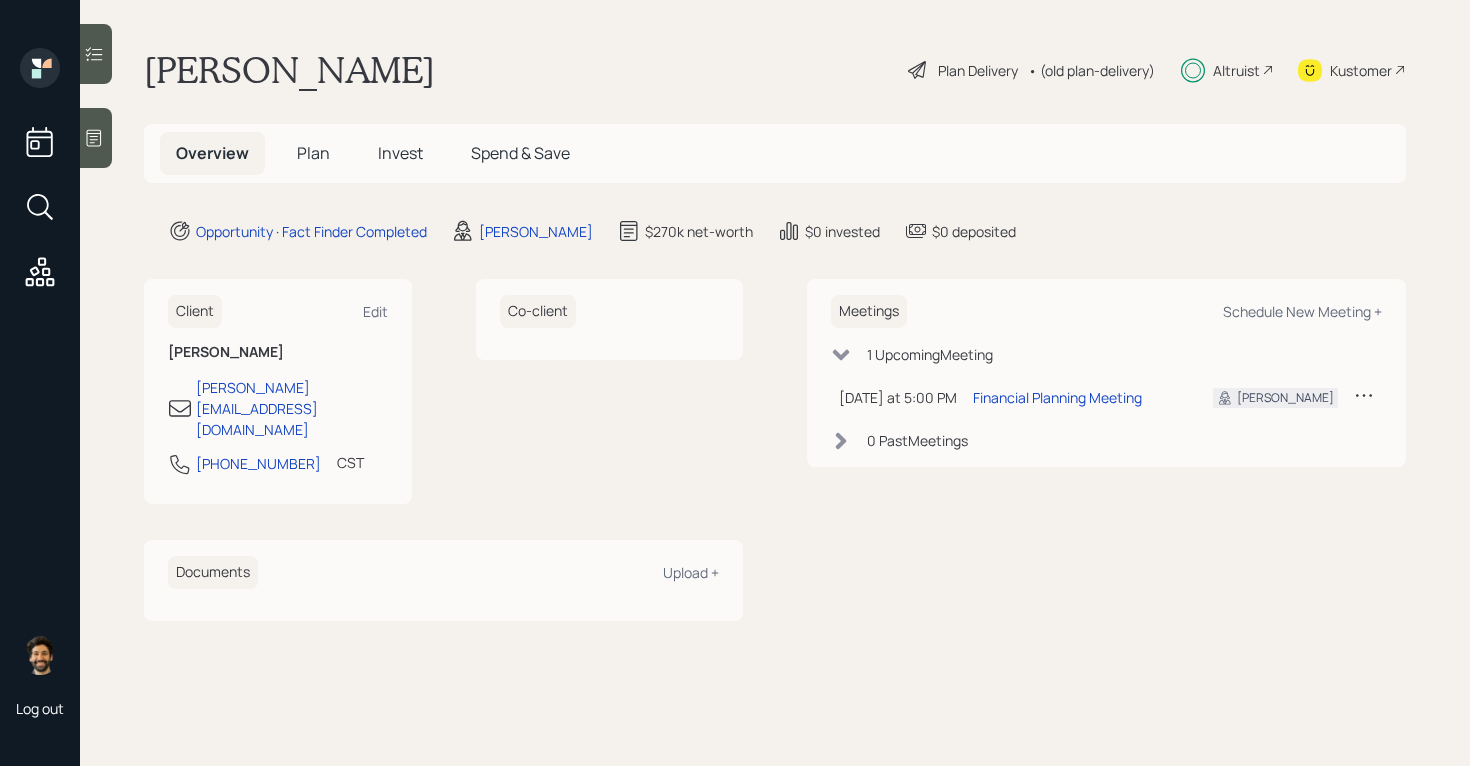 scroll, scrollTop: 0, scrollLeft: 0, axis: both 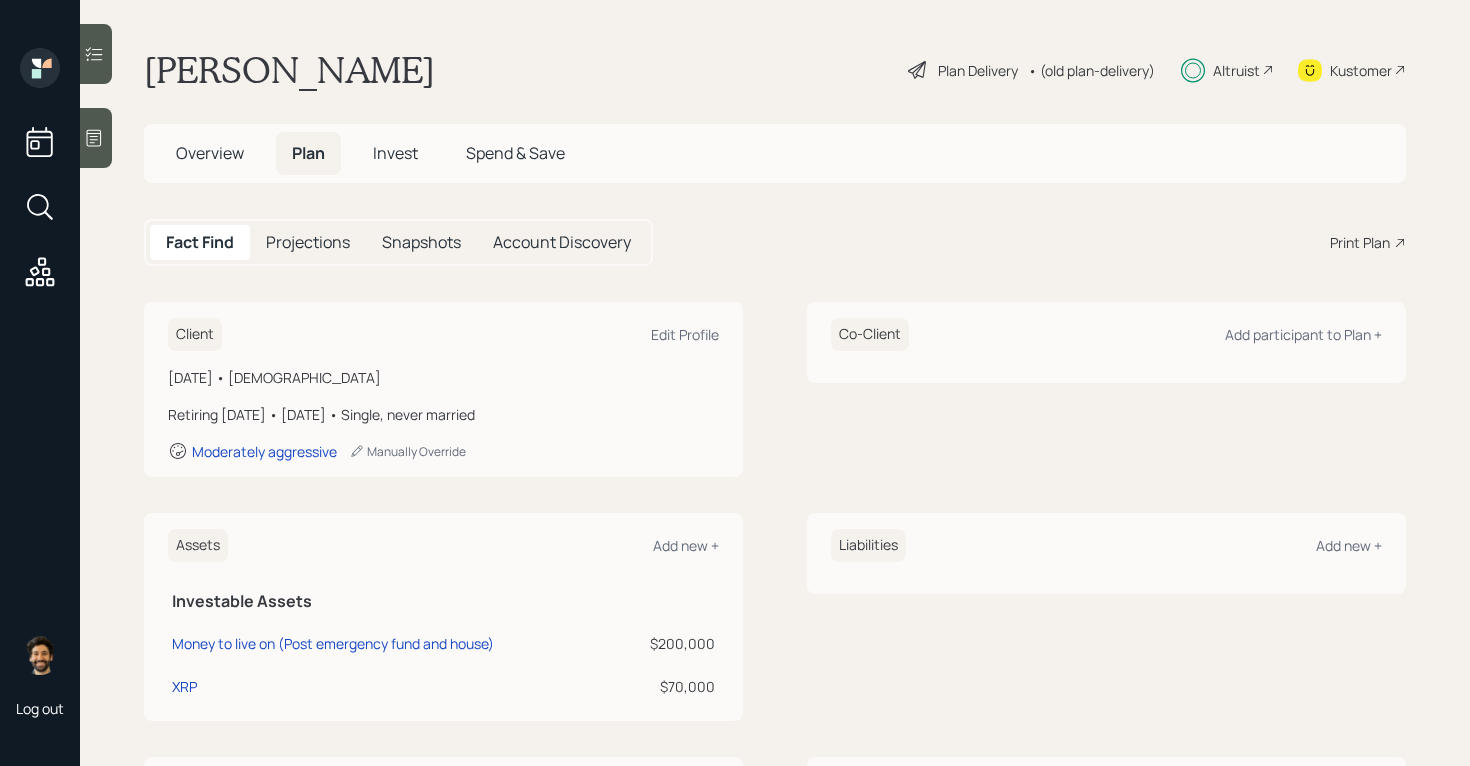 click on "Print Plan" at bounding box center (1360, 242) 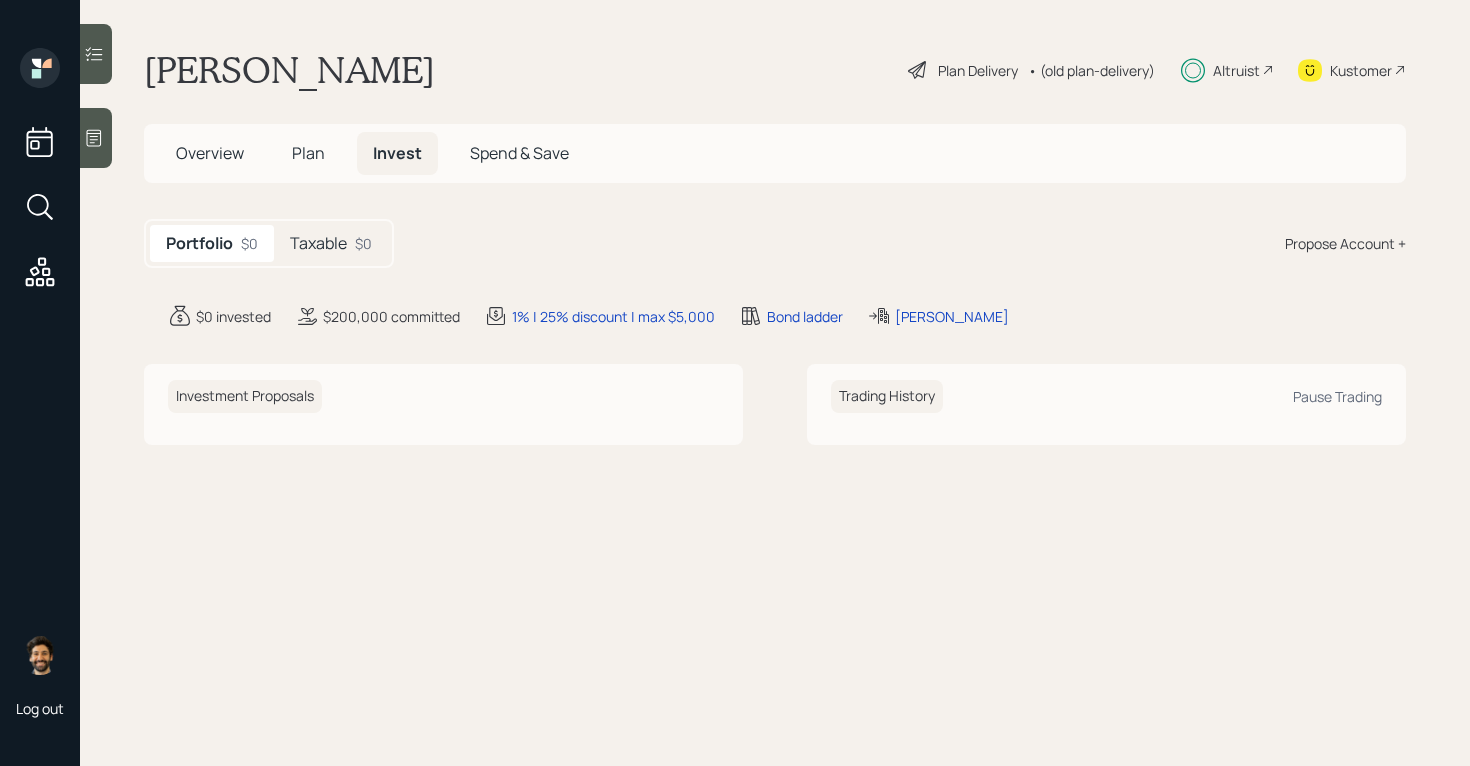 click on "Taxable" at bounding box center [318, 243] 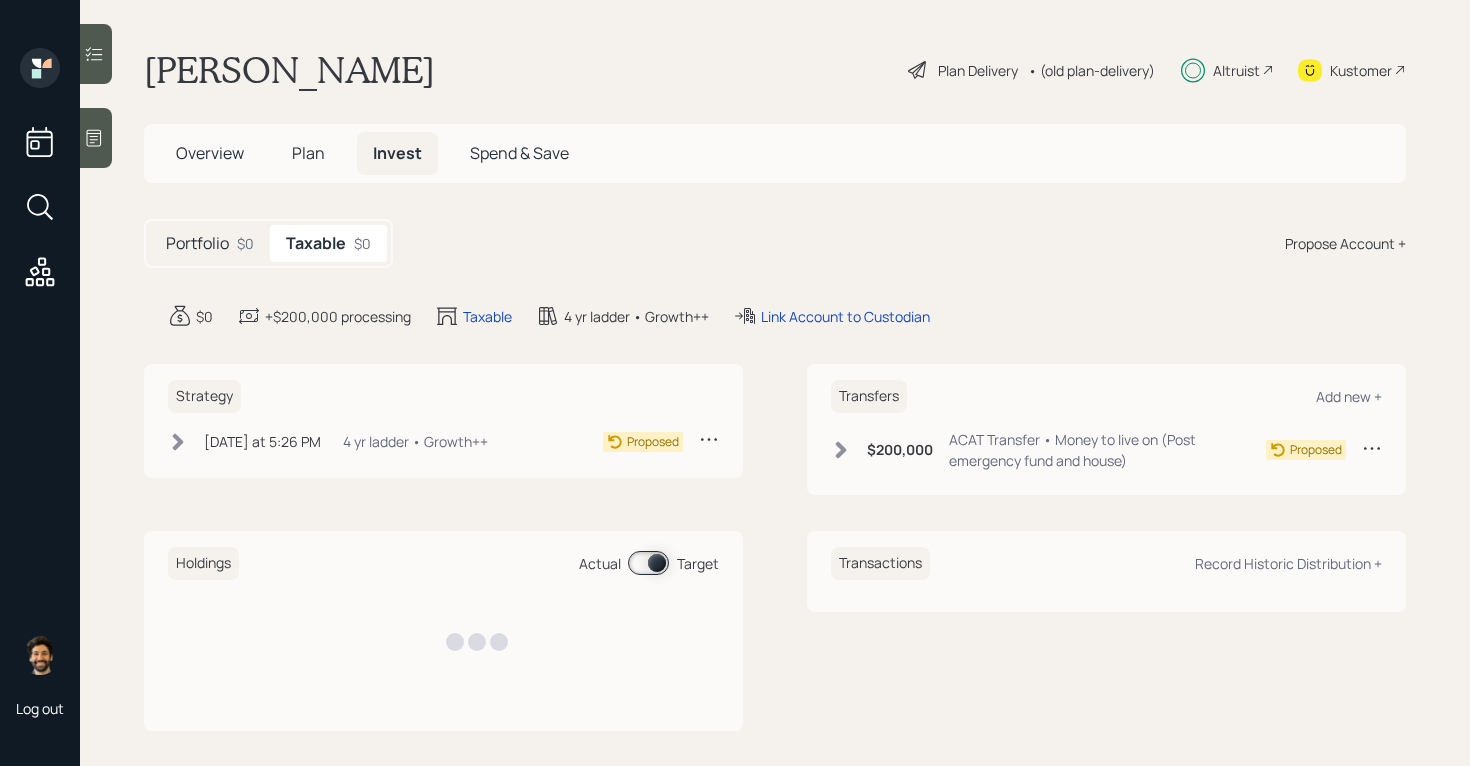 click on "Plan" at bounding box center [308, 153] 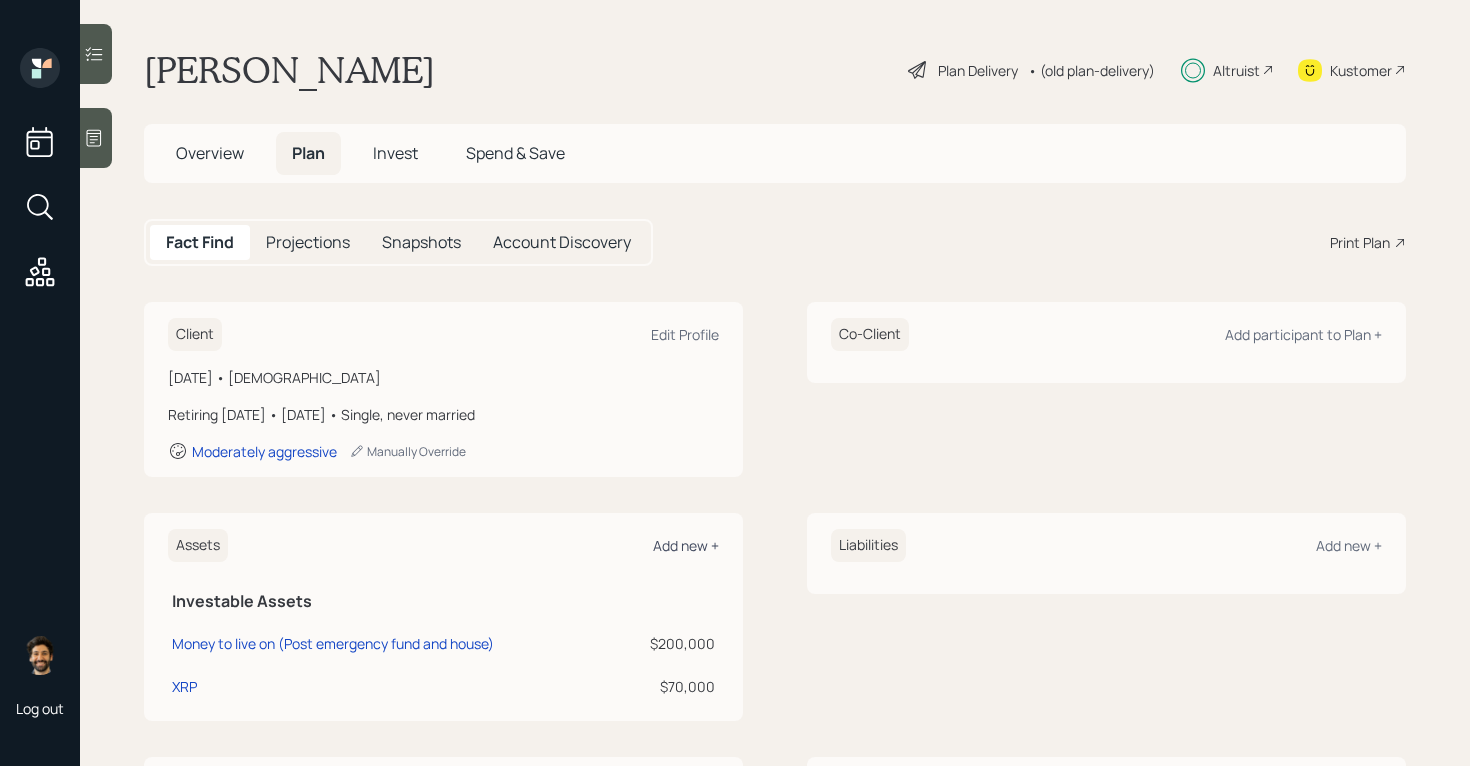 click on "Add new +" at bounding box center [686, 545] 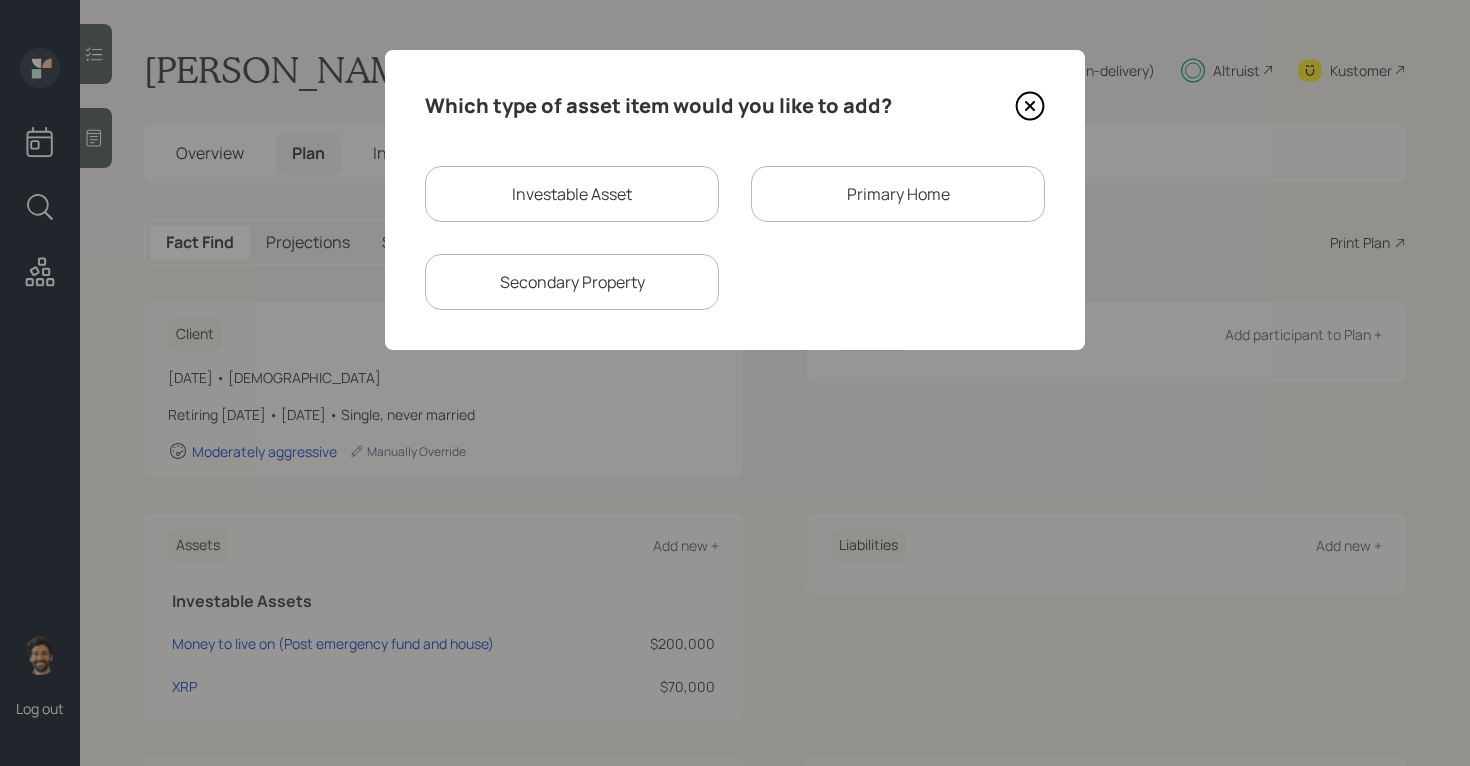 click on "Investable Asset" at bounding box center [572, 194] 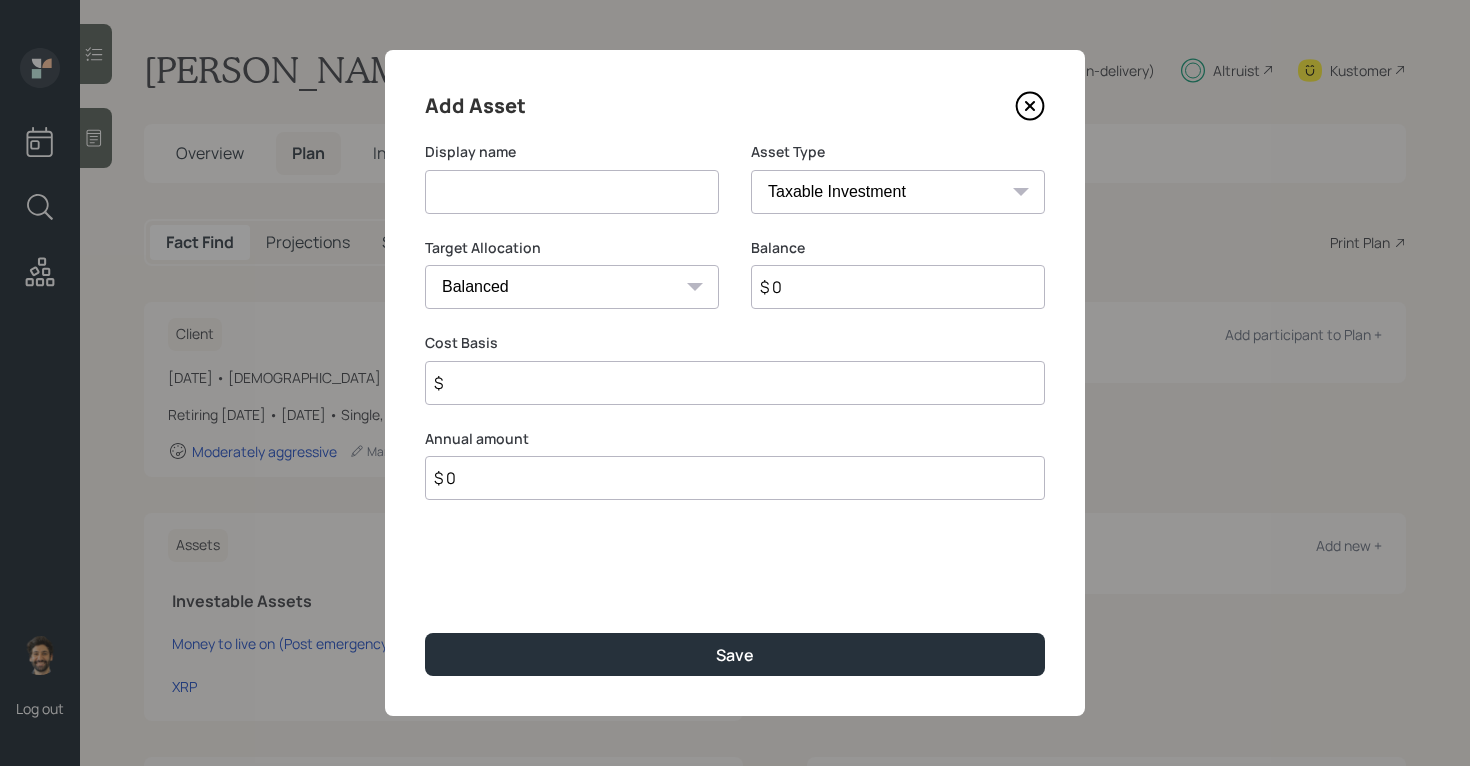 click at bounding box center [572, 192] 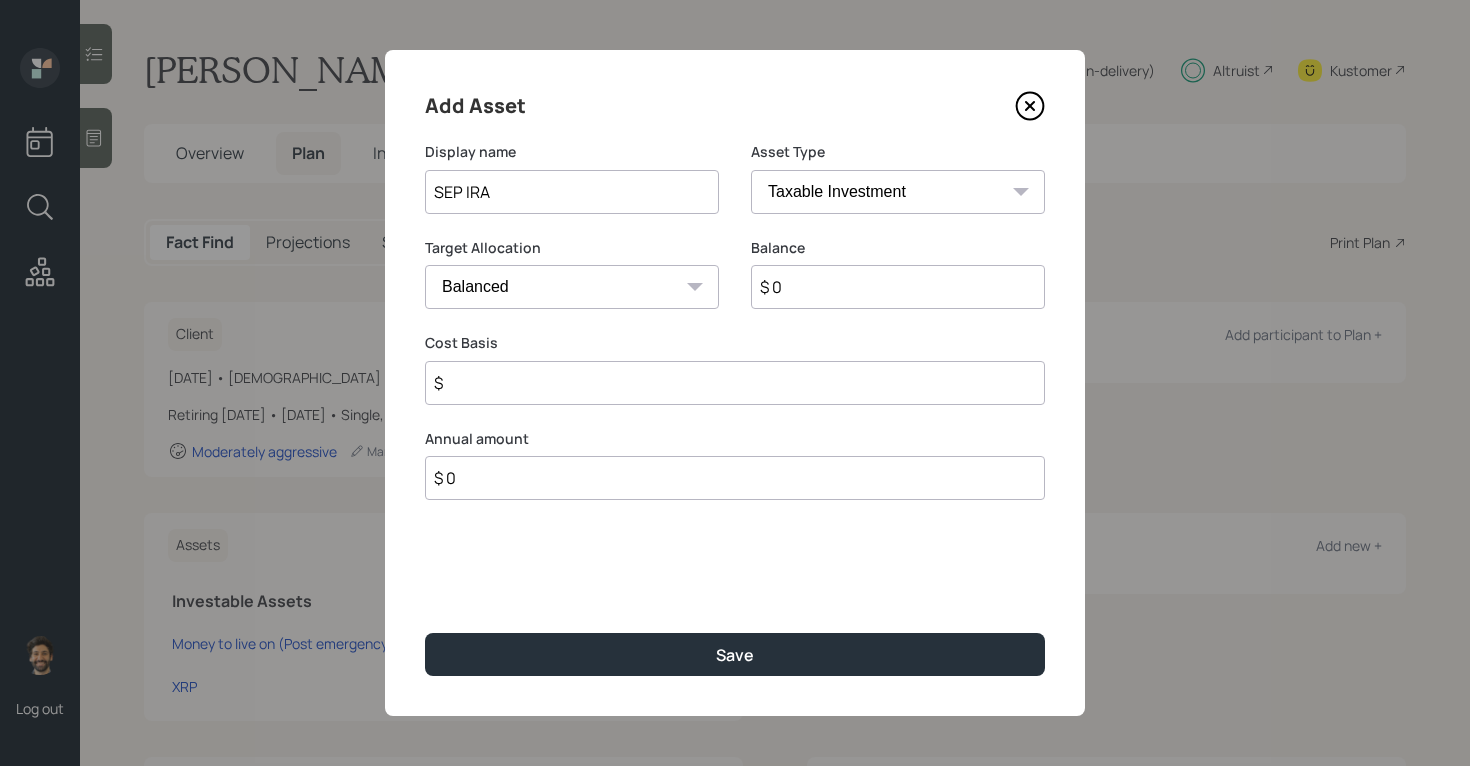 type on "SEP IRA" 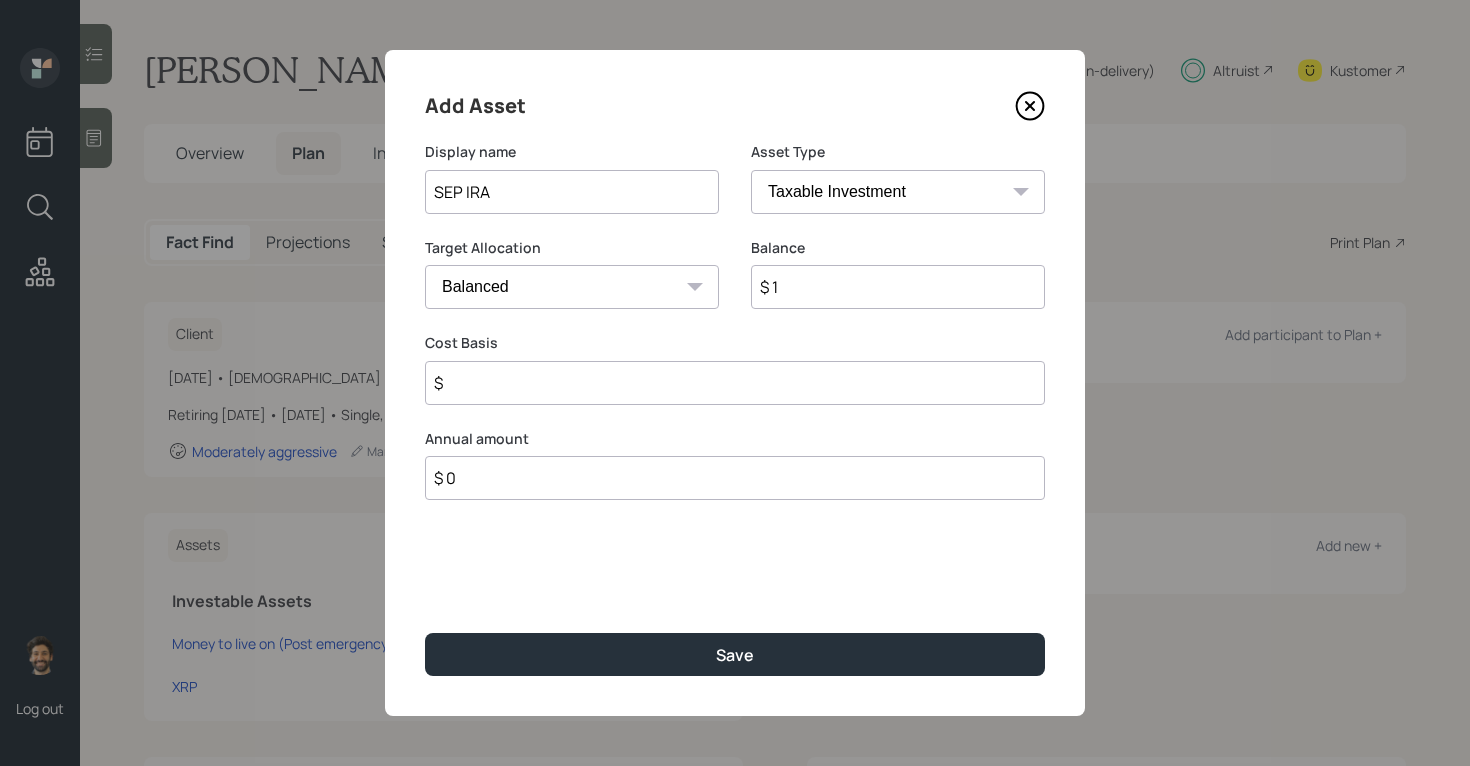 type on "$ 1" 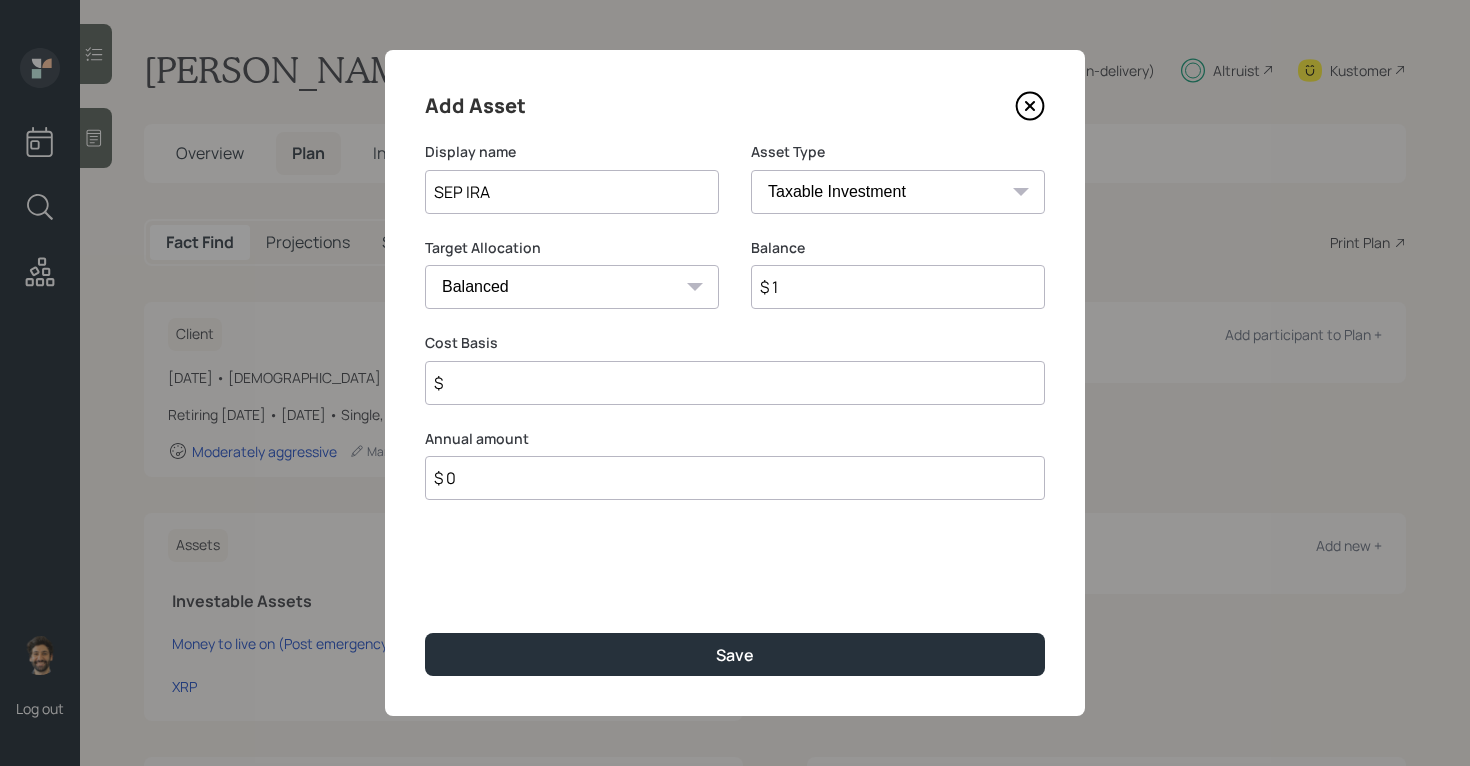 click on "SEP [PERSON_NAME] IRA 401(k) [PERSON_NAME] 401(k) 403(b) [PERSON_NAME] 403(b) 457(b) [PERSON_NAME] 457(b) Health Savings Account 529 Taxable Investment Checking / Savings Emergency Fund" at bounding box center (898, 192) 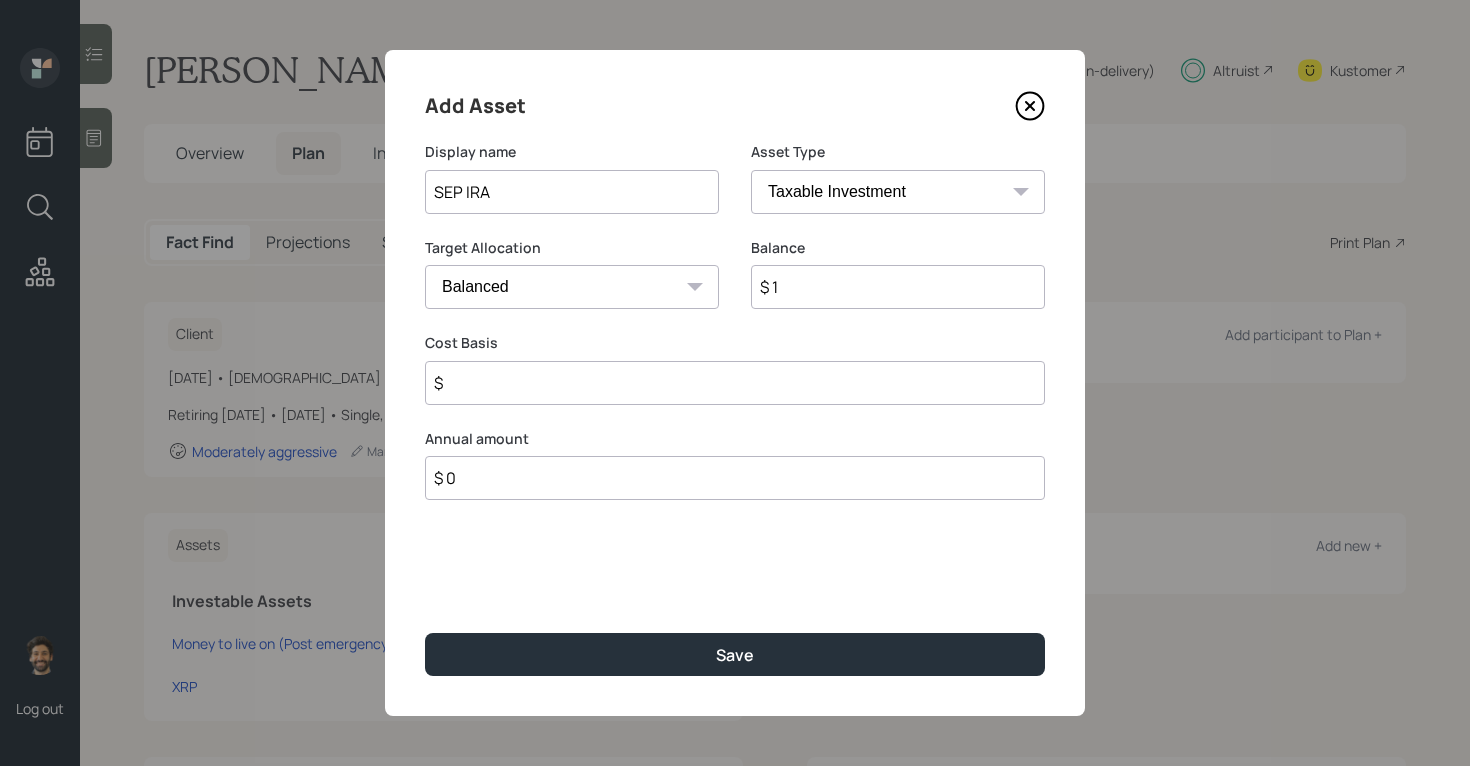 select on "sep_ira" 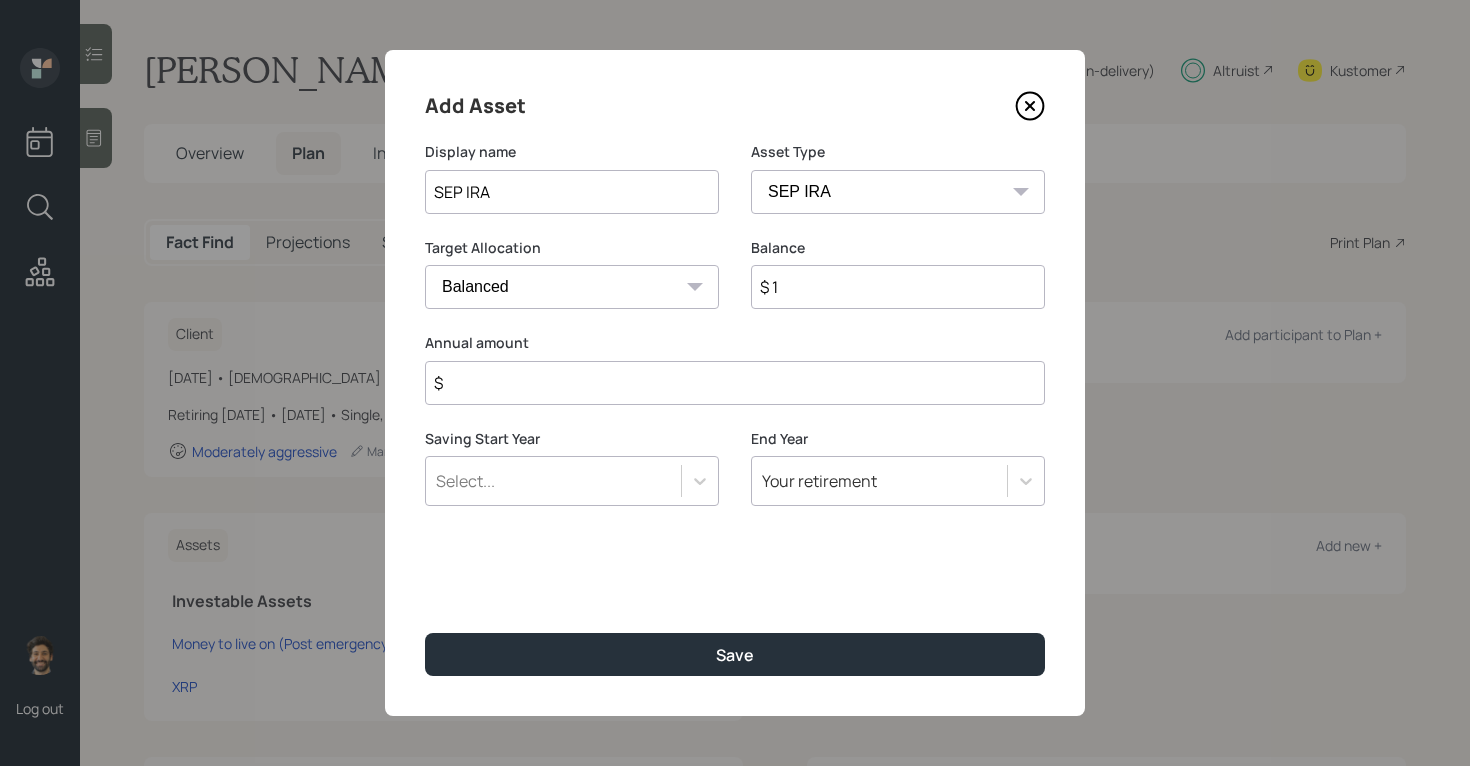 click on "$" at bounding box center [735, 383] 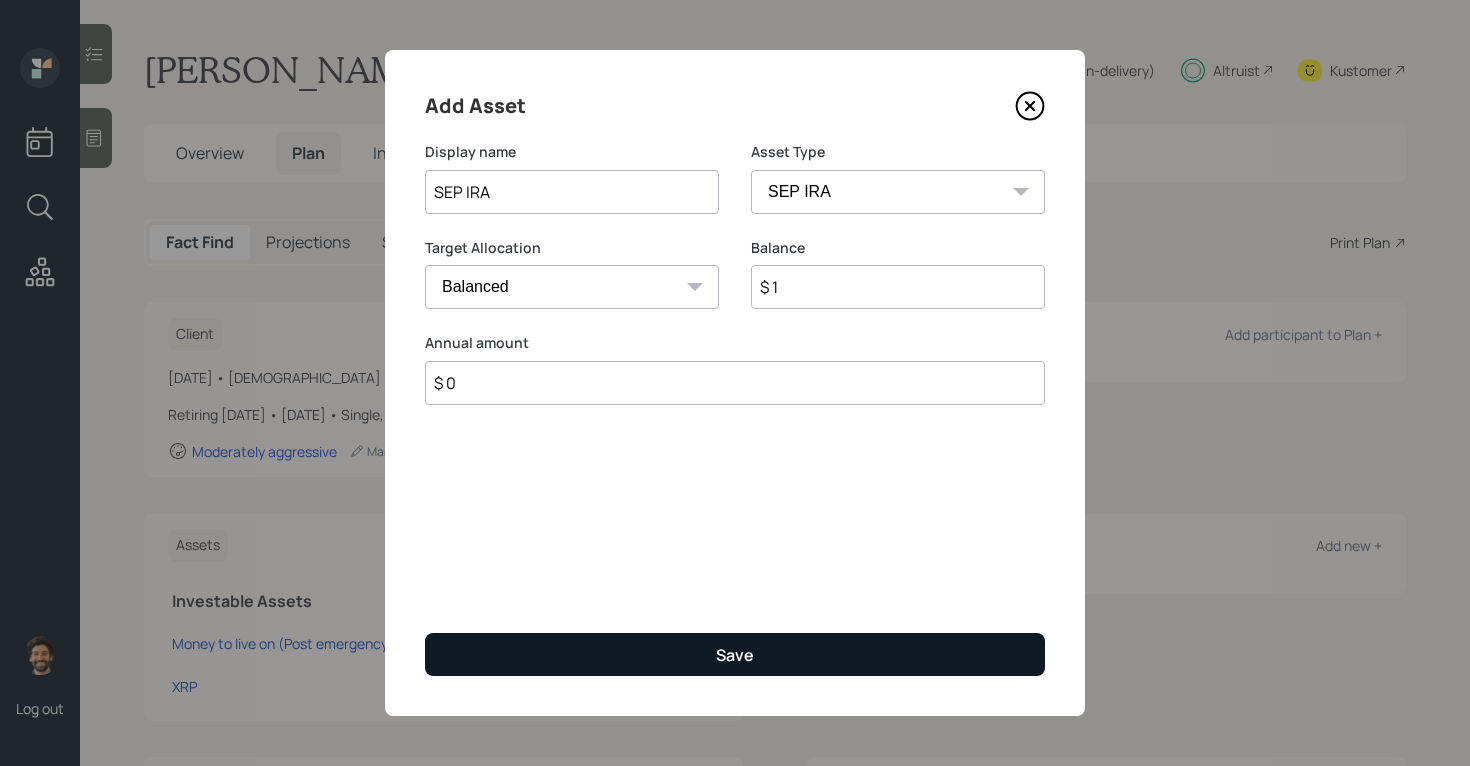 type on "$ 0" 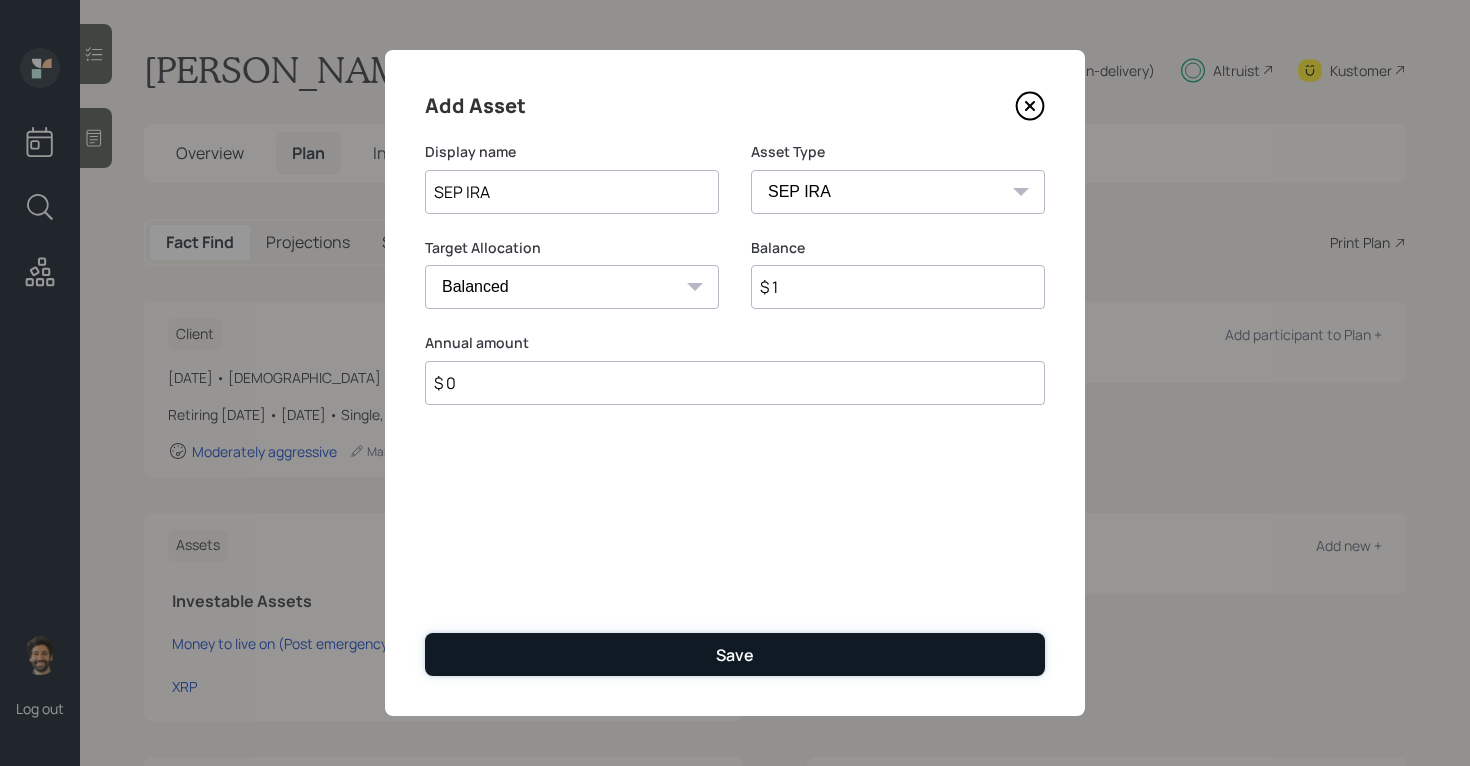 click on "Save" at bounding box center (735, 654) 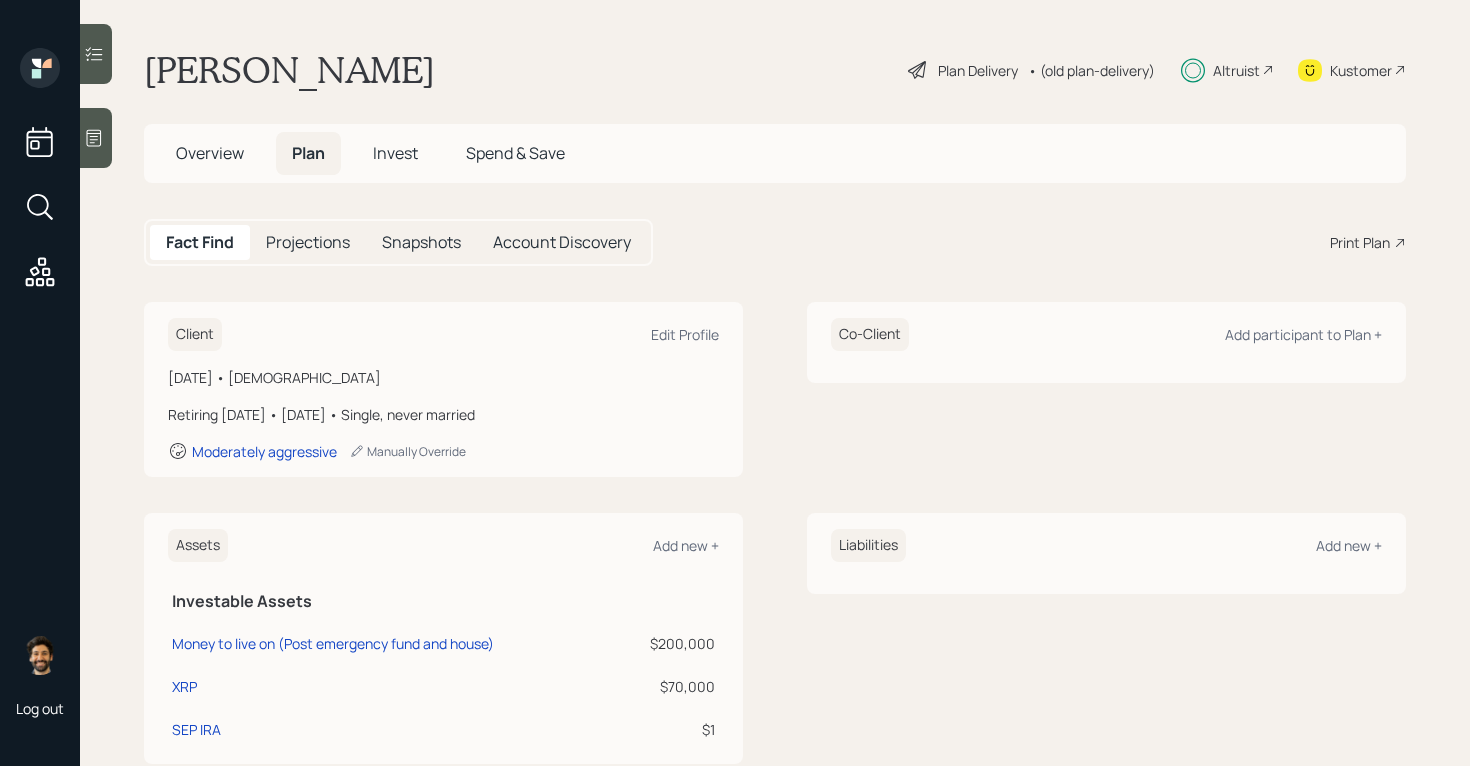 click on "Invest" at bounding box center (395, 153) 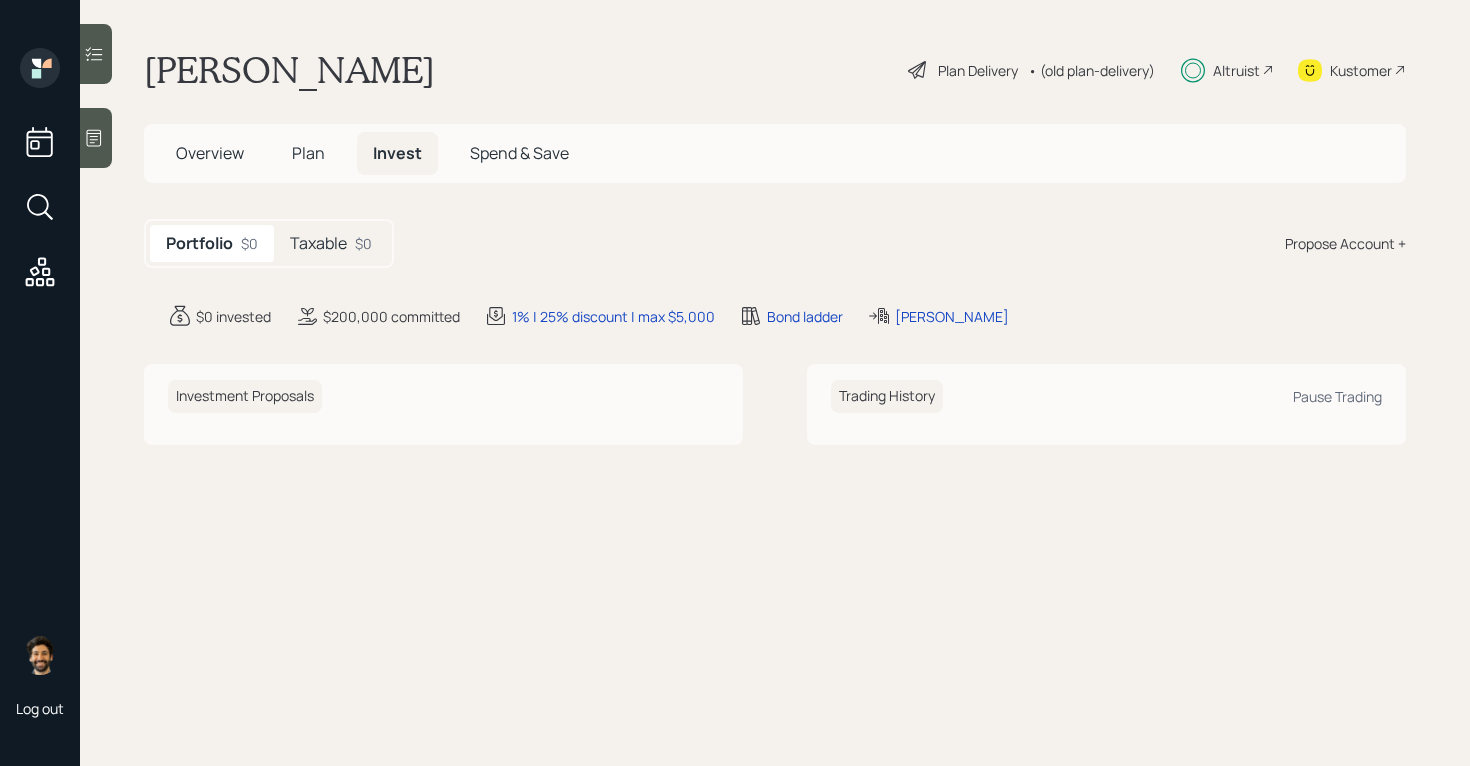 click on "Taxable $0" at bounding box center [331, 243] 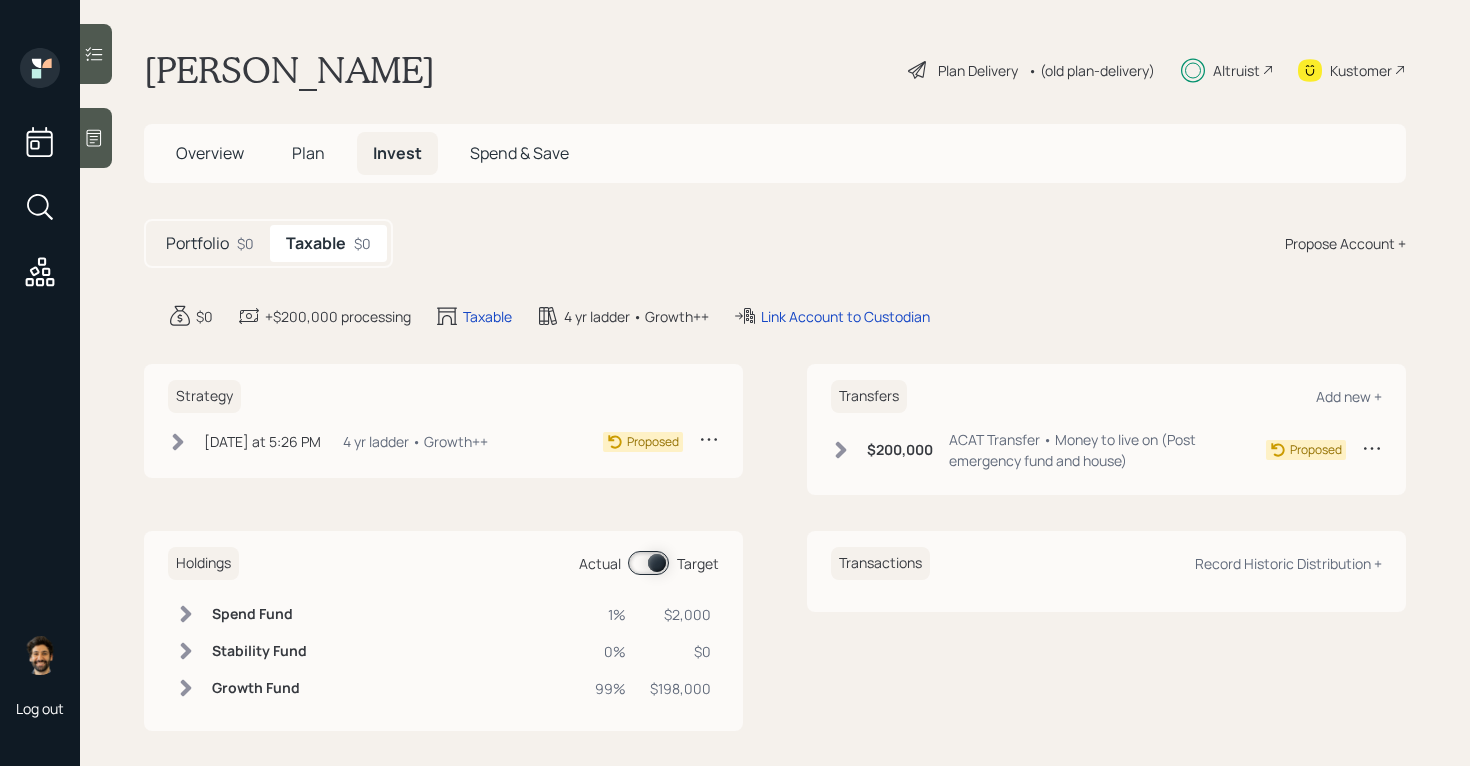 click on "Propose Account +" at bounding box center (1345, 243) 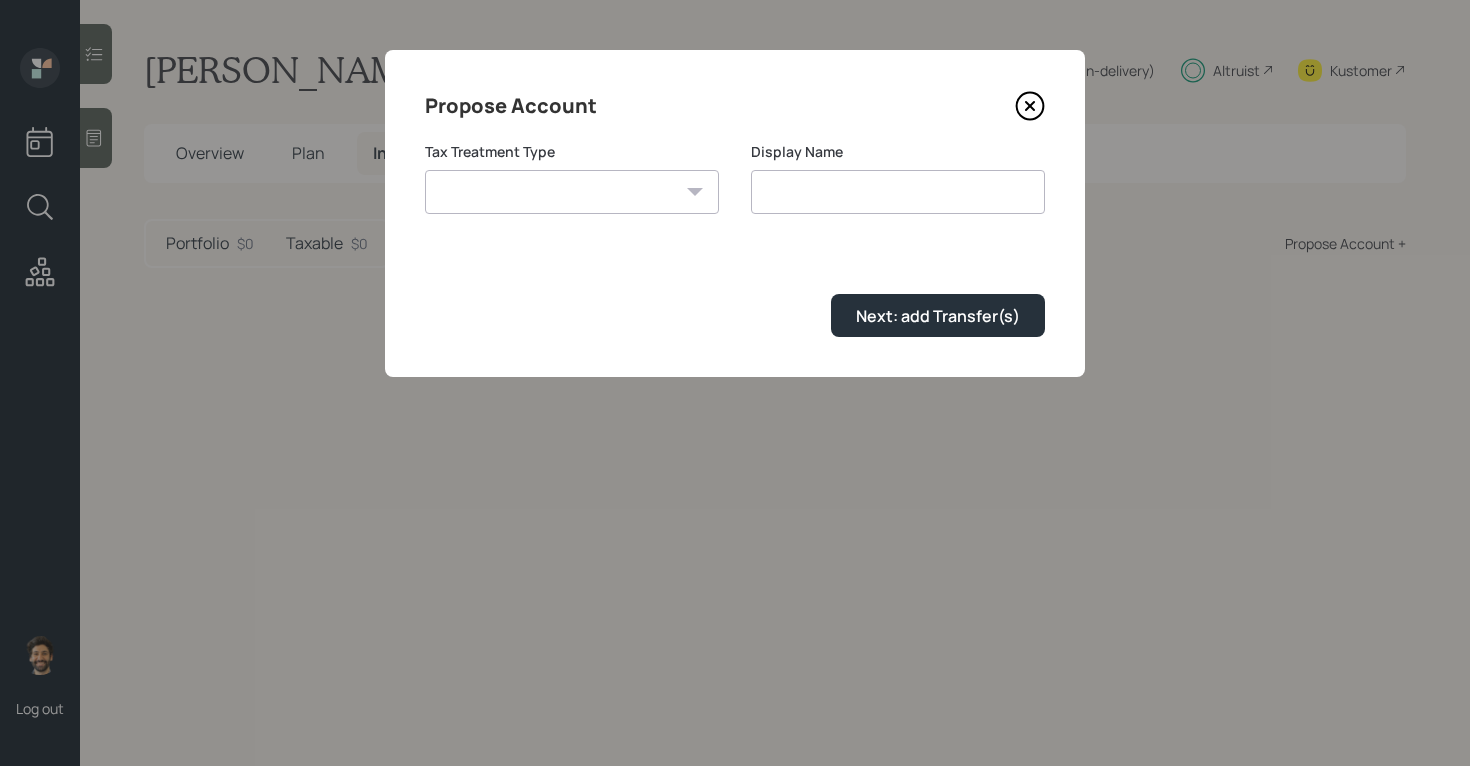 click on "[PERSON_NAME] Taxable Traditional" at bounding box center (572, 192) 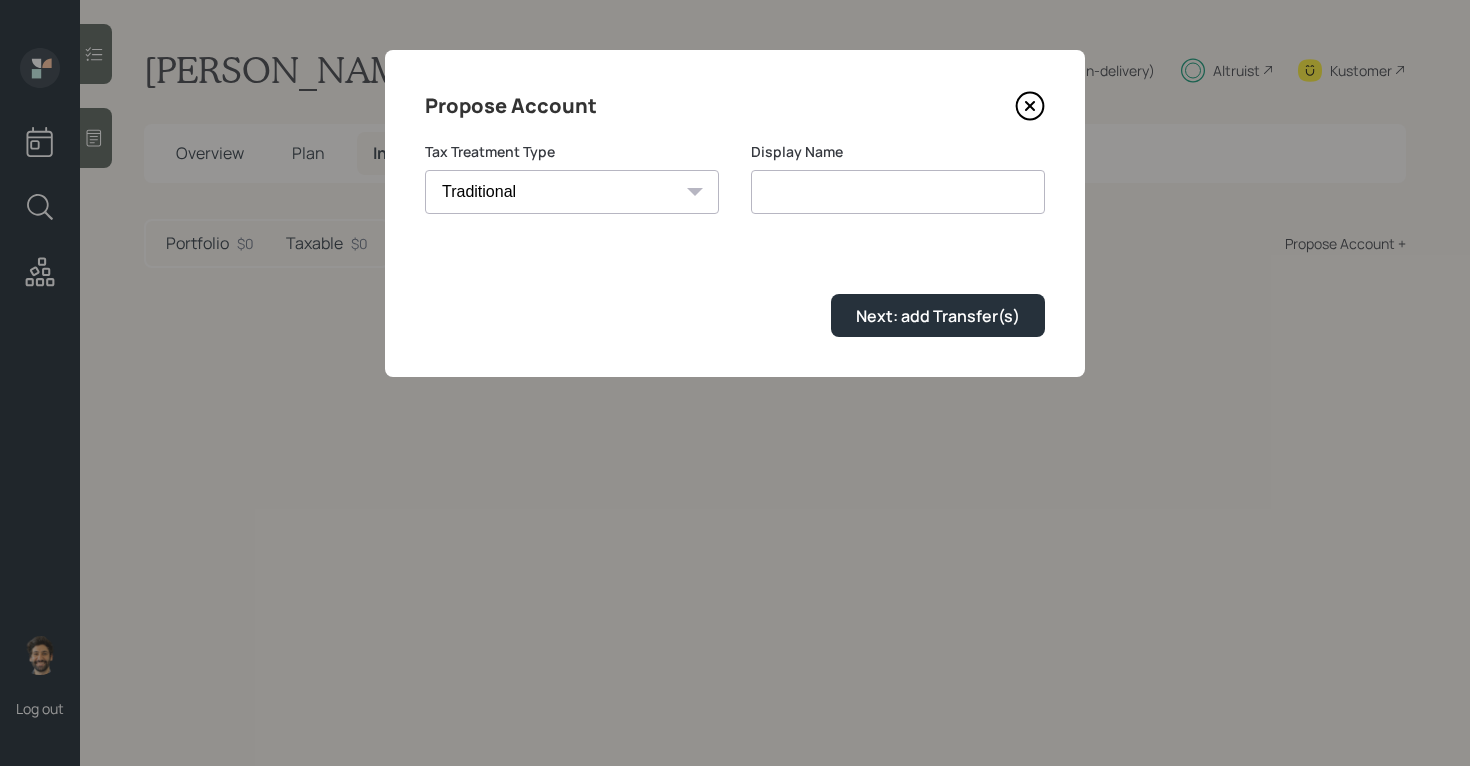 type on "Traditional" 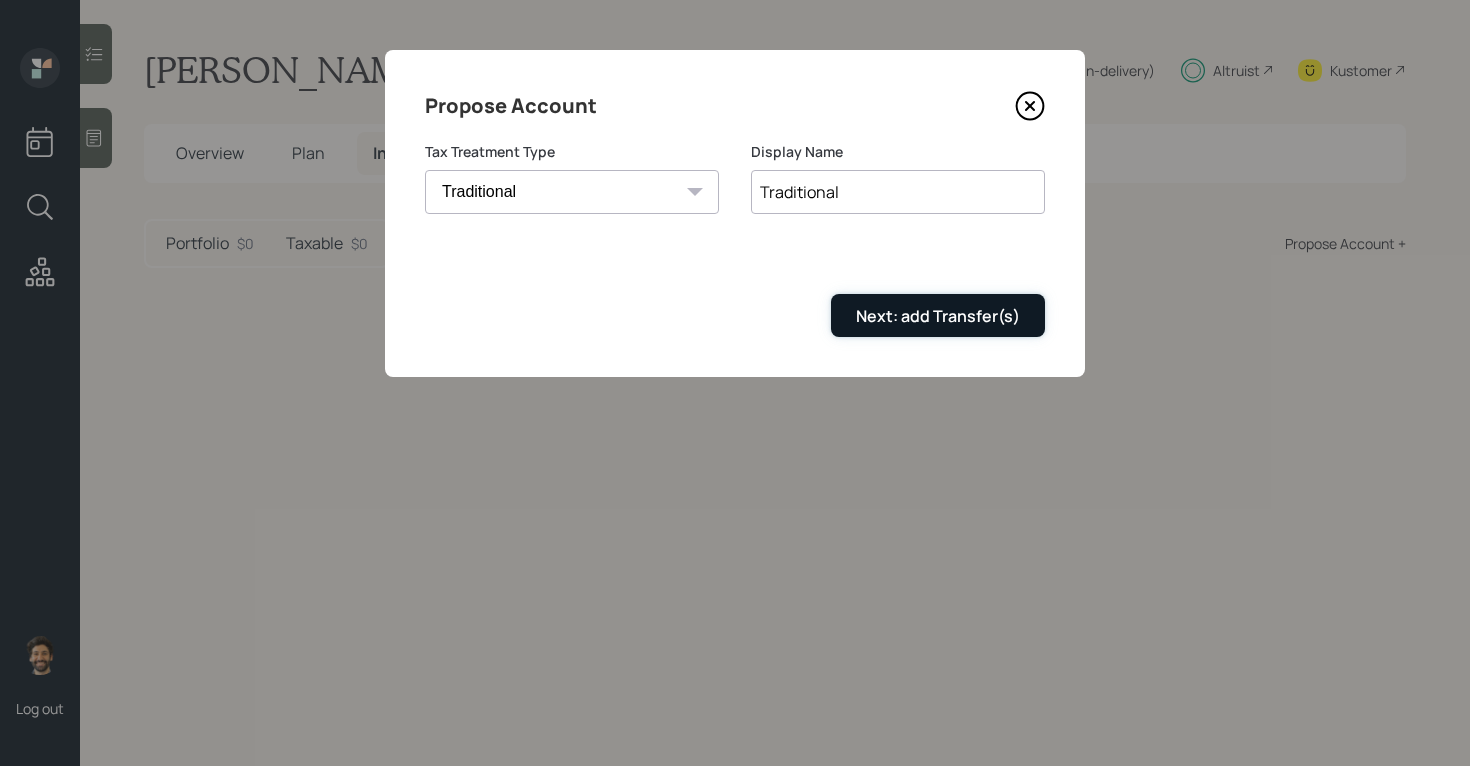click on "Next: add Transfer(s)" at bounding box center [938, 316] 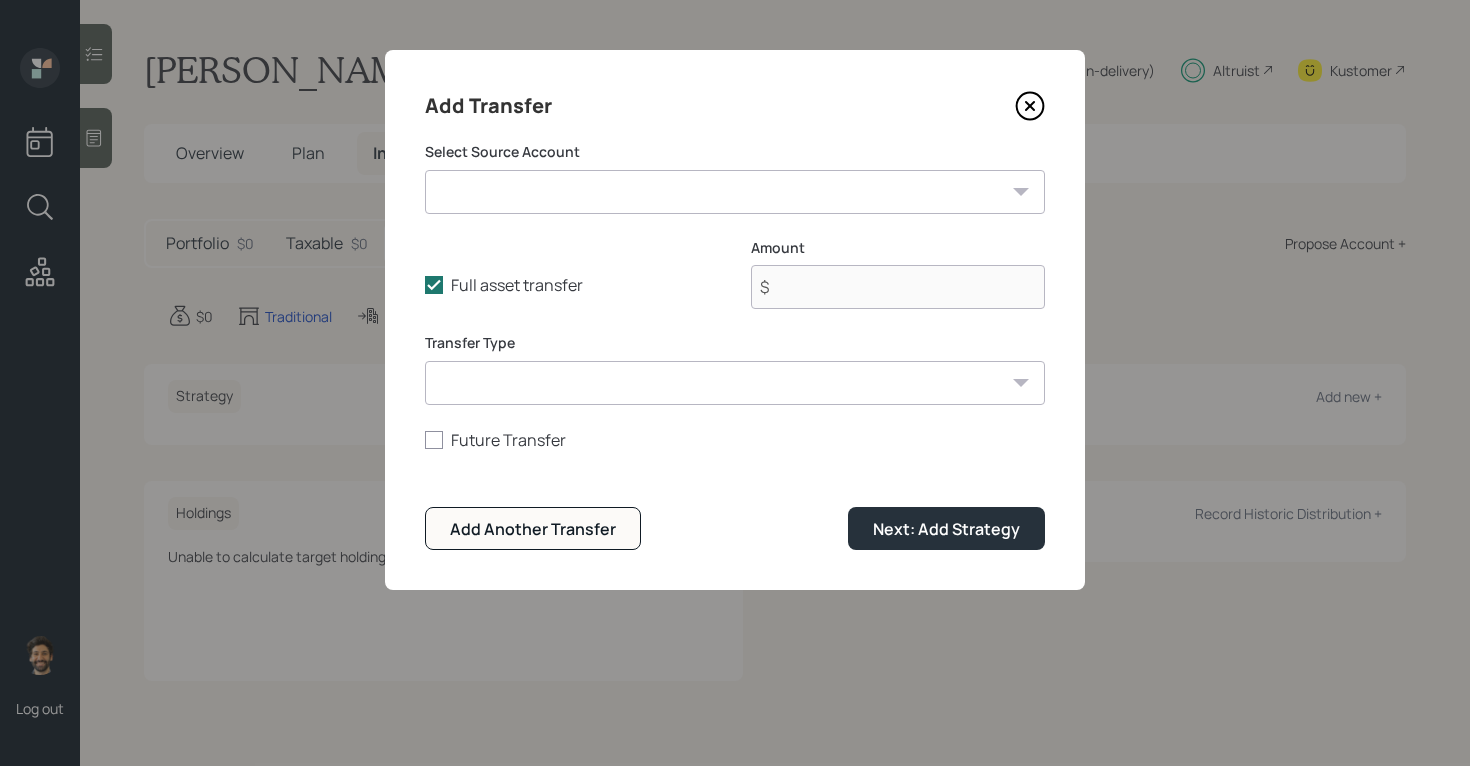 click on "Money to live on (Post emergency fund and house)   ($200,000 | Taxable Investment) XRP ($70,000 | Taxable Investment) SEP IRA ($1 | SEP IRA)" at bounding box center [735, 192] 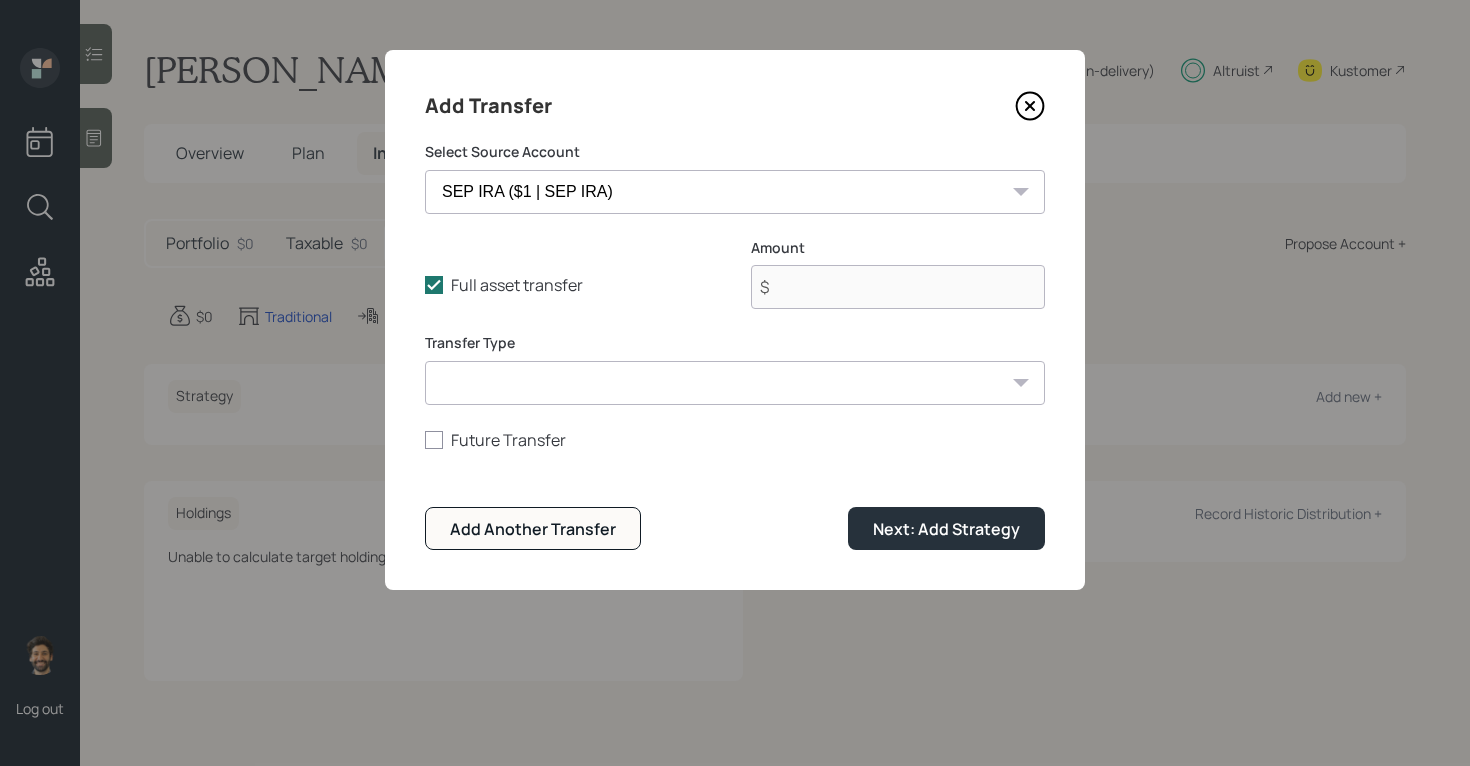 type on "$ 1" 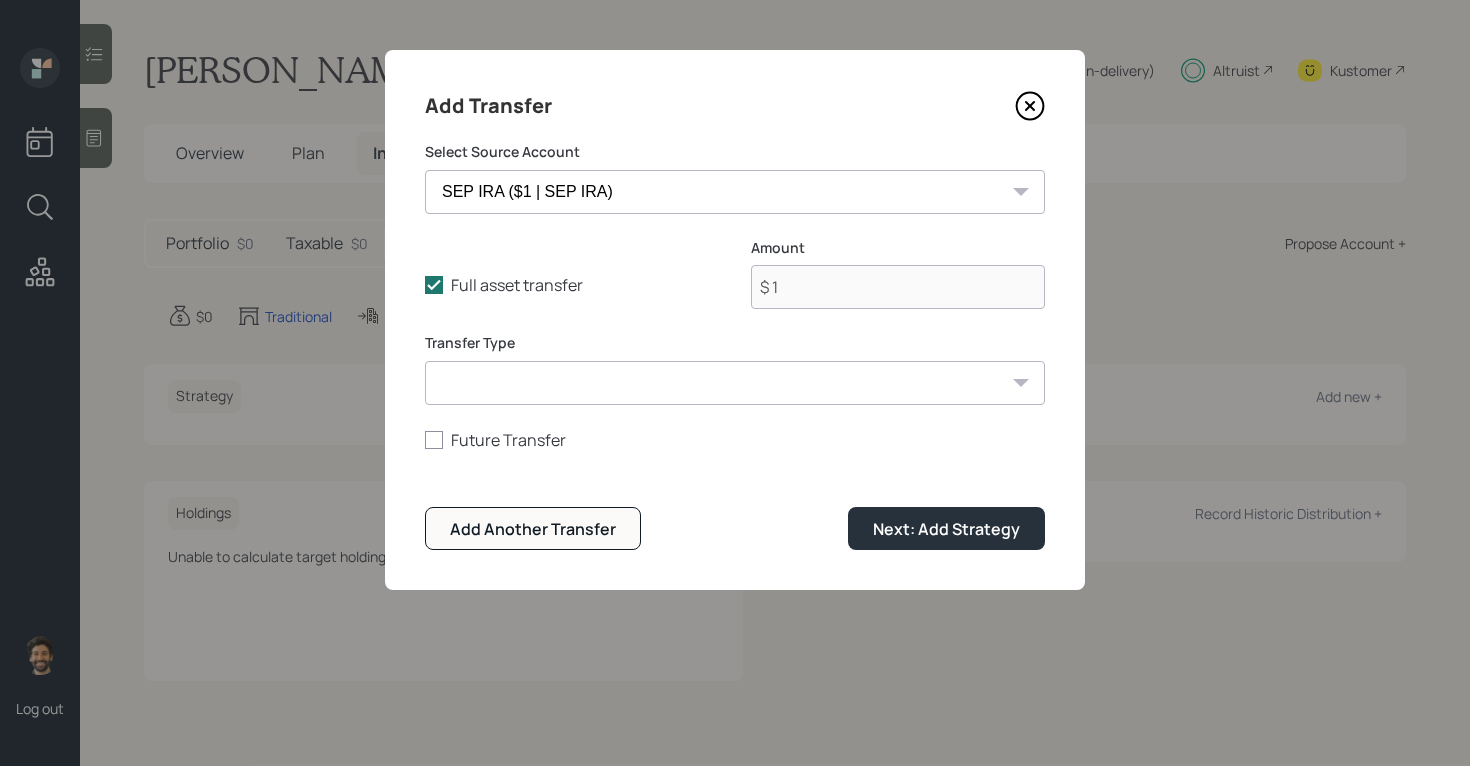 click on "ACAT Transfer Non ACAT Transfer Capitalize Rollover Rollover Deposit" at bounding box center (735, 383) 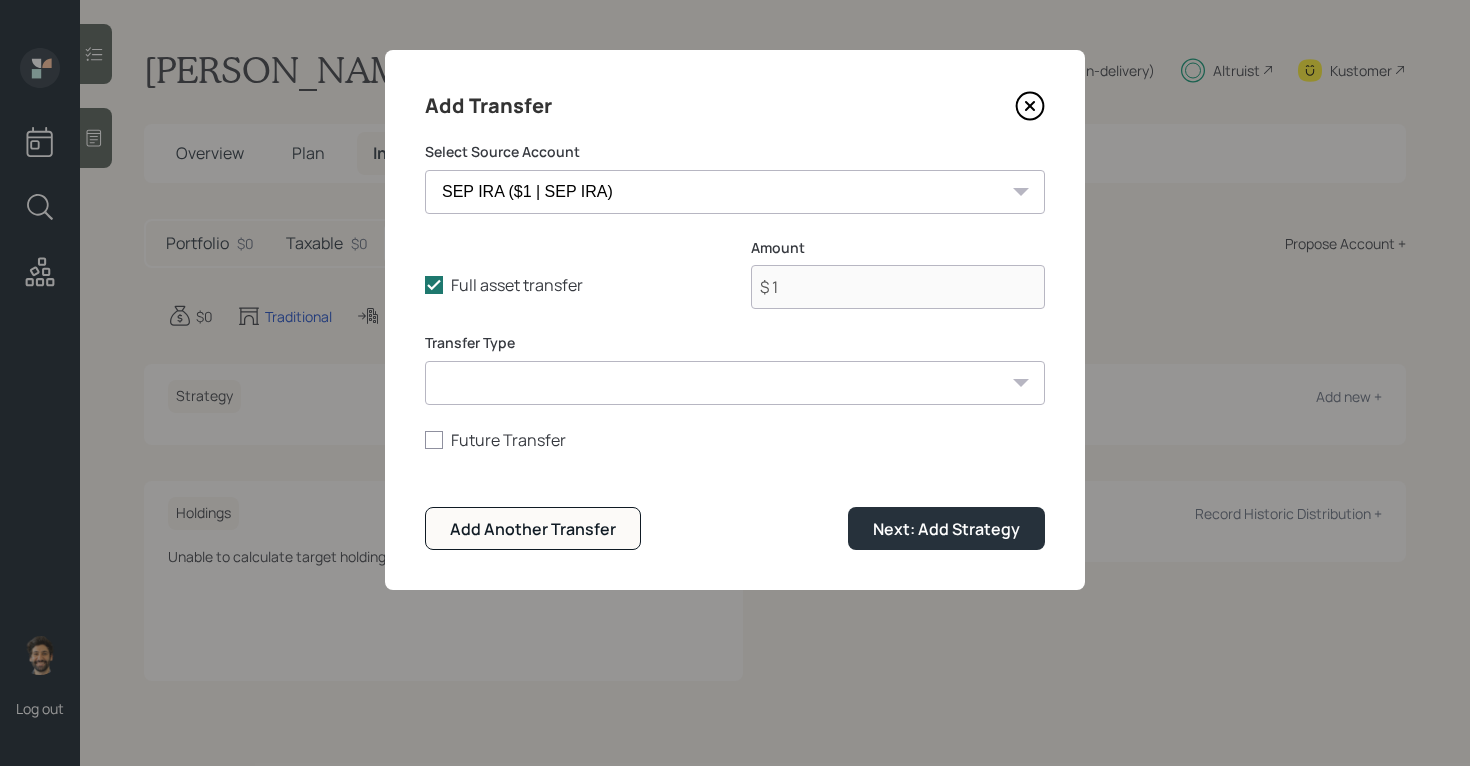 select on "acat_transfer" 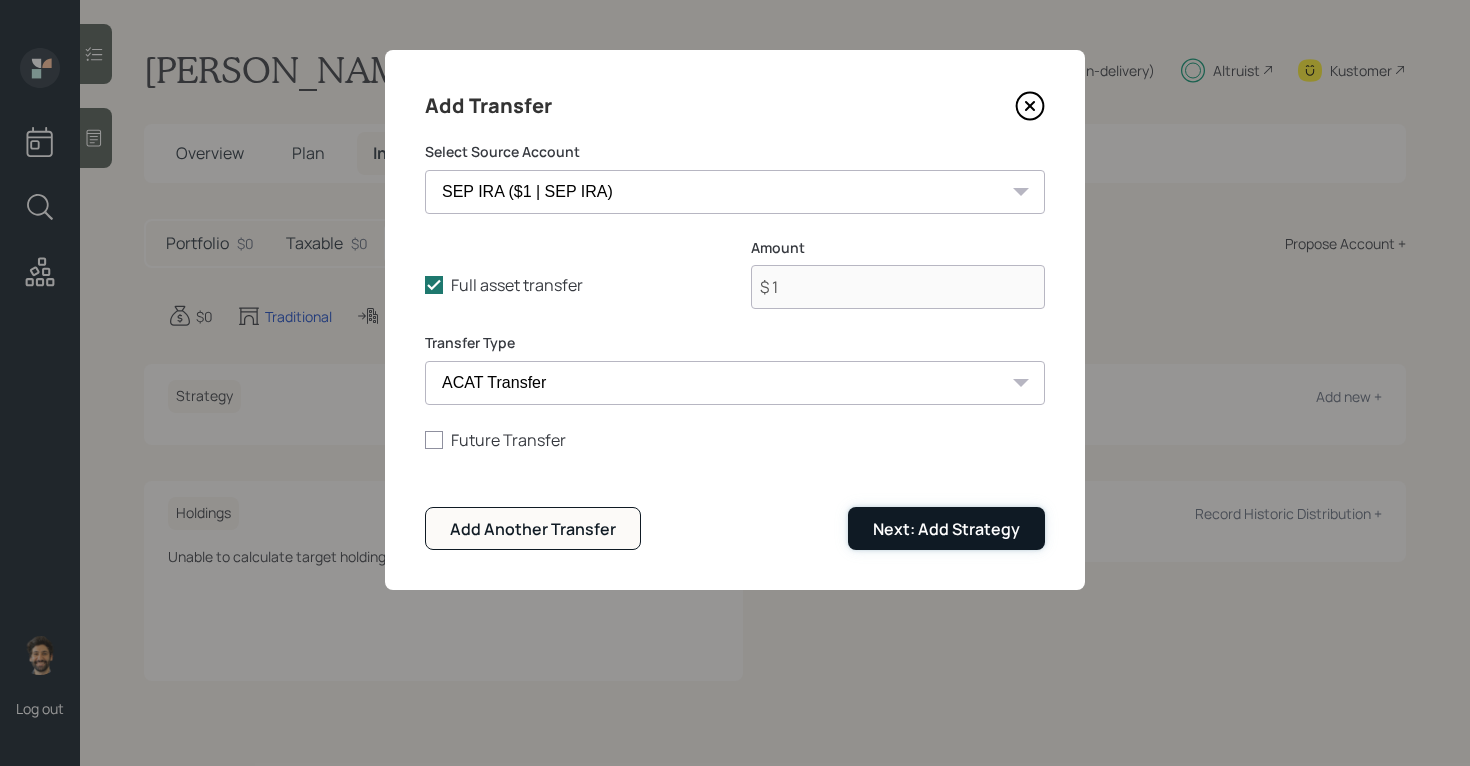 click on "Next: Add Strategy" at bounding box center (946, 529) 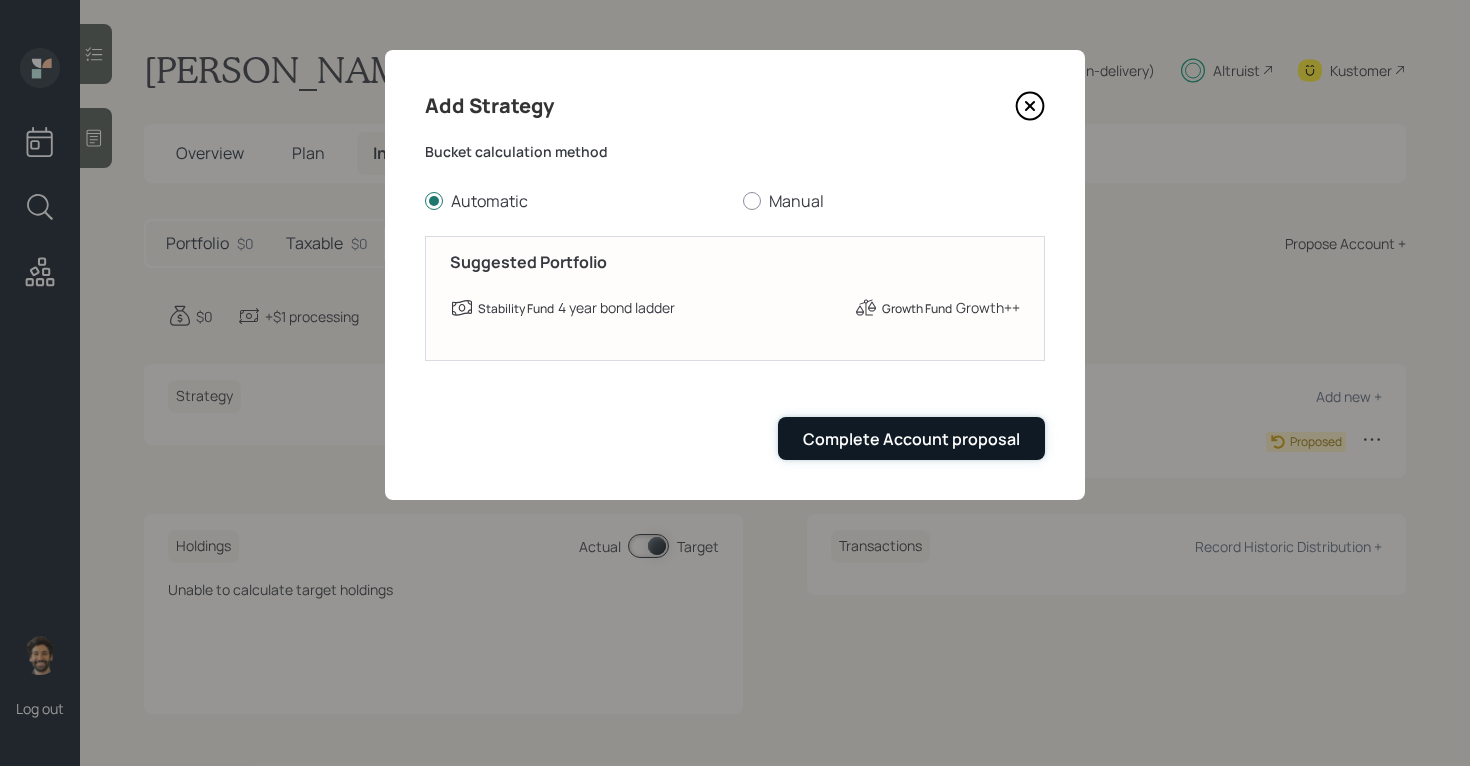click on "Complete Account proposal" at bounding box center (911, 439) 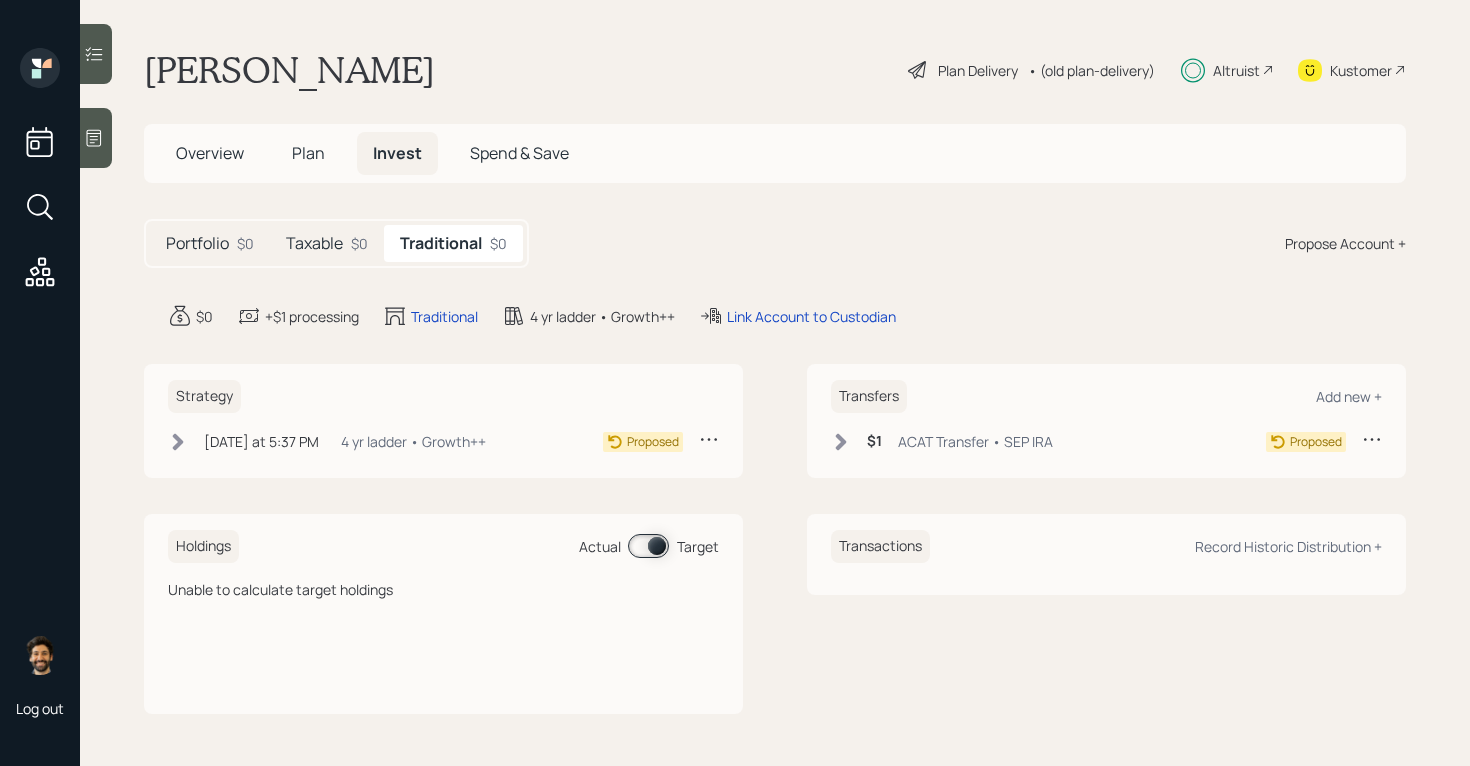 click 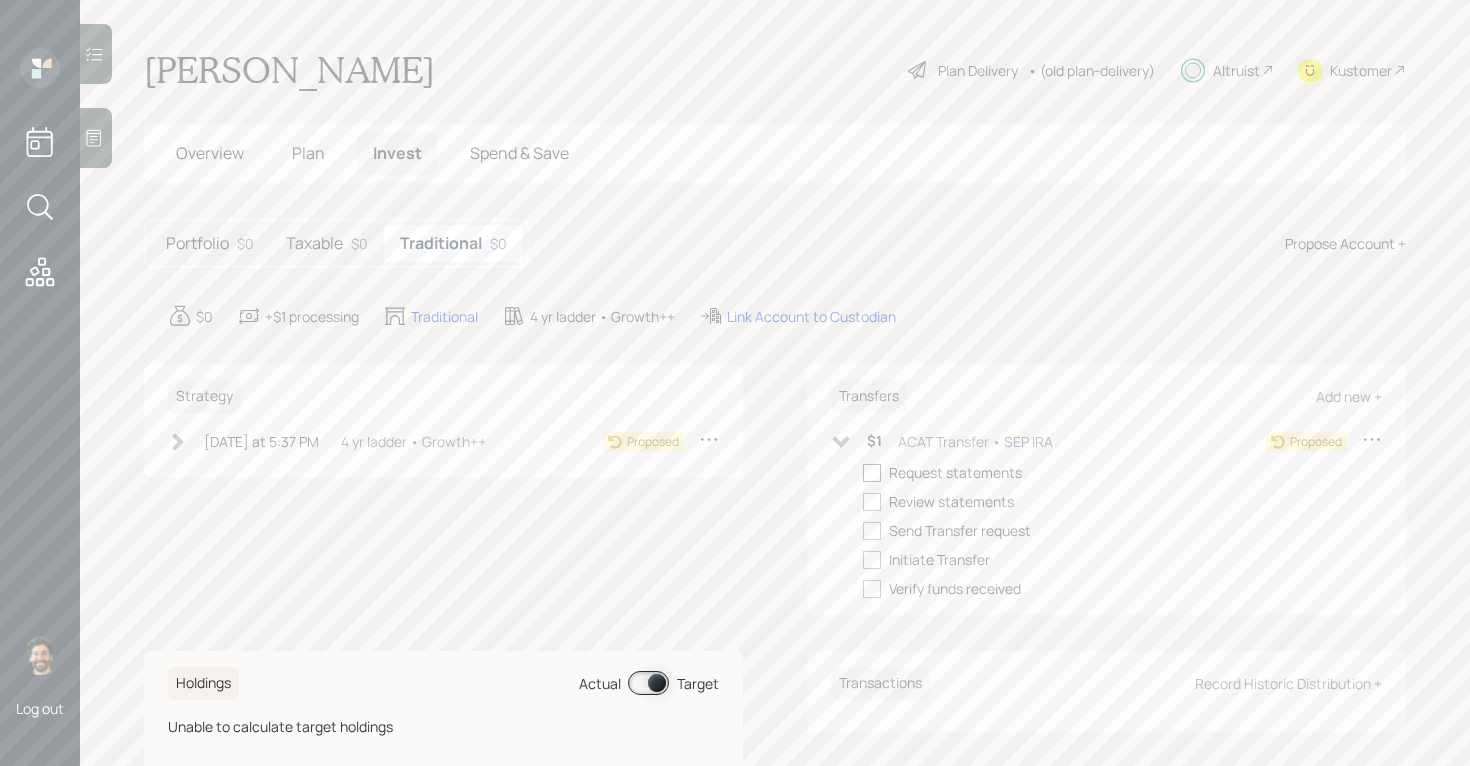 click at bounding box center [872, 473] 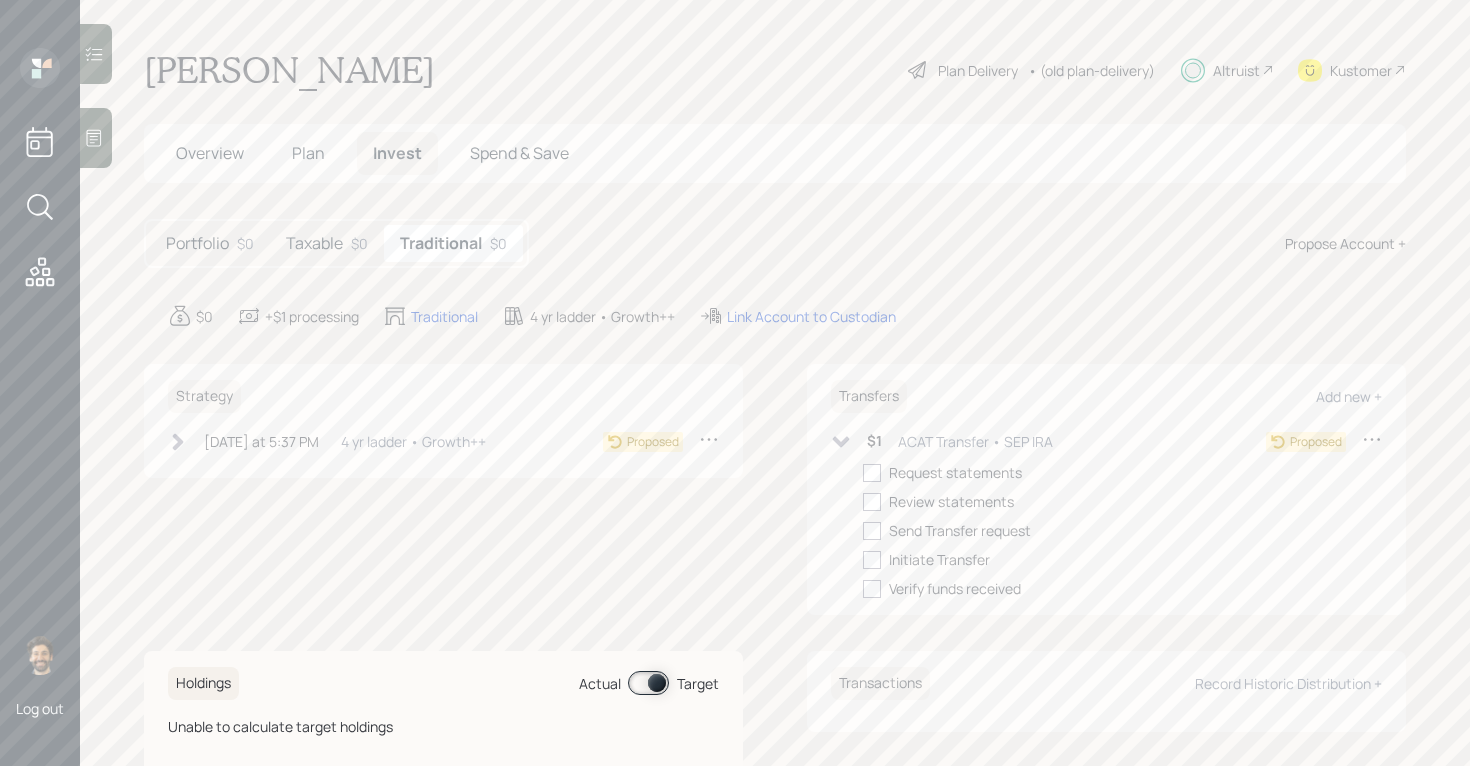 checkbox on "true" 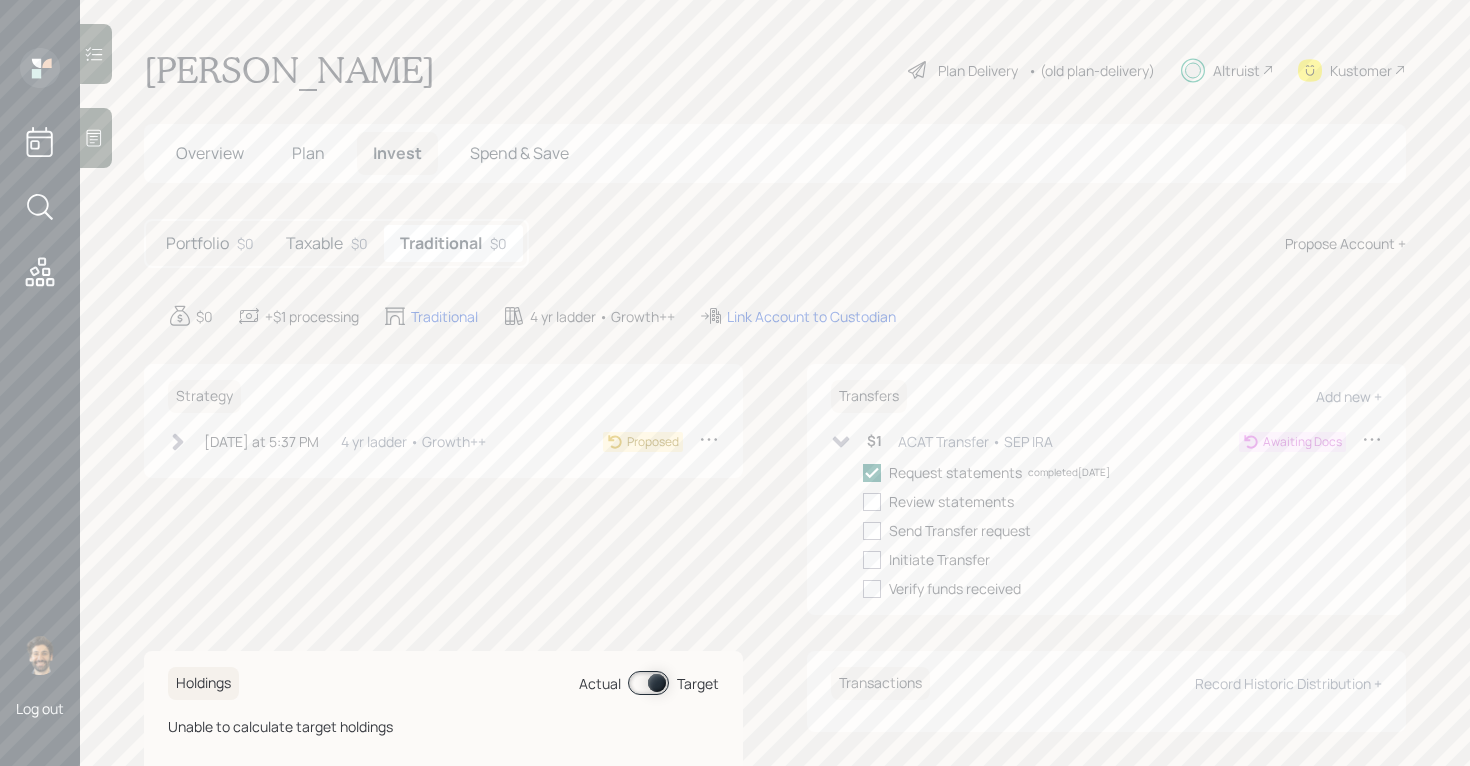 click on "[DATE] at 5:37 PM [DATE] 5:37 PM EDT 4 yr ladder • Growth++" at bounding box center [327, 441] 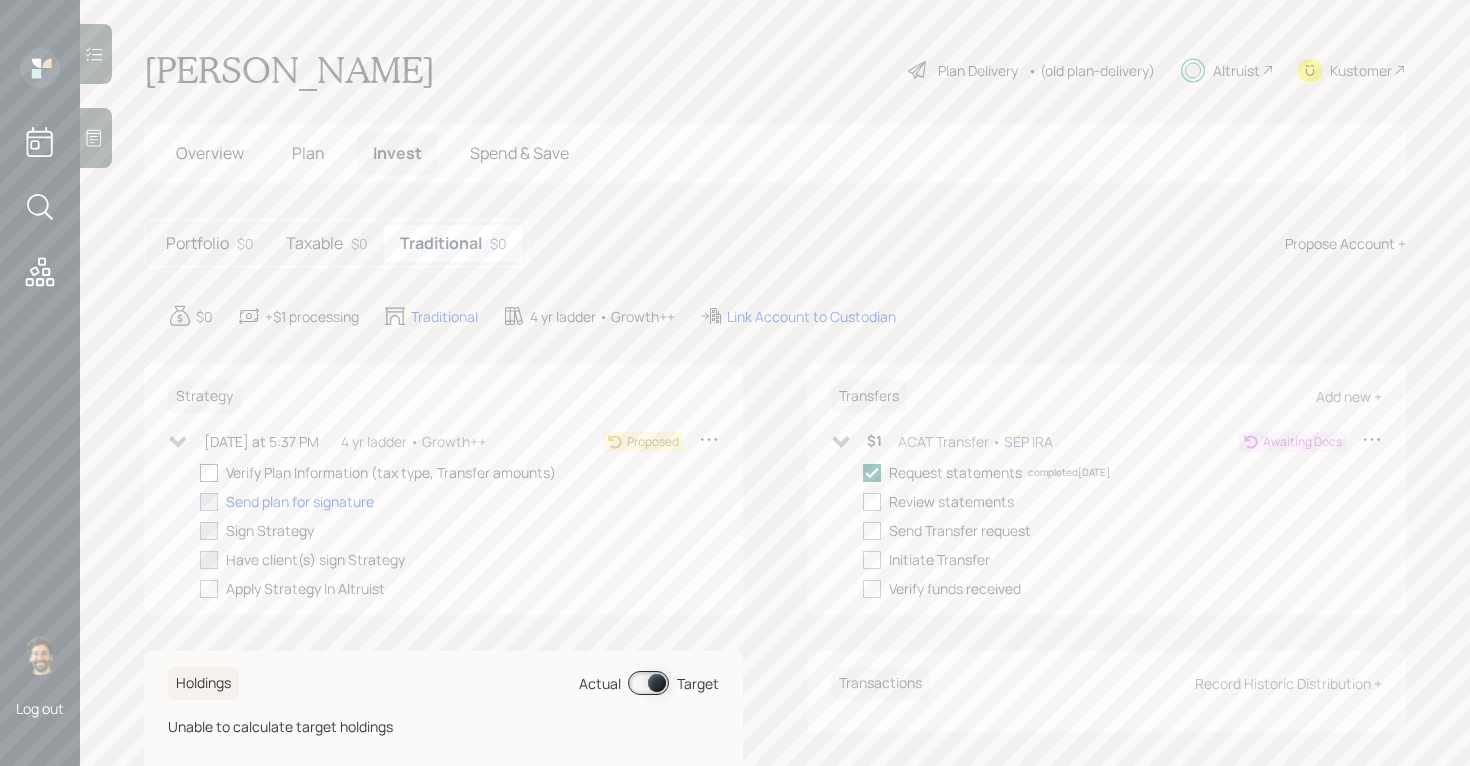 click at bounding box center (209, 473) 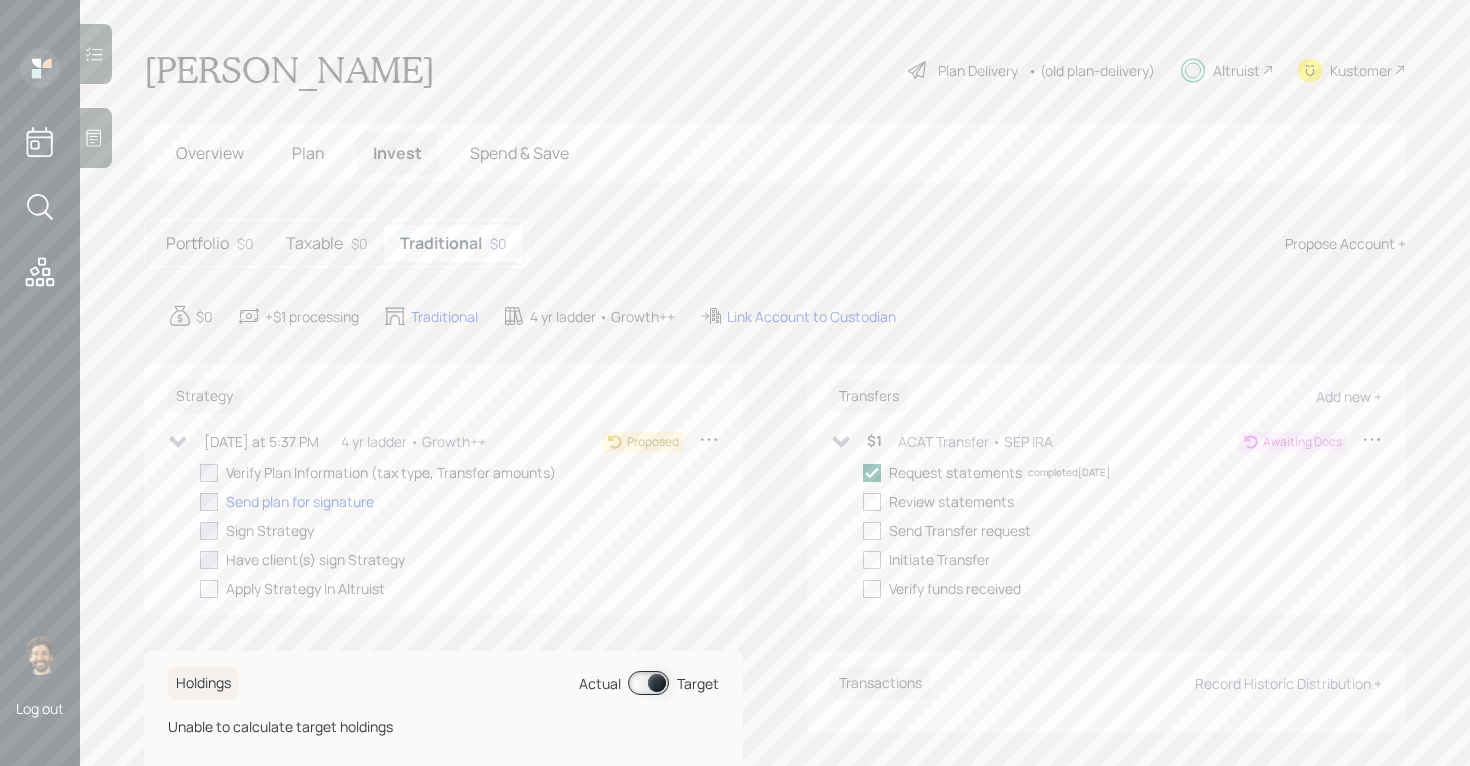checkbox on "true" 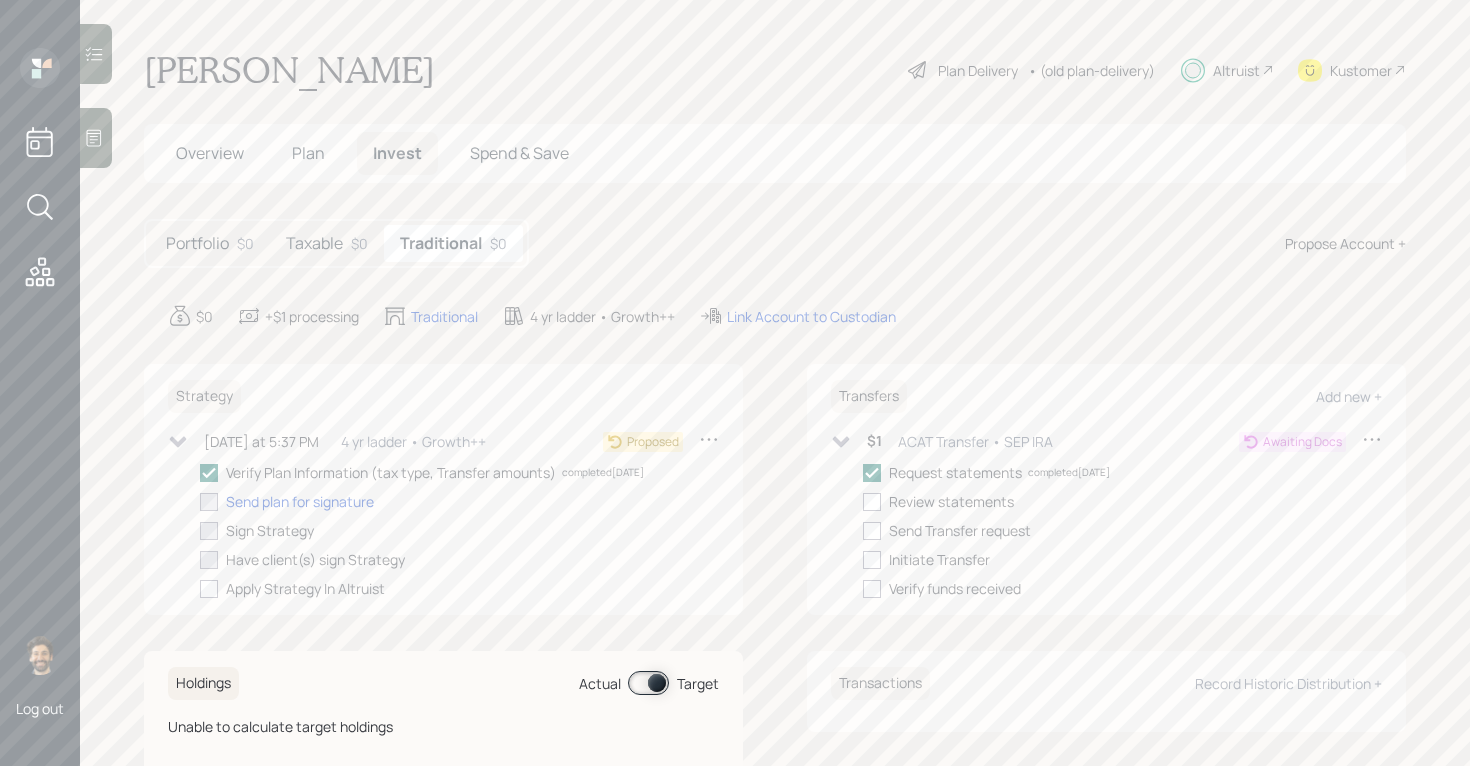 click on "Portfolio $0 Taxable $0 Traditional $0" at bounding box center [336, 243] 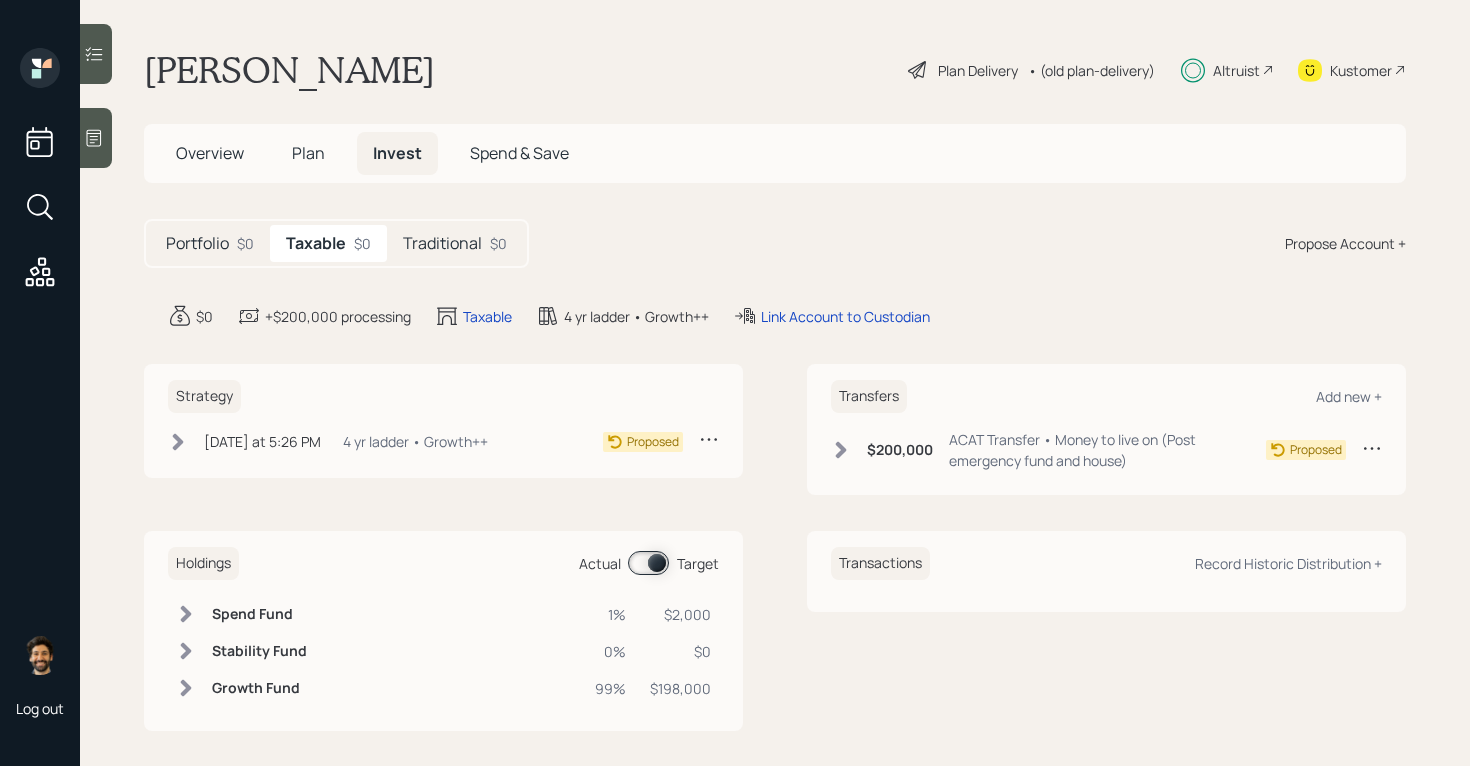 click on "[DATE] at 5:26 PM [DATE] 5:26 PM EDT 4 yr ladder • Growth++" at bounding box center (328, 441) 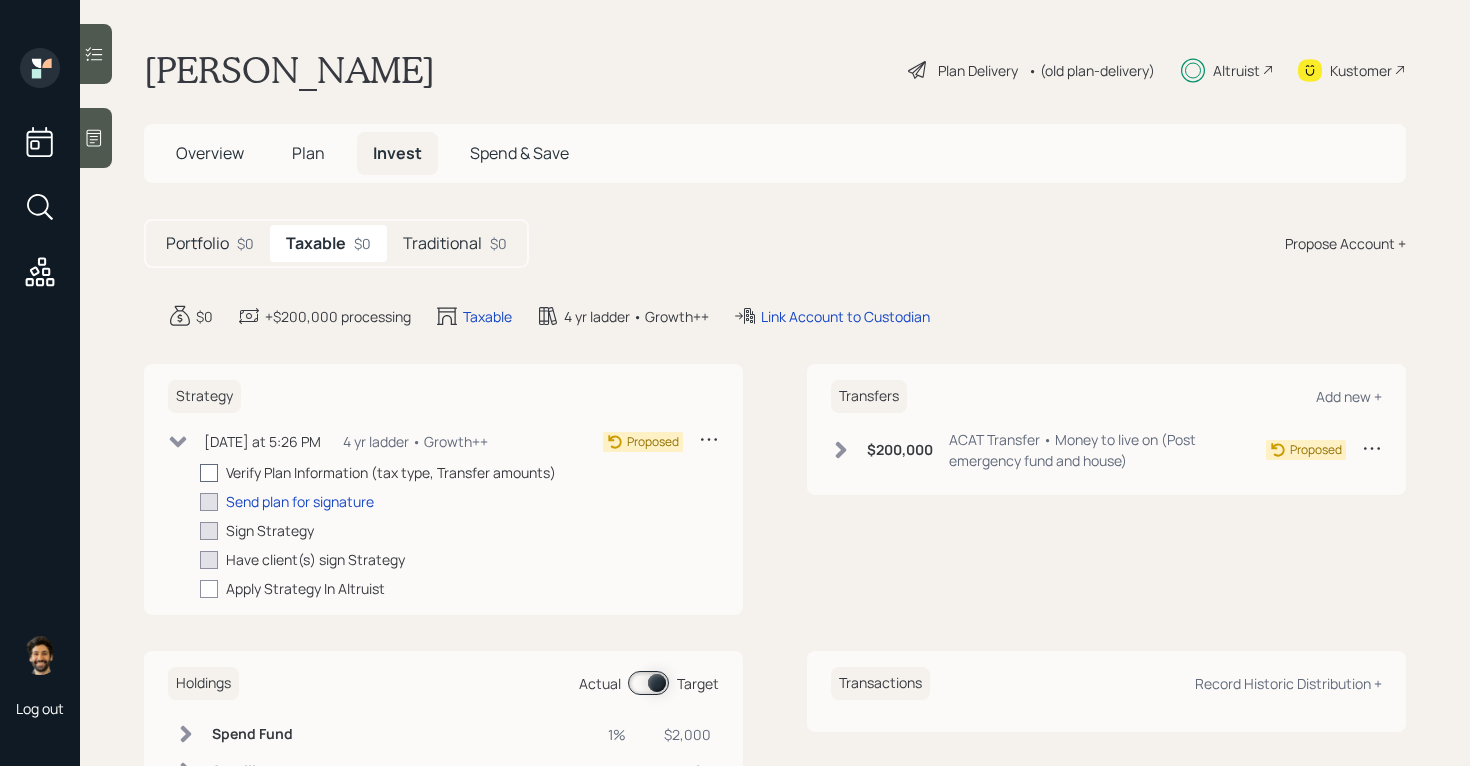 click at bounding box center (209, 473) 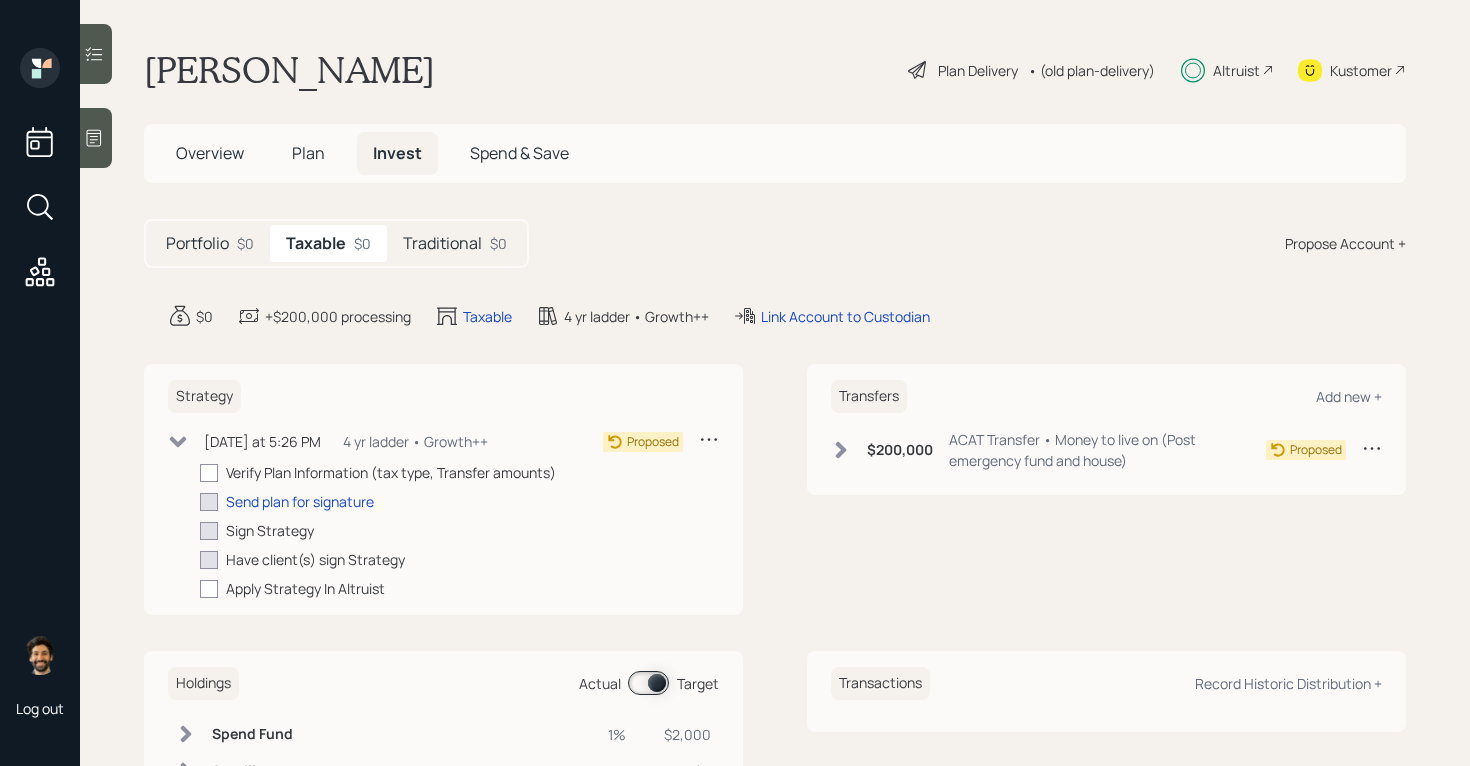 checkbox on "true" 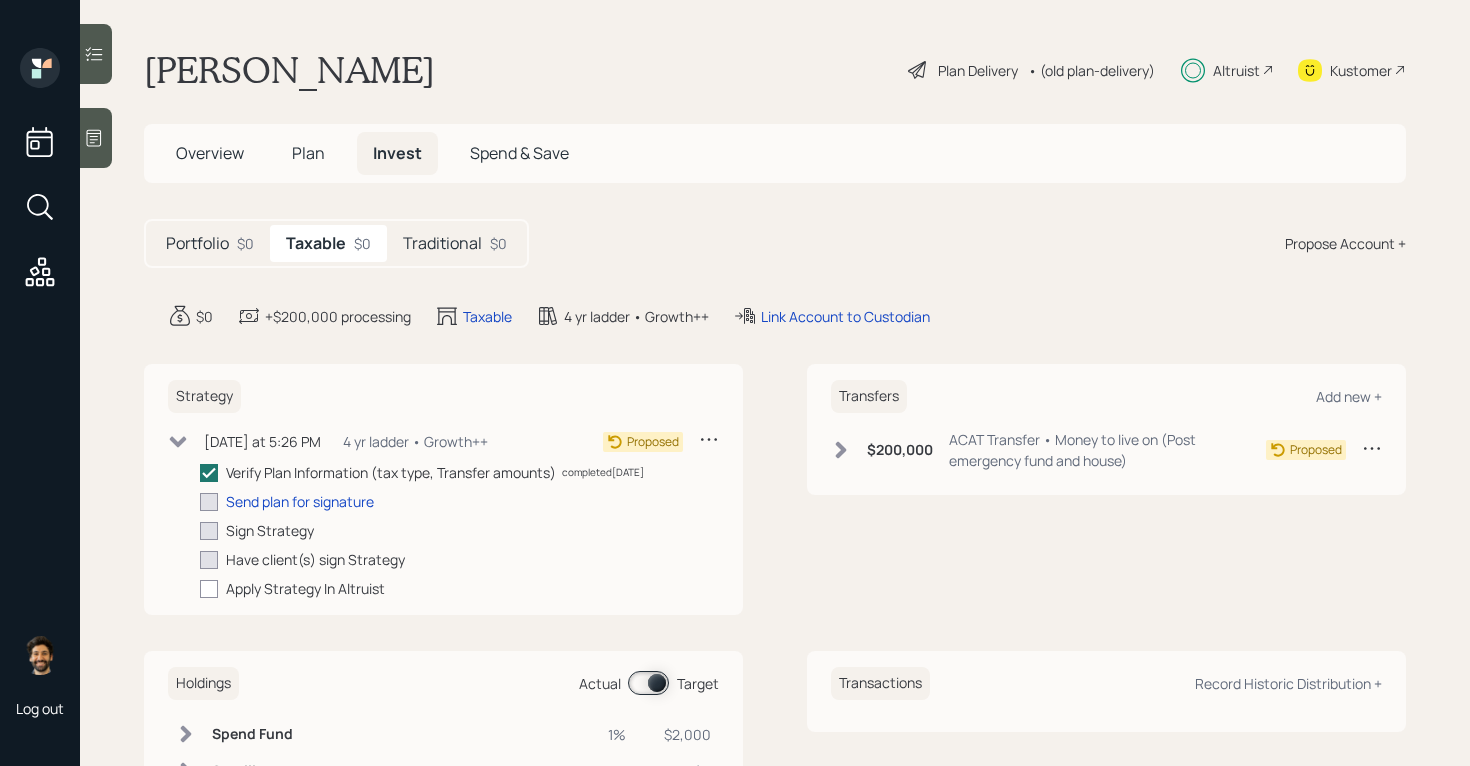 click 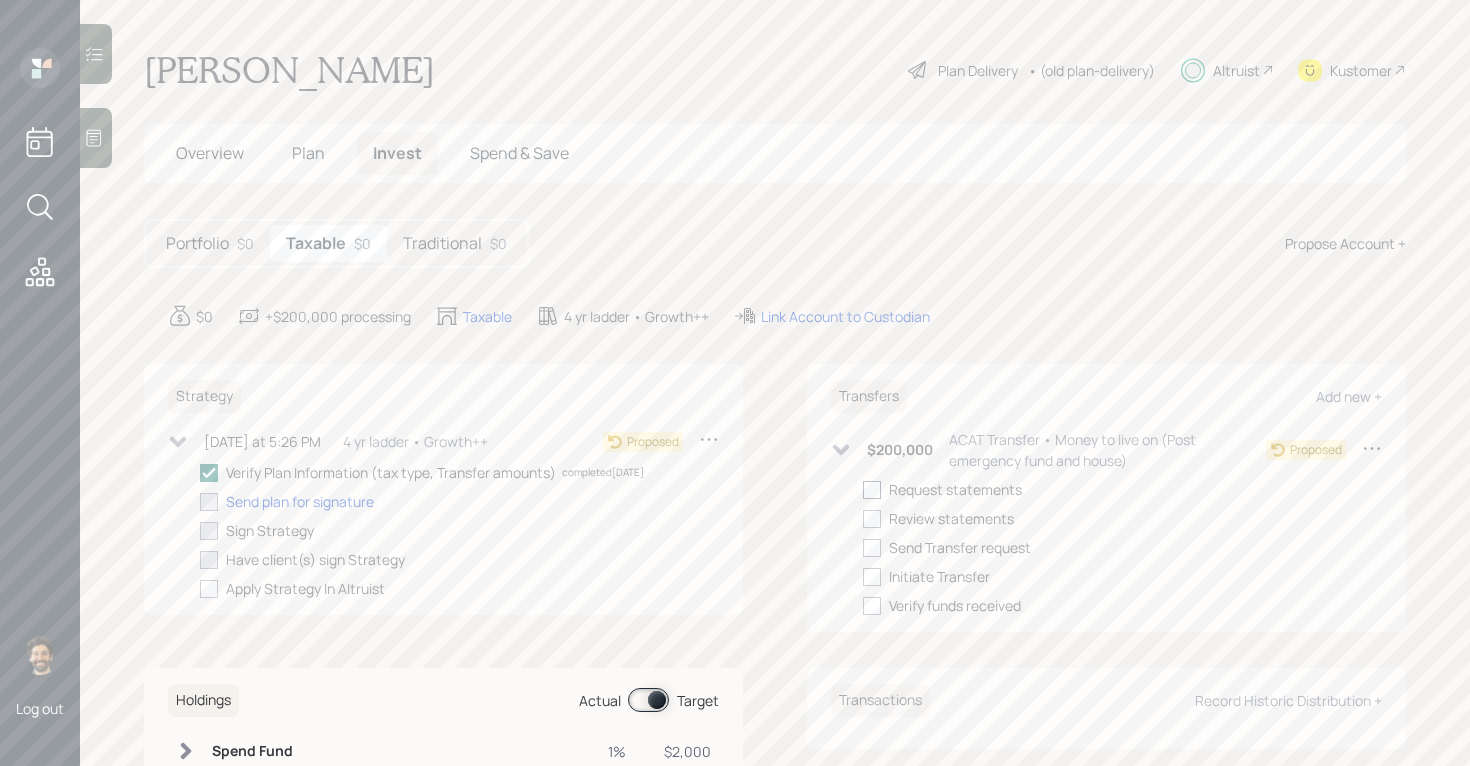 click at bounding box center (872, 490) 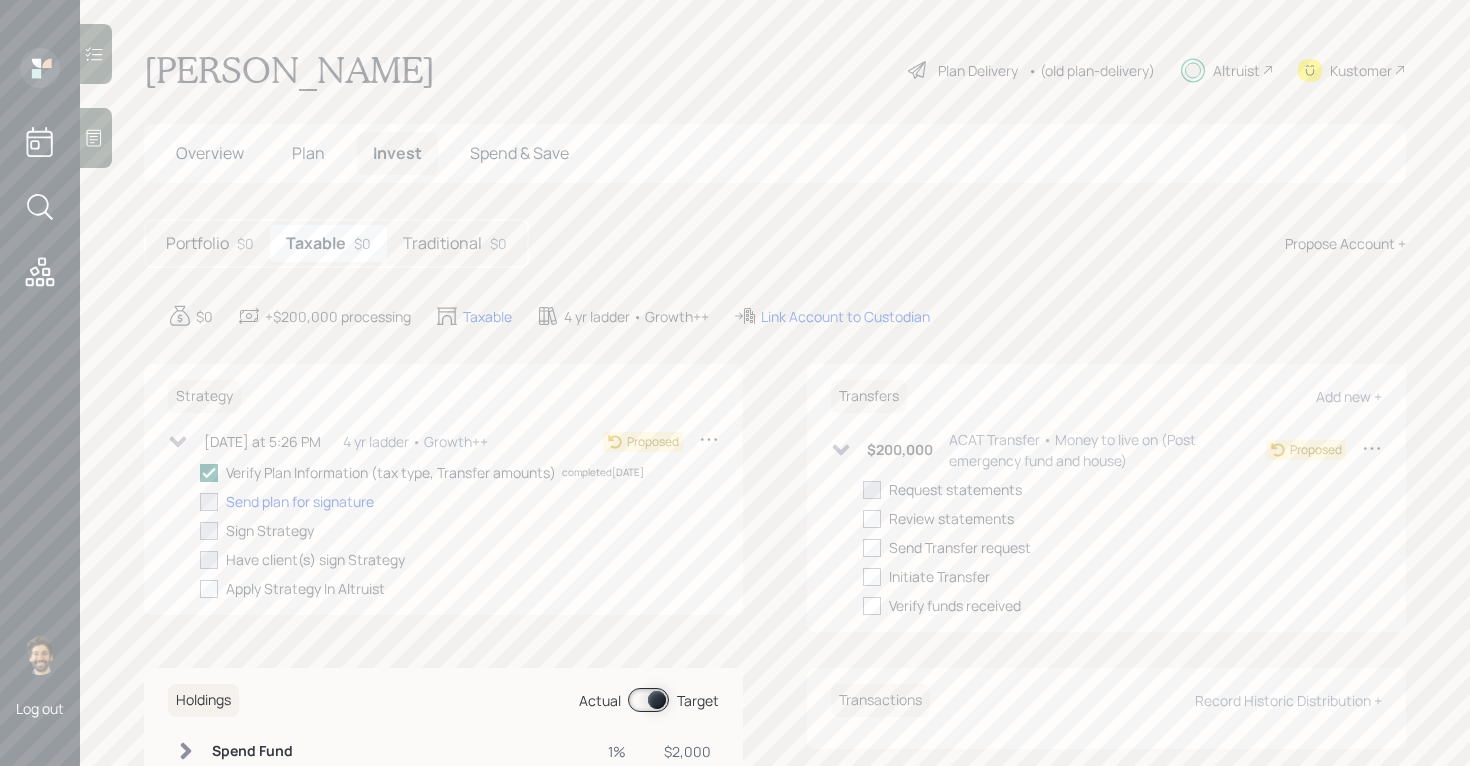 checkbox on "true" 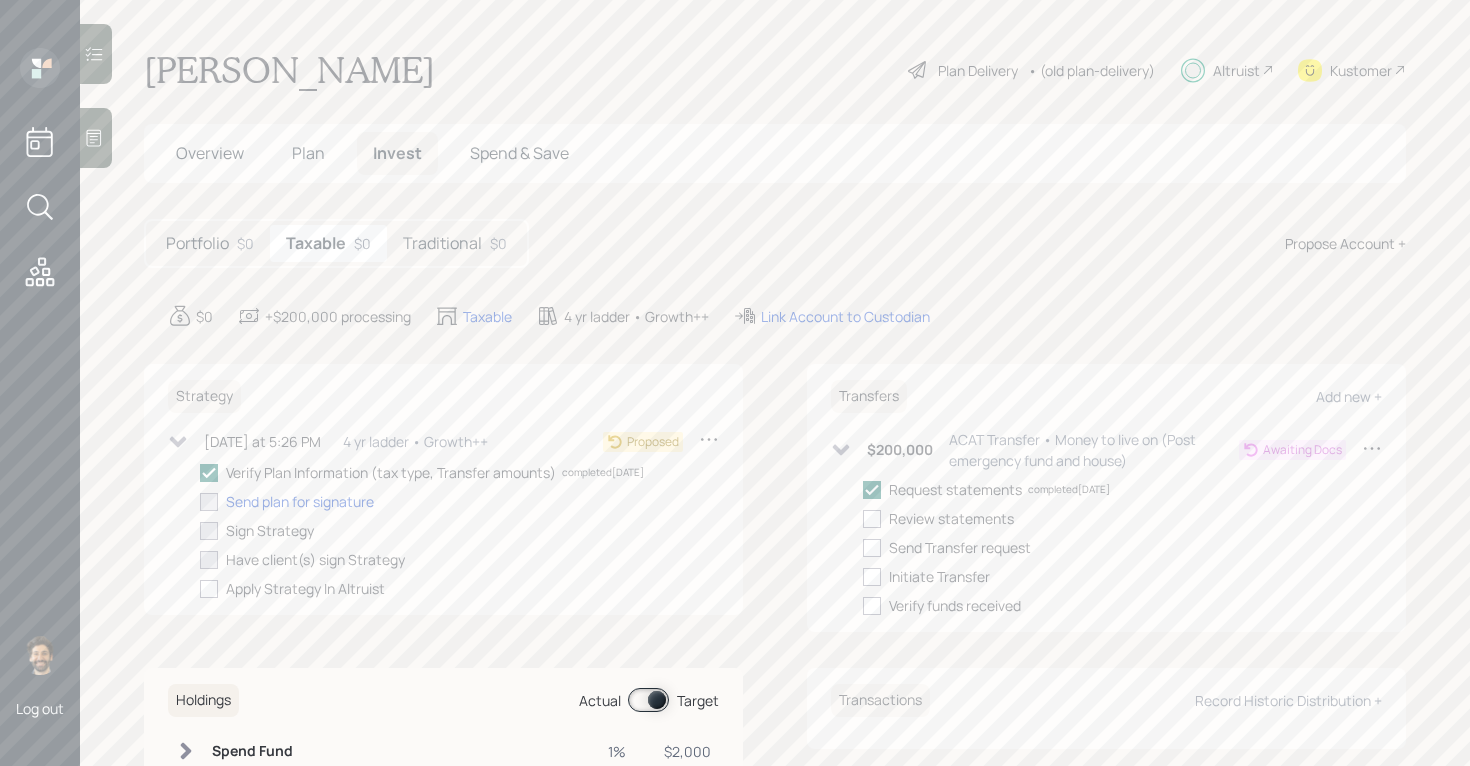 click on "Traditional" at bounding box center [442, 243] 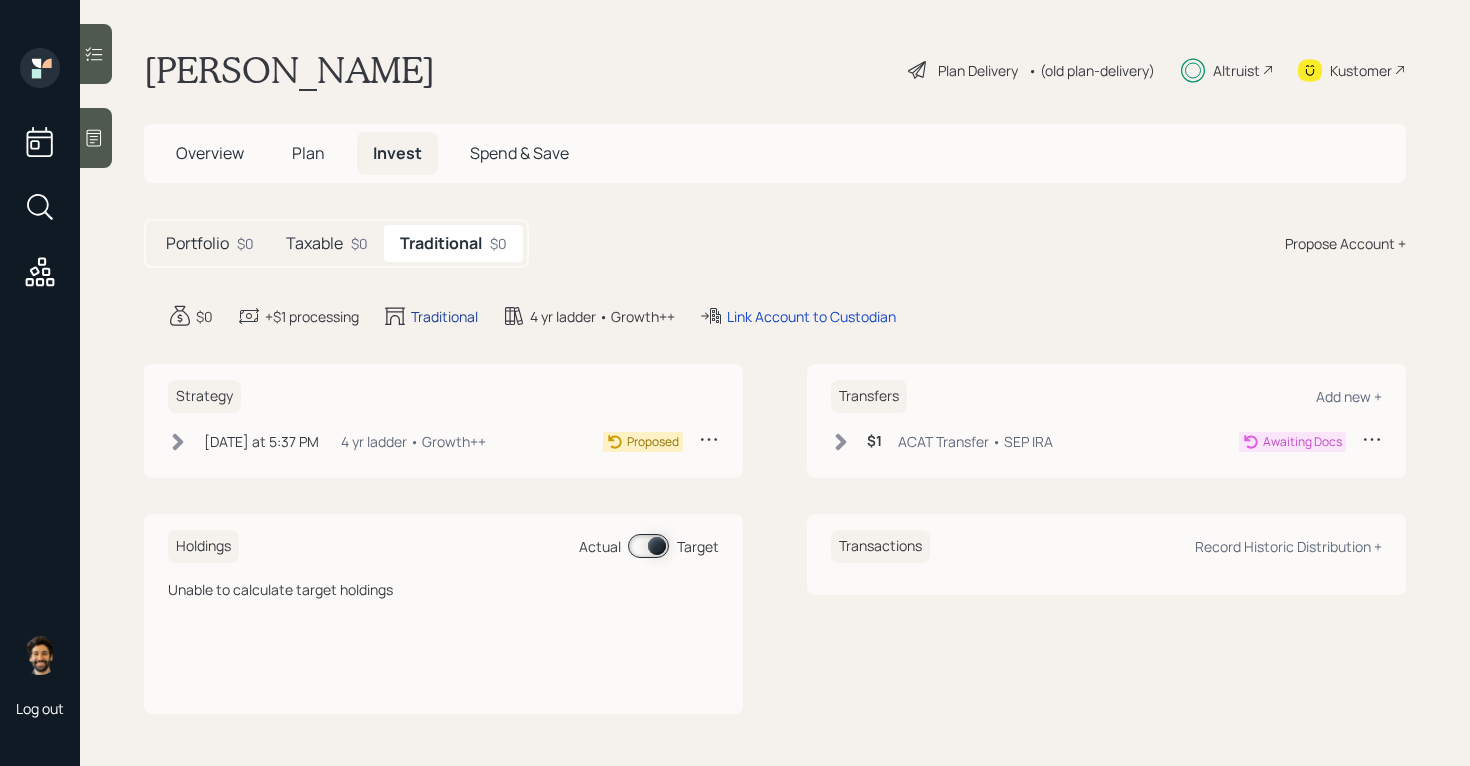 click on "Traditional" at bounding box center (444, 316) 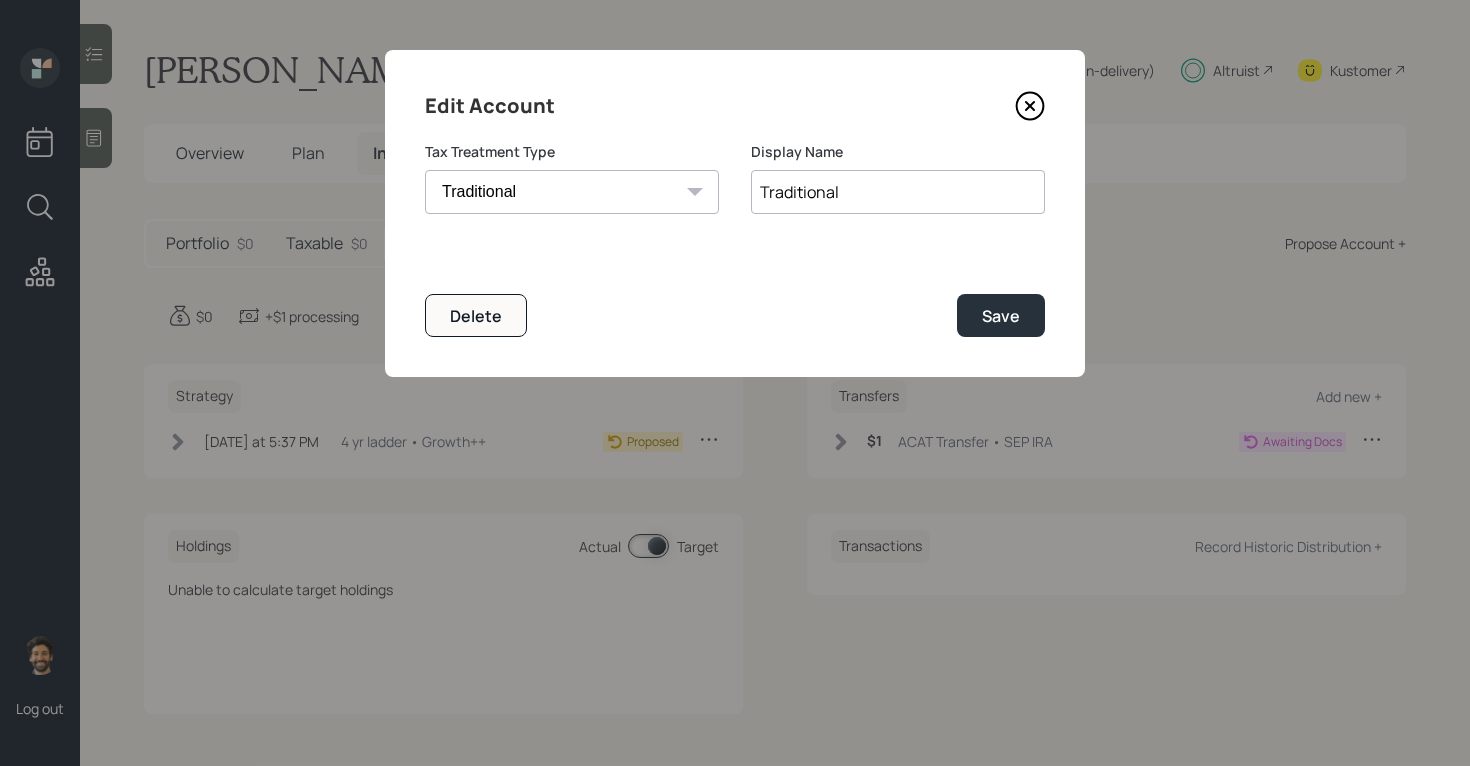 click on "Traditional" at bounding box center [898, 192] 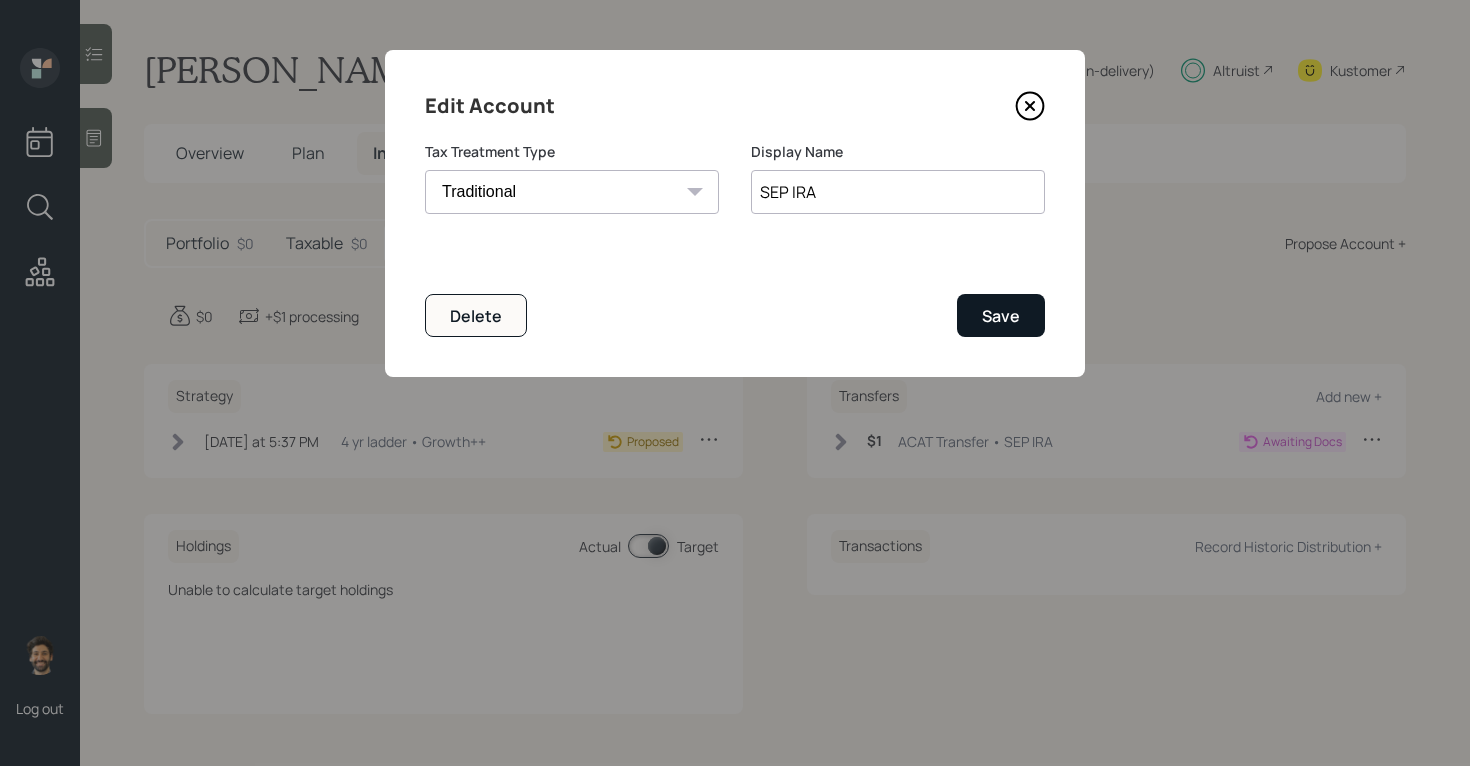type on "SEP IRA" 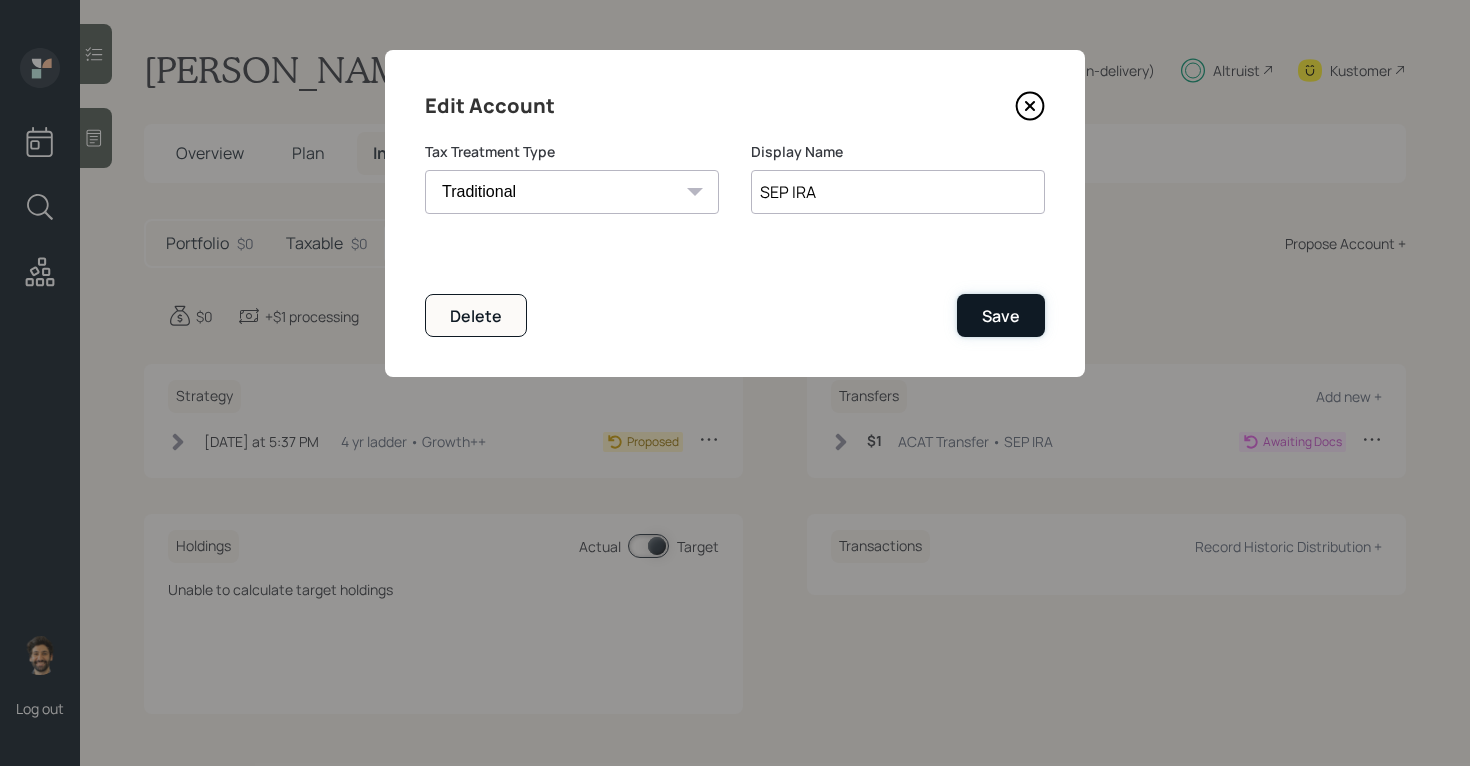 click on "Save" at bounding box center (1001, 316) 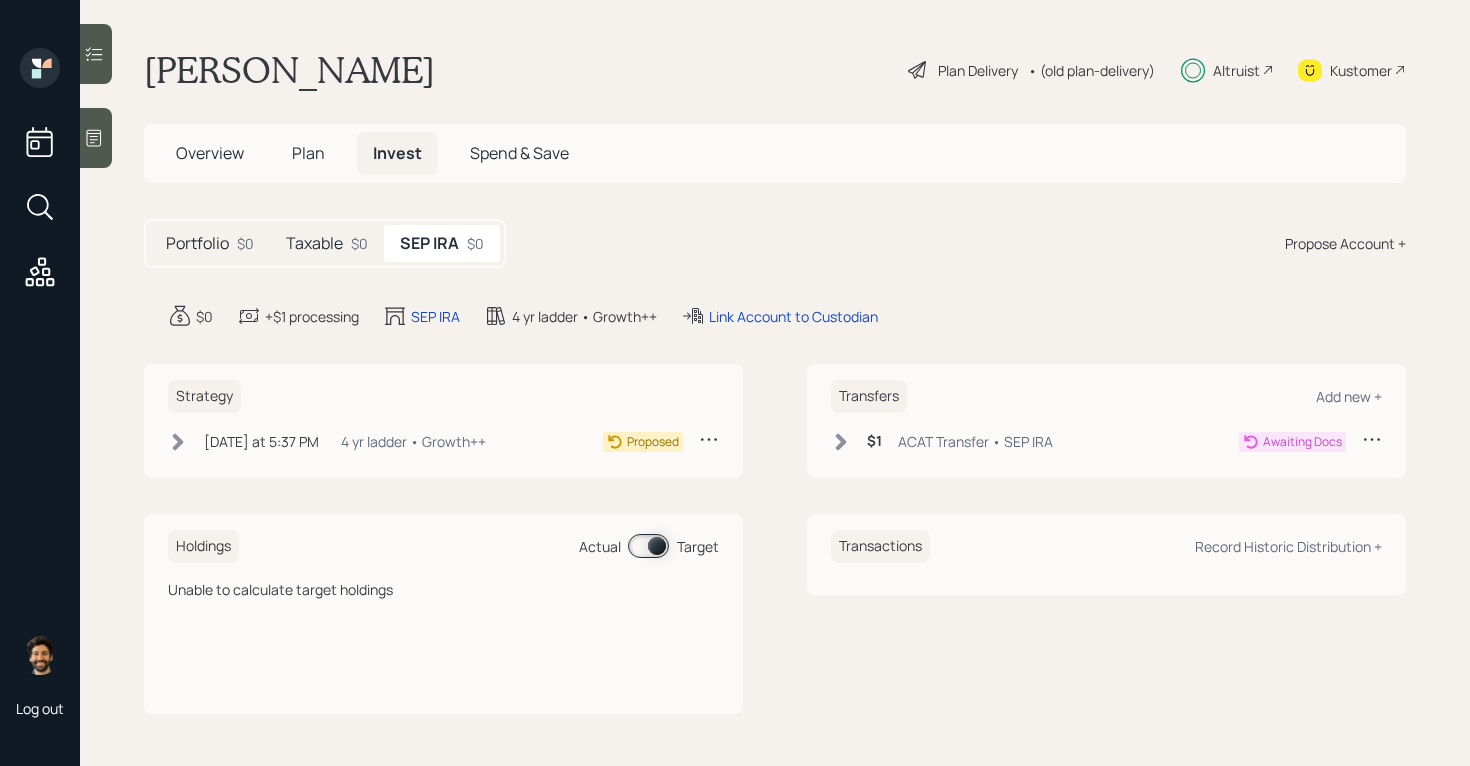 click on "Link Account to Custodian" at bounding box center (779, 316) 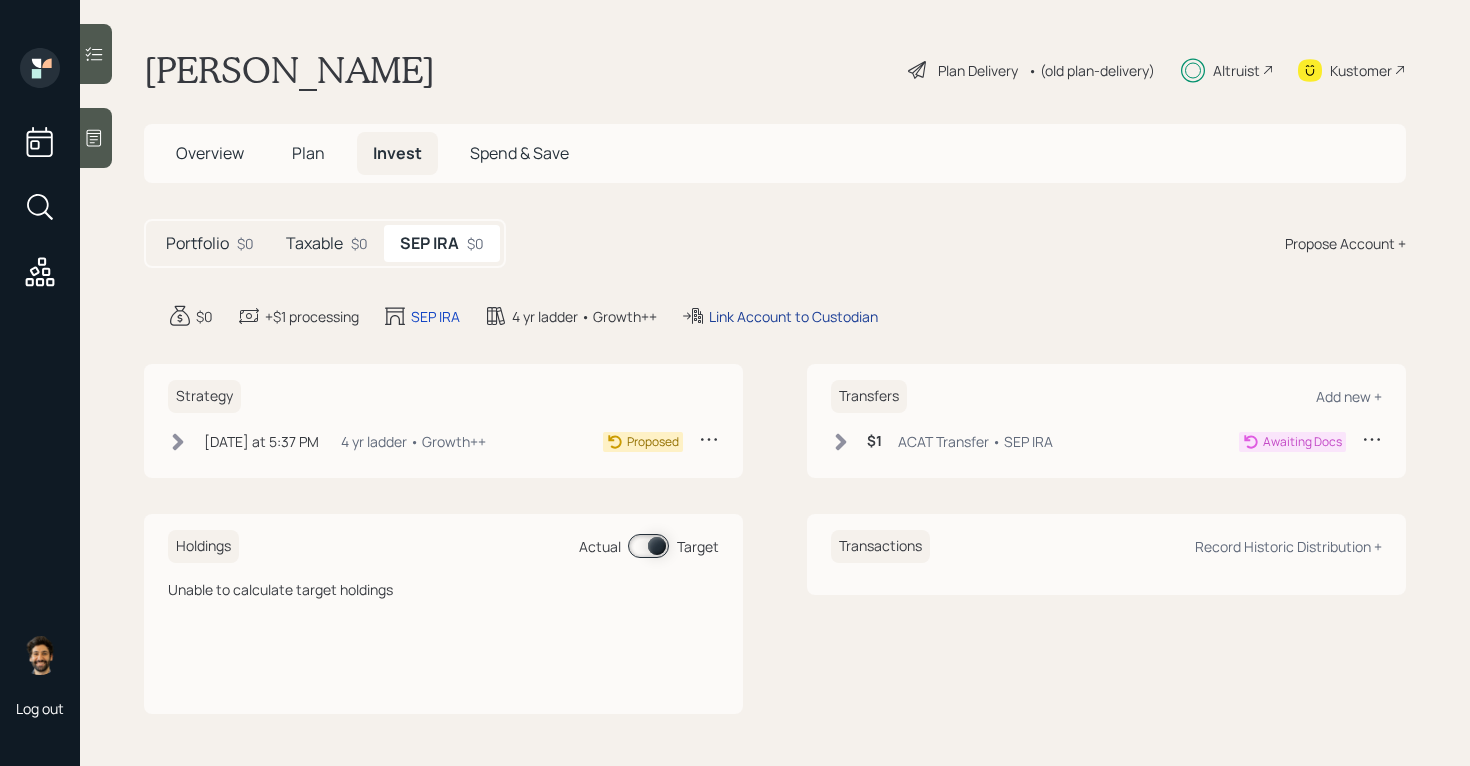 click on "Link Account to Custodian" at bounding box center [793, 316] 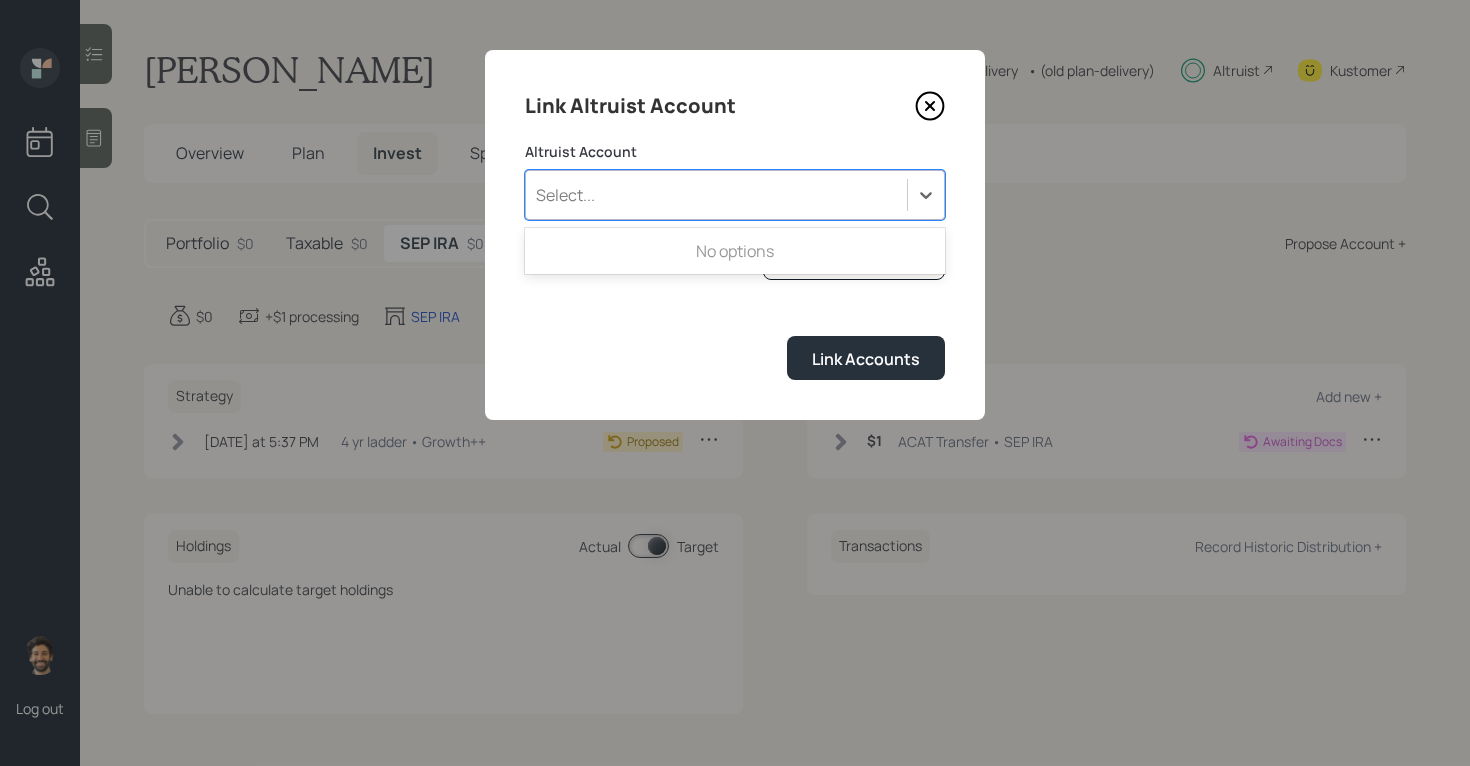 click on "Select..." at bounding box center (716, 195) 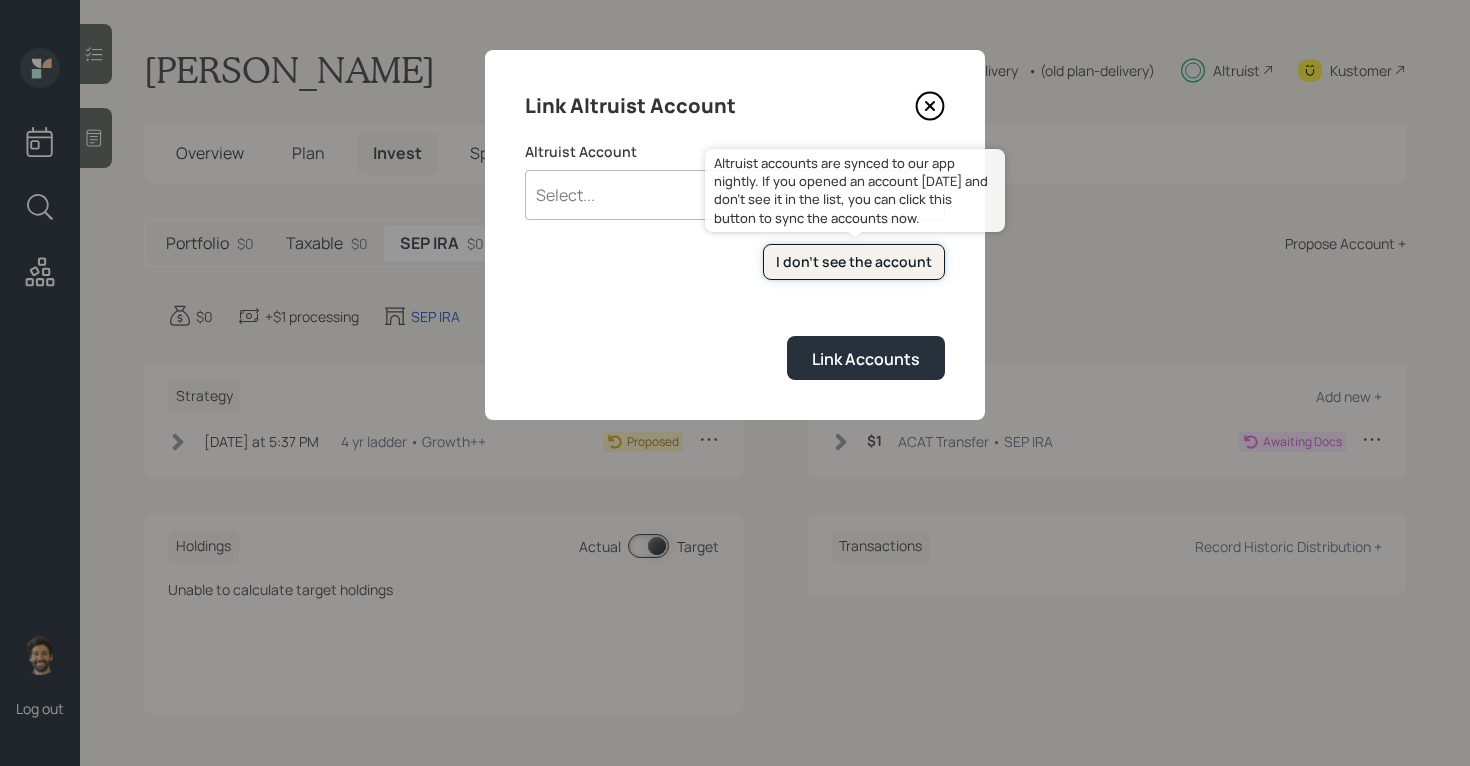 click on "I don't see the account" at bounding box center [854, 262] 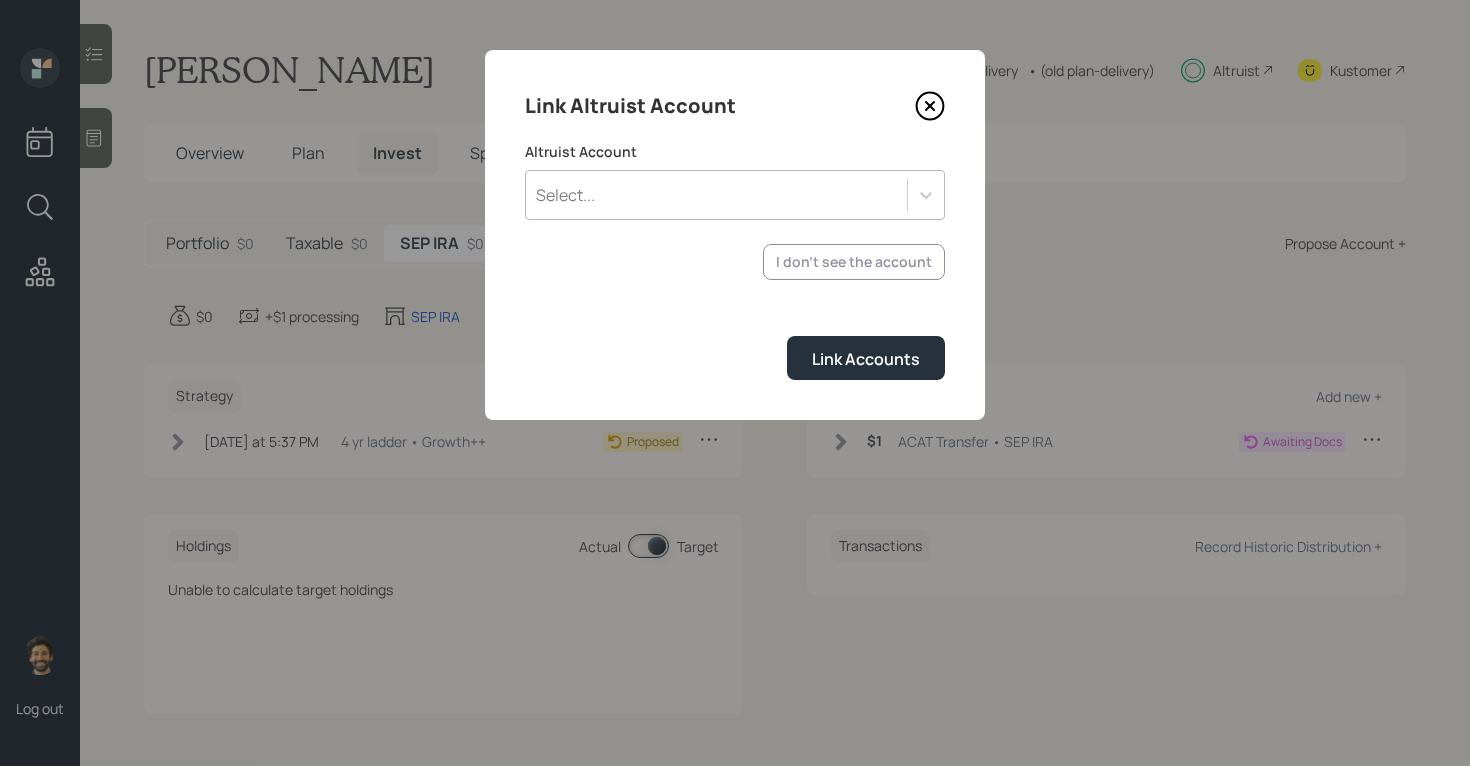 click on "Select..." at bounding box center [565, 195] 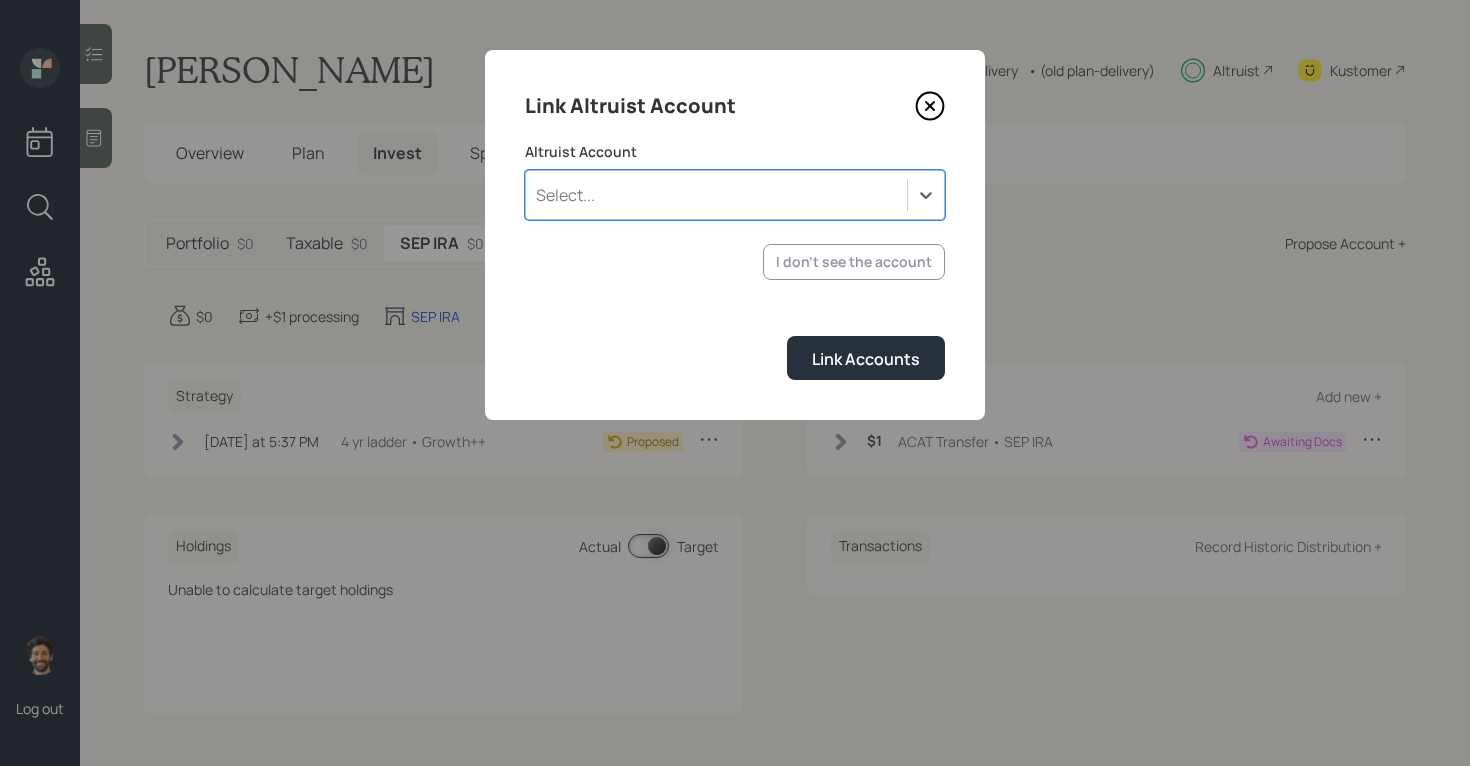 click on "Select..." at bounding box center (716, 195) 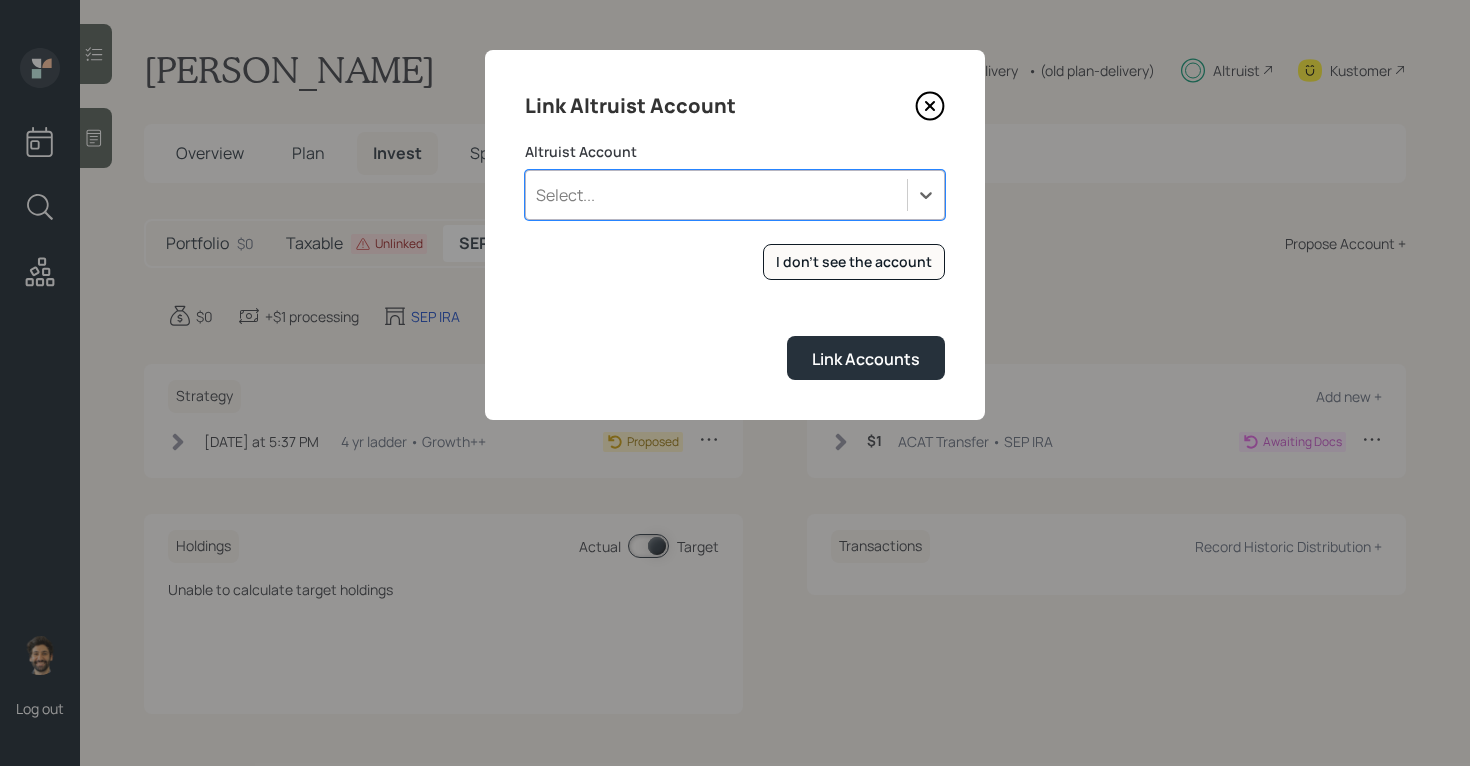 click on "Select..." at bounding box center [716, 195] 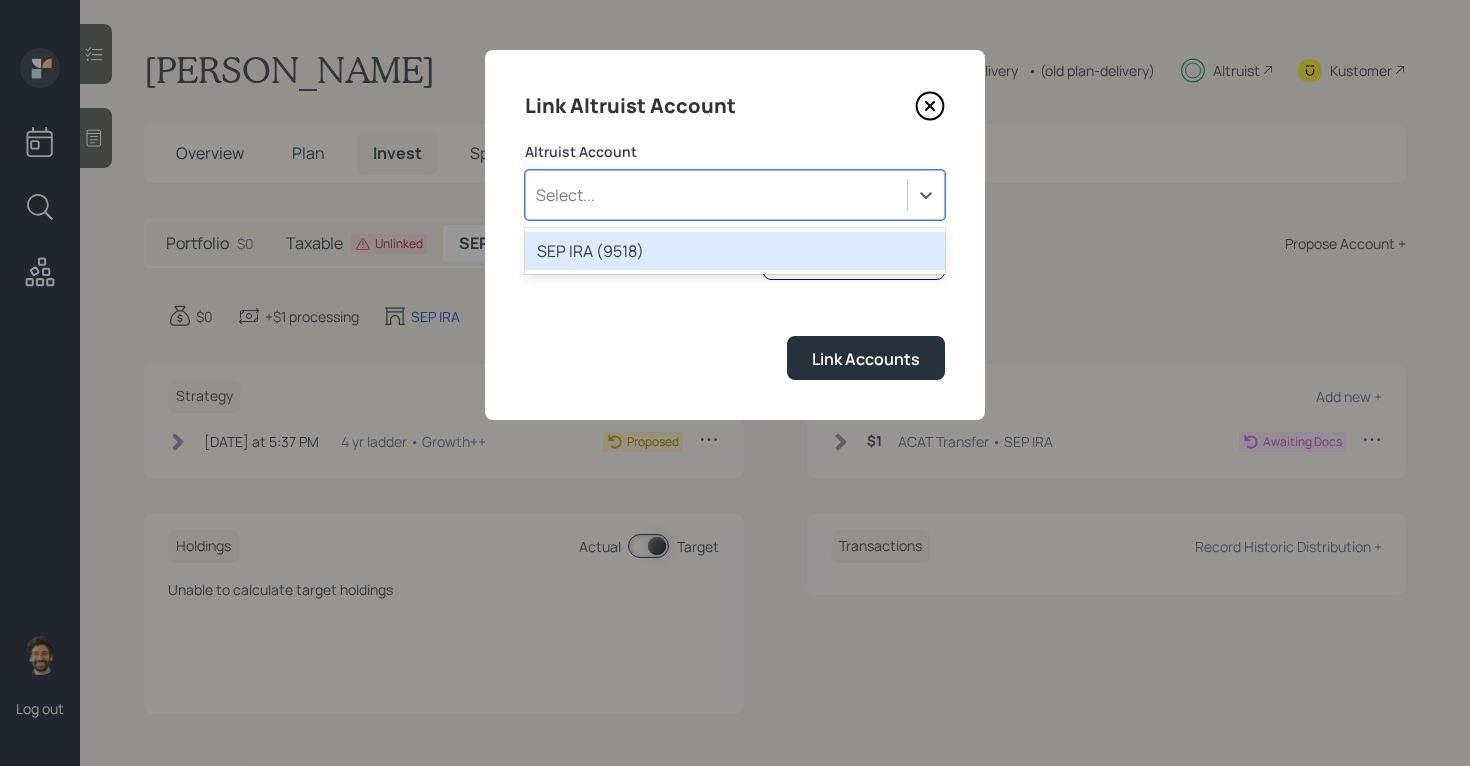 click on "SEP IRA (9518)" at bounding box center [735, 251] 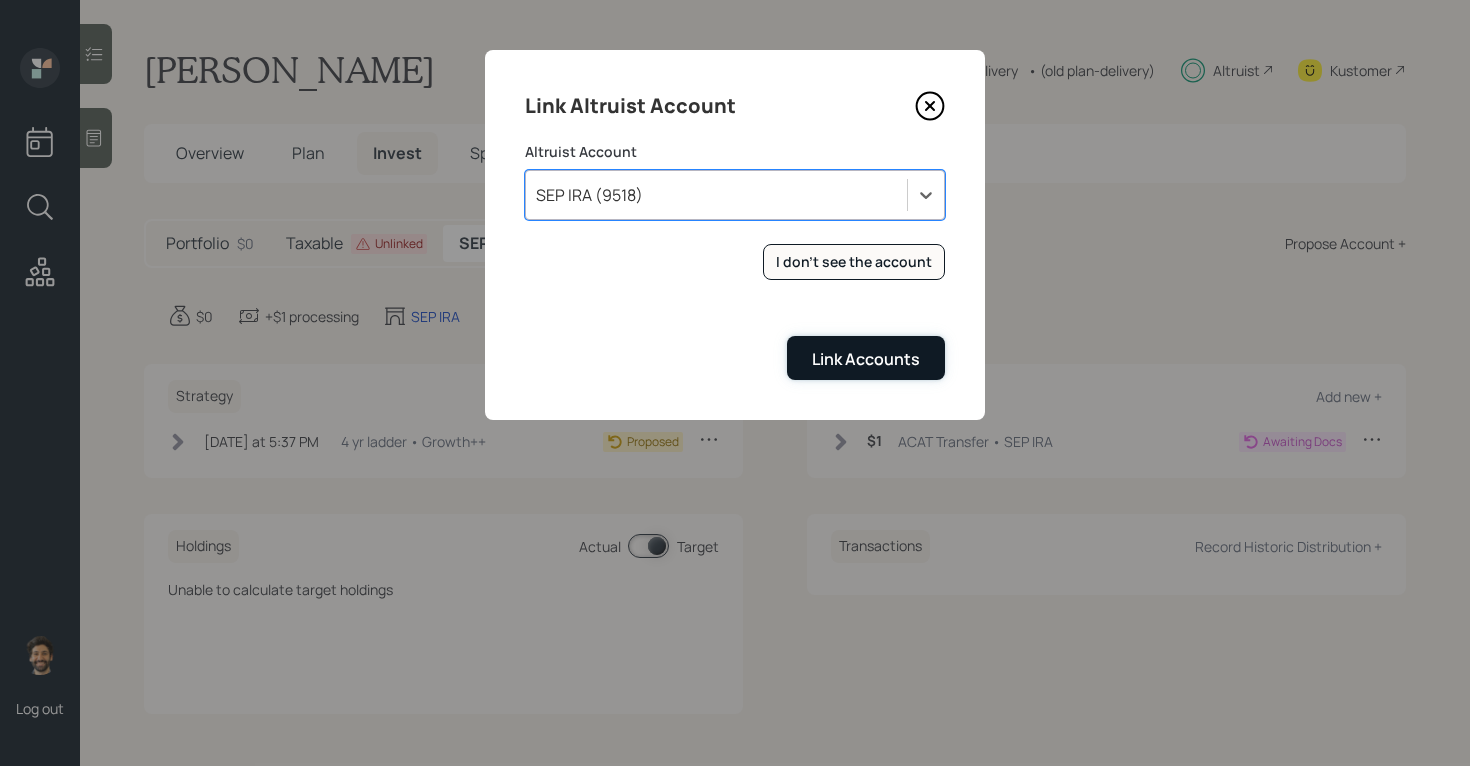 click on "Link Accounts" at bounding box center [866, 359] 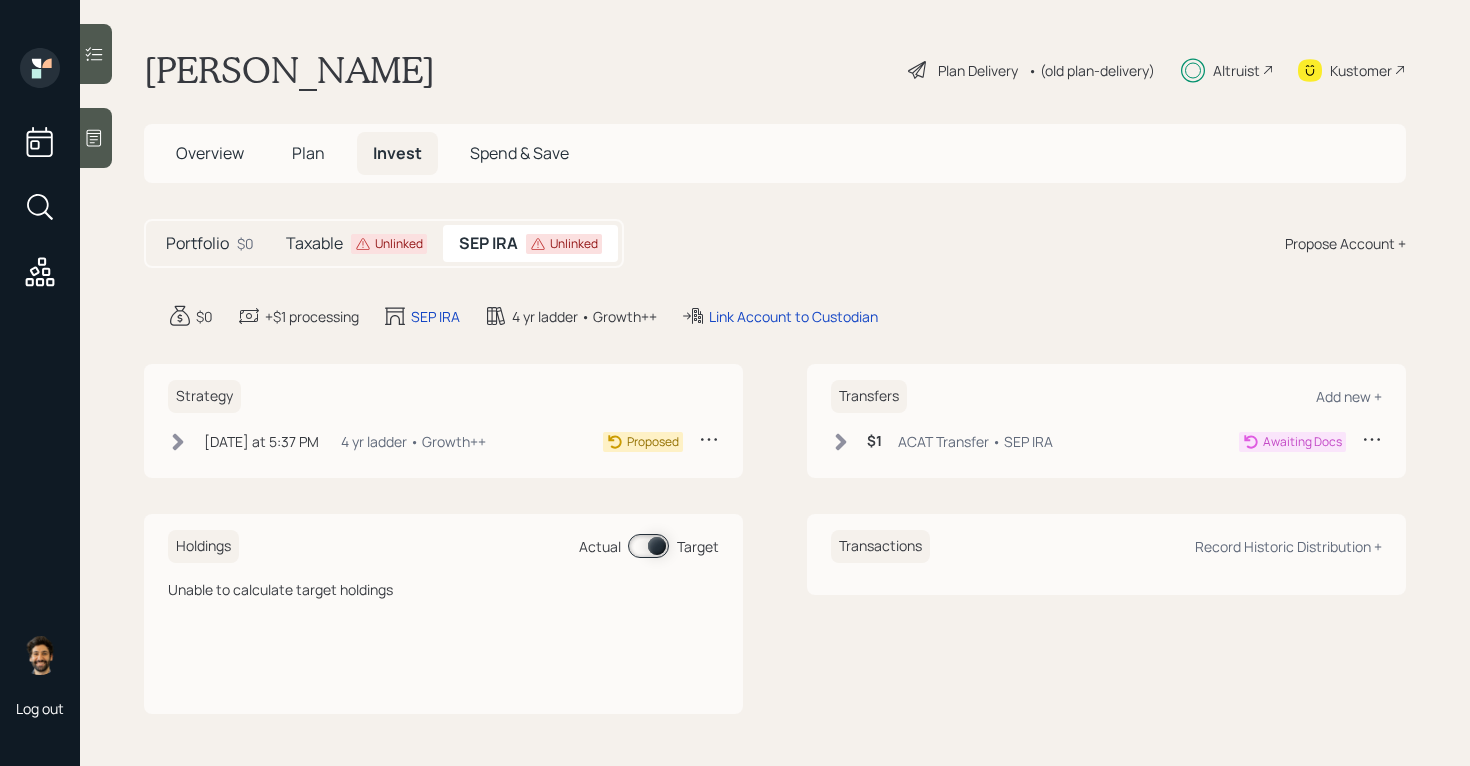 click on "Unlinked" at bounding box center [399, 244] 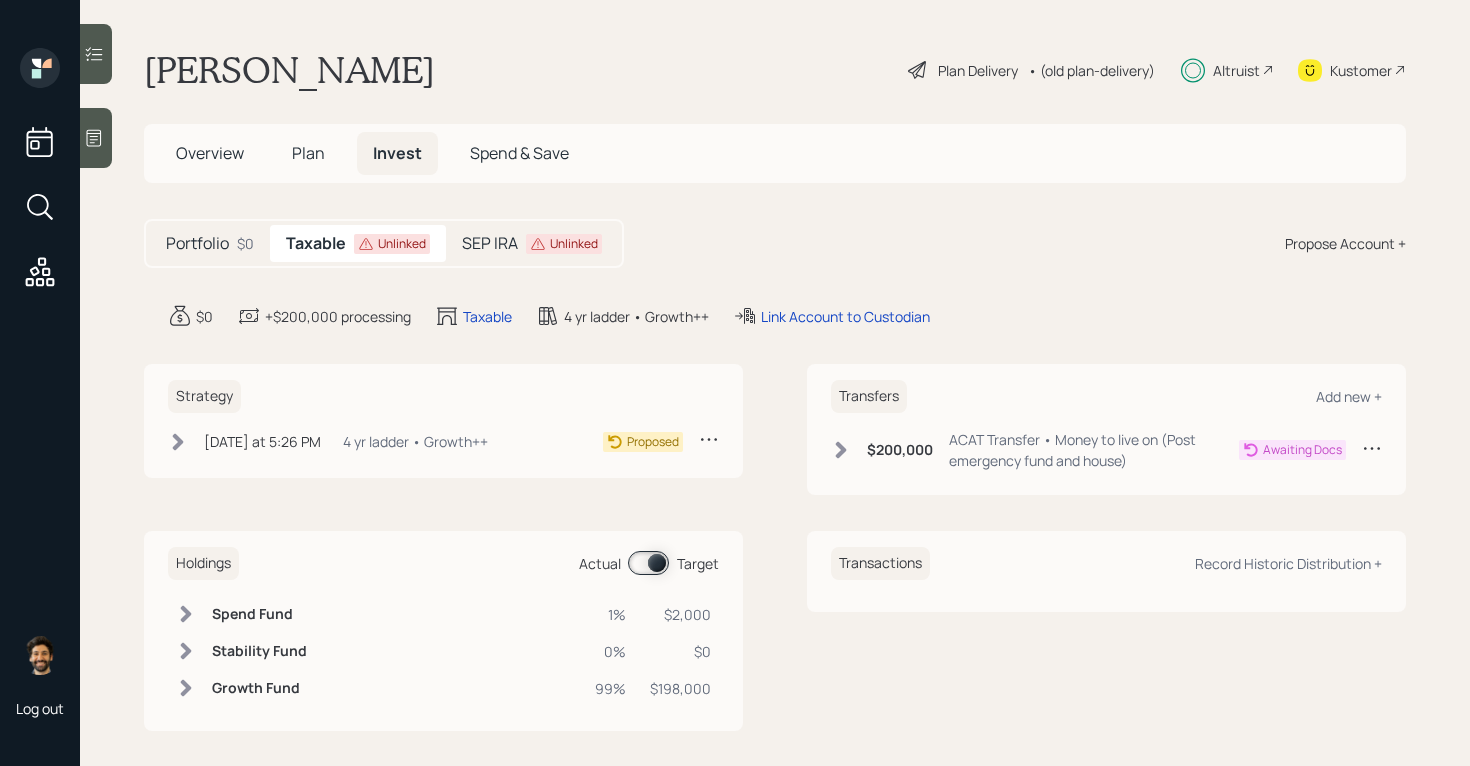 click 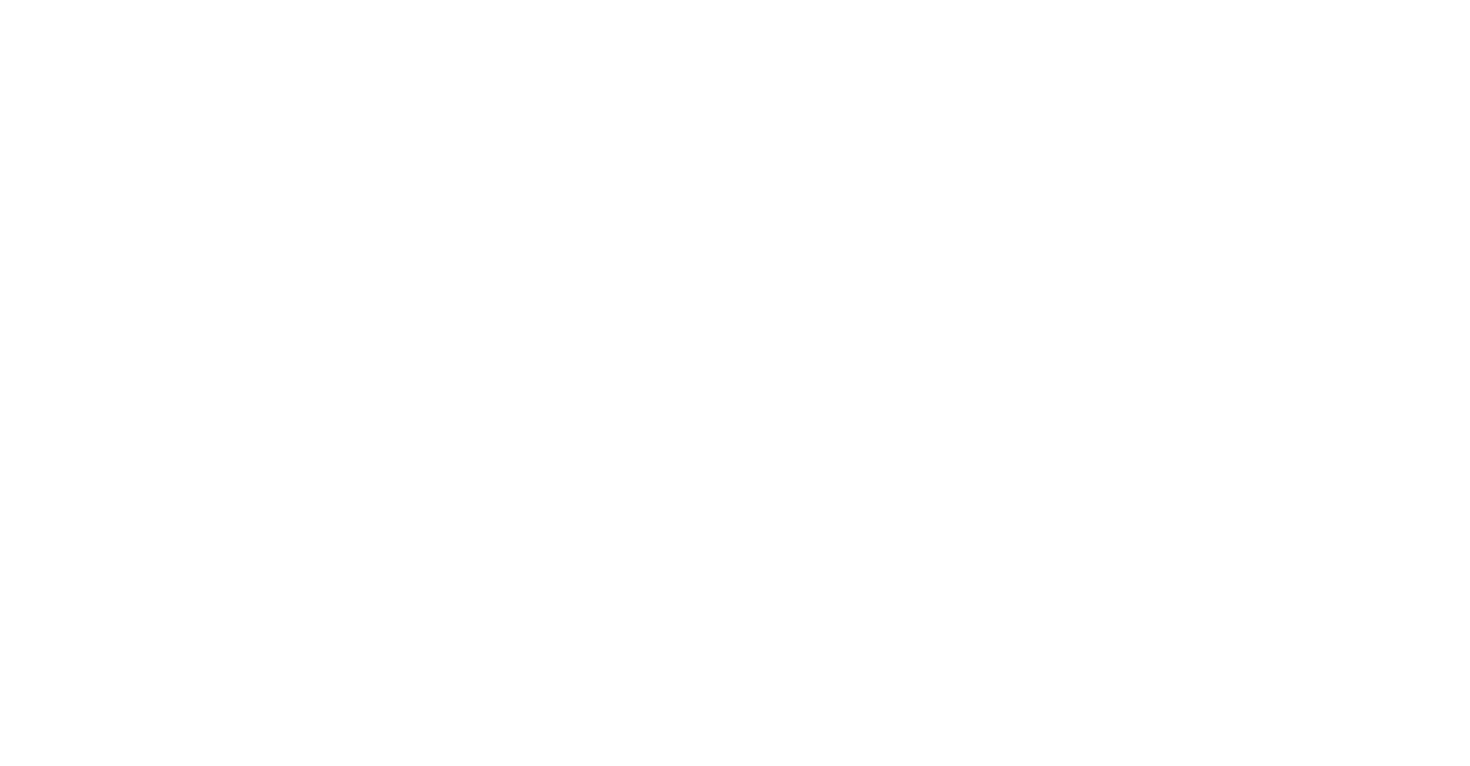 scroll, scrollTop: 0, scrollLeft: 0, axis: both 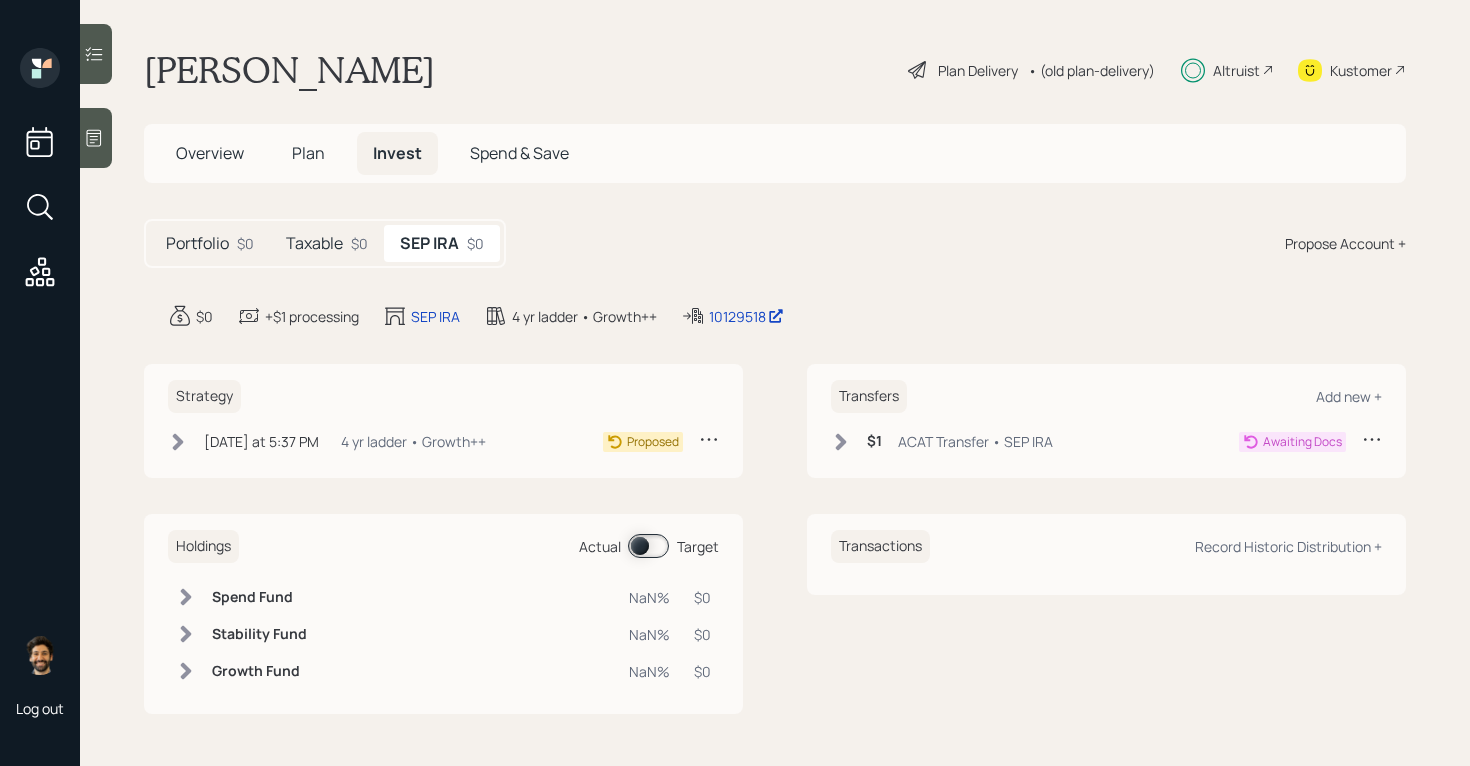 click on "Taxable" at bounding box center [314, 243] 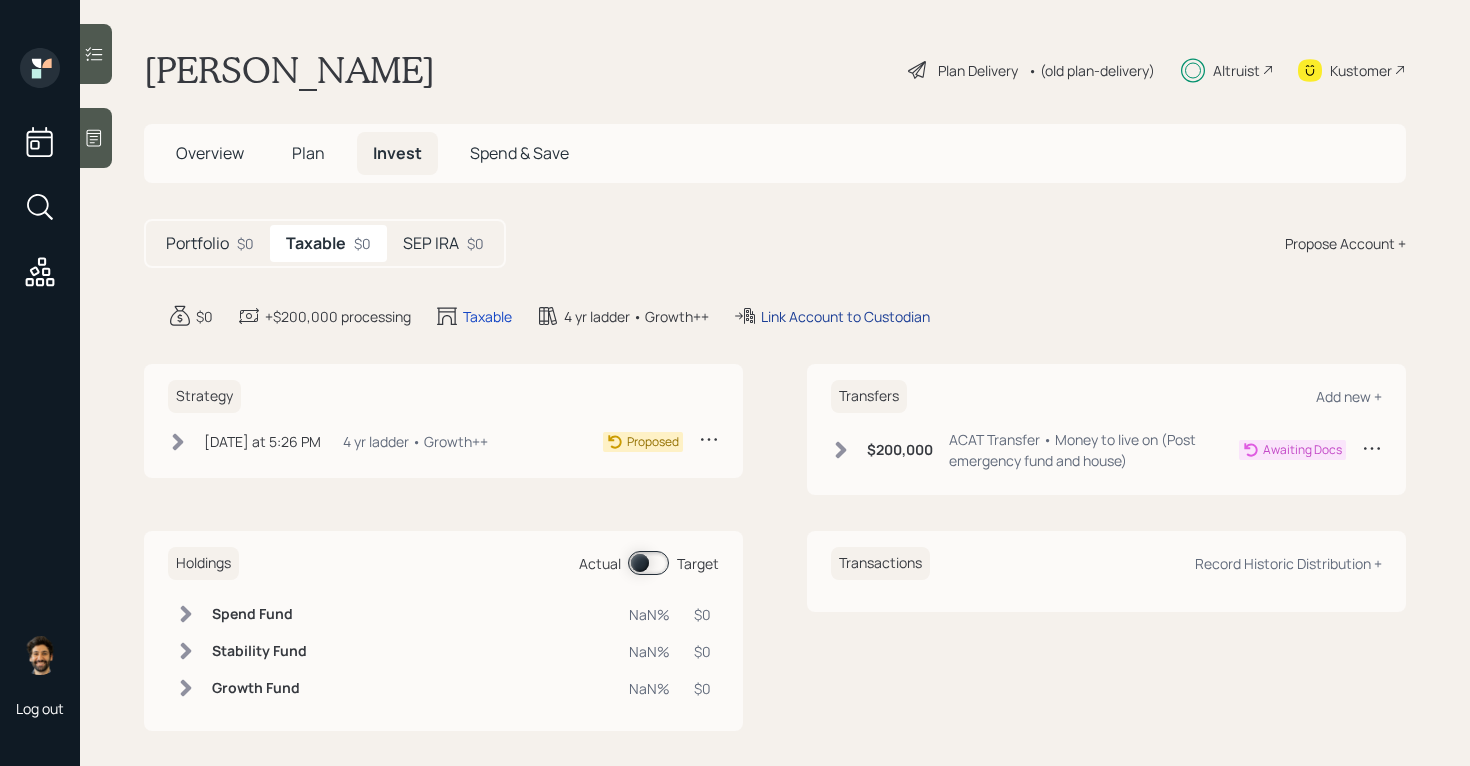 click on "Link Account to Custodian" at bounding box center [845, 316] 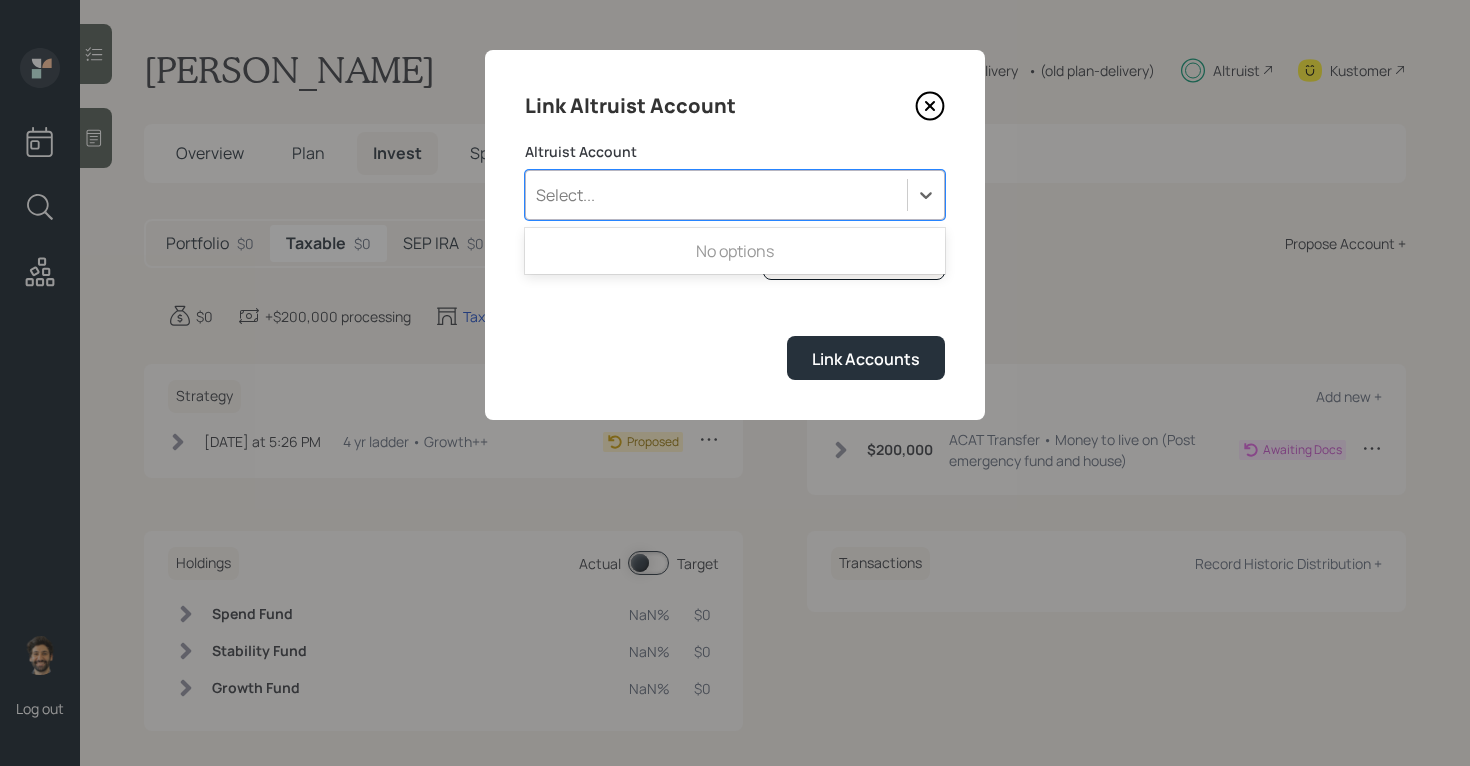 click on "Select..." at bounding box center [716, 195] 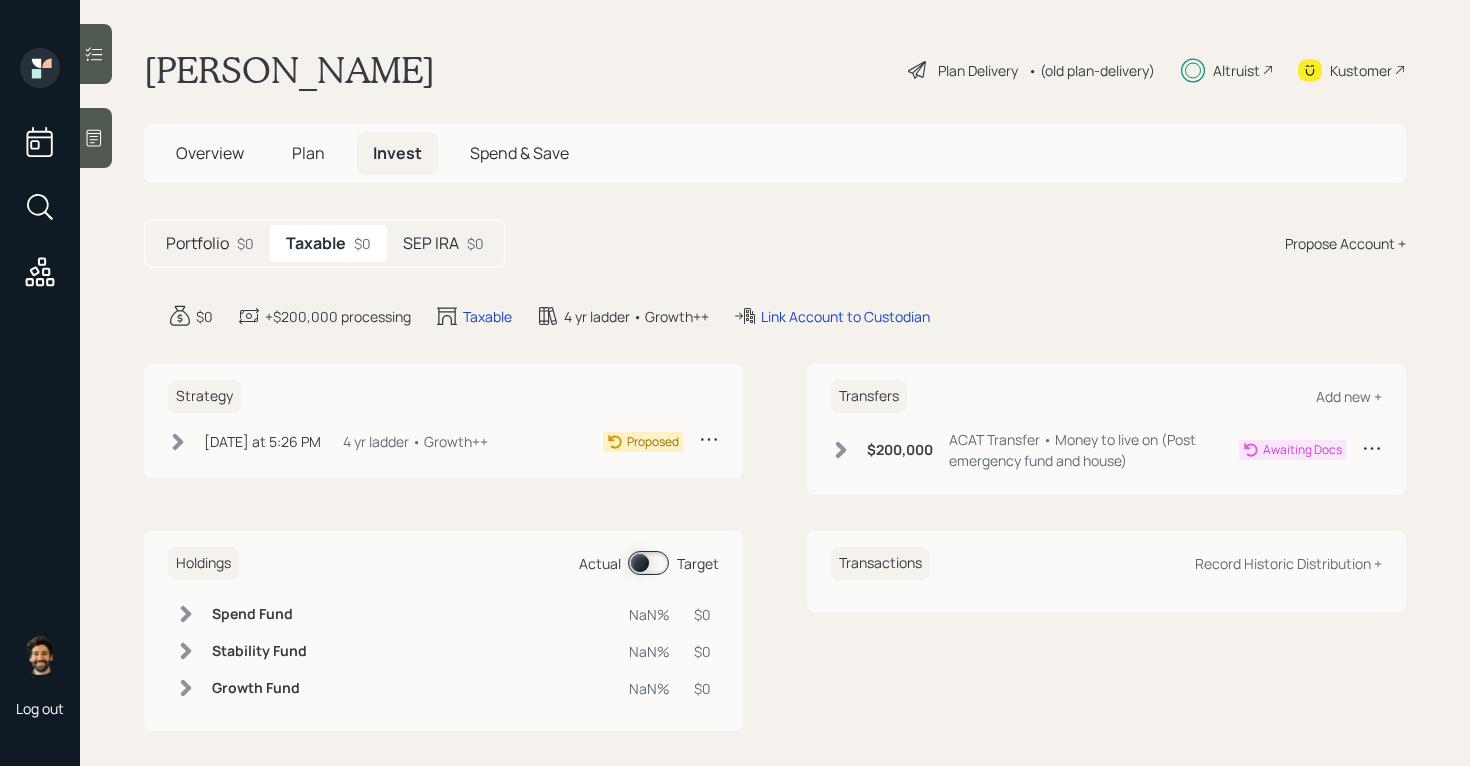 click on "SEP IRA" at bounding box center (431, 243) 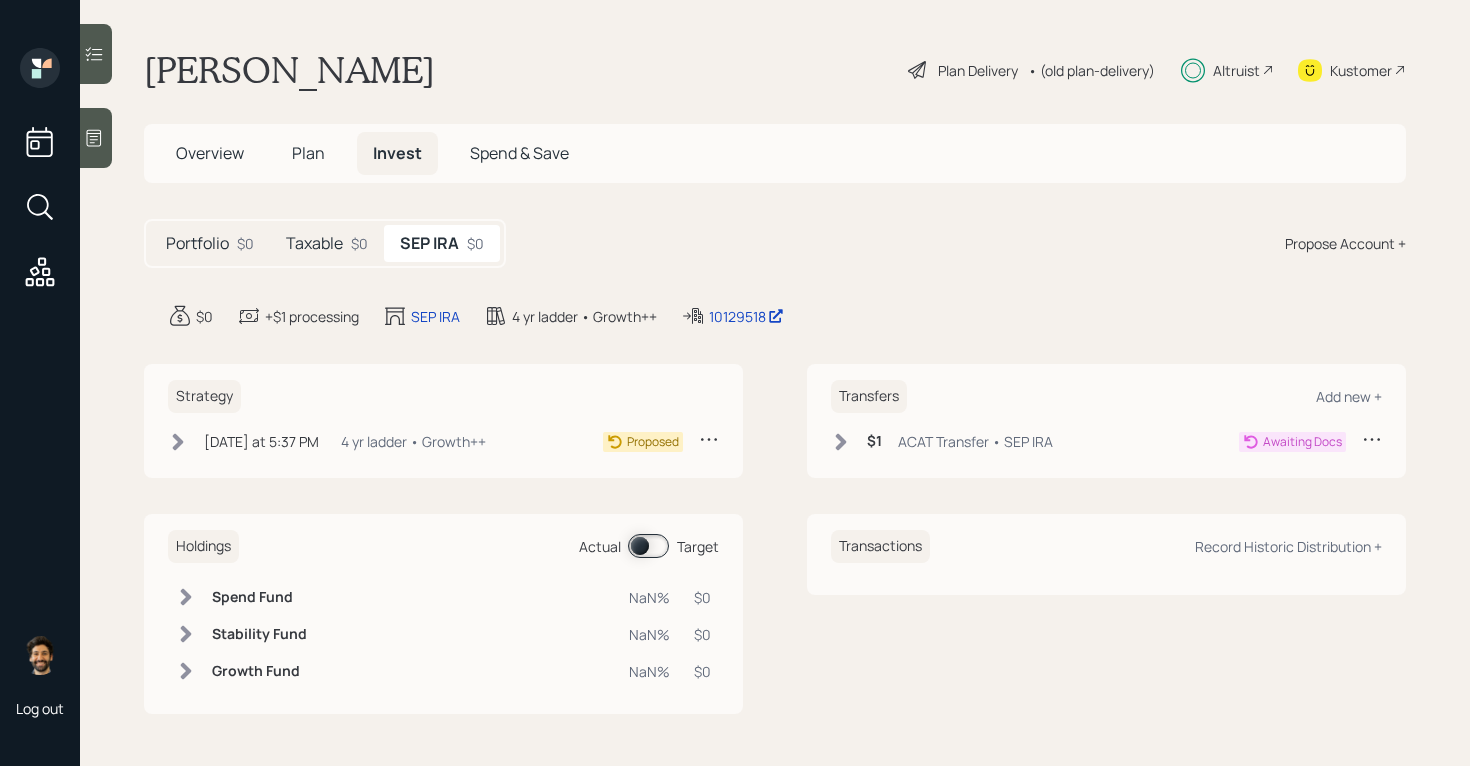 click on "Portfolio" at bounding box center [197, 243] 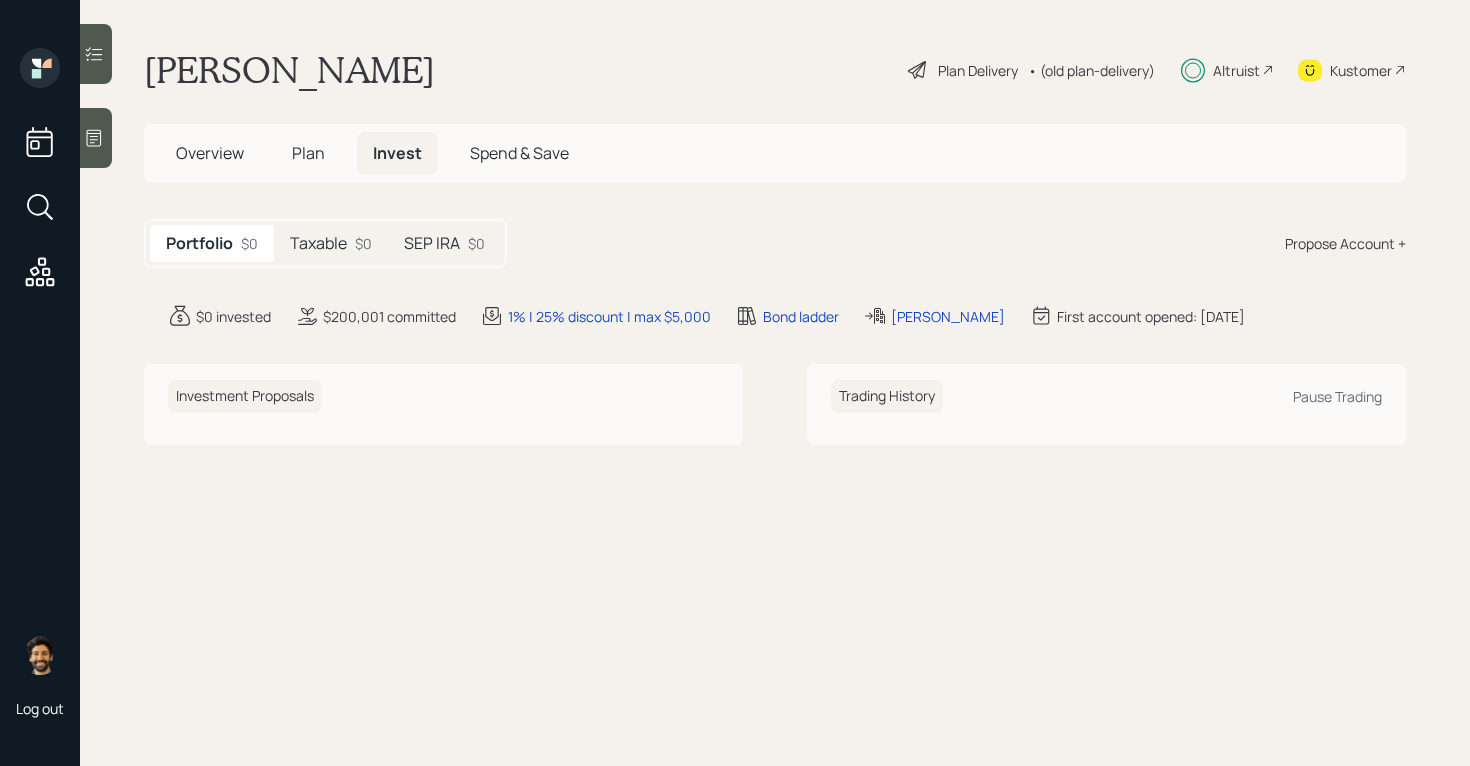 click on "Taxable" at bounding box center [318, 243] 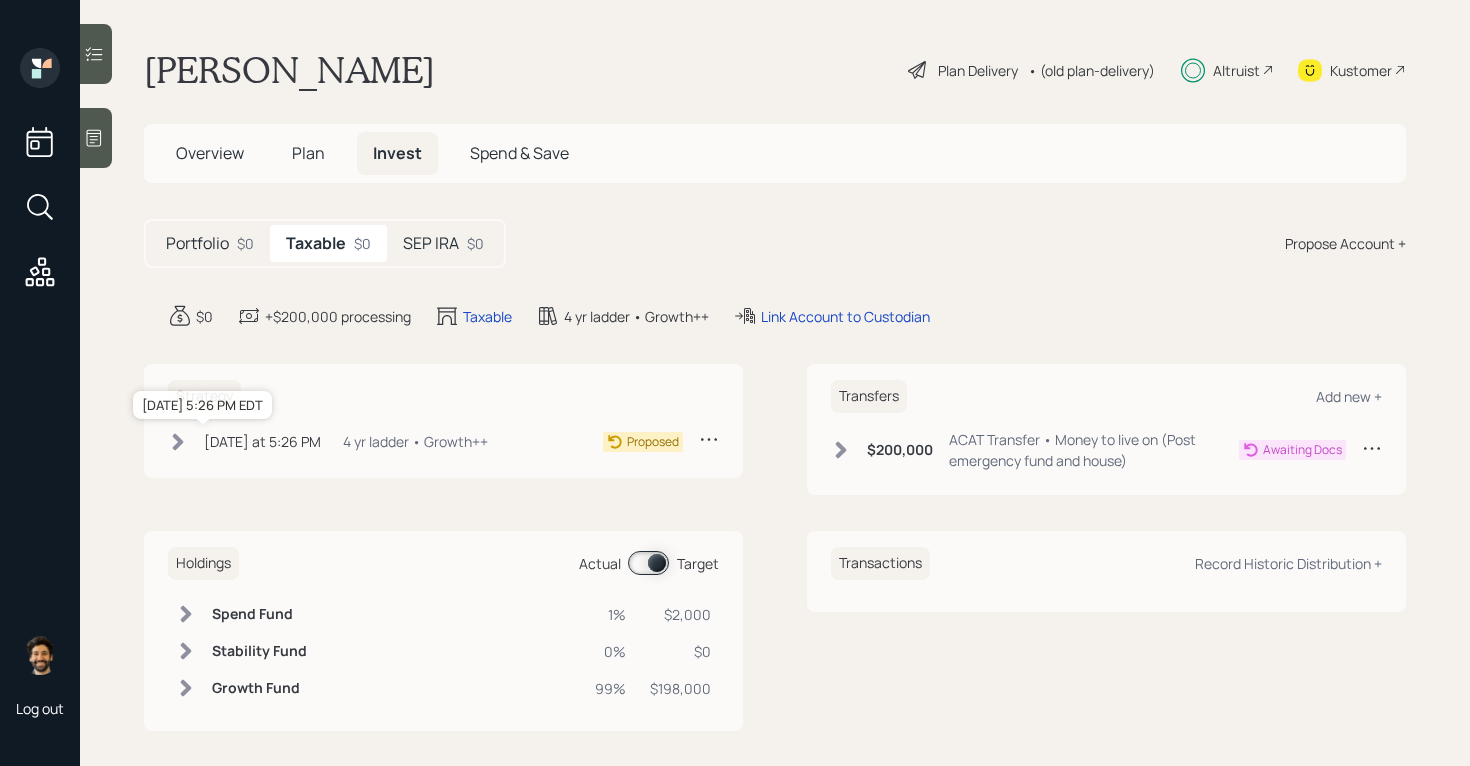 click on "[DATE] at 5:26 PM" at bounding box center [262, 441] 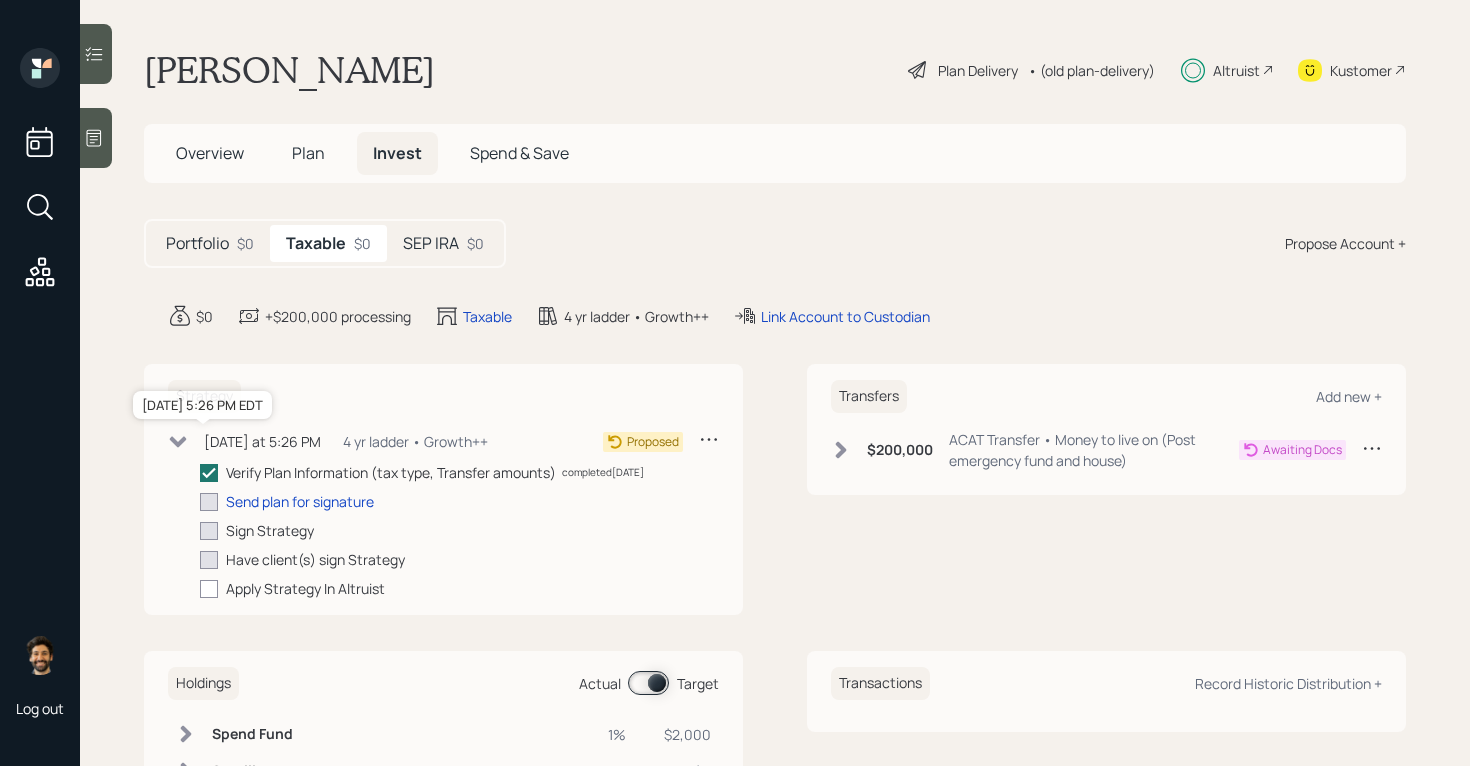click on "[DATE] at 5:26 PM" at bounding box center [262, 441] 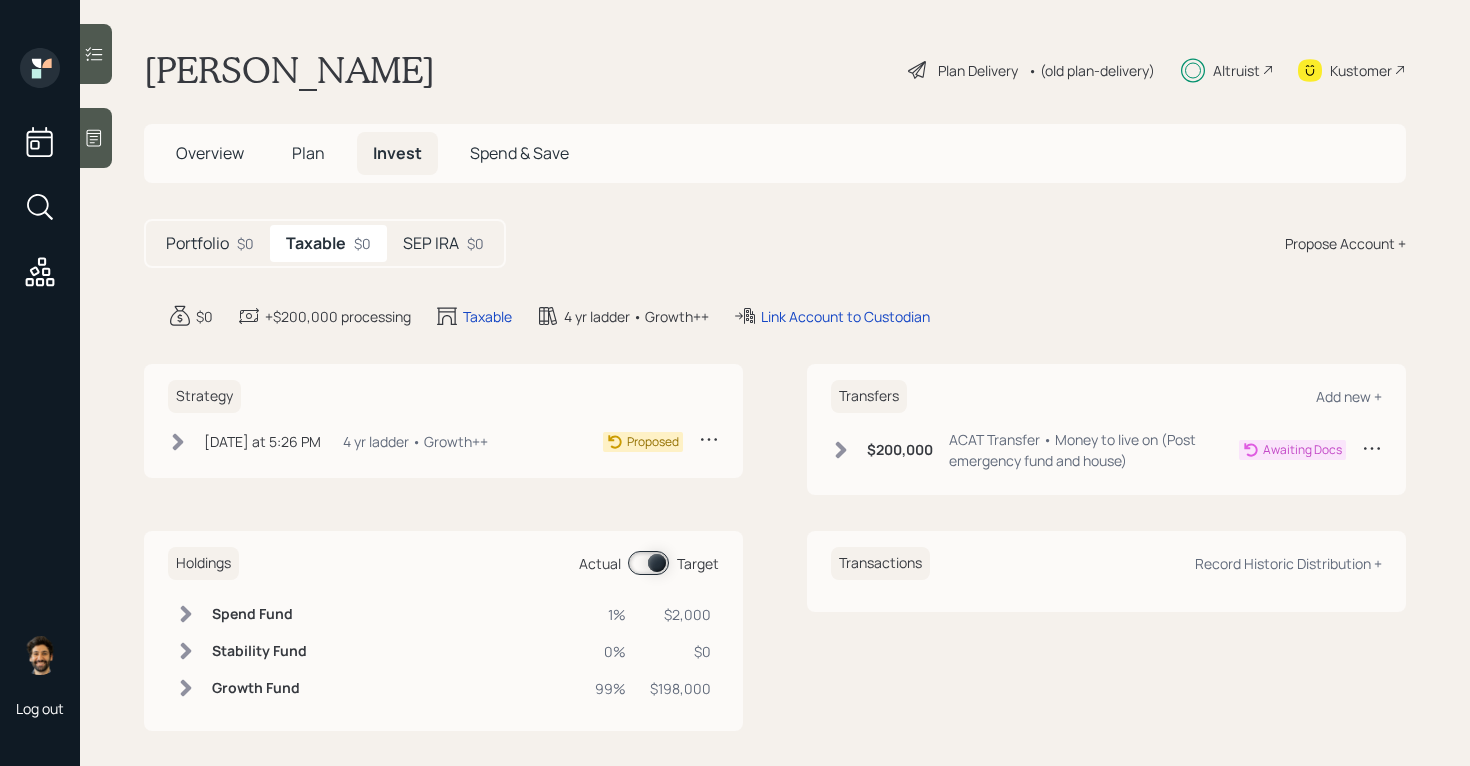 click on "SEP IRA" at bounding box center (431, 243) 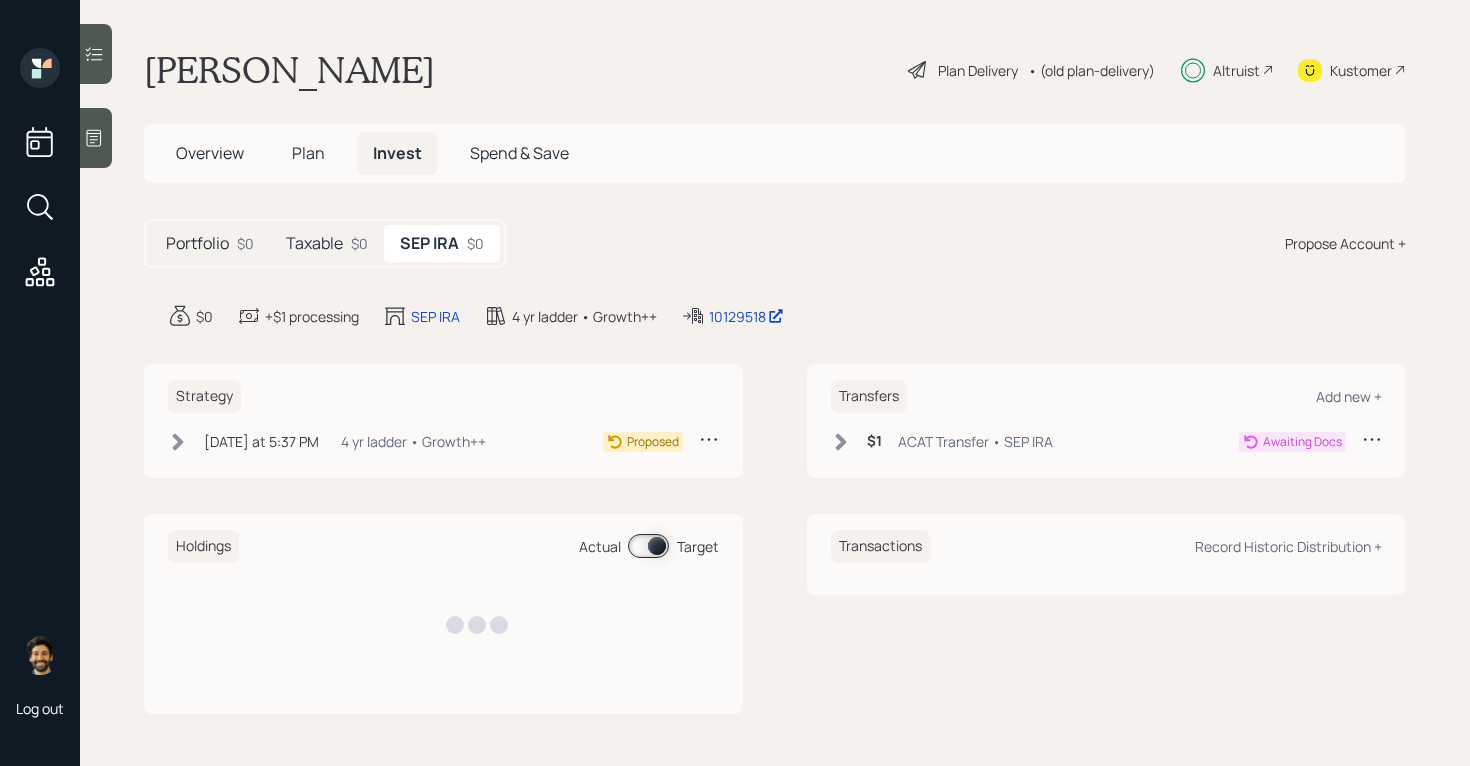 click on "$0" at bounding box center [245, 243] 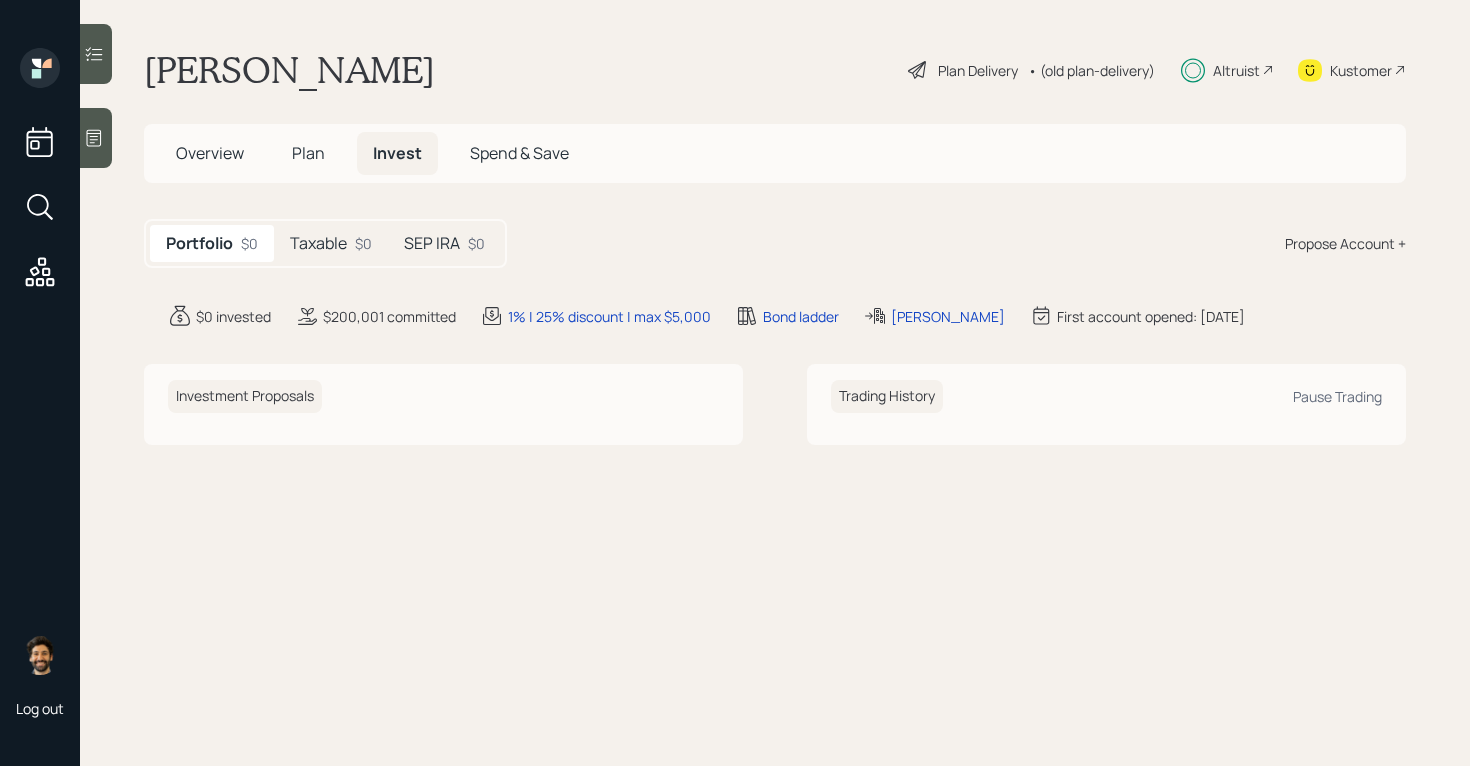 click on "Taxable" at bounding box center [318, 243] 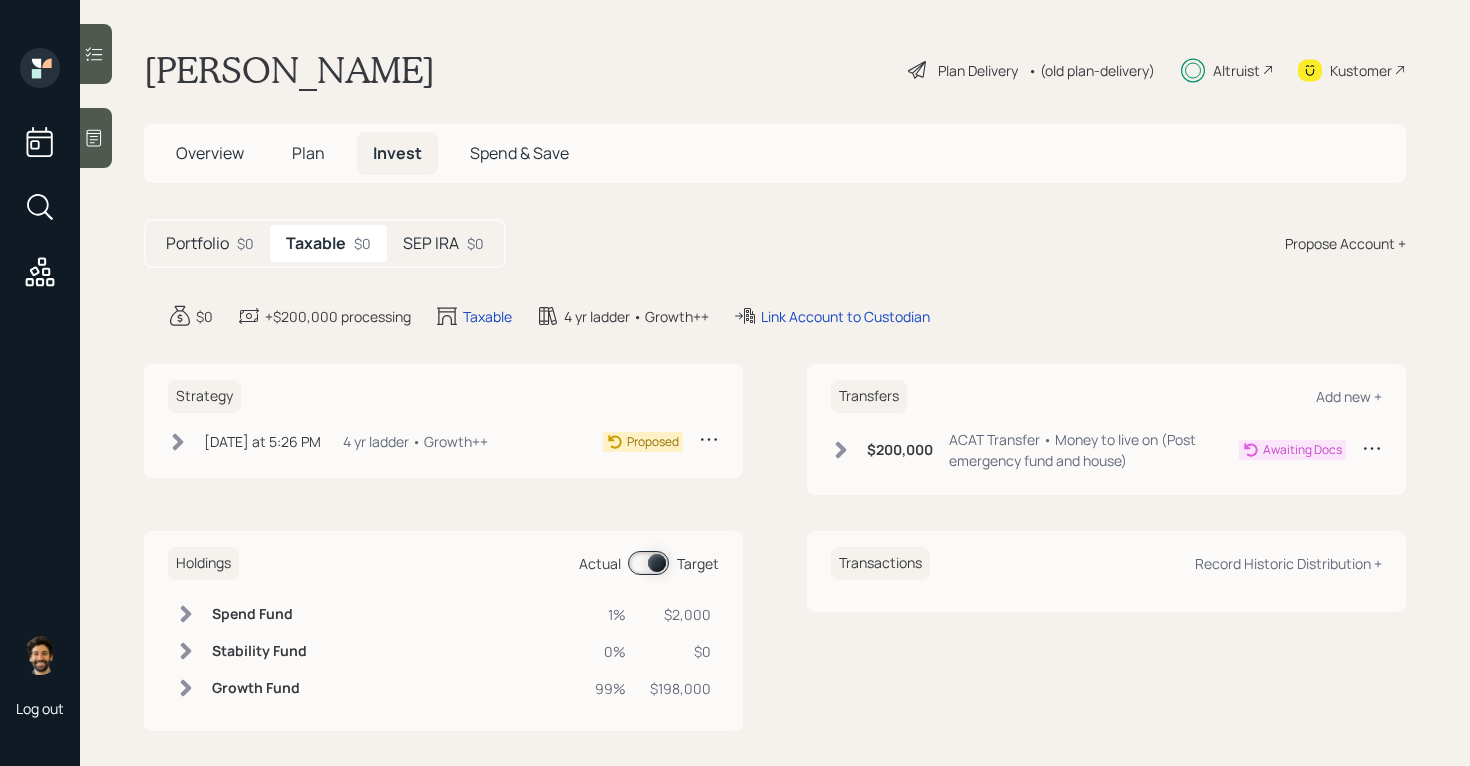 click on "Plan" at bounding box center (308, 153) 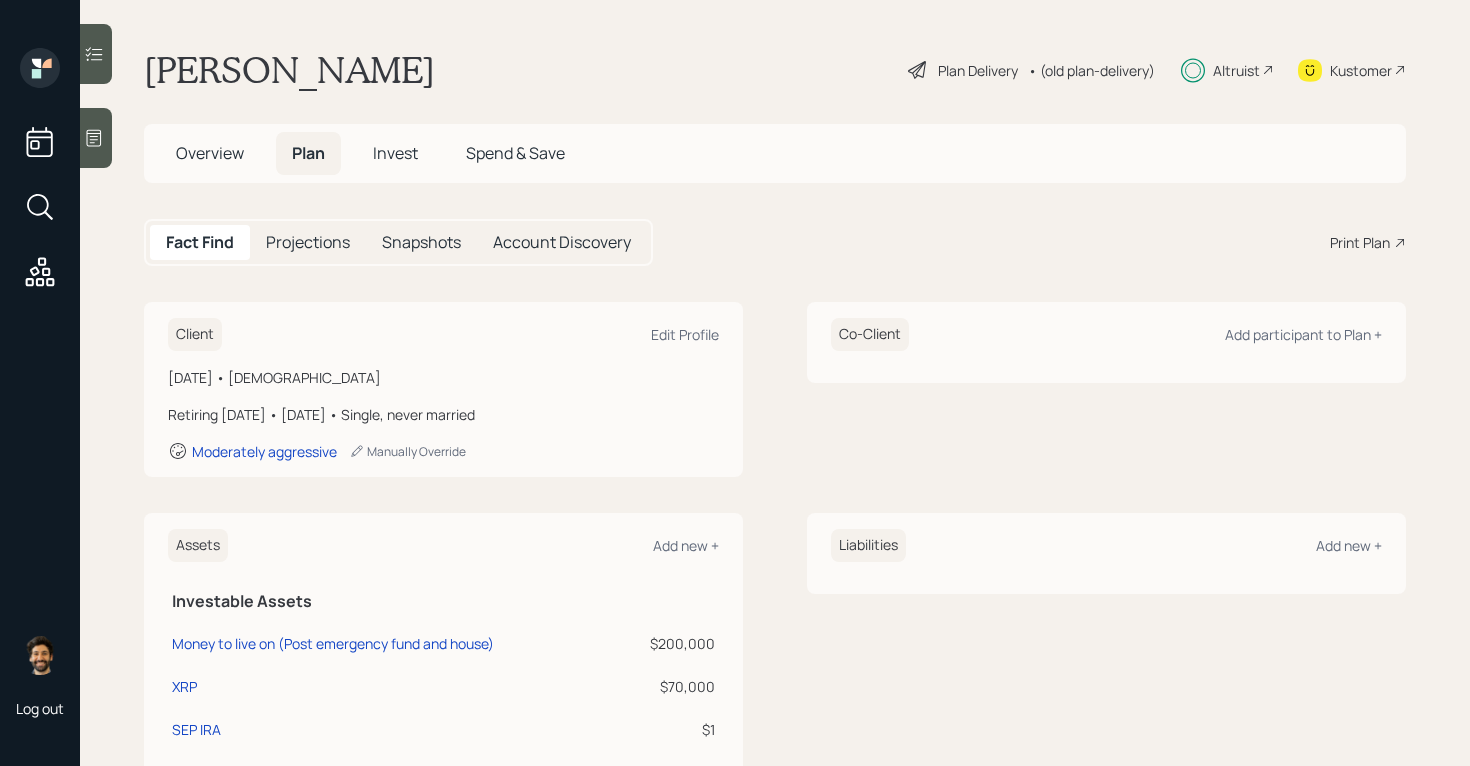 click on "Overview" at bounding box center (210, 153) 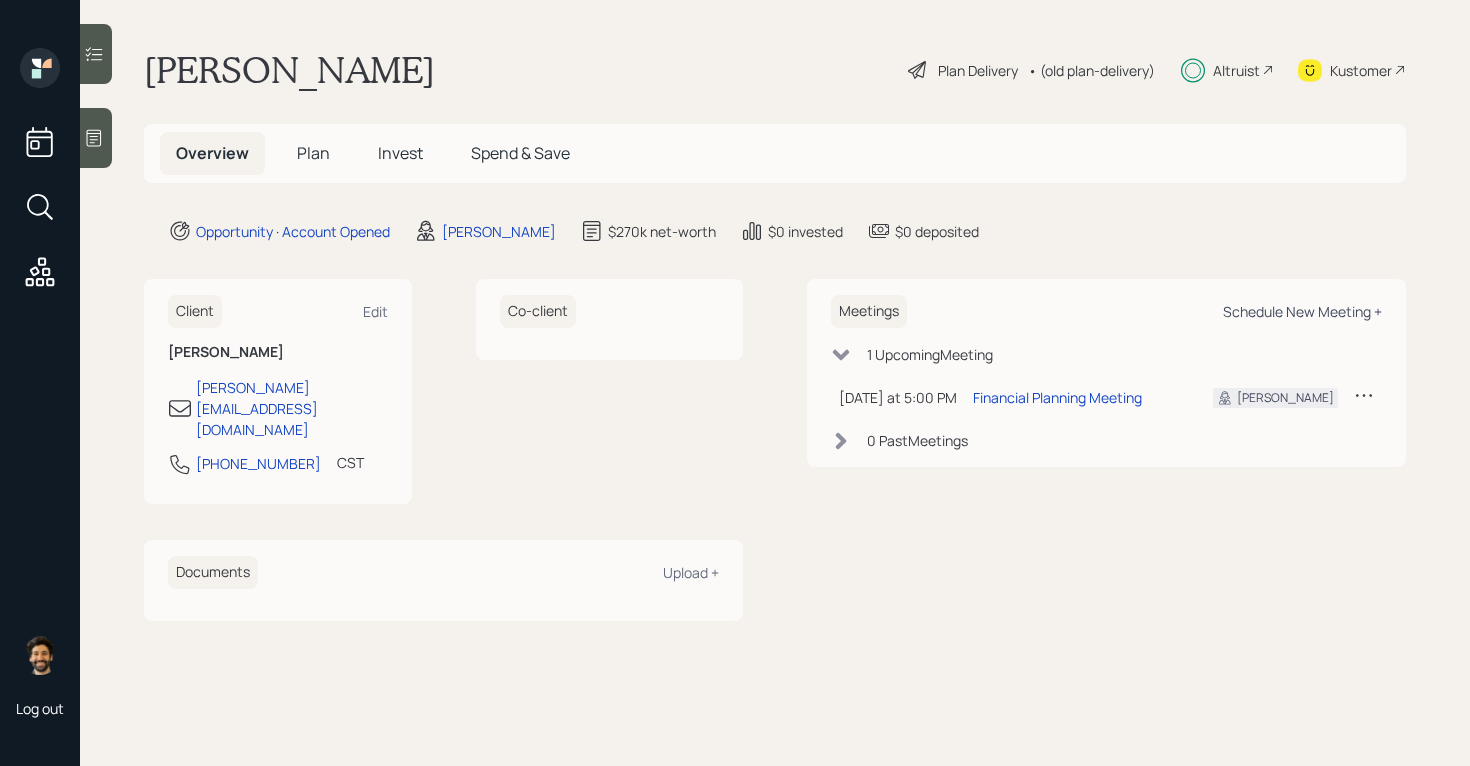 click on "Schedule New Meeting +" at bounding box center (1302, 311) 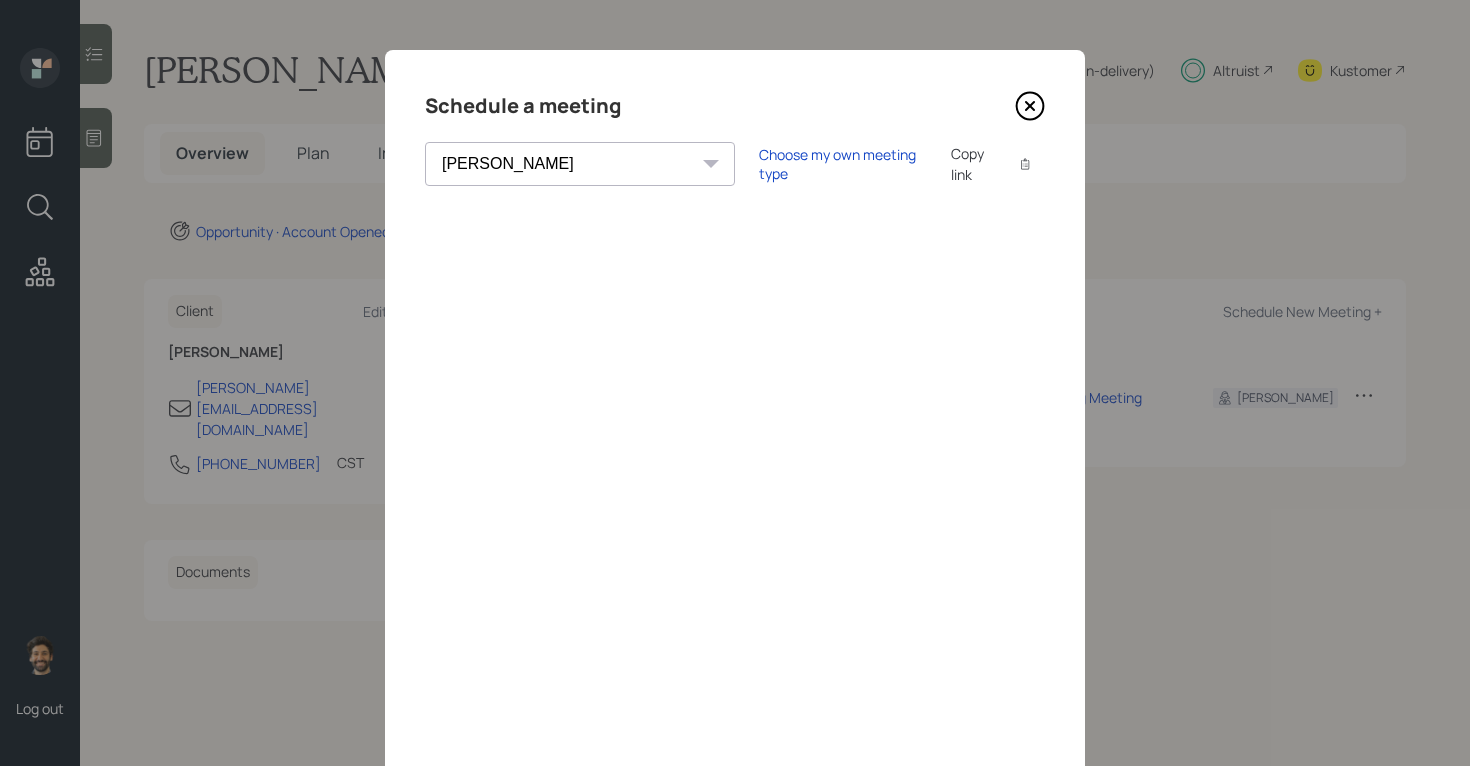 click 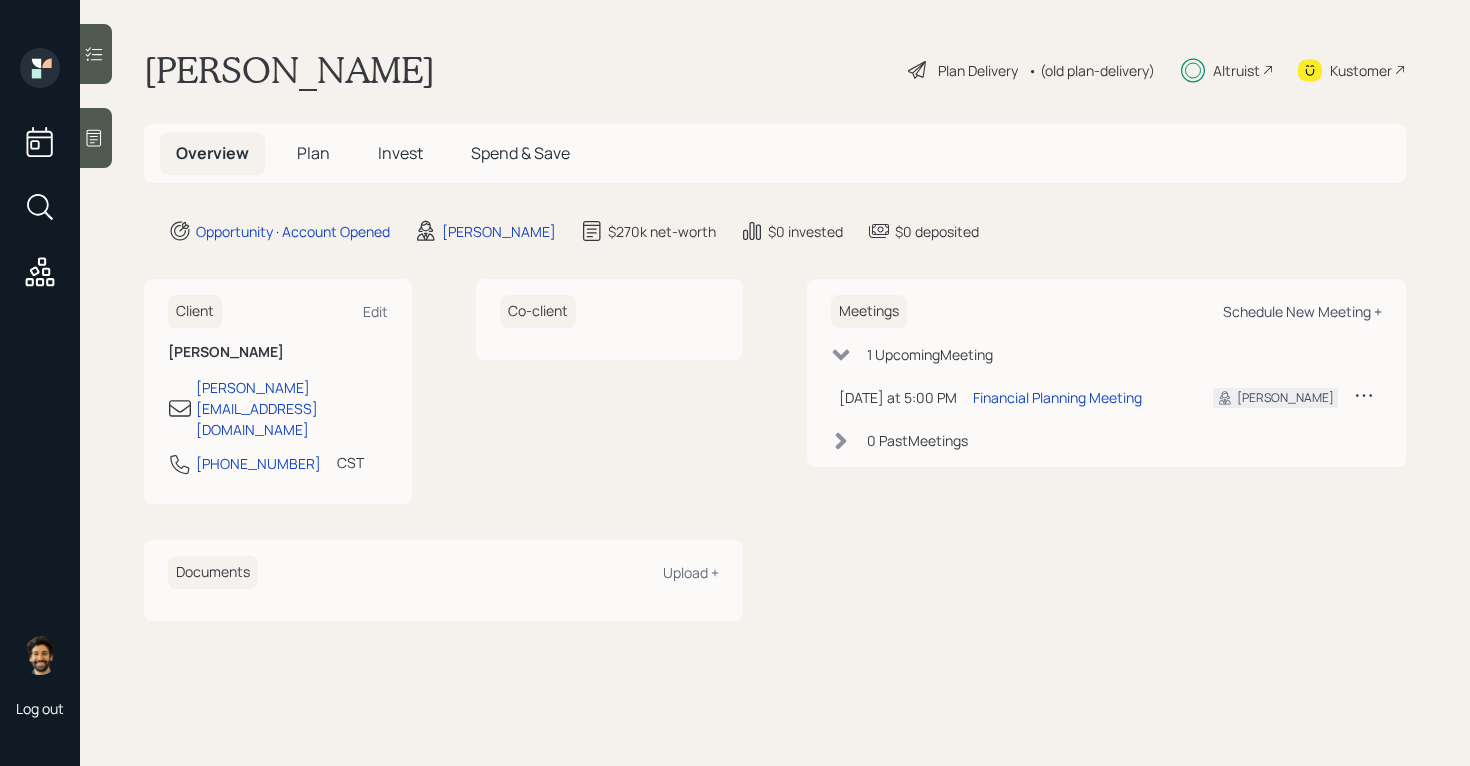 click on "Schedule New Meeting +" at bounding box center (1302, 311) 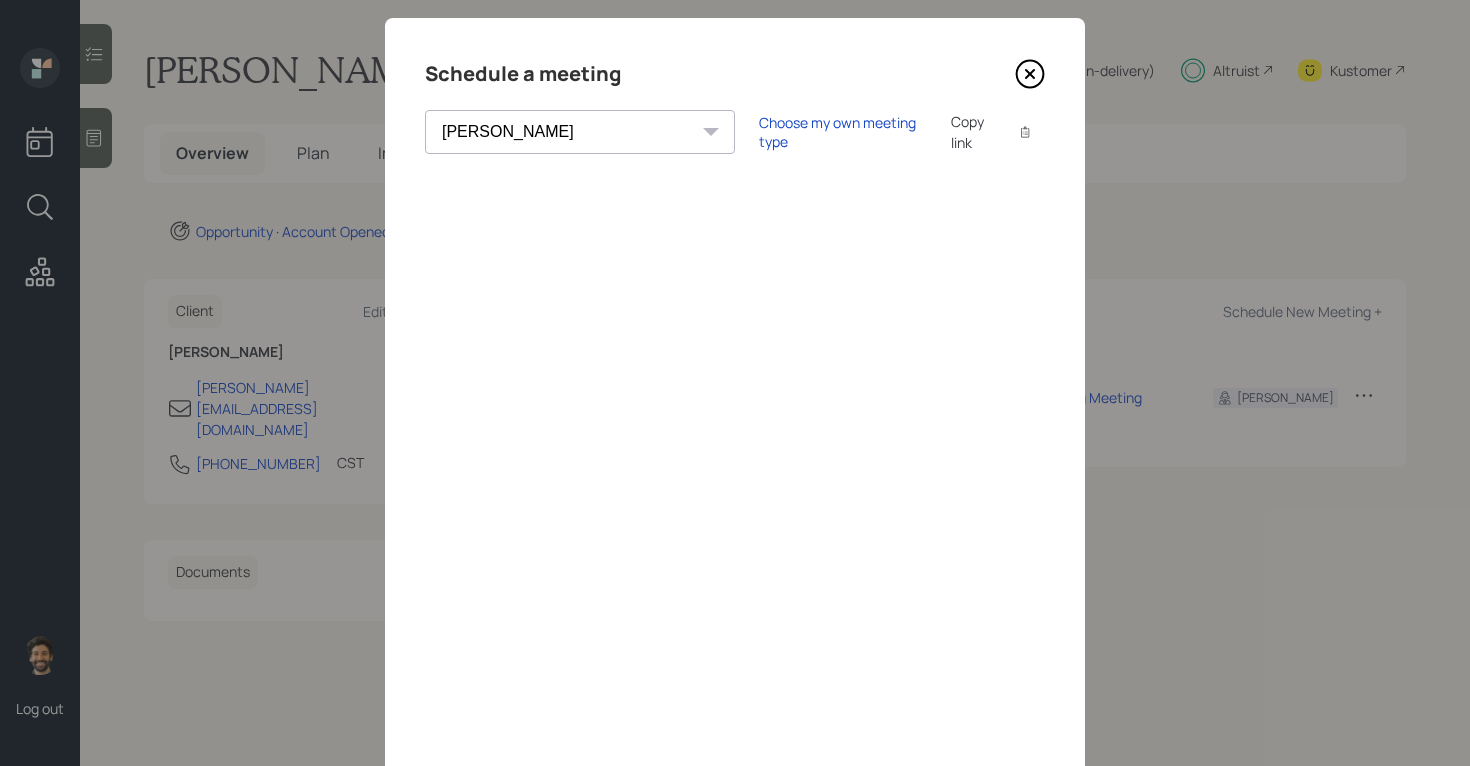 scroll, scrollTop: 0, scrollLeft: 0, axis: both 